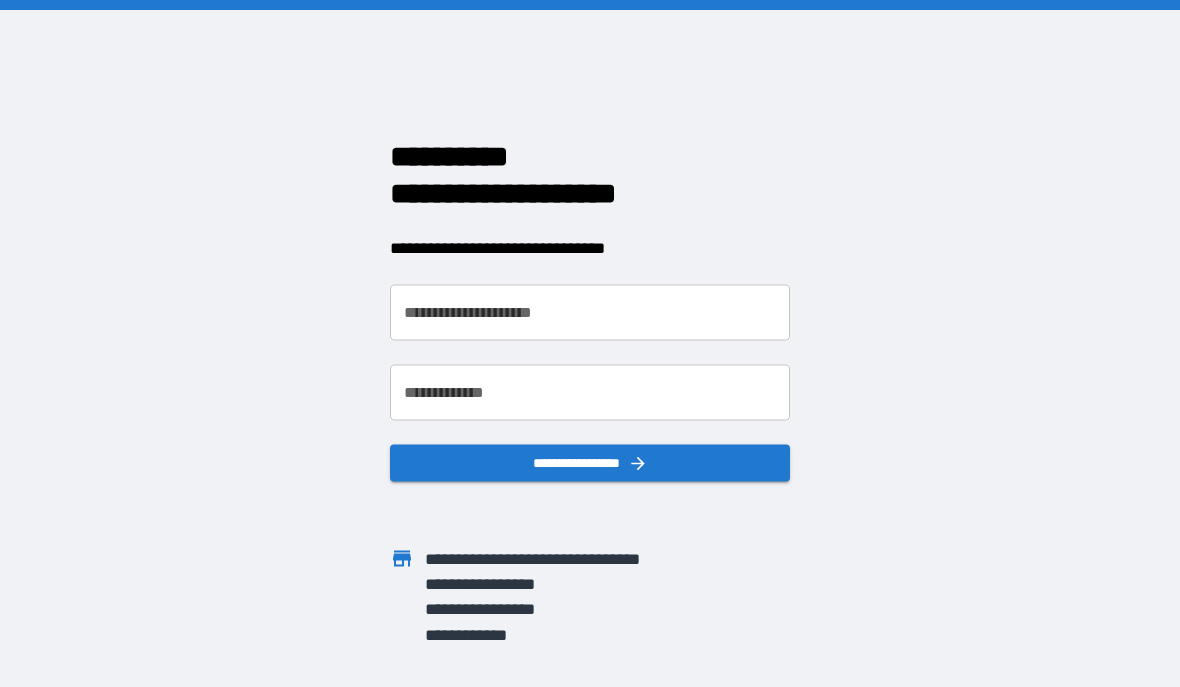 scroll, scrollTop: 0, scrollLeft: 0, axis: both 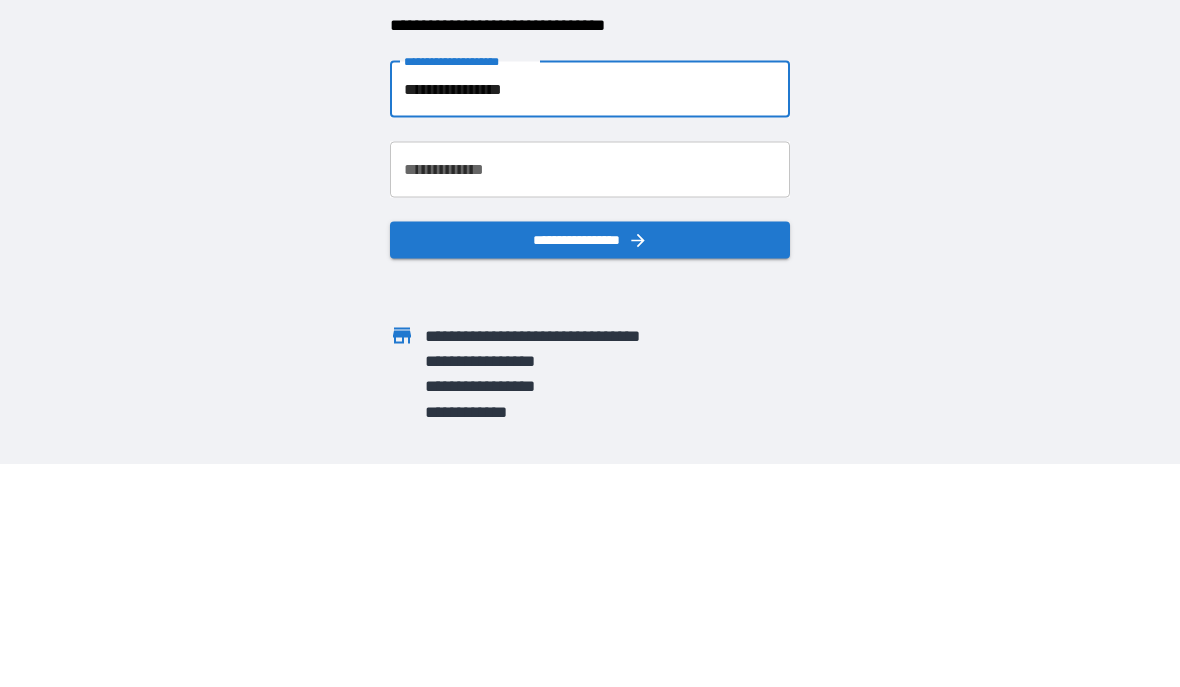 type on "**********" 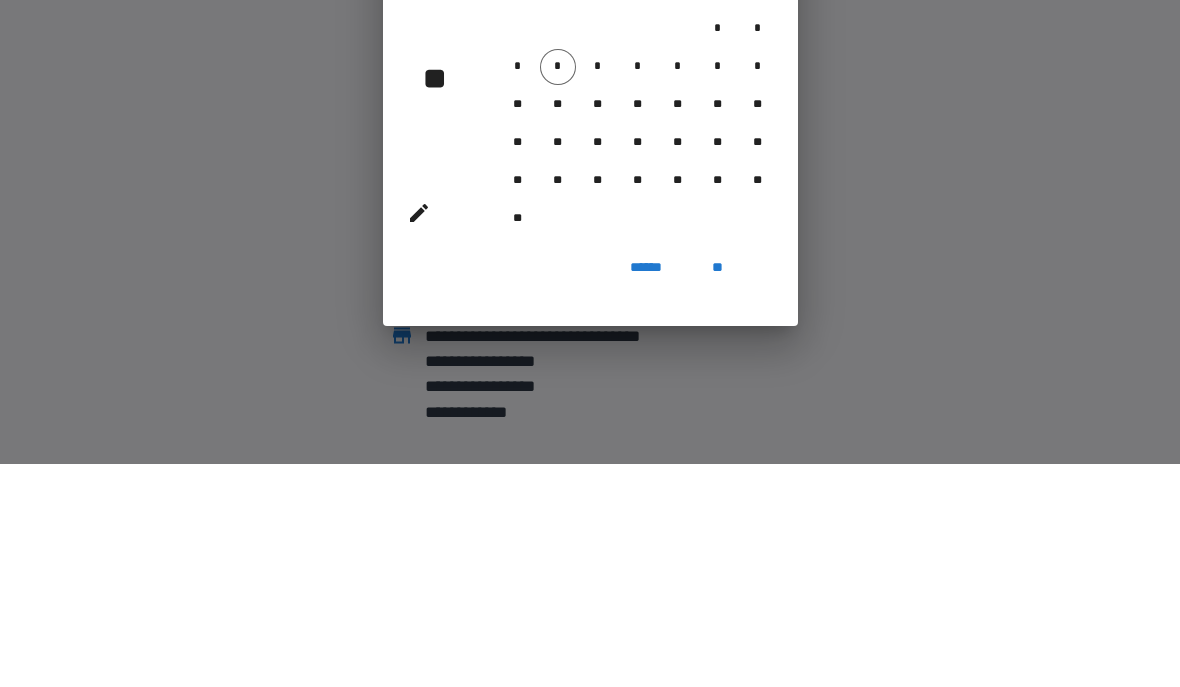 scroll, scrollTop: 89, scrollLeft: 0, axis: vertical 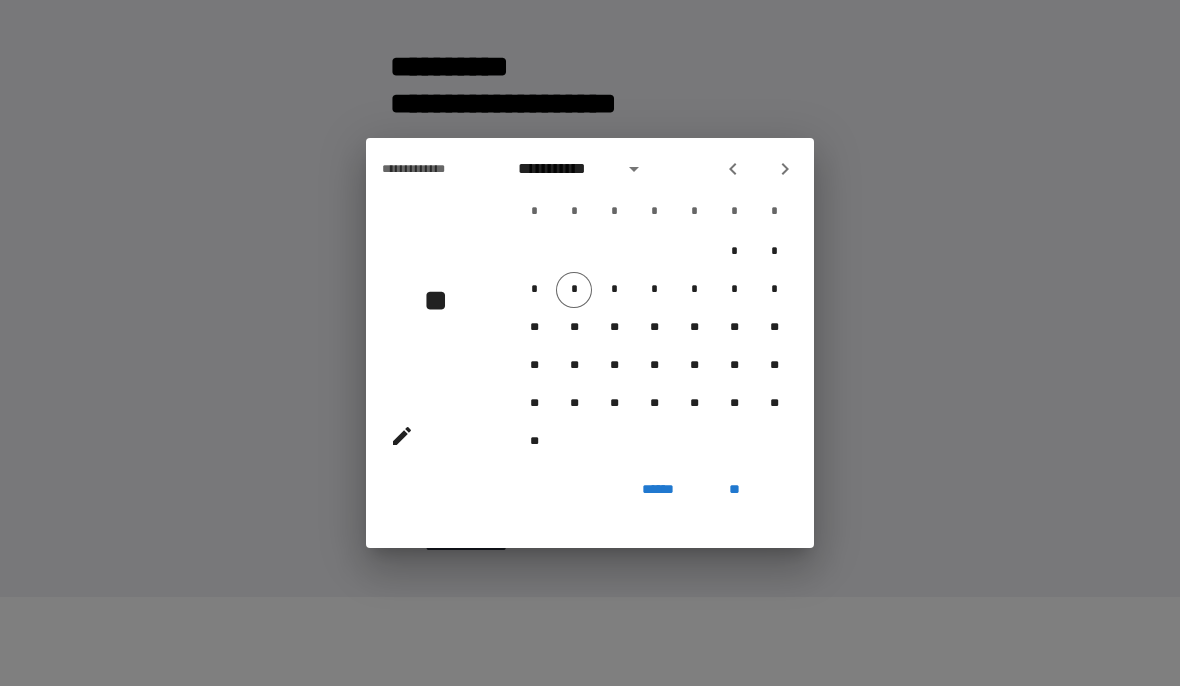 click on "**********" at bounding box center (590, 343) 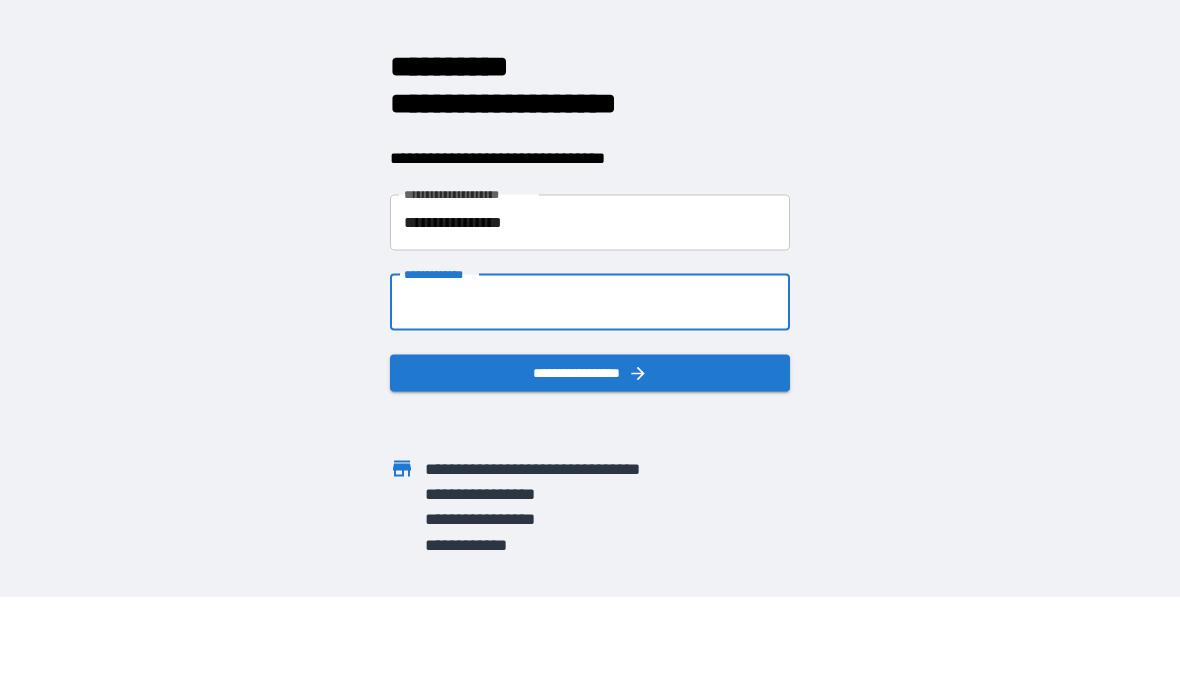 click on "**********" at bounding box center (590, 303) 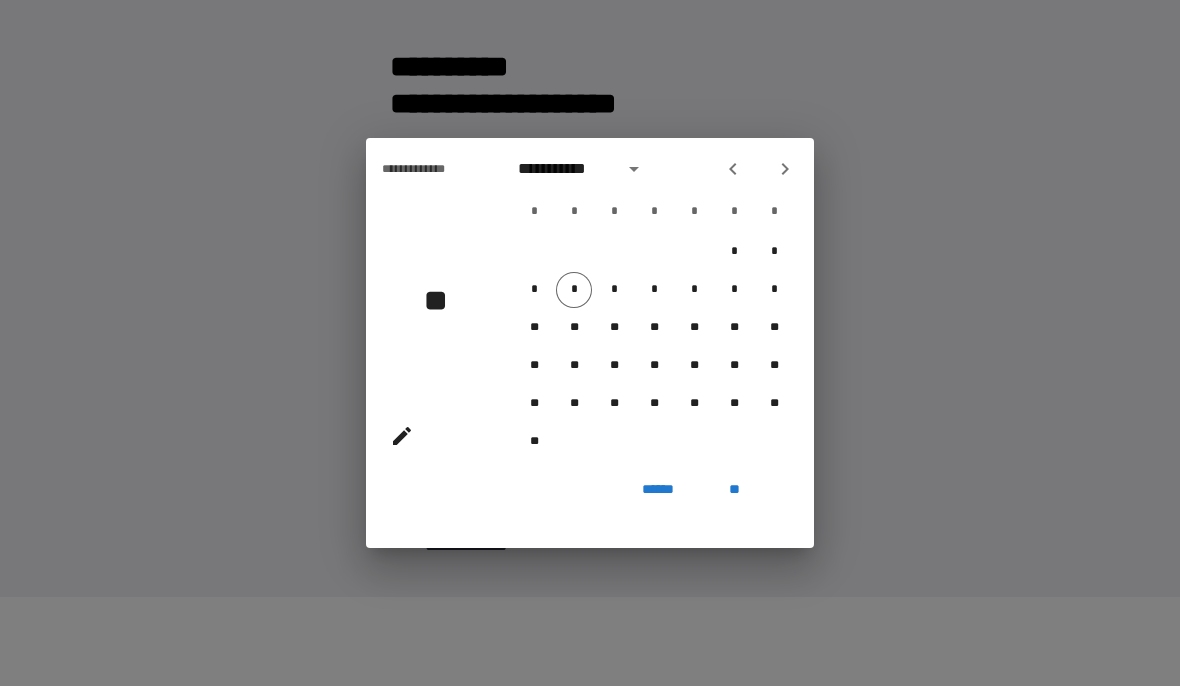 click at bounding box center [634, 170] 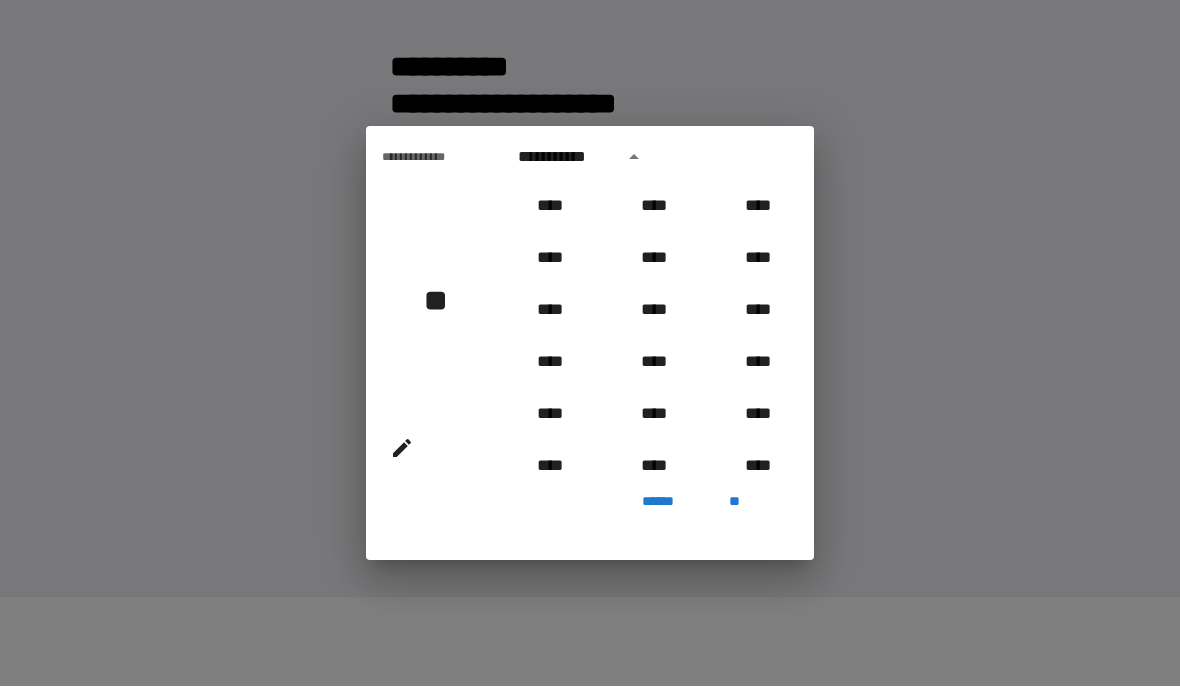 scroll, scrollTop: 2006, scrollLeft: 0, axis: vertical 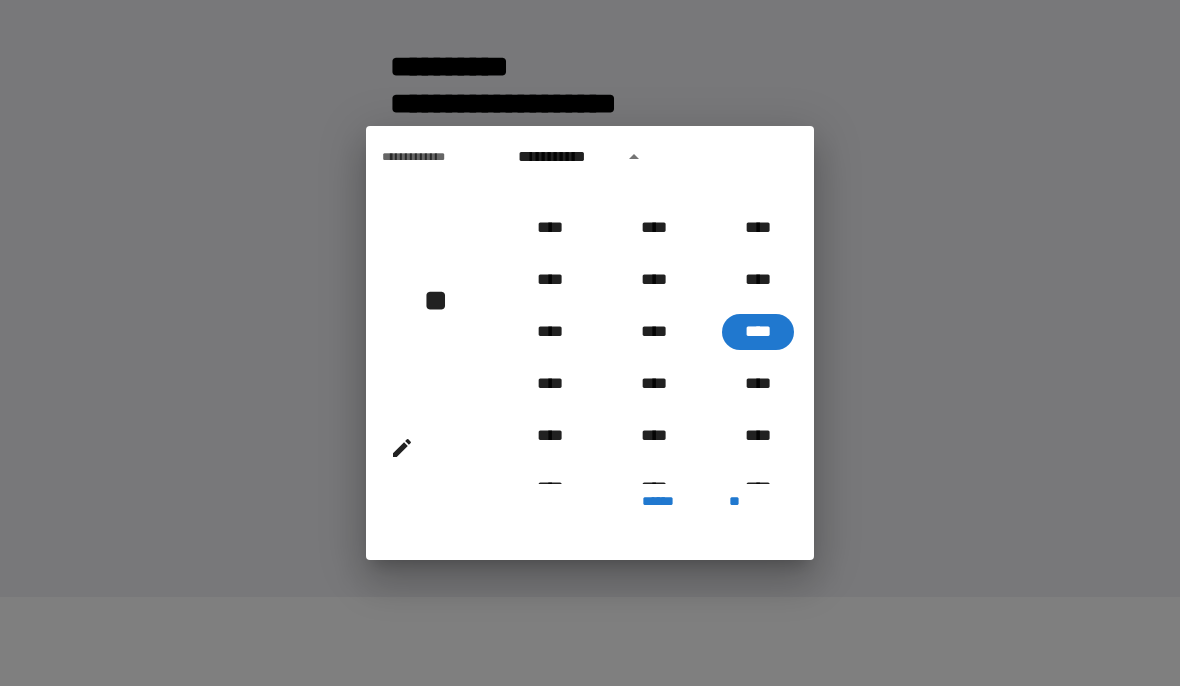 click on "**********" at bounding box center [564, 158] 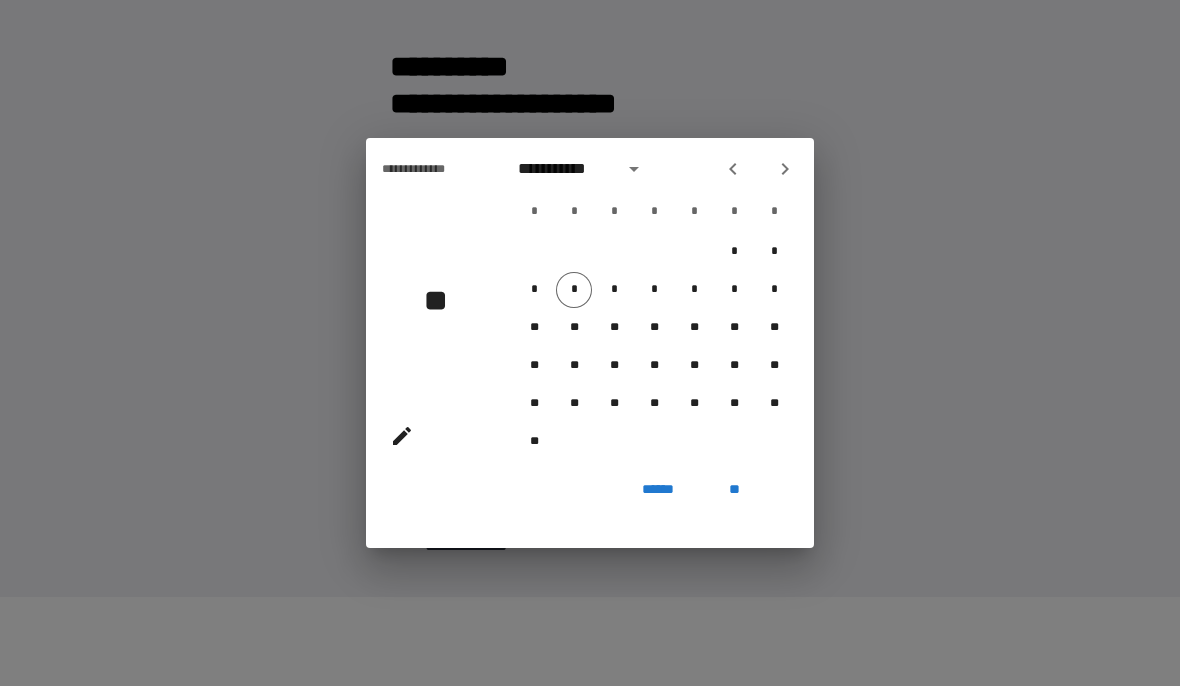 click 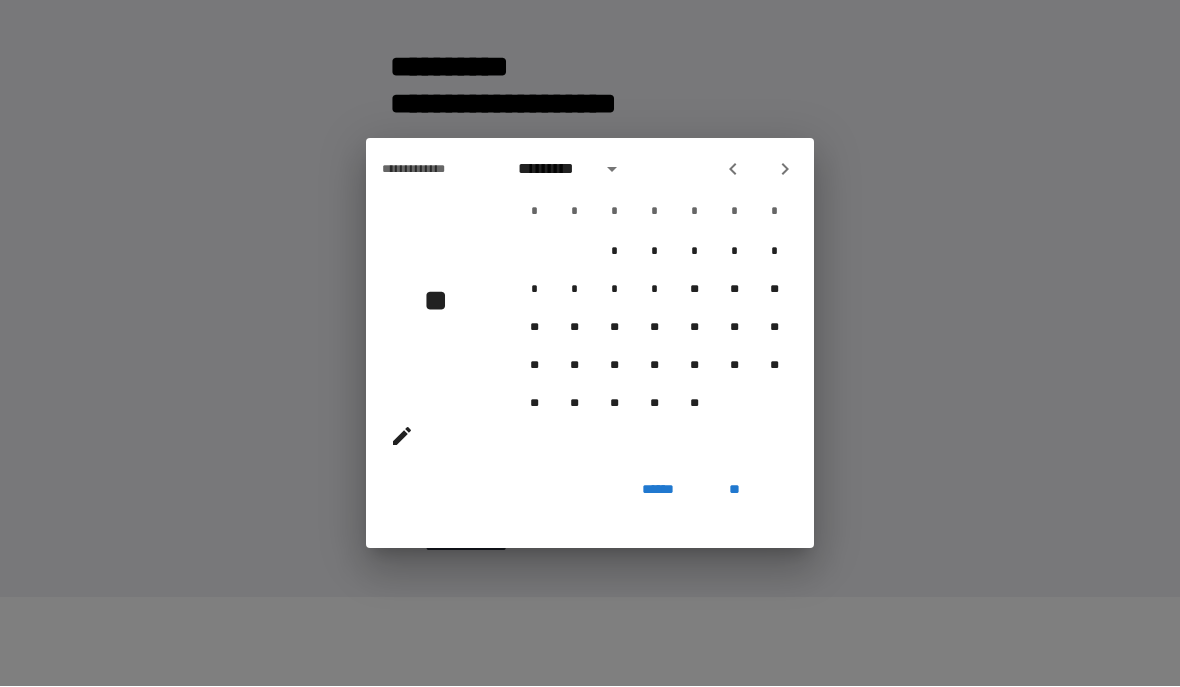 click 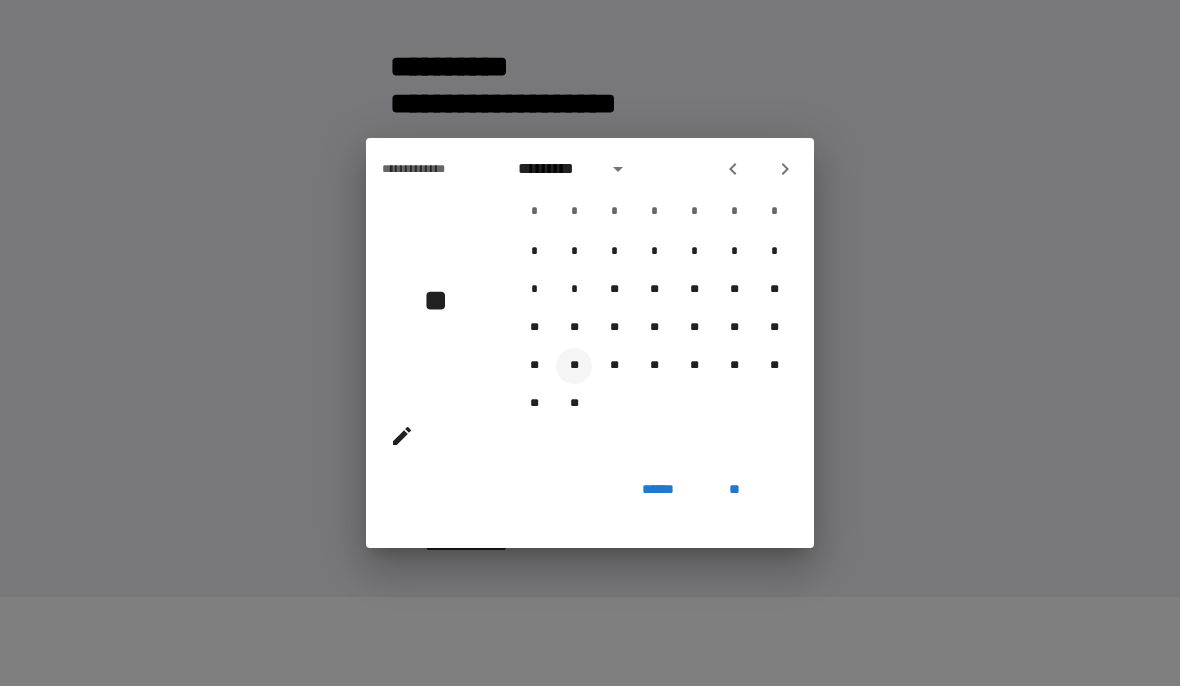 click on "**" at bounding box center [574, 367] 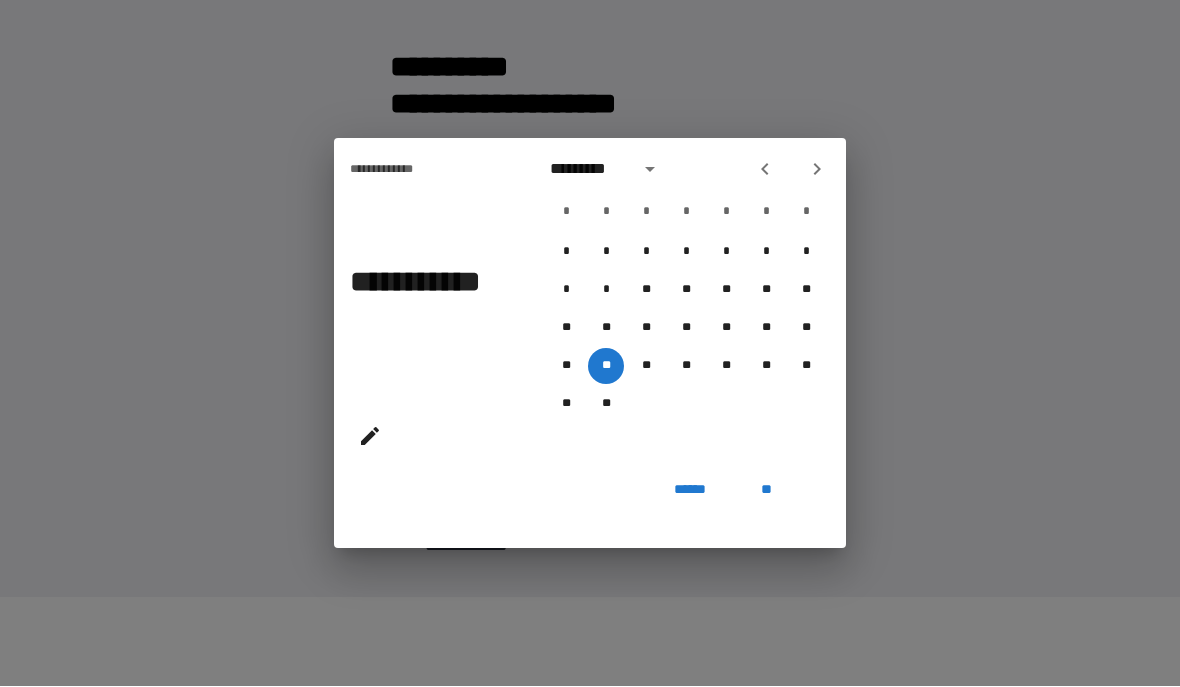 click on "*********" at bounding box center (588, 170) 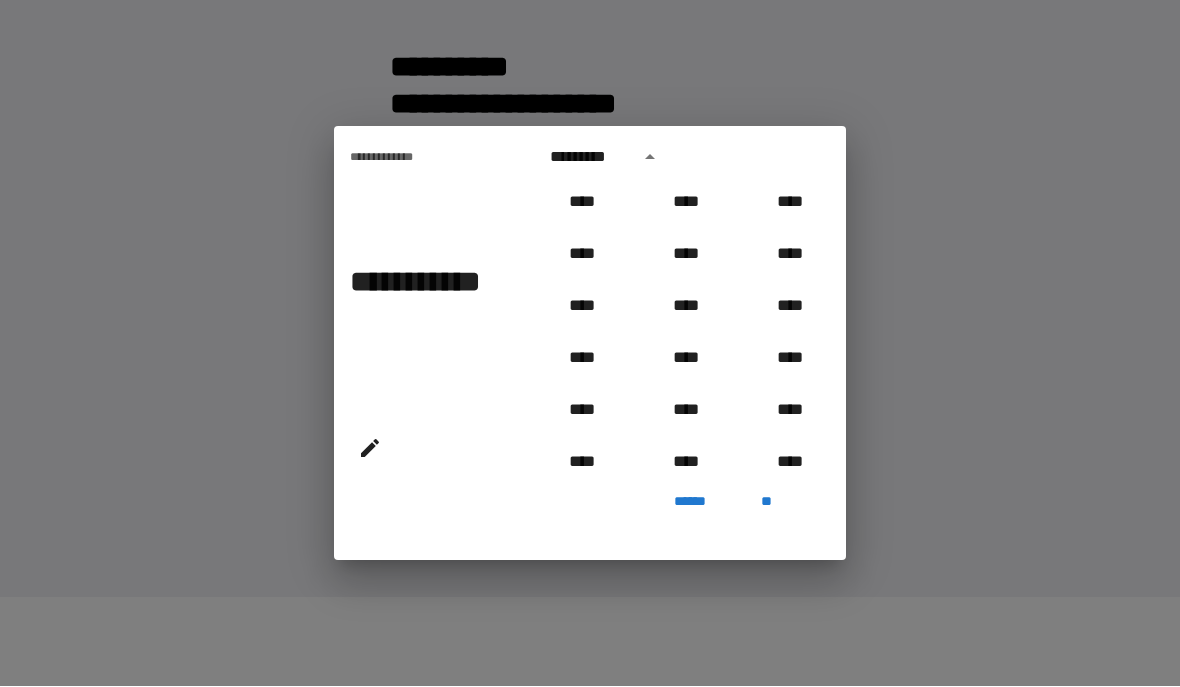 scroll, scrollTop: 833, scrollLeft: 0, axis: vertical 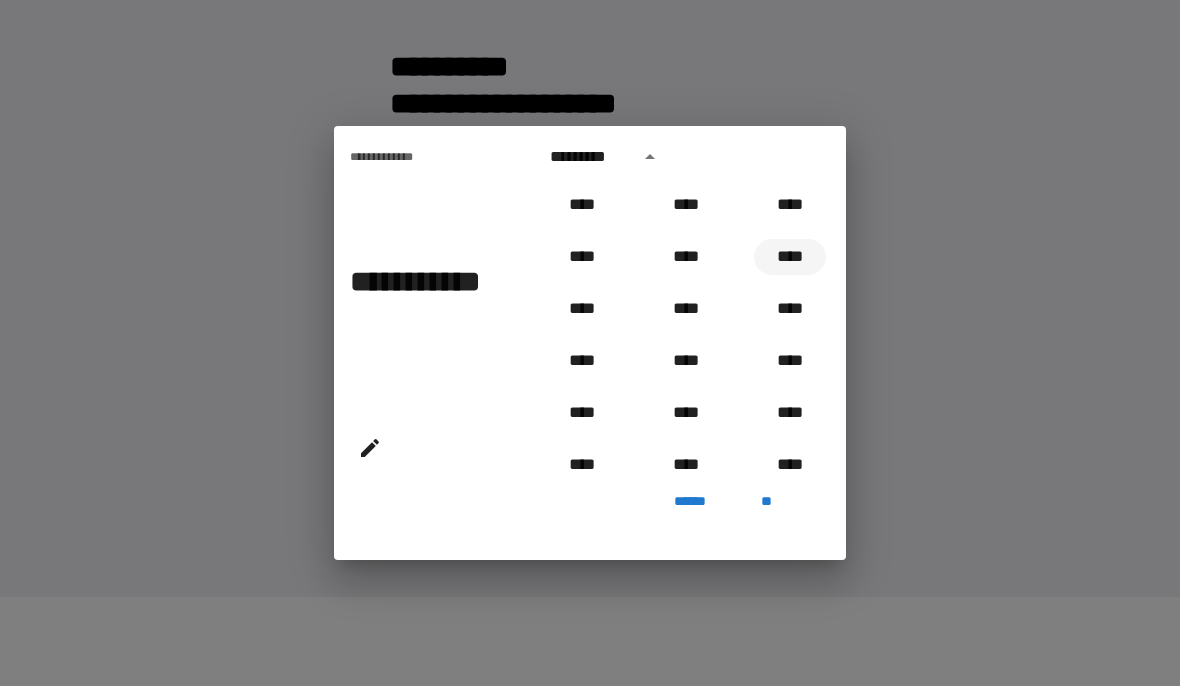 click on "****" at bounding box center [790, 258] 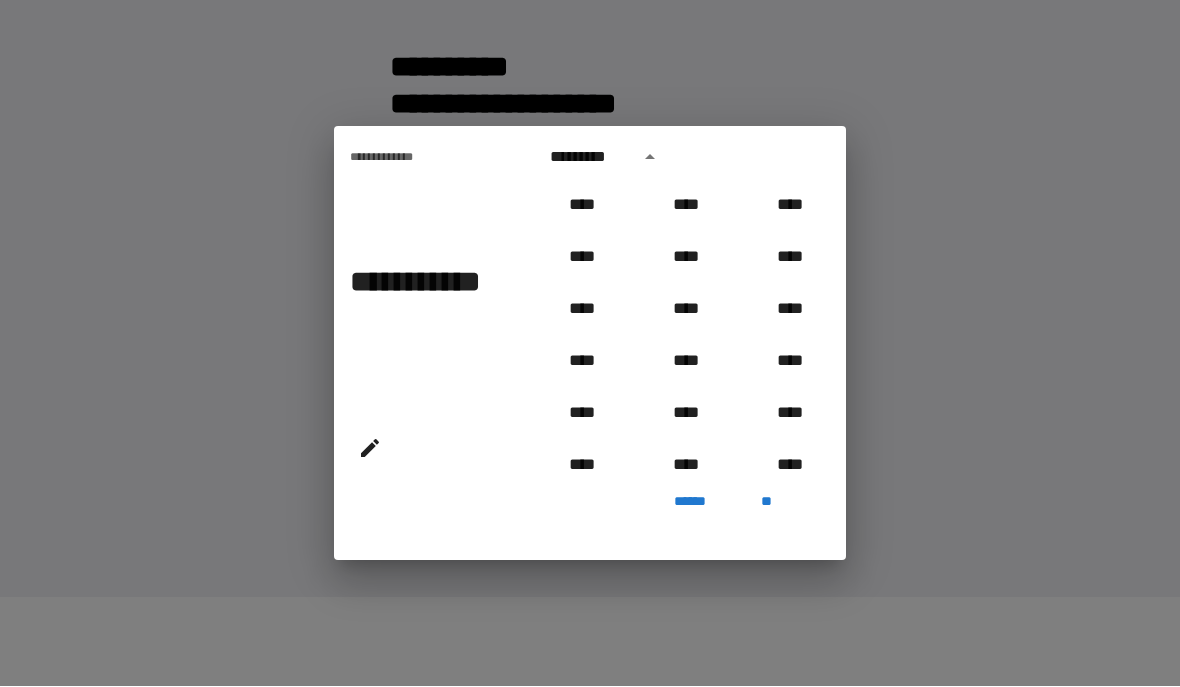 type on "**********" 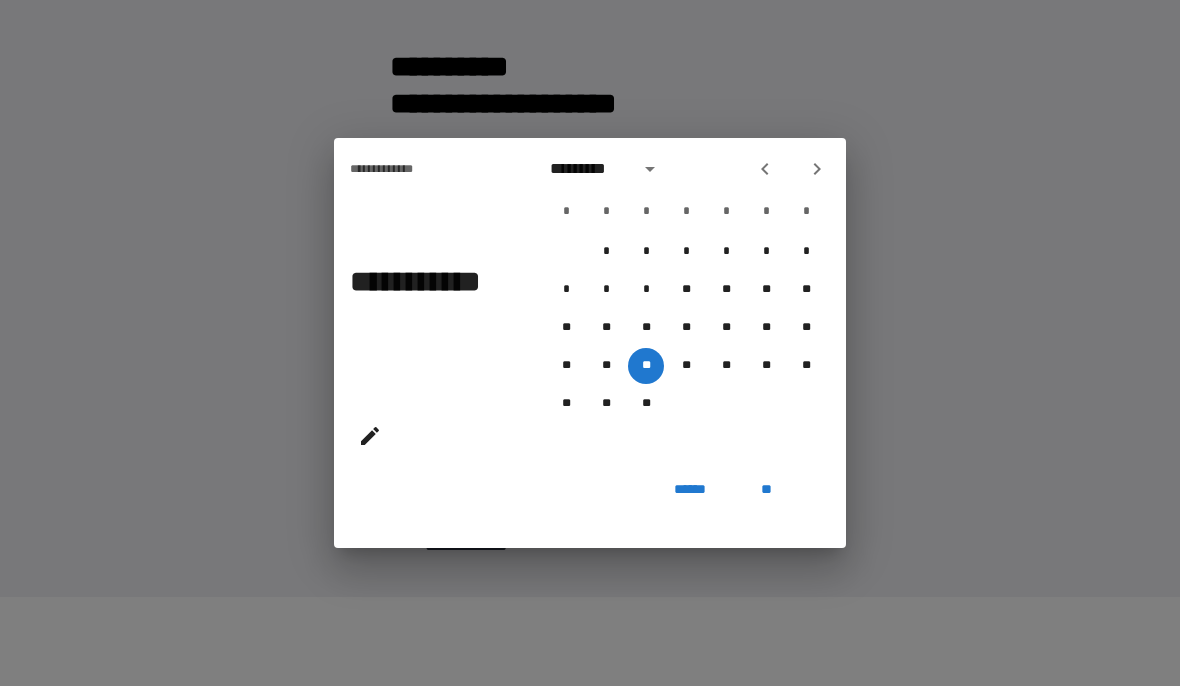 click on "**" at bounding box center [766, 491] 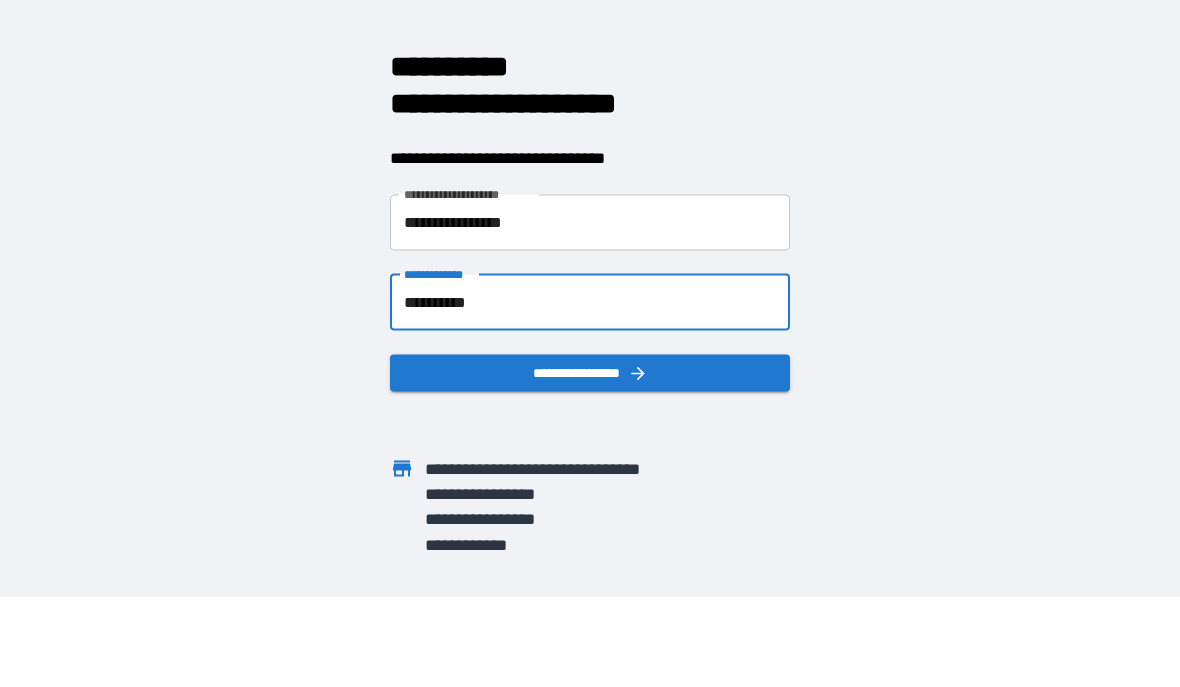 click on "**********" at bounding box center [590, 373] 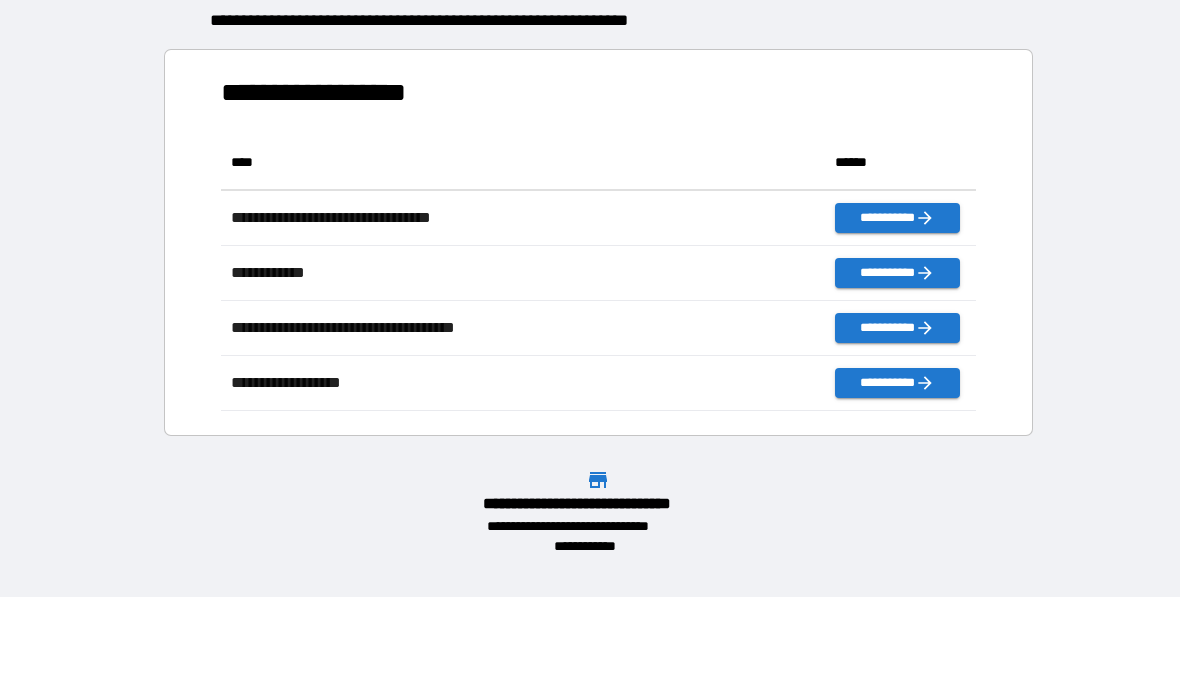 scroll, scrollTop: 1, scrollLeft: 1, axis: both 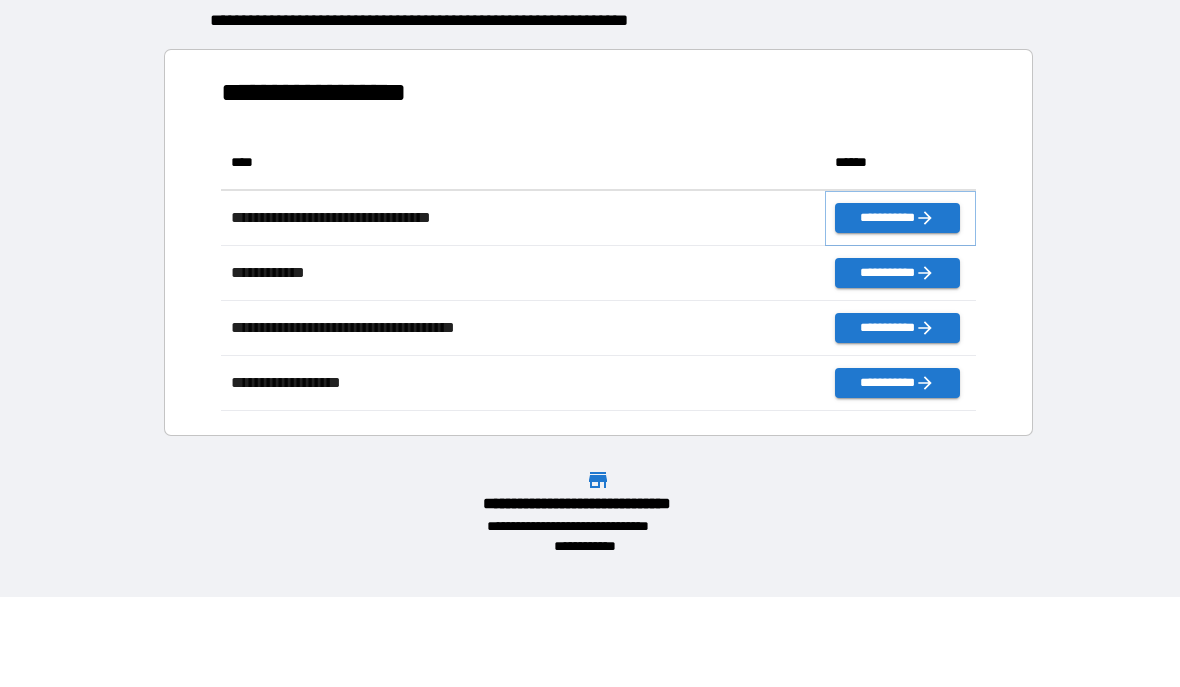 click on "**********" at bounding box center [897, 219] 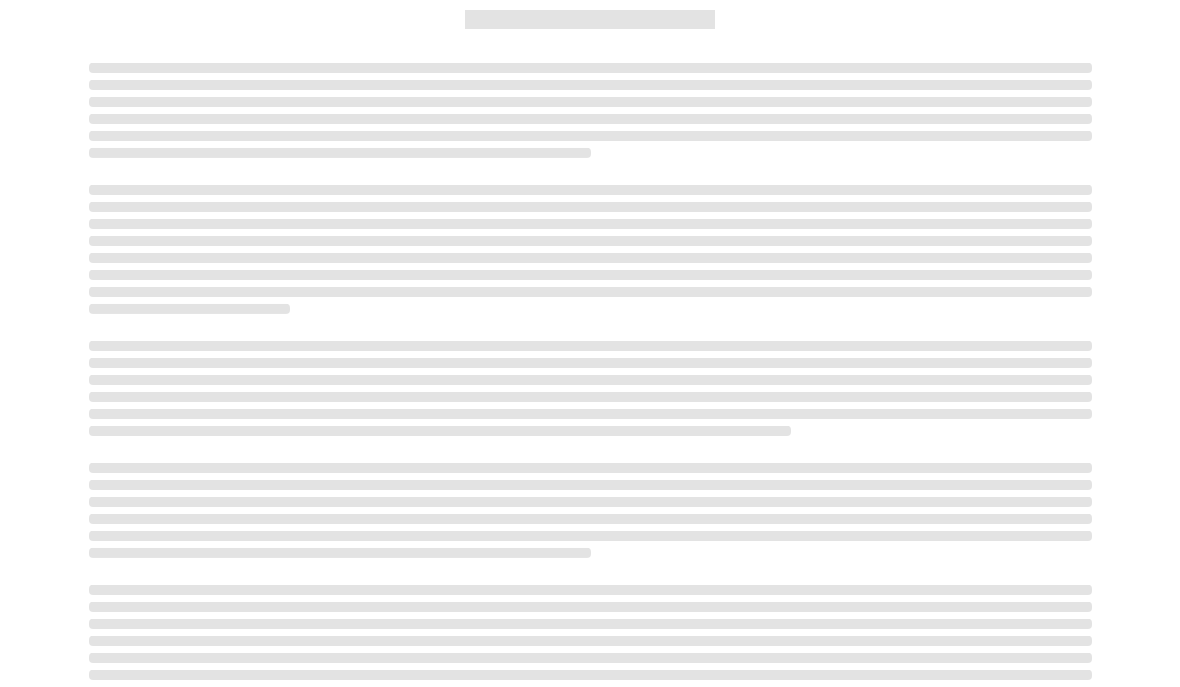 scroll, scrollTop: 89, scrollLeft: 0, axis: vertical 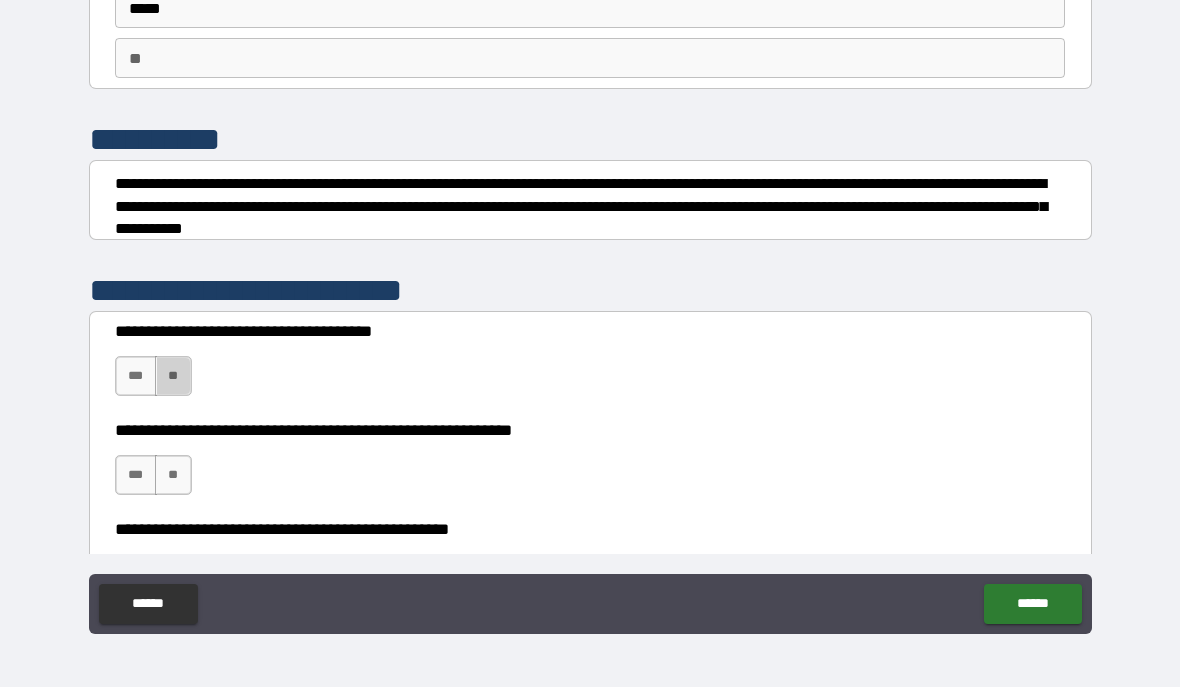 click on "**" at bounding box center (173, 376) 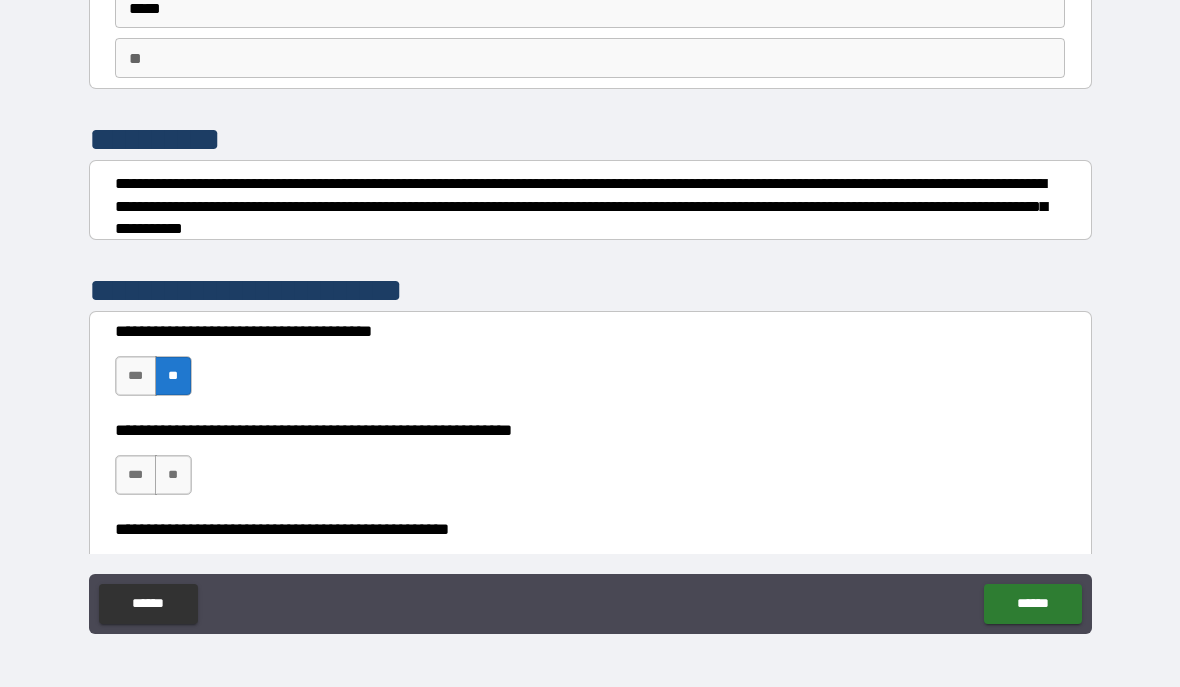 click on "***" at bounding box center (136, 475) 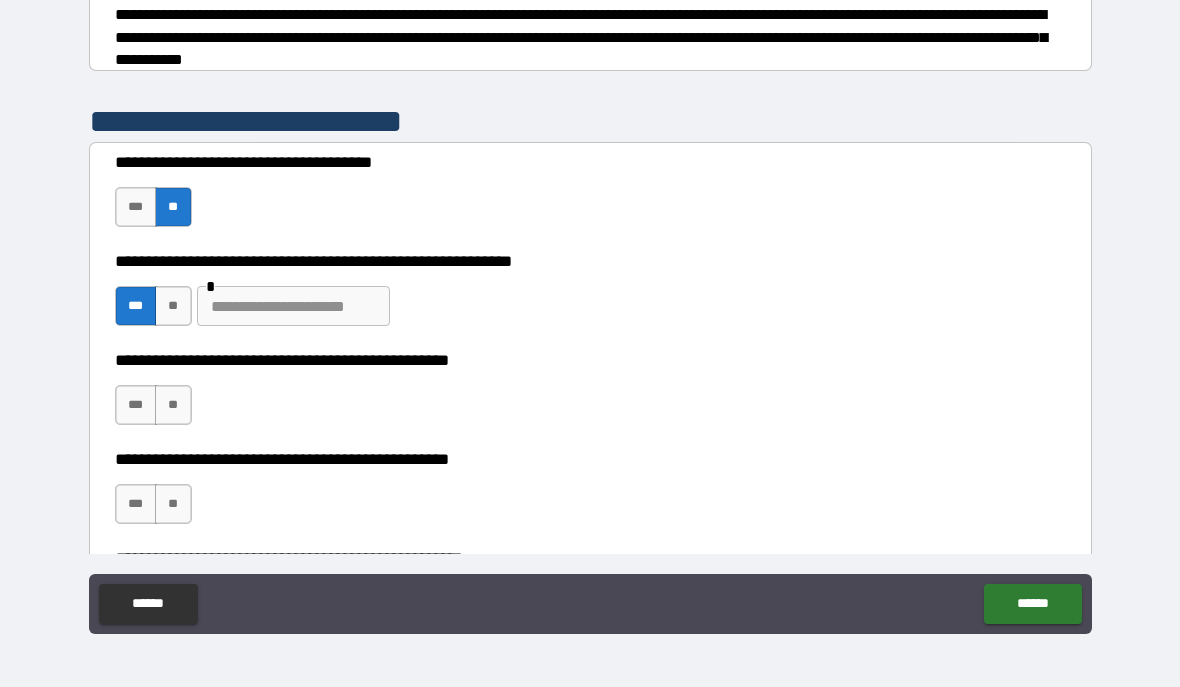 scroll, scrollTop: 291, scrollLeft: 0, axis: vertical 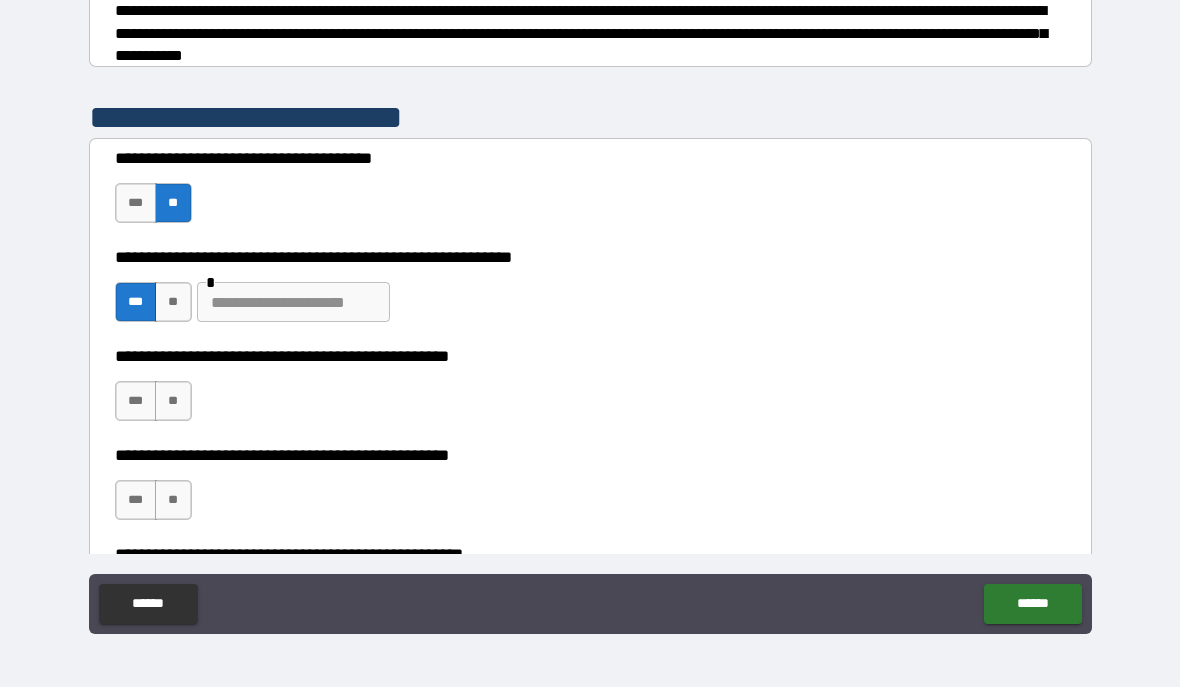 click on "***" at bounding box center (136, 401) 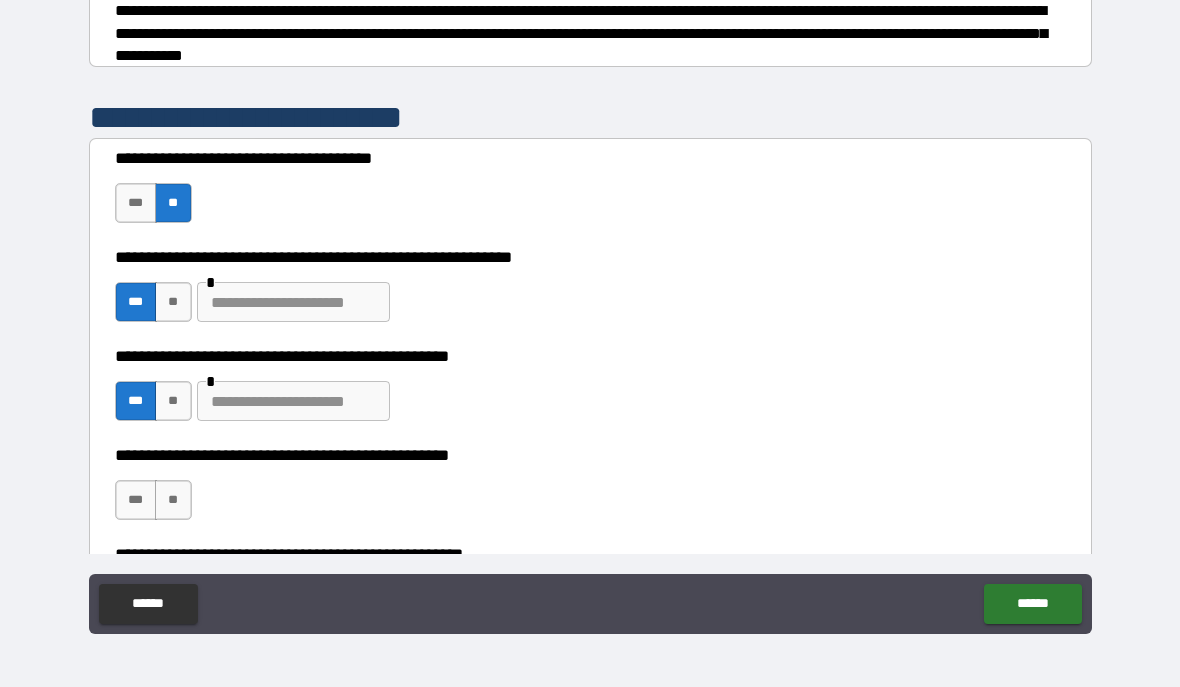 click on "***" at bounding box center [136, 500] 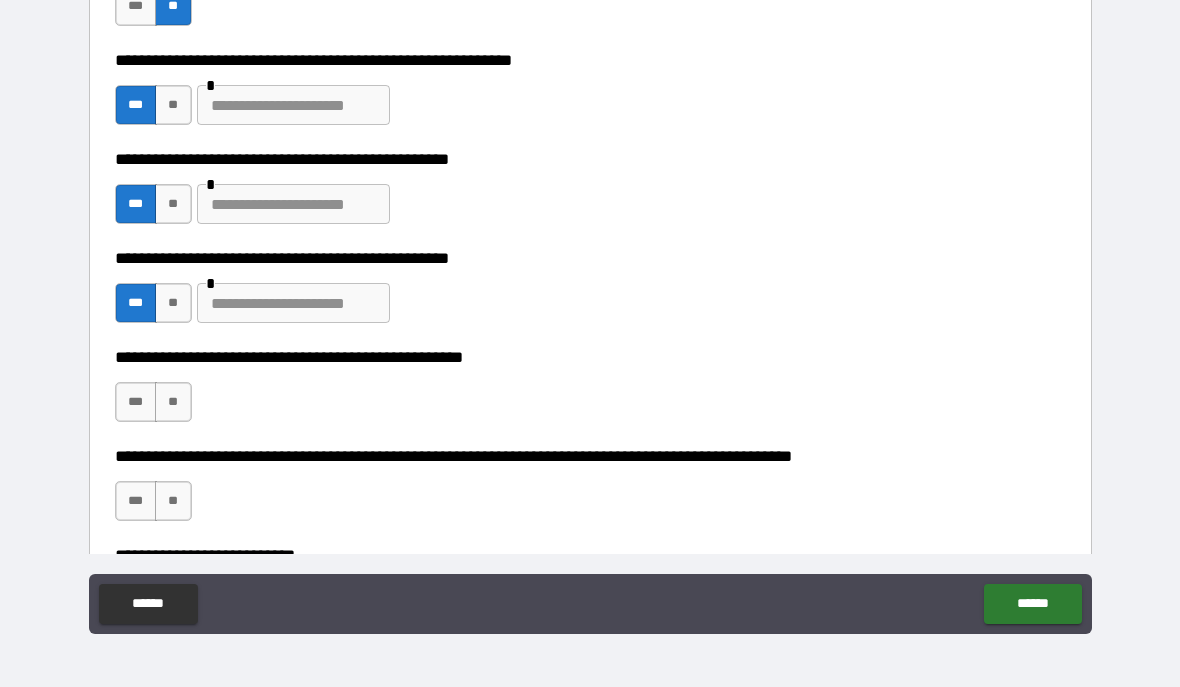 scroll, scrollTop: 489, scrollLeft: 0, axis: vertical 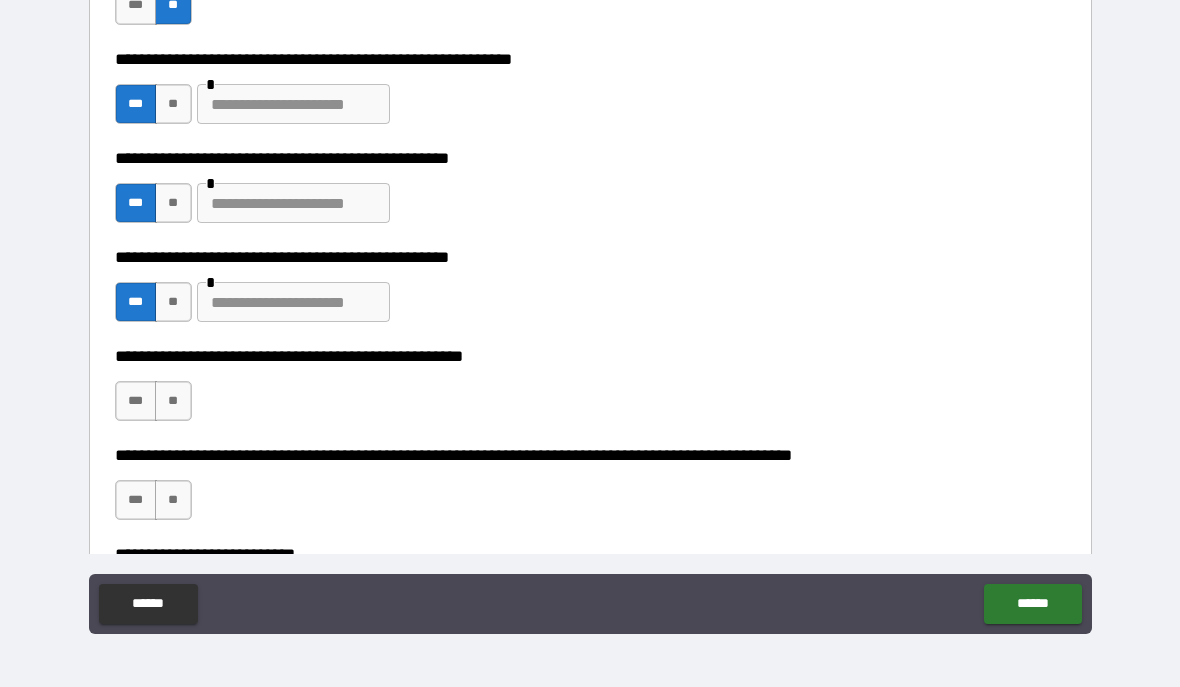 click on "***" at bounding box center [136, 401] 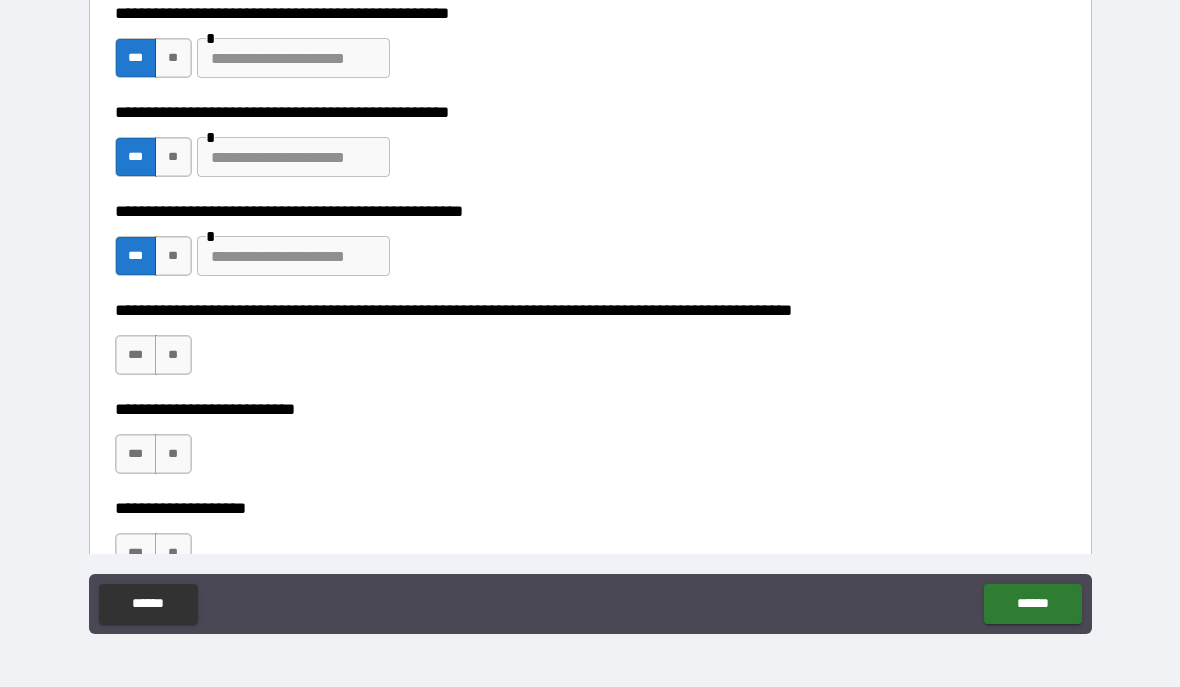 scroll, scrollTop: 635, scrollLeft: 0, axis: vertical 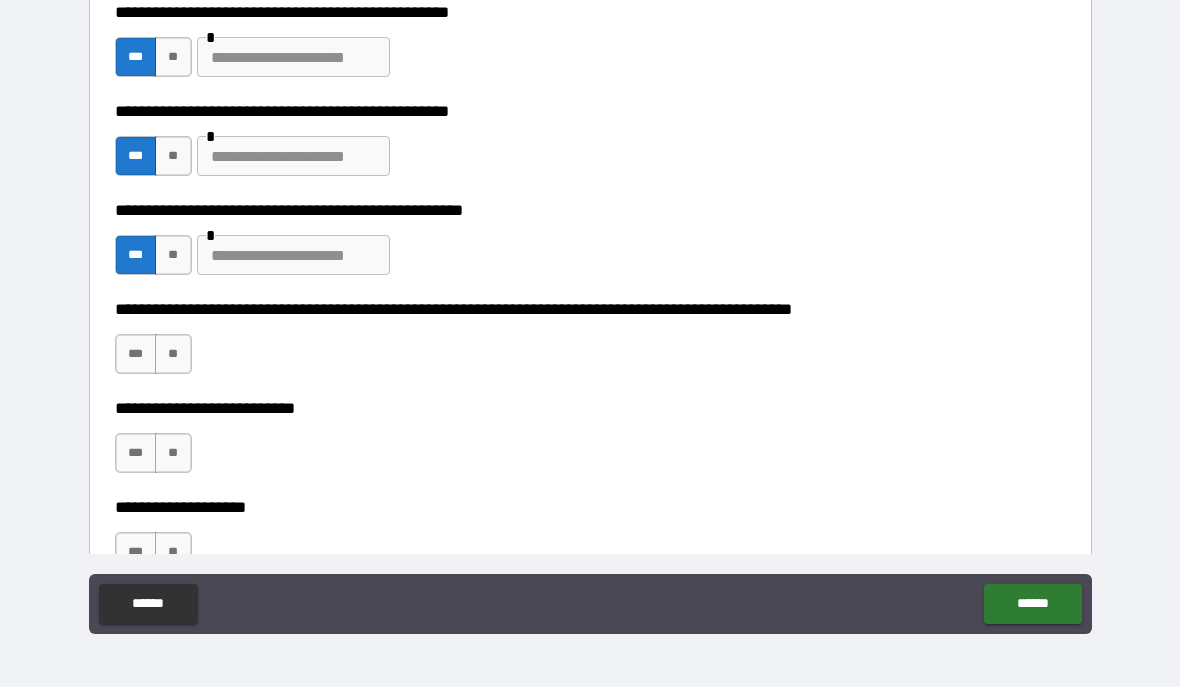 click on "**" at bounding box center [173, 354] 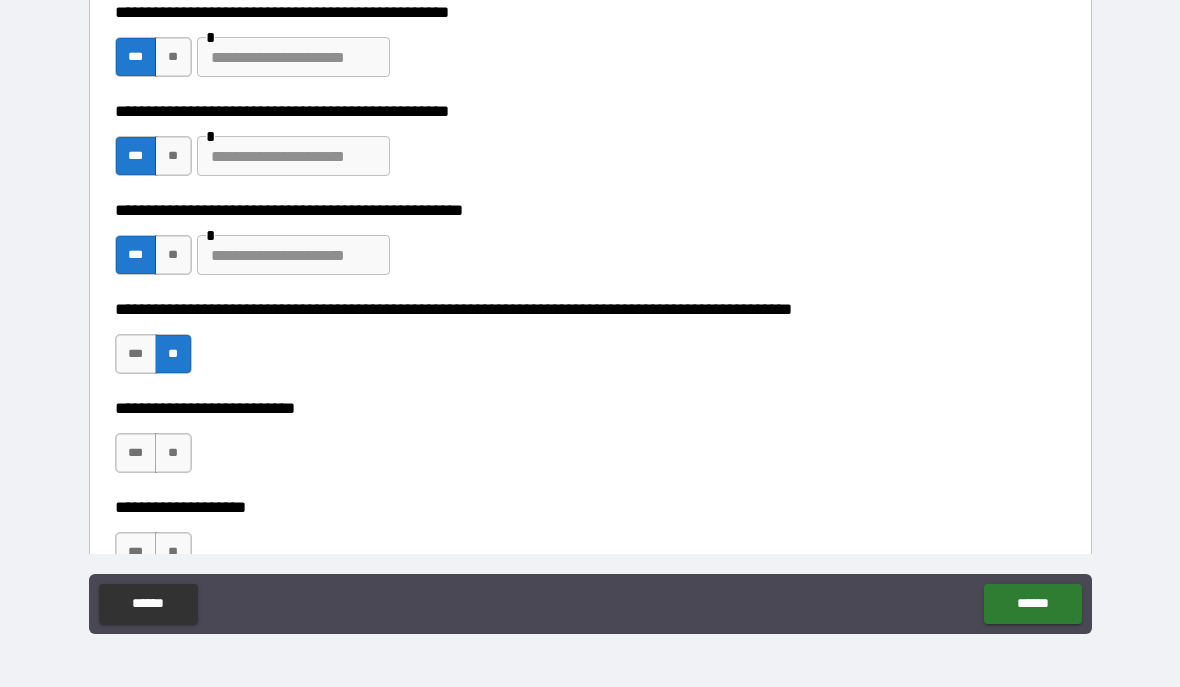 click on "**" at bounding box center [173, 453] 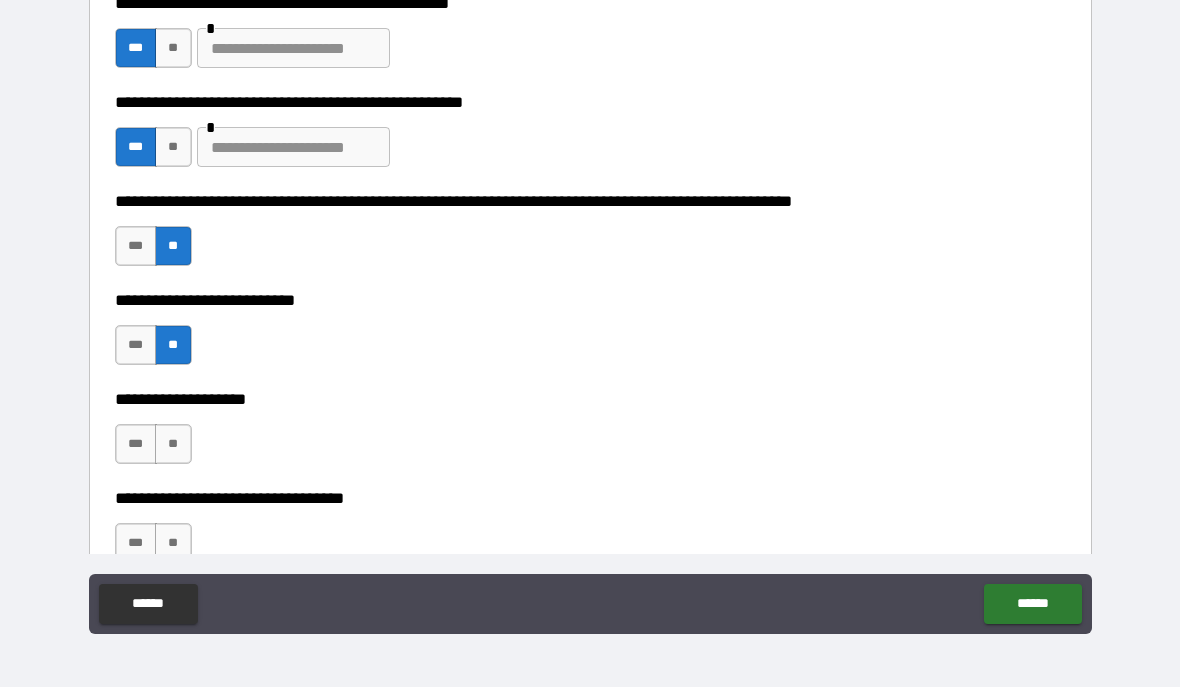scroll, scrollTop: 804, scrollLeft: 0, axis: vertical 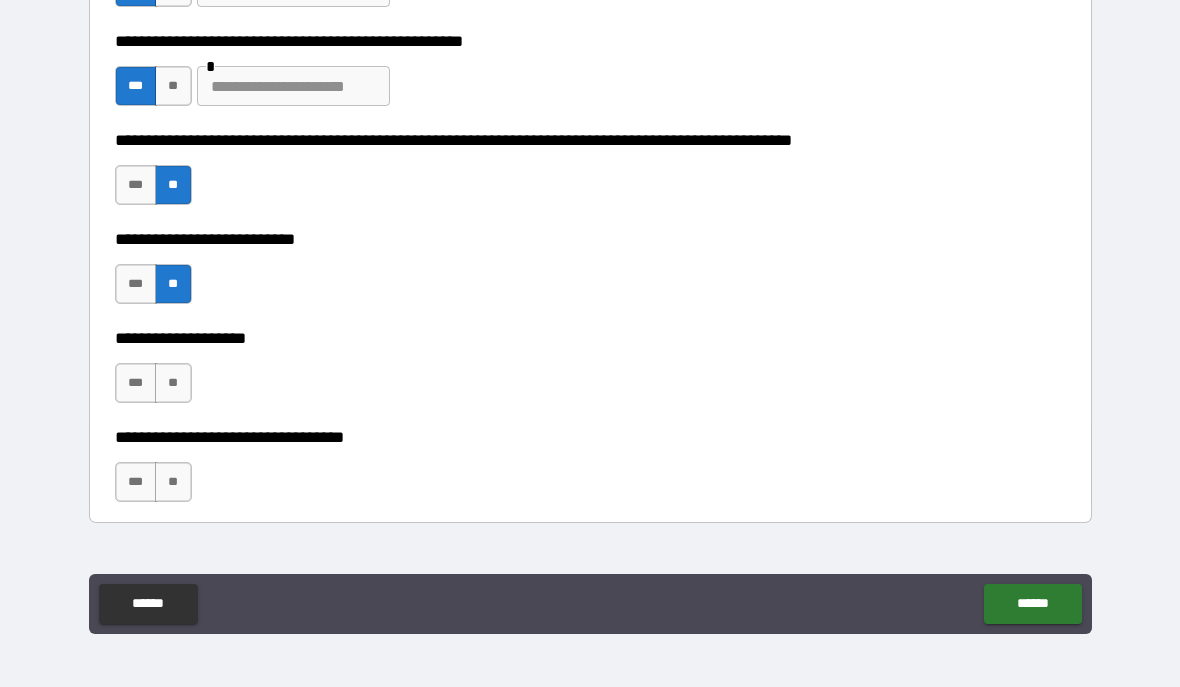 click on "**" at bounding box center [173, 383] 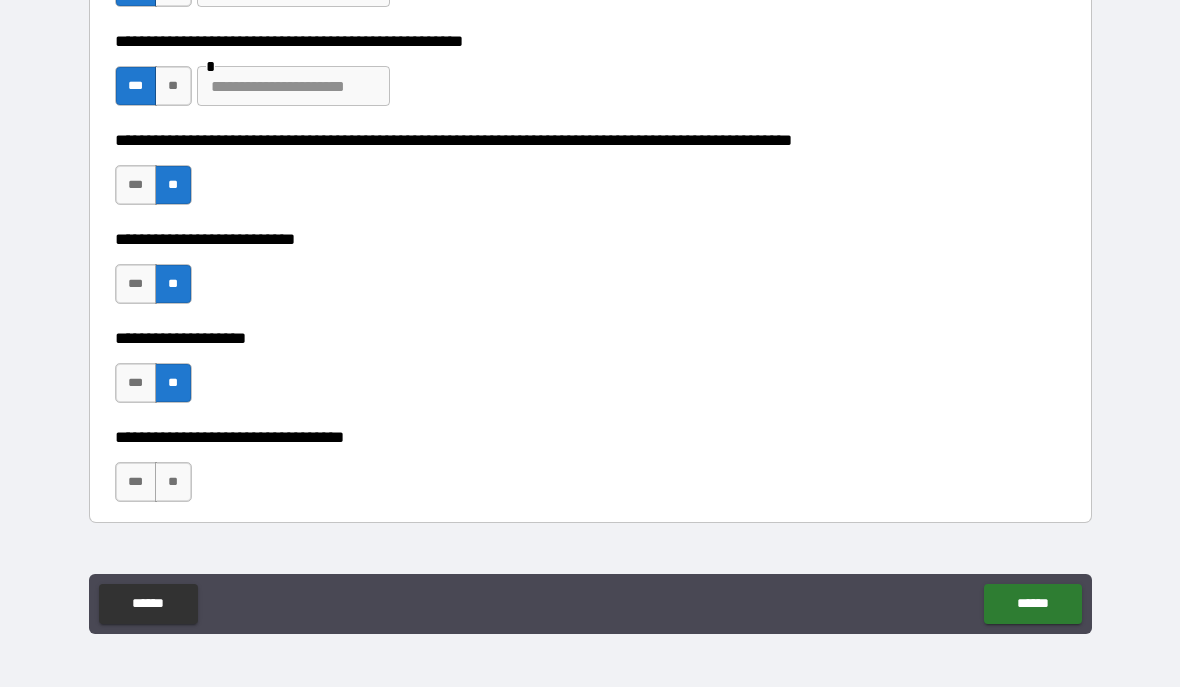 click on "**" at bounding box center [173, 482] 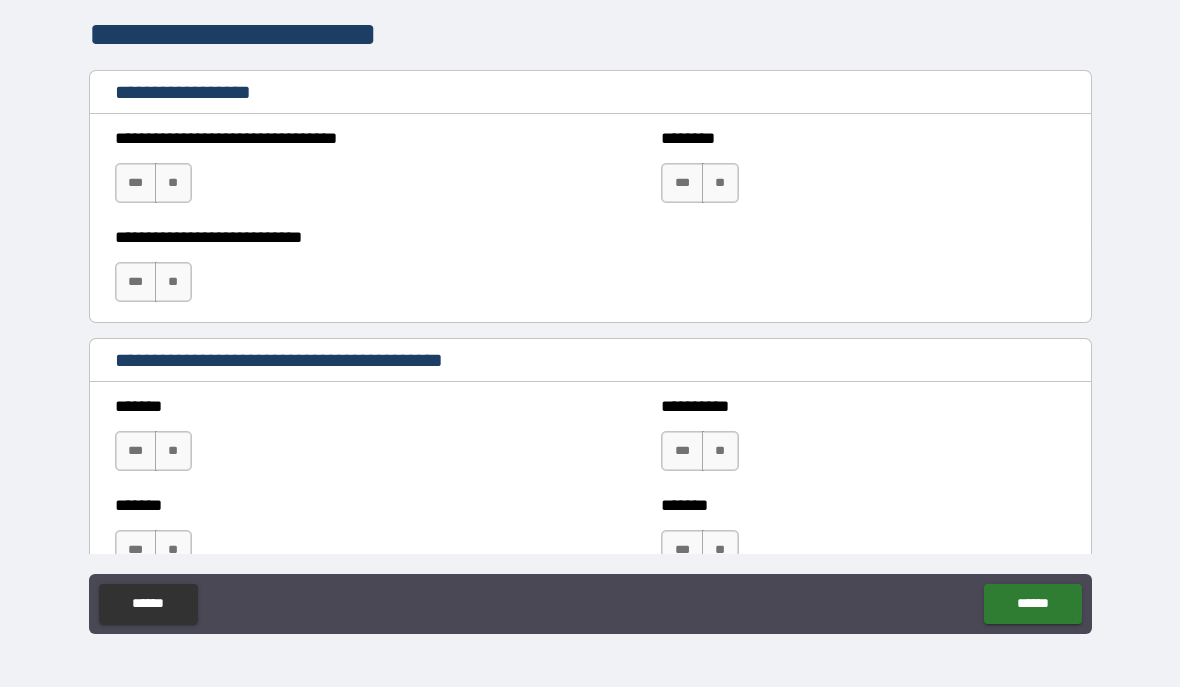 scroll, scrollTop: 1342, scrollLeft: 0, axis: vertical 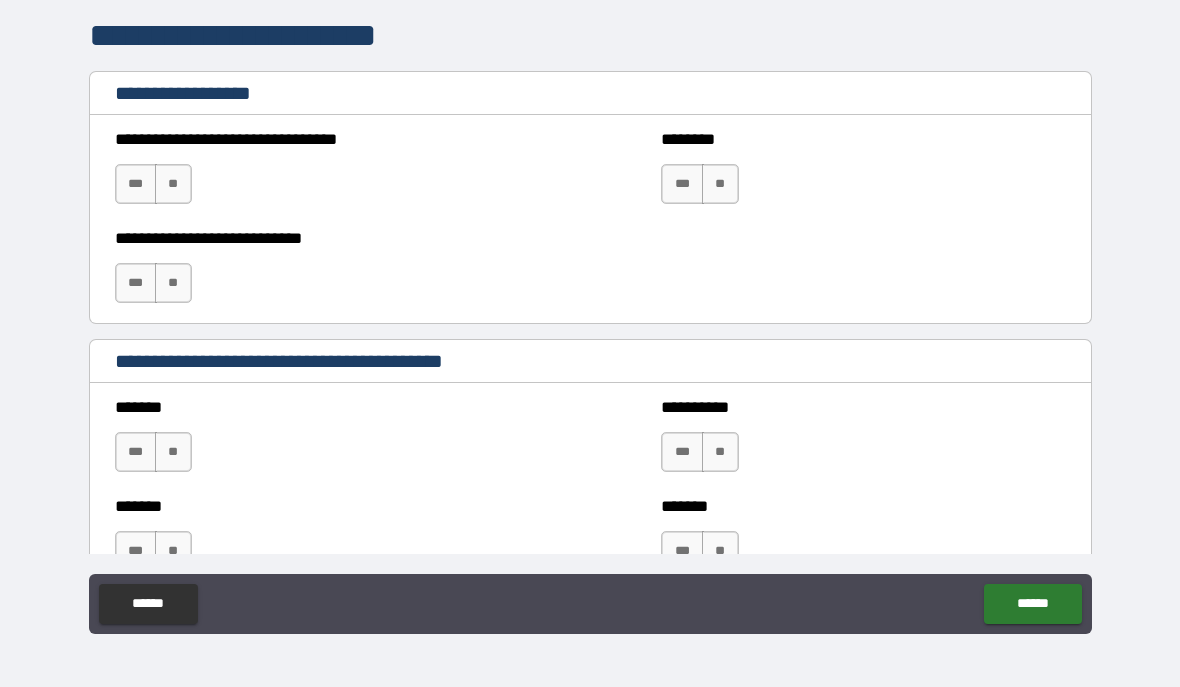 click on "**" at bounding box center (173, 184) 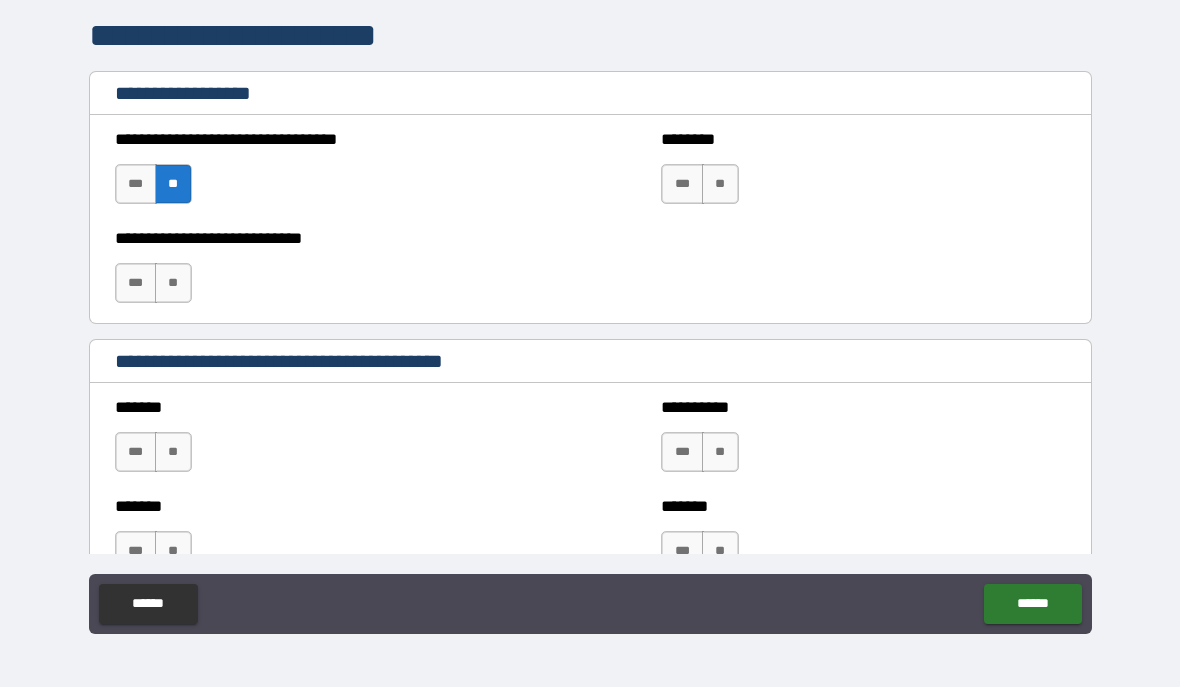 click on "**" at bounding box center (173, 283) 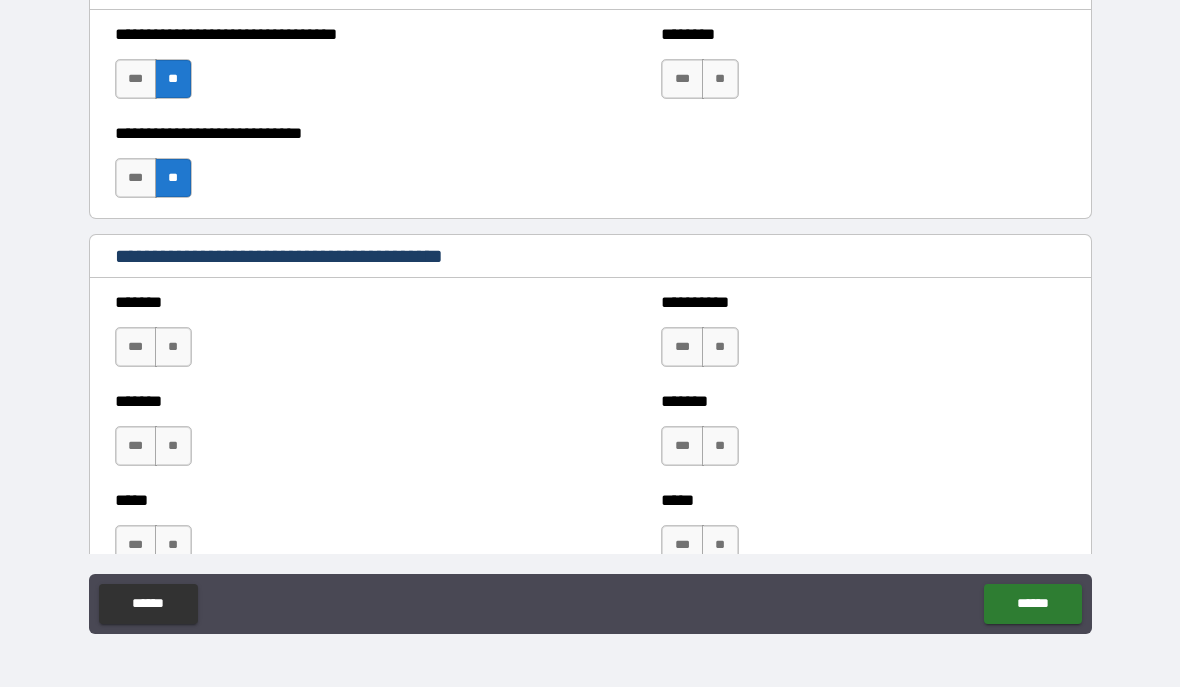 scroll, scrollTop: 1450, scrollLeft: 0, axis: vertical 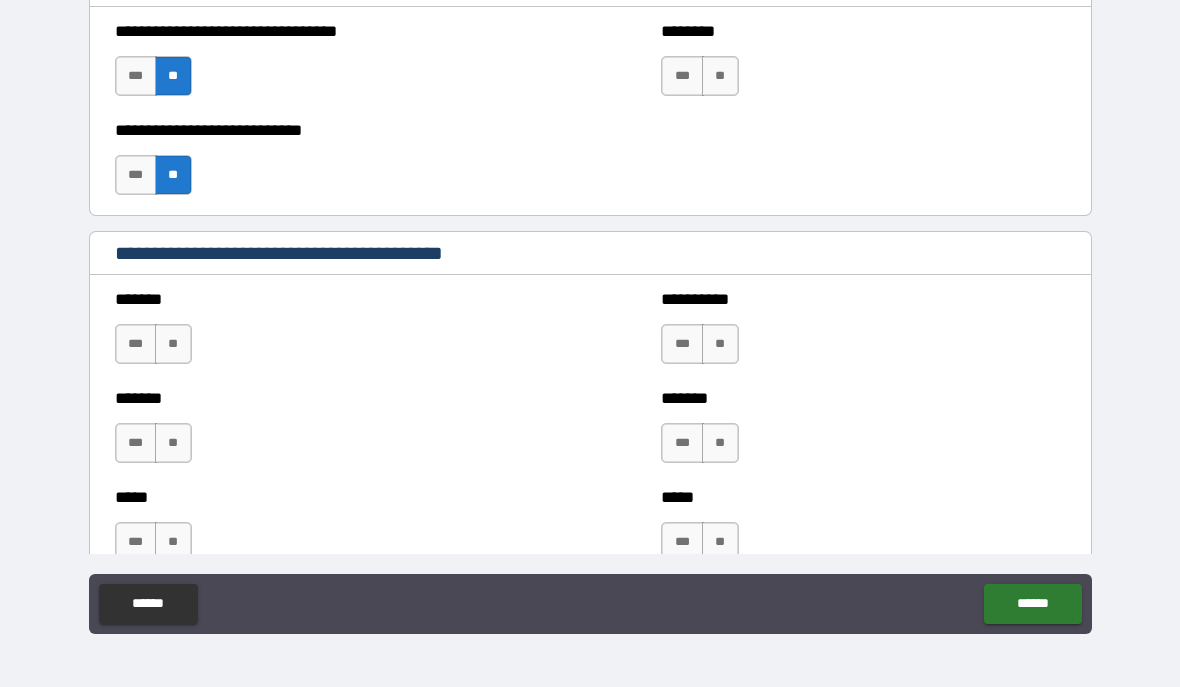 click on "**" at bounding box center (173, 344) 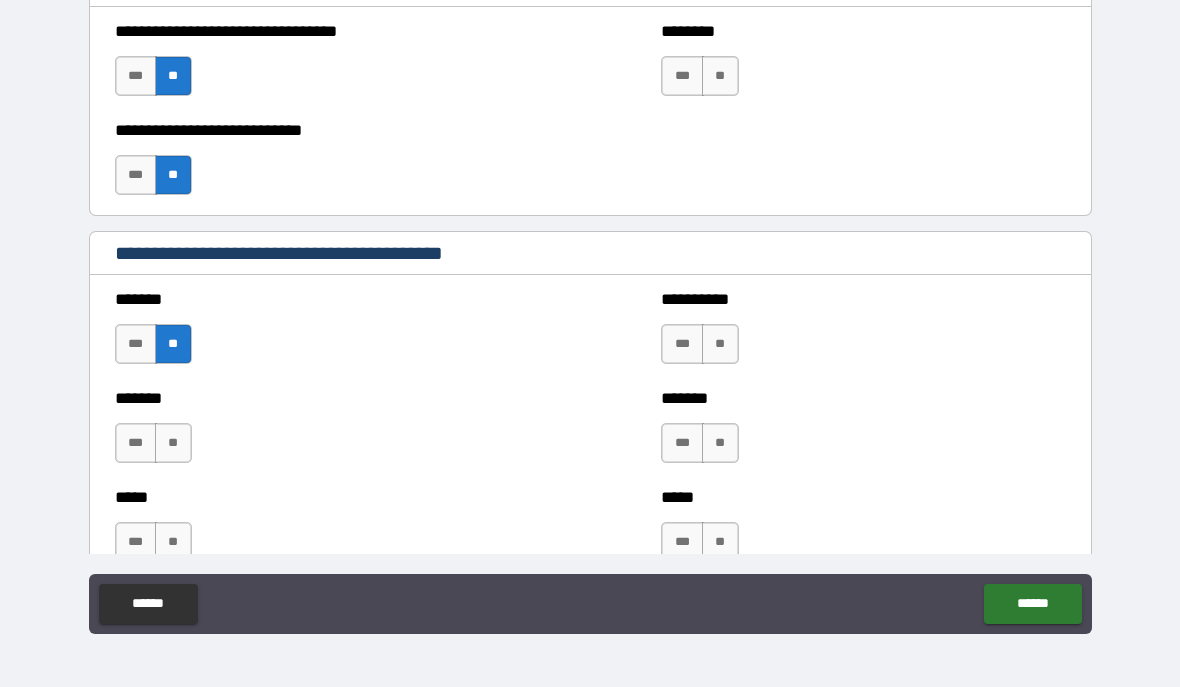 click on "**" at bounding box center (173, 443) 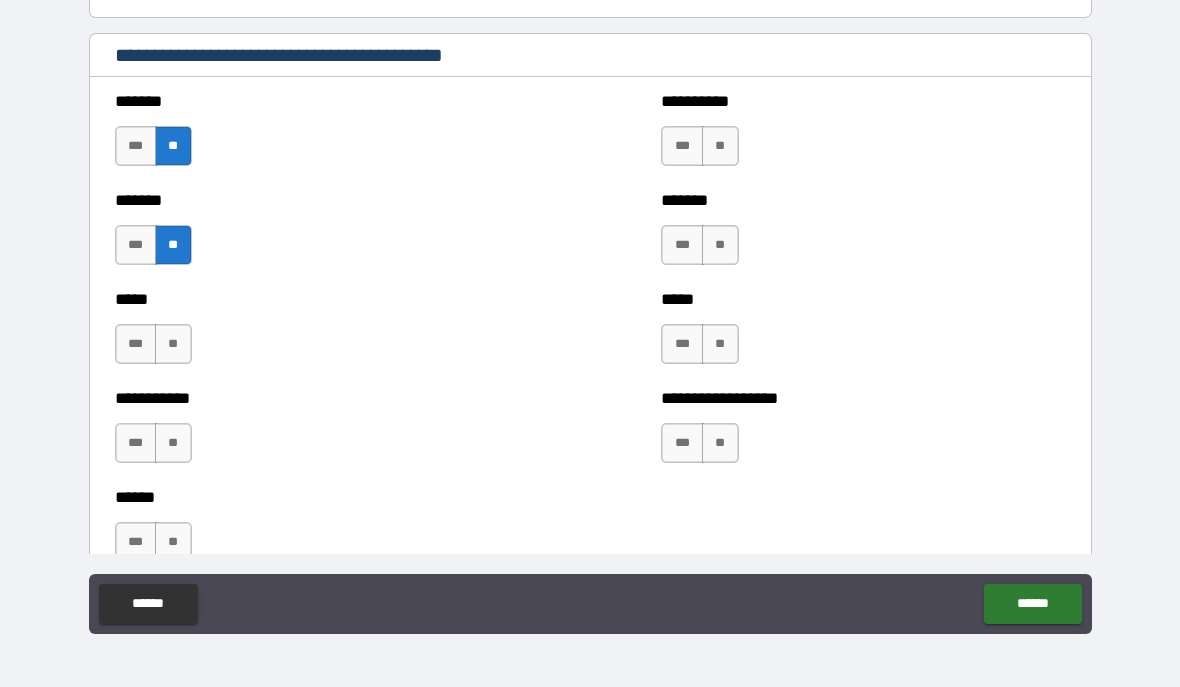 scroll, scrollTop: 1649, scrollLeft: 0, axis: vertical 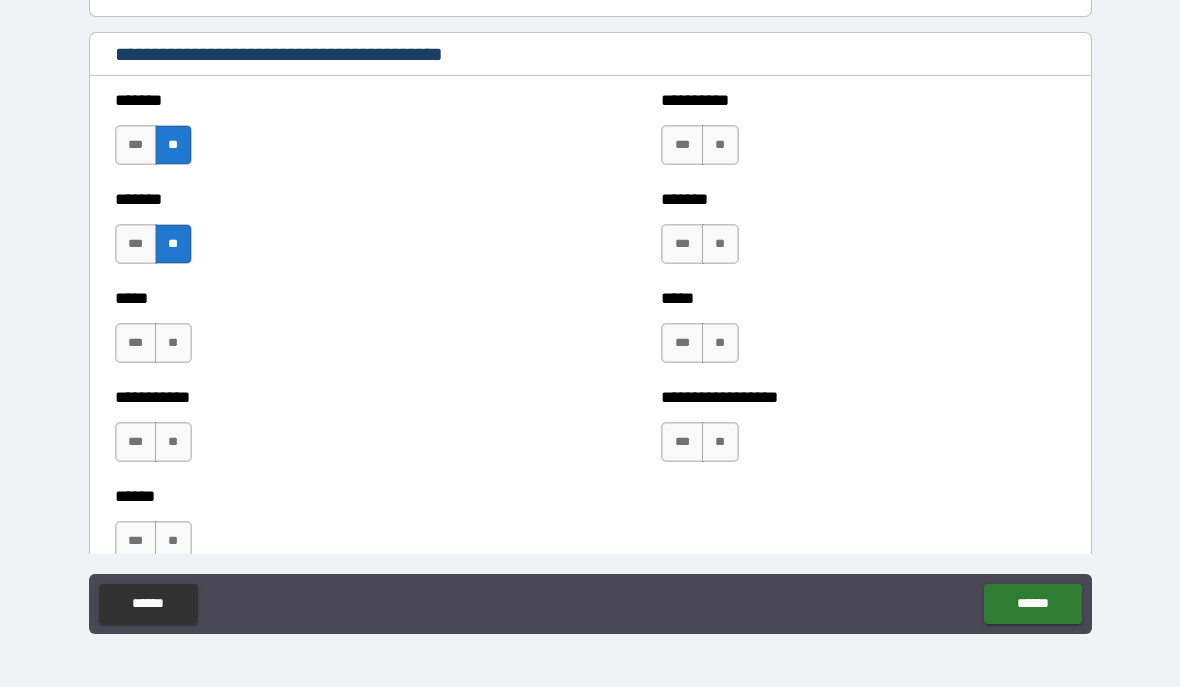 click on "**" at bounding box center (173, 343) 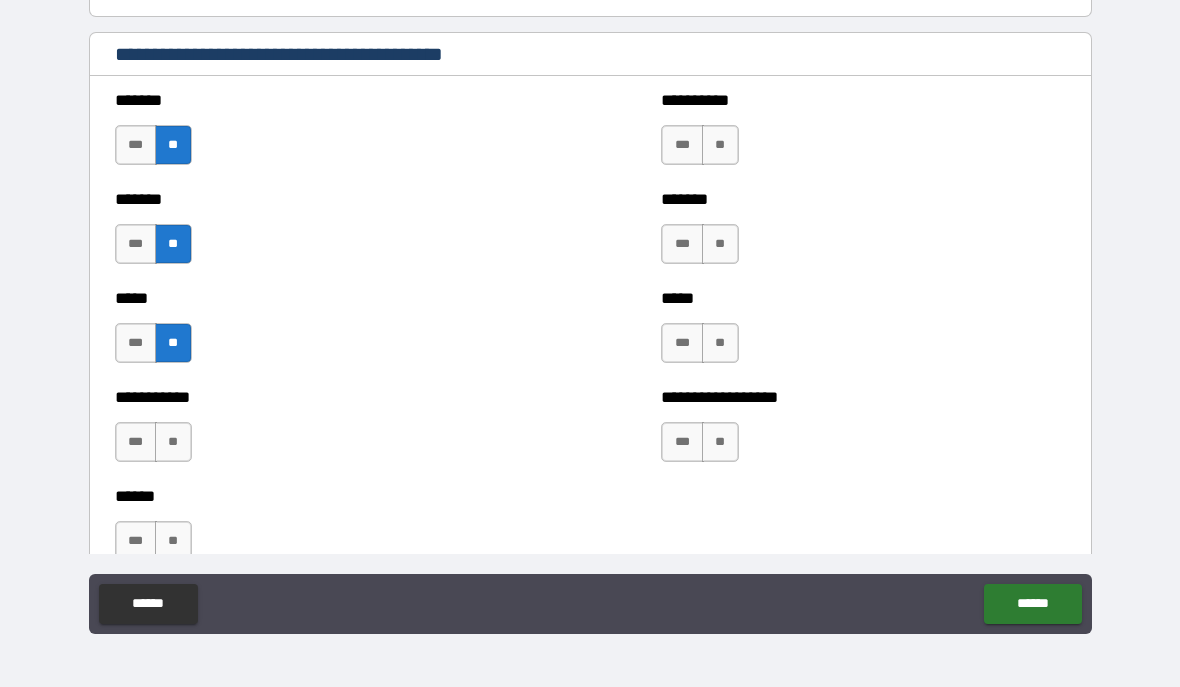 click on "**" at bounding box center [173, 442] 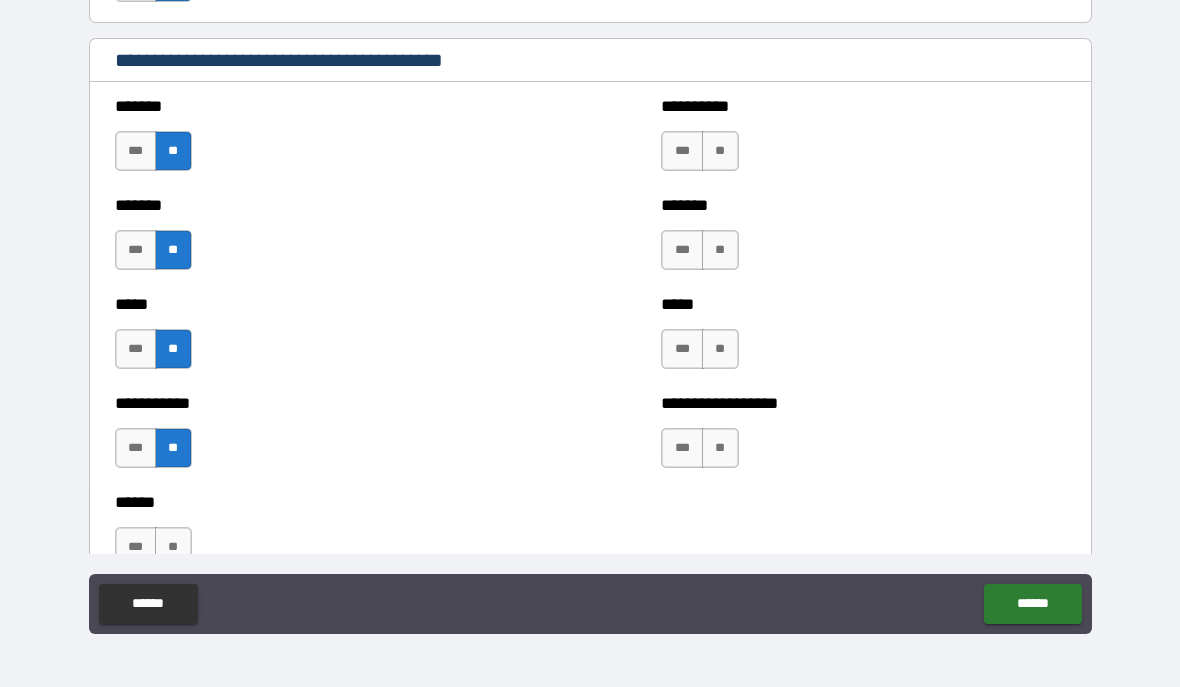 scroll, scrollTop: 1650, scrollLeft: 0, axis: vertical 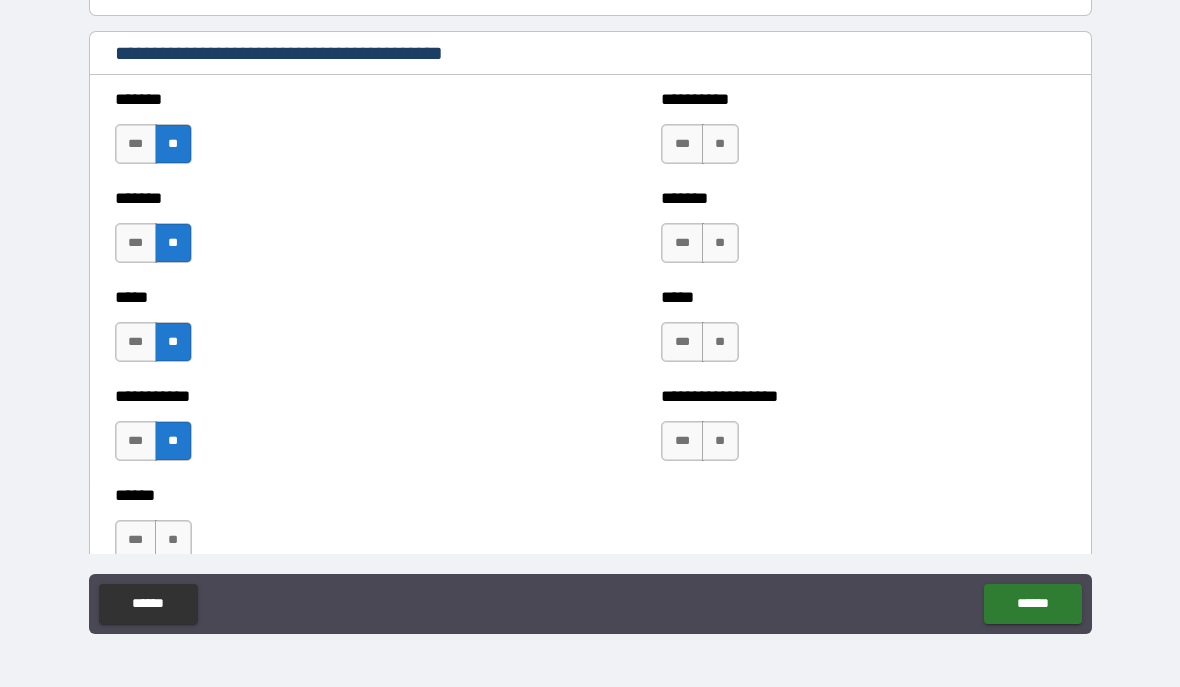 click on "**" at bounding box center [720, 144] 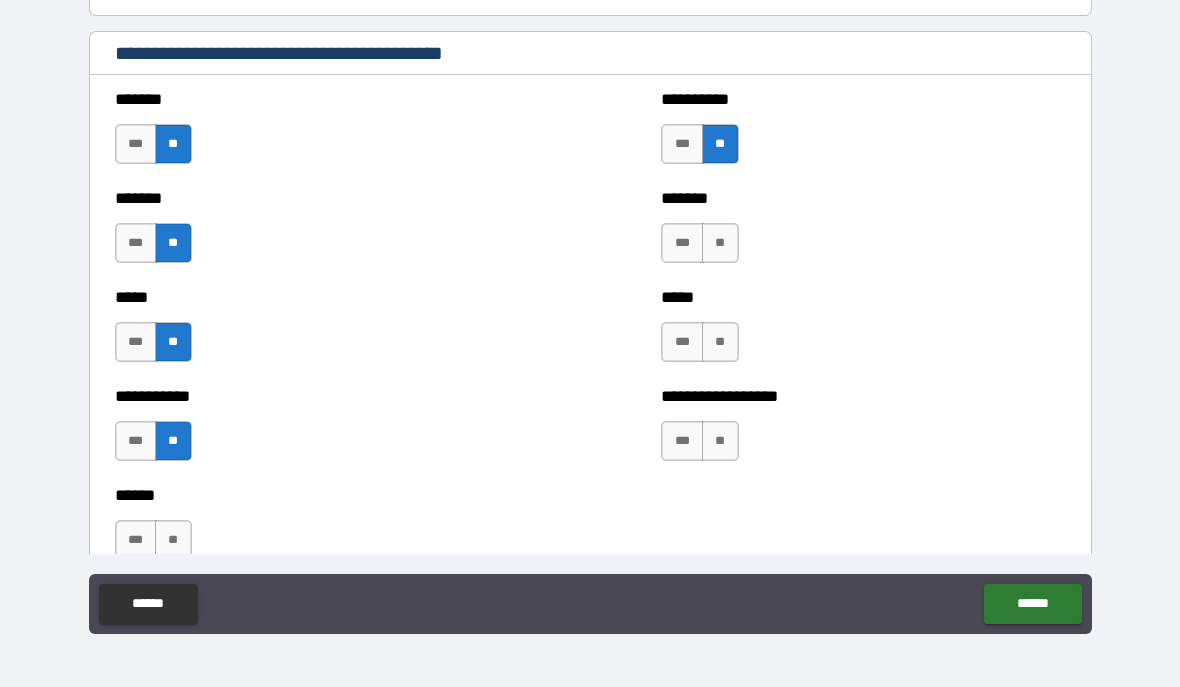 click on "**" at bounding box center (720, 243) 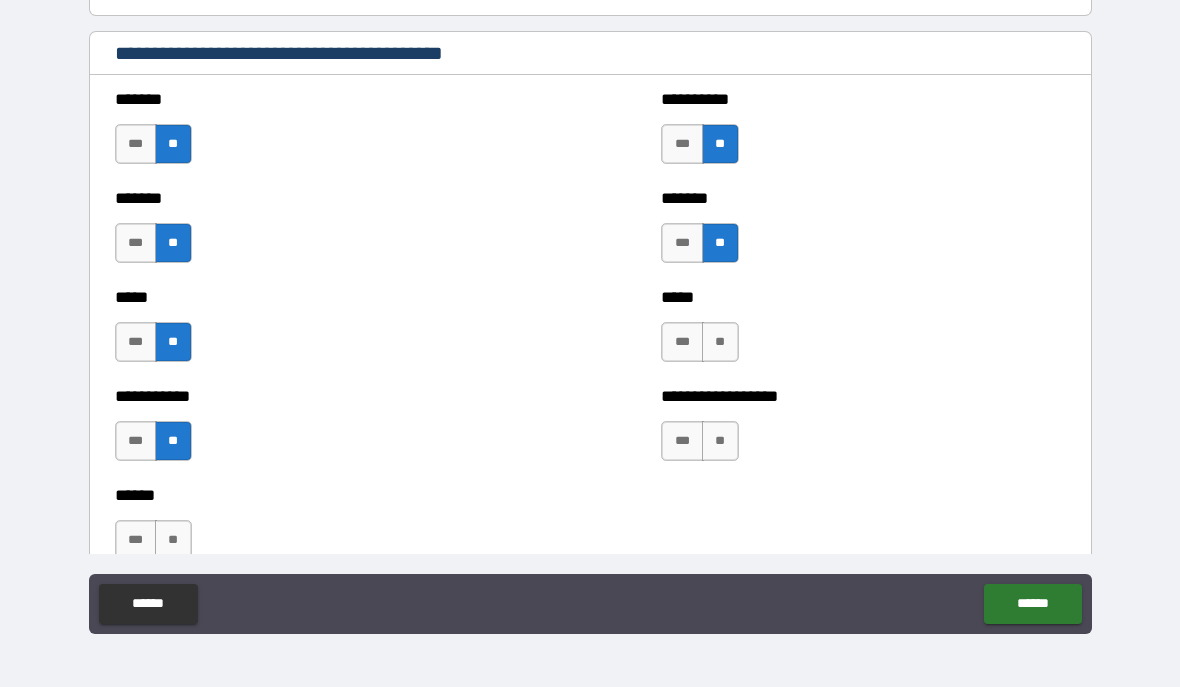 click on "***" at bounding box center [682, 342] 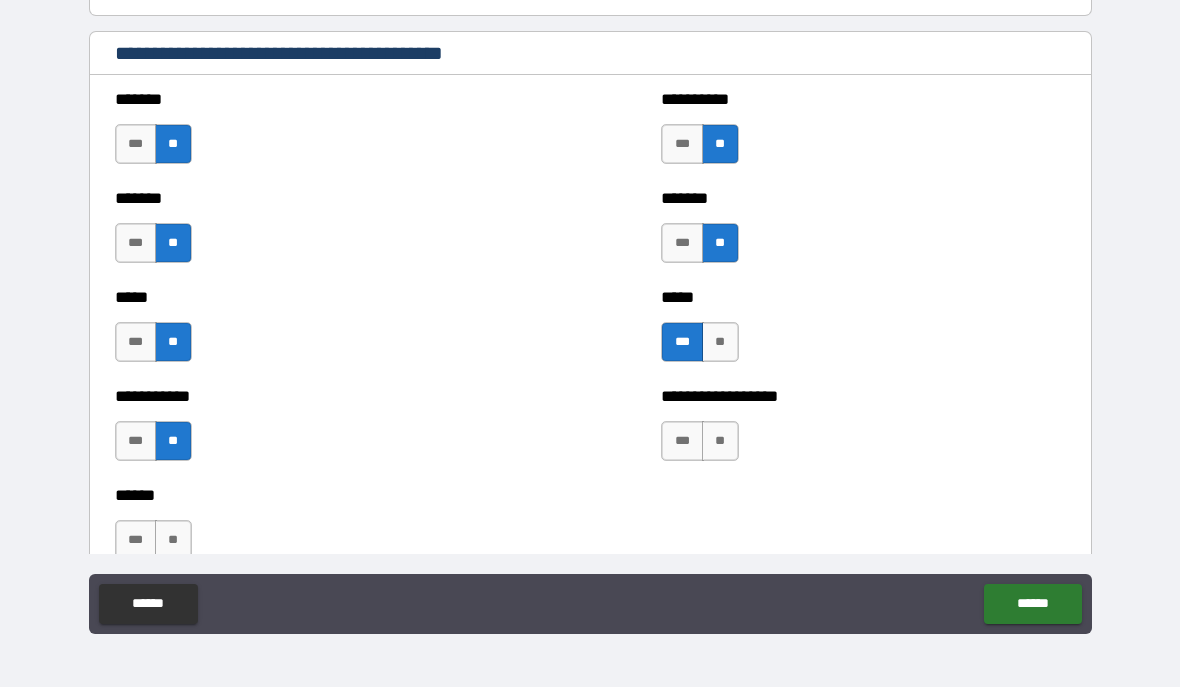 click on "**" at bounding box center [720, 441] 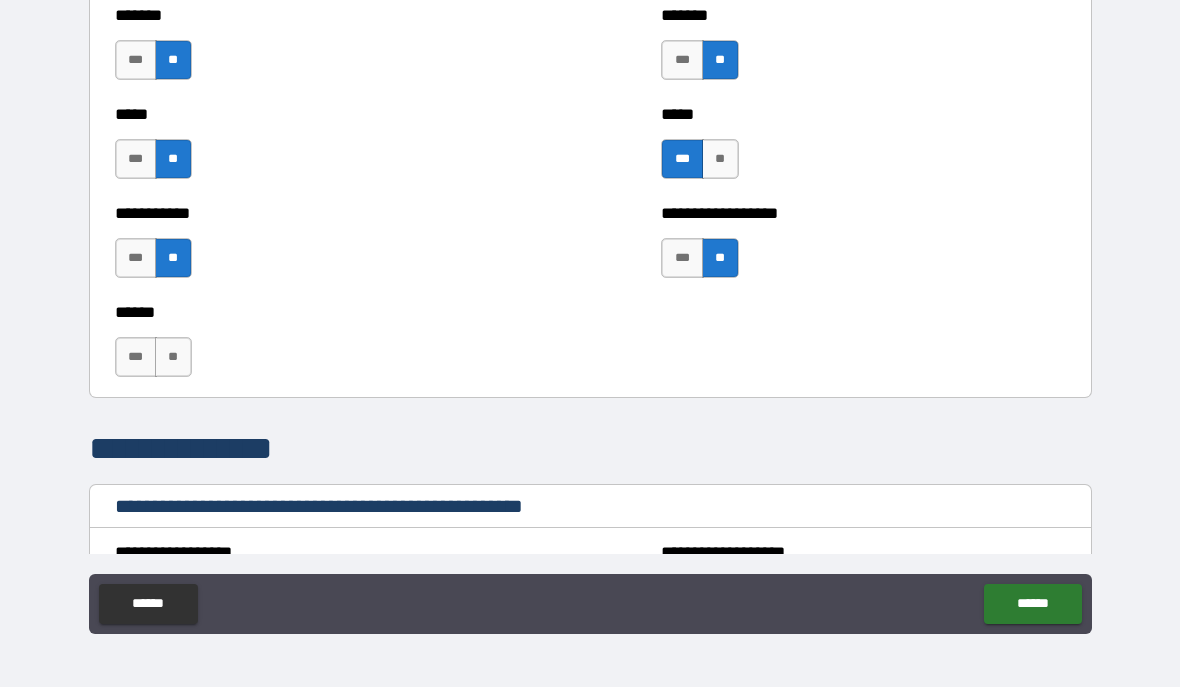 scroll, scrollTop: 1844, scrollLeft: 0, axis: vertical 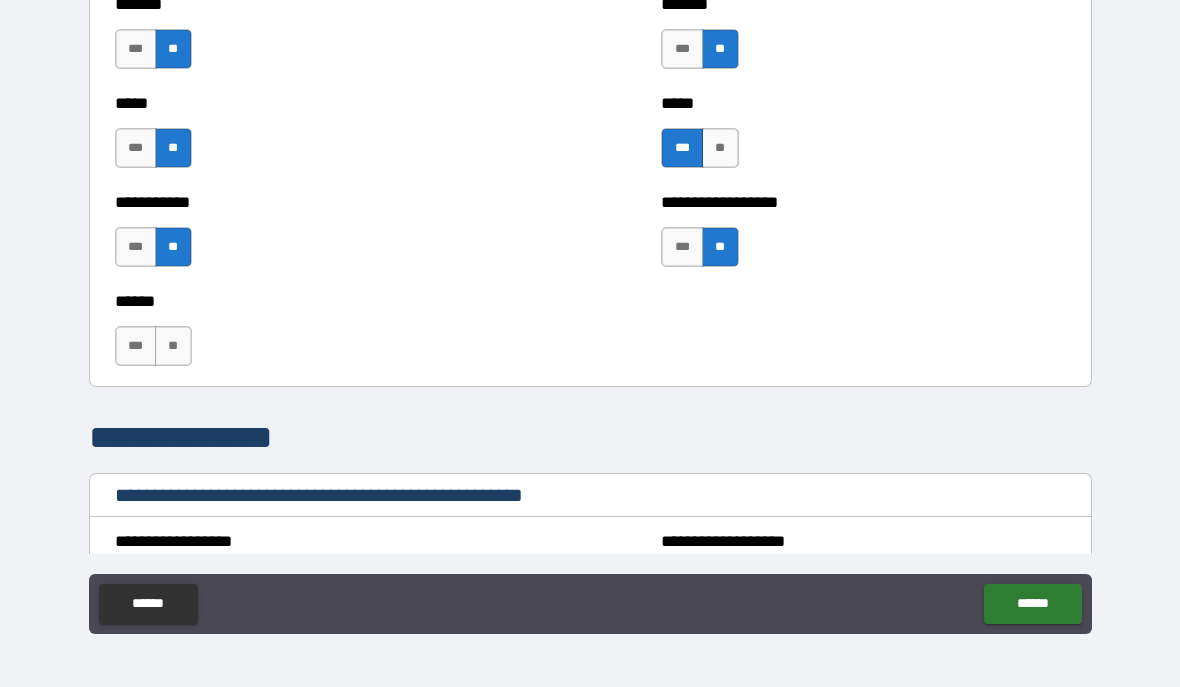 click on "***" at bounding box center (136, 346) 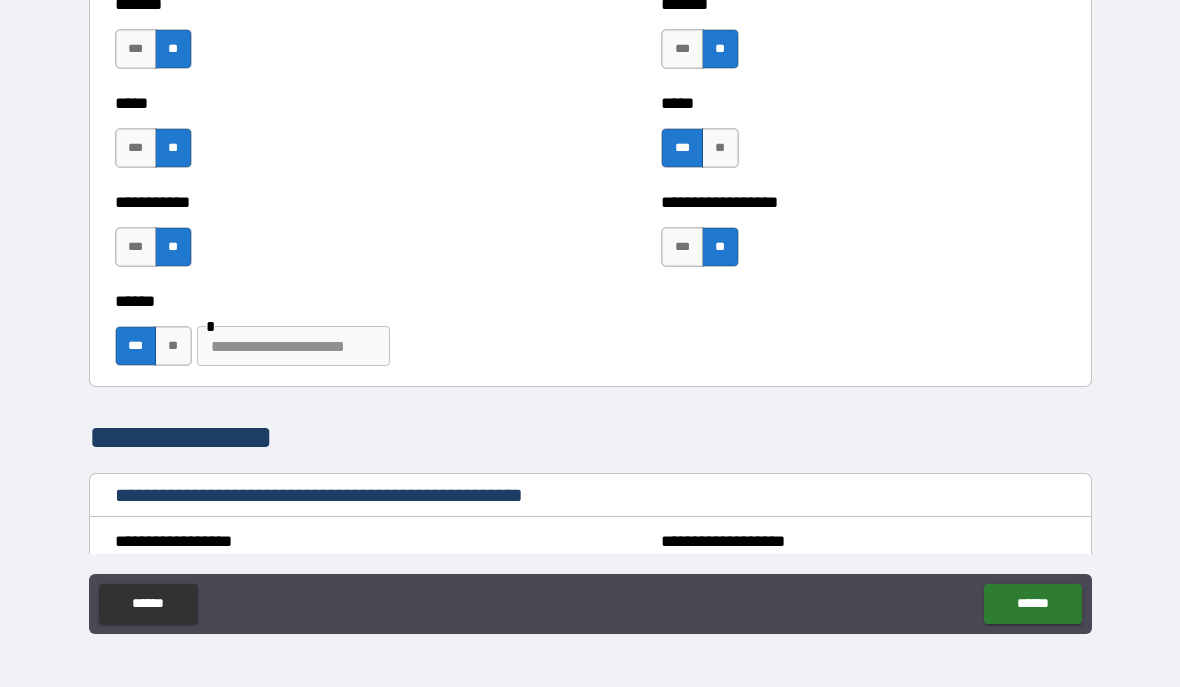 click at bounding box center (293, 346) 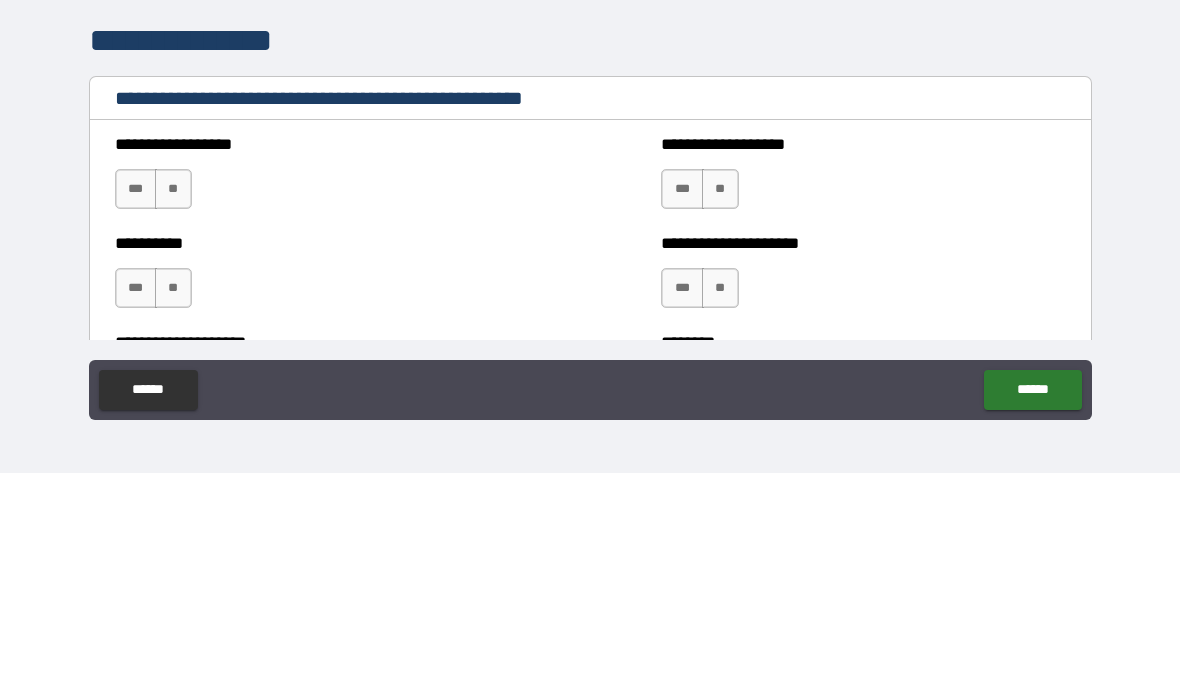 scroll, scrollTop: 2025, scrollLeft: 0, axis: vertical 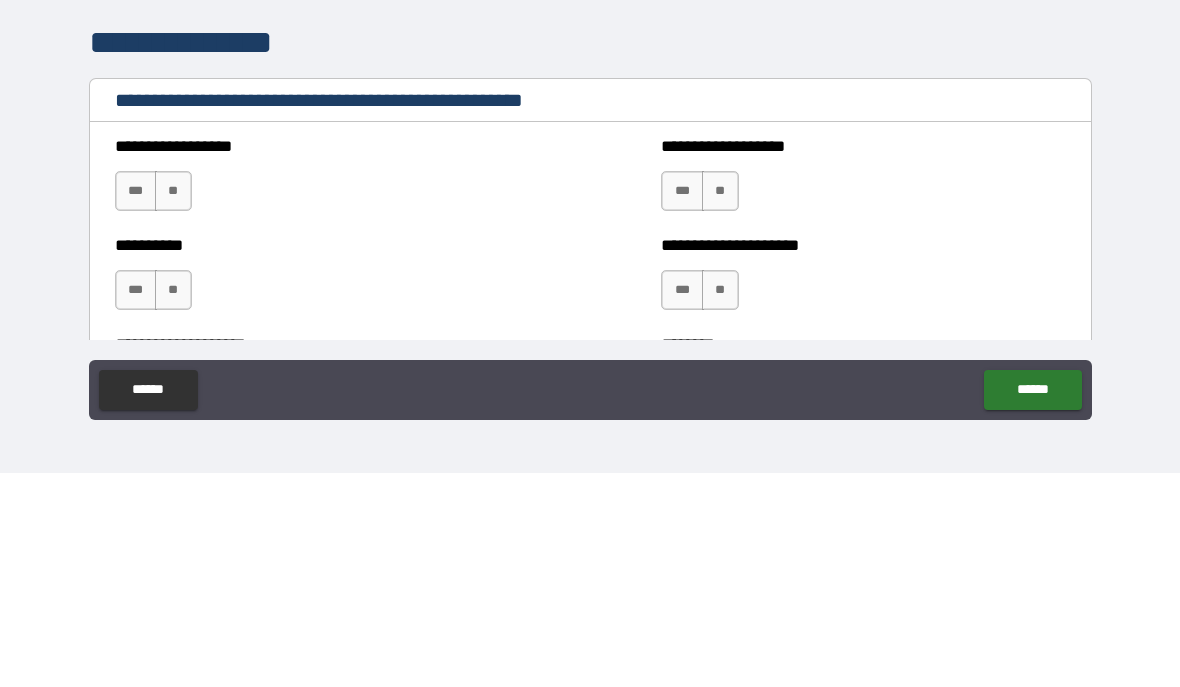 type on "**********" 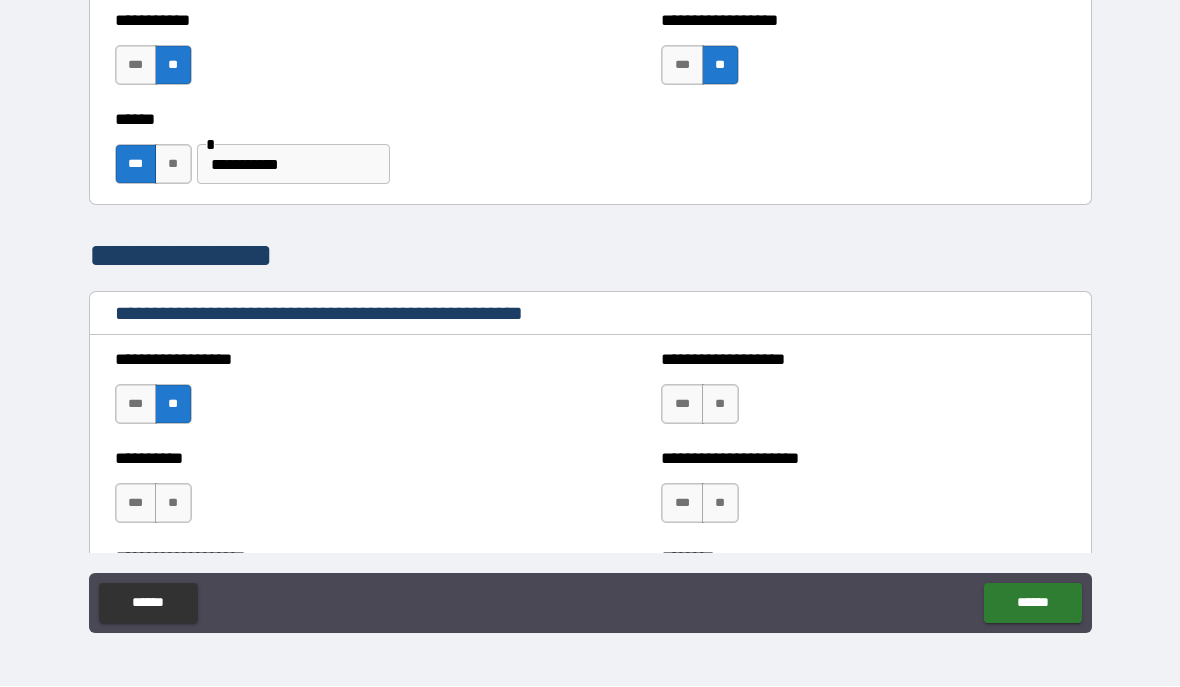 click on "***" at bounding box center [682, 405] 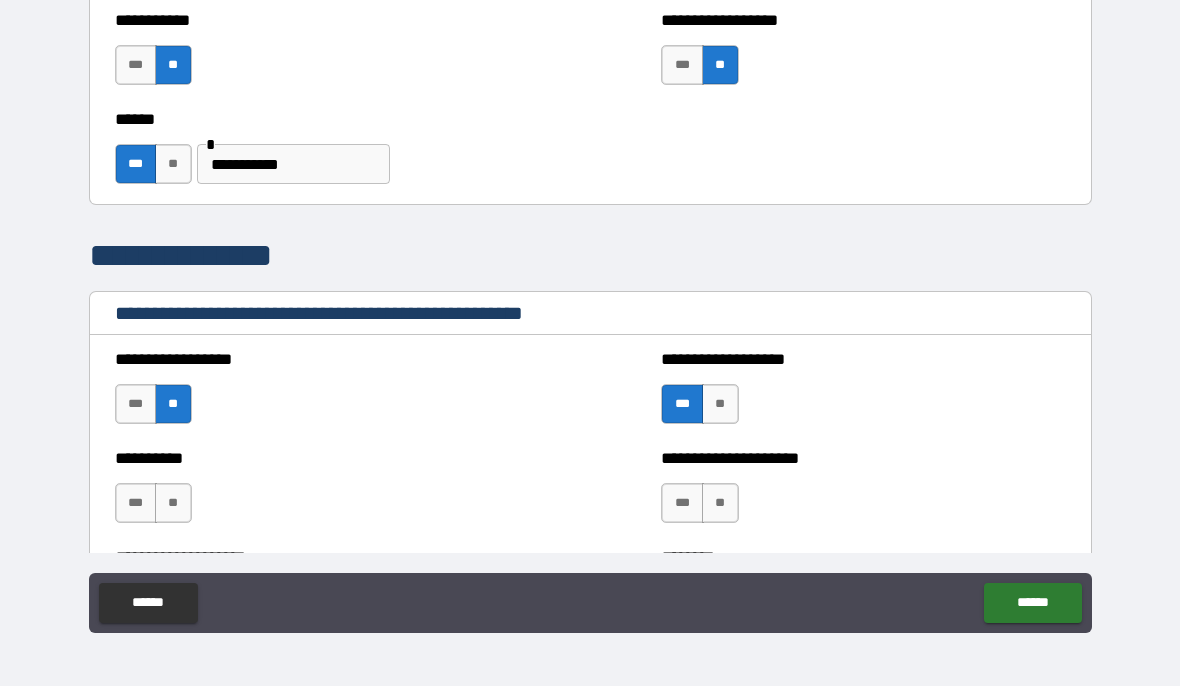 click on "**" at bounding box center (173, 504) 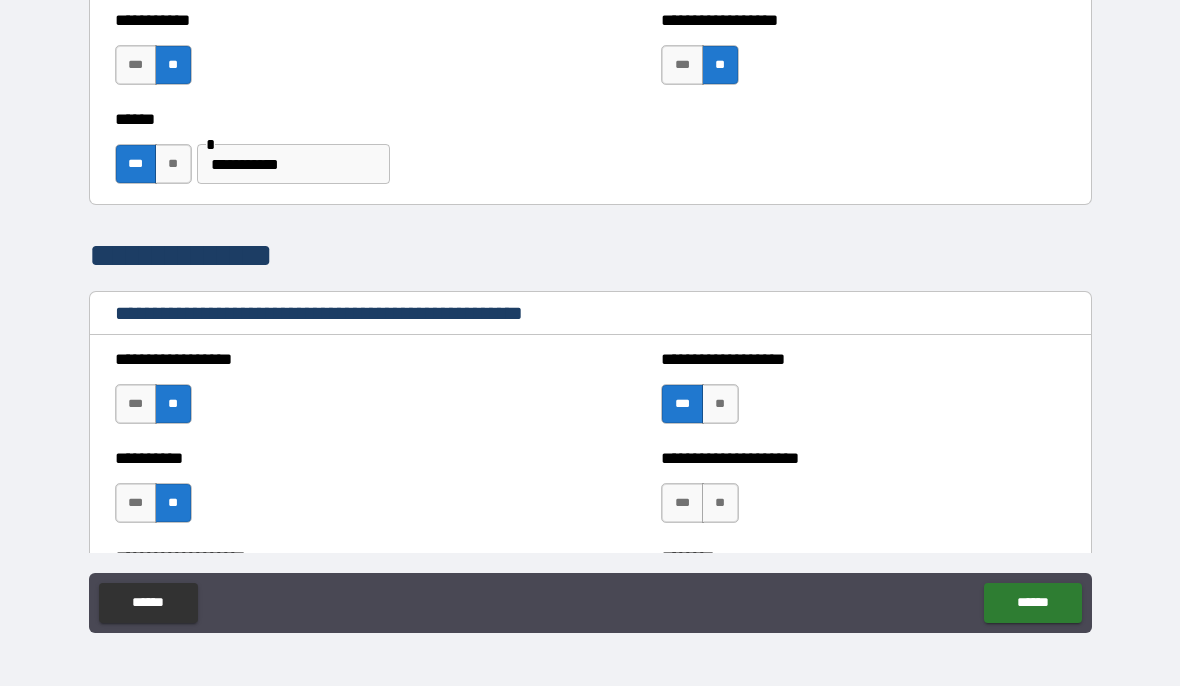click on "**" at bounding box center (720, 504) 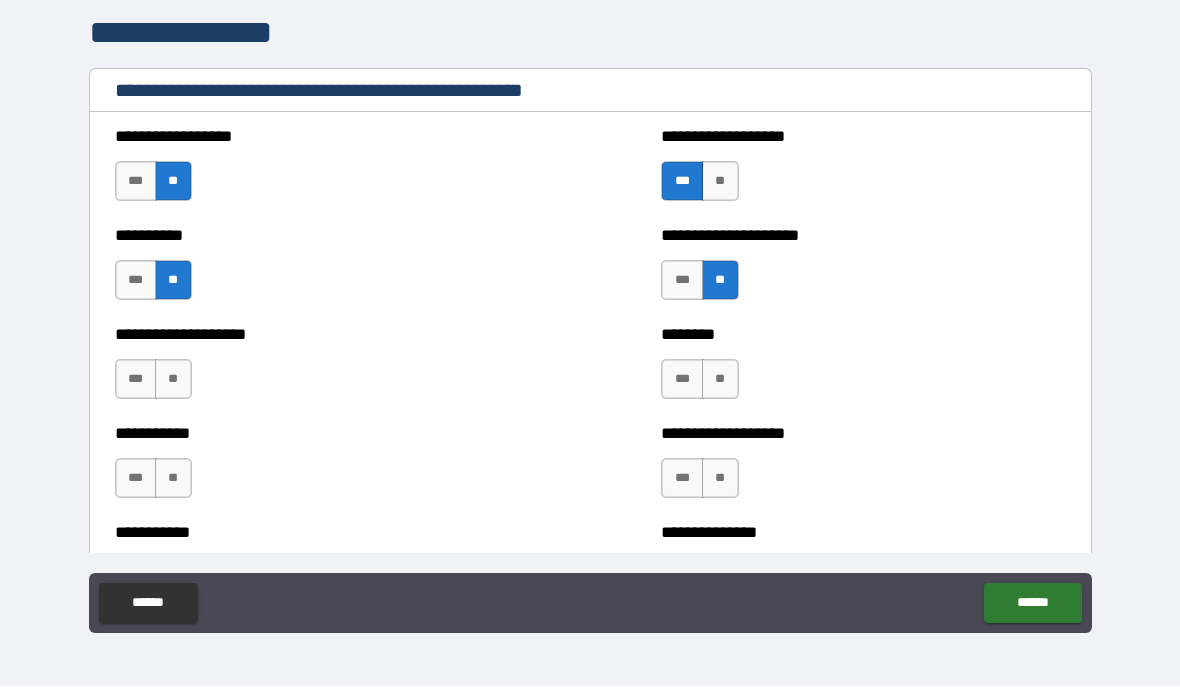 scroll, scrollTop: 2250, scrollLeft: 0, axis: vertical 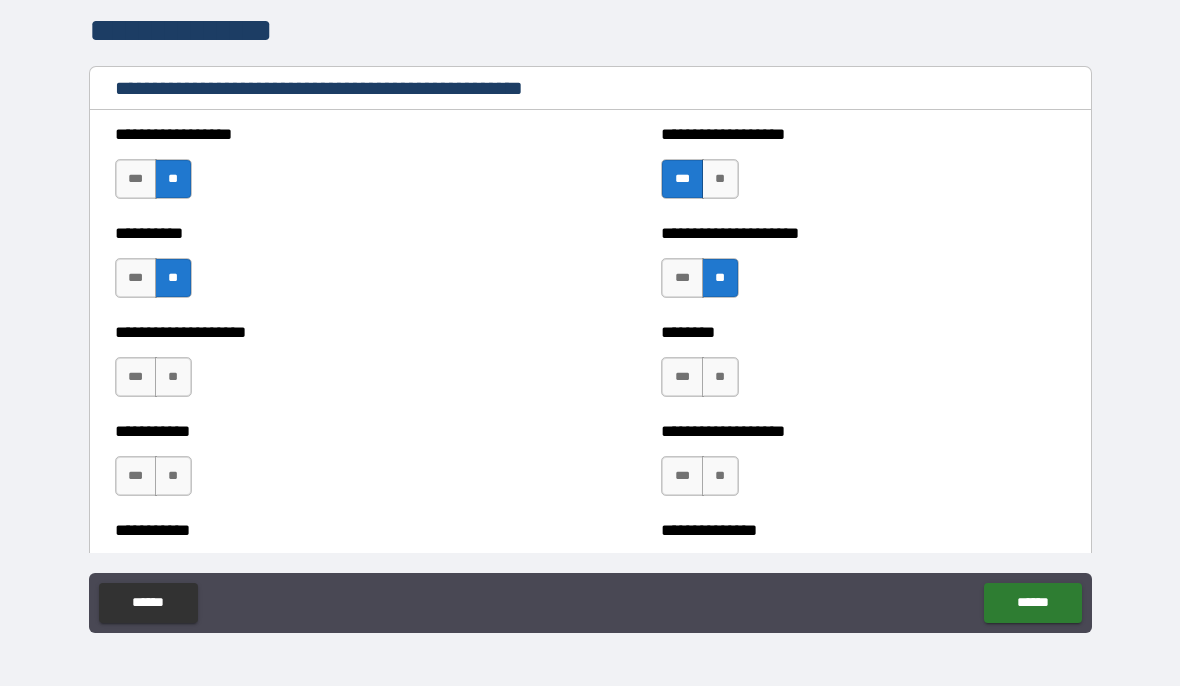 click on "**" at bounding box center [173, 378] 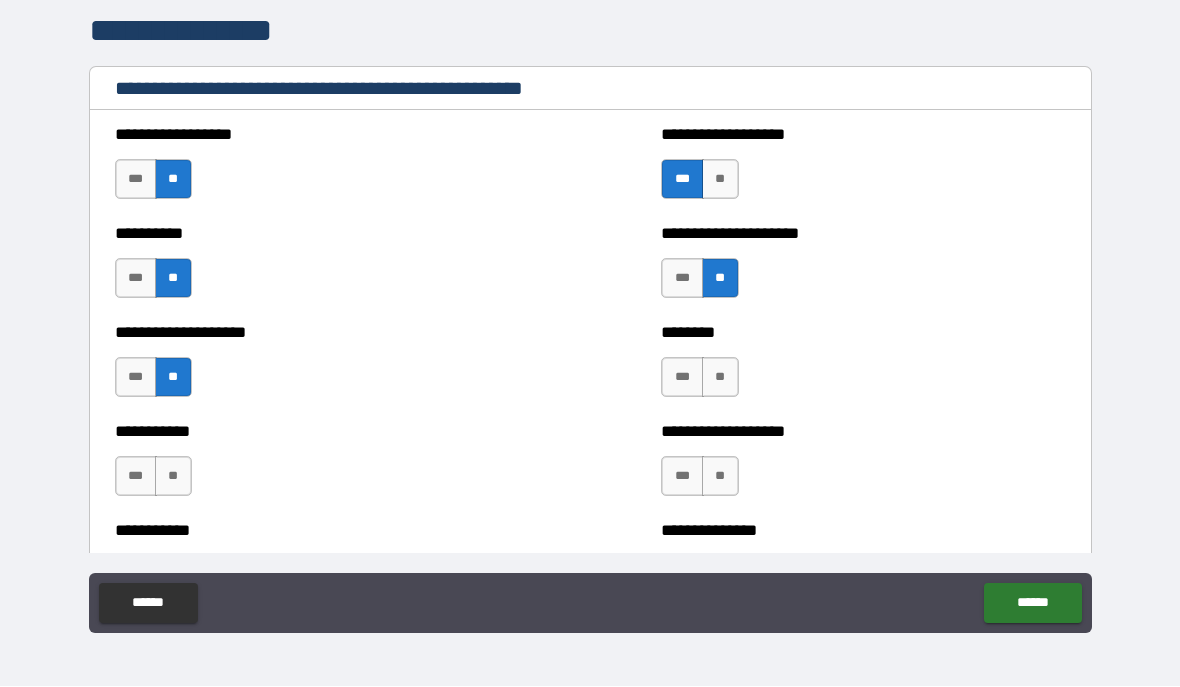 click on "***" at bounding box center (682, 378) 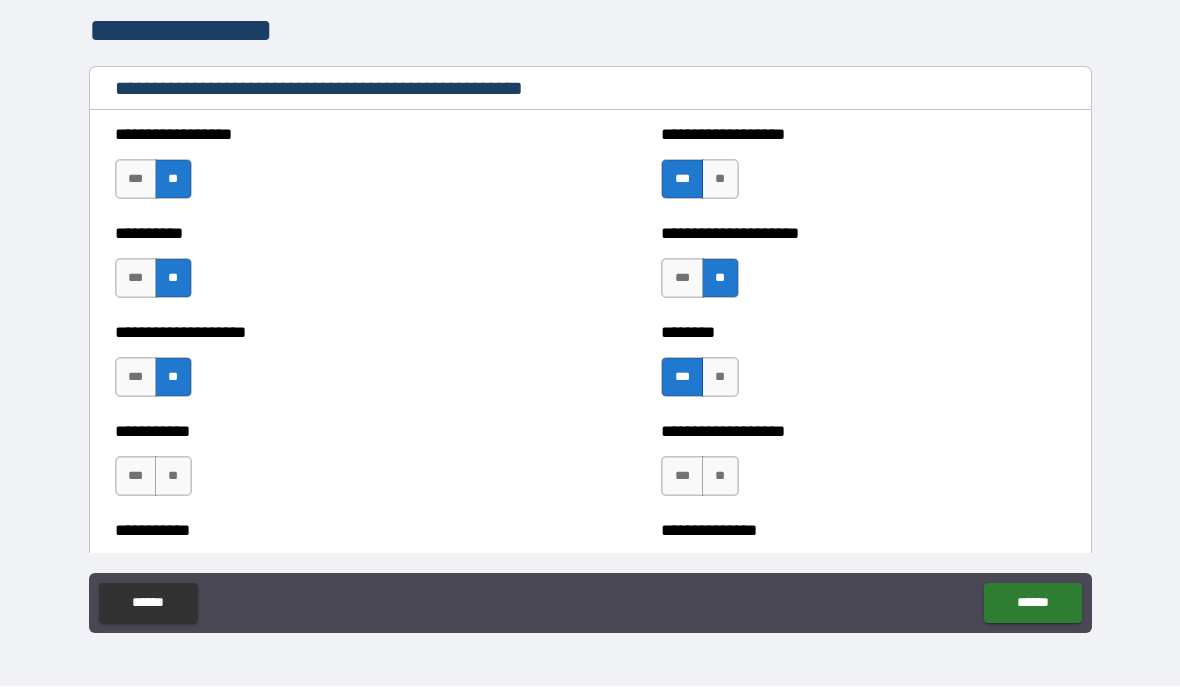 click on "**" at bounding box center (173, 477) 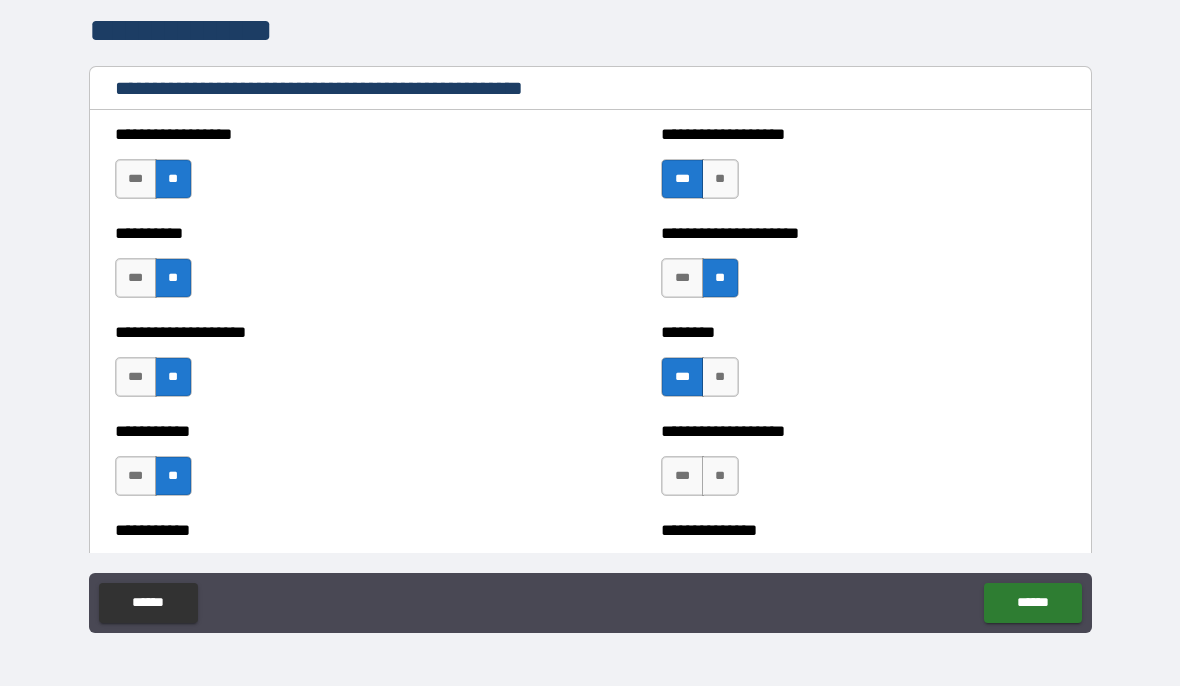 click on "**" at bounding box center [720, 477] 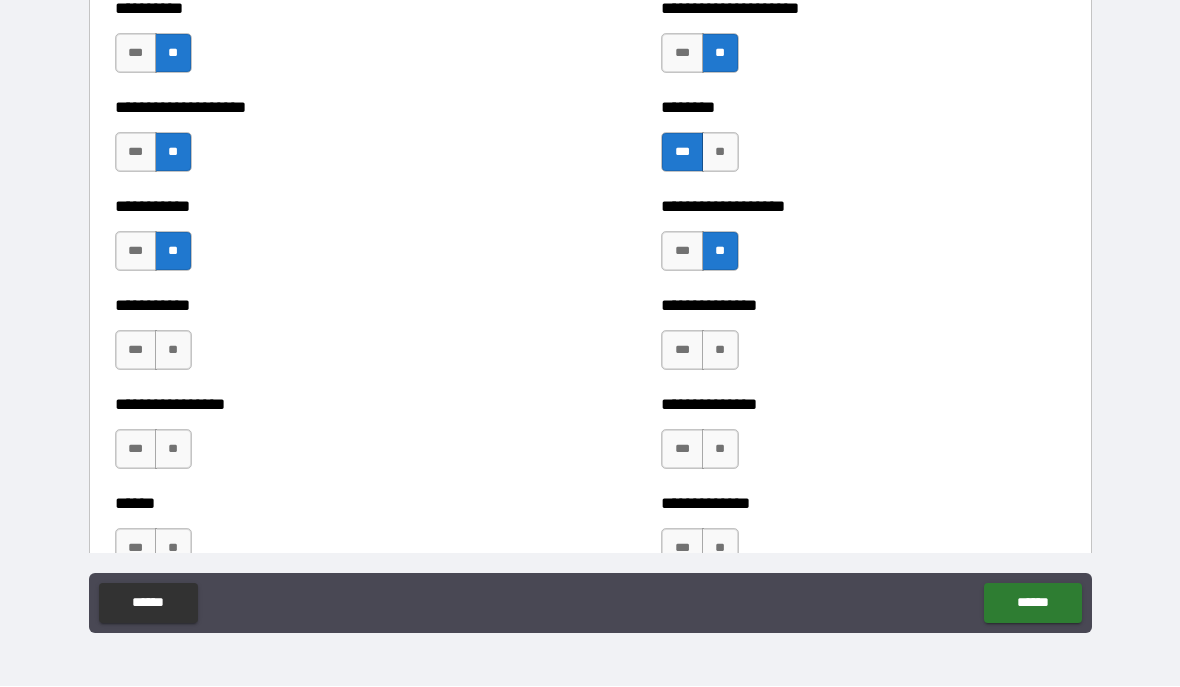 scroll, scrollTop: 2480, scrollLeft: 0, axis: vertical 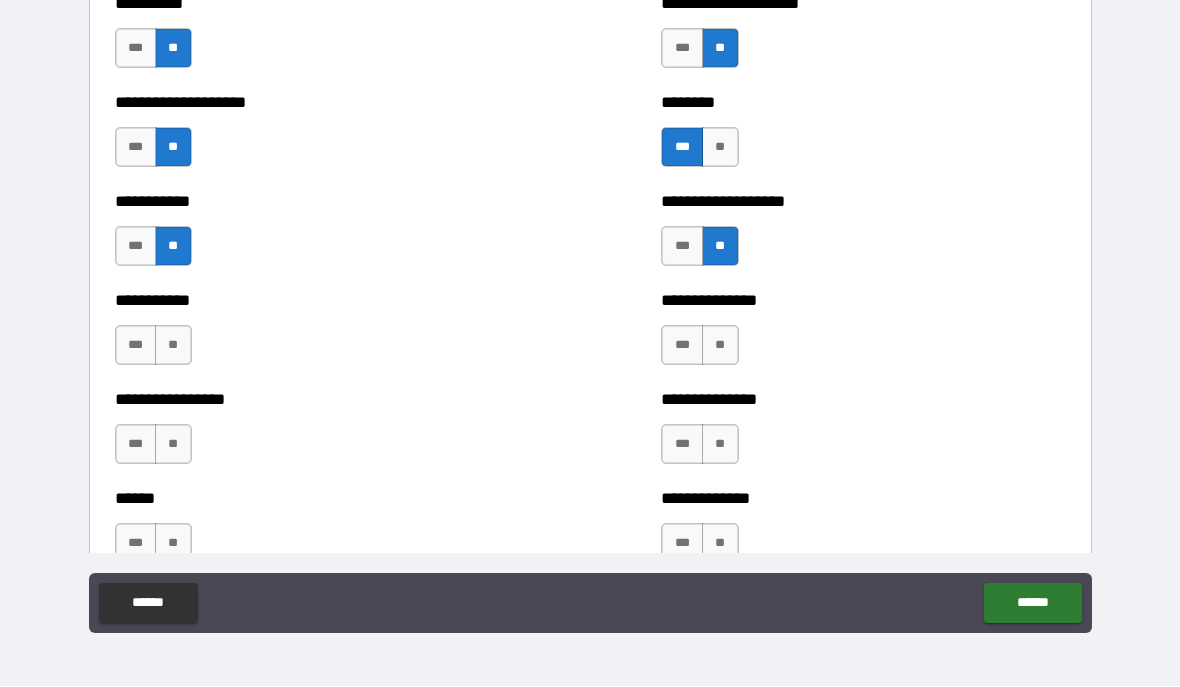click on "**" at bounding box center (173, 346) 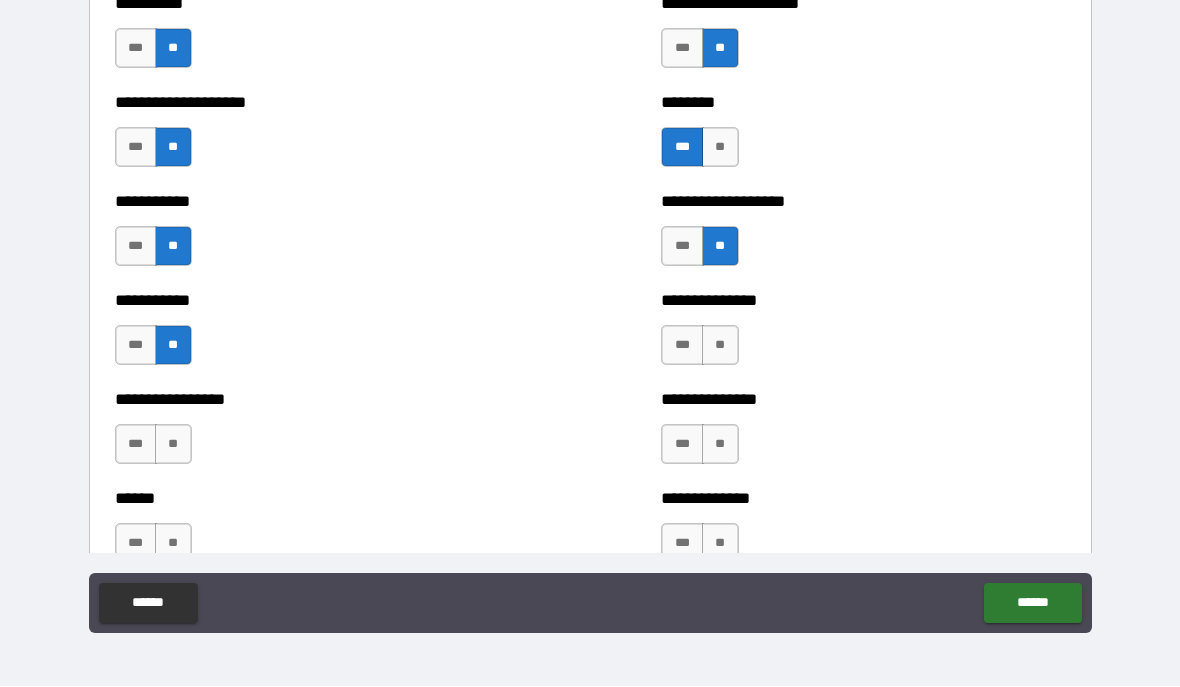 click on "**" at bounding box center [720, 346] 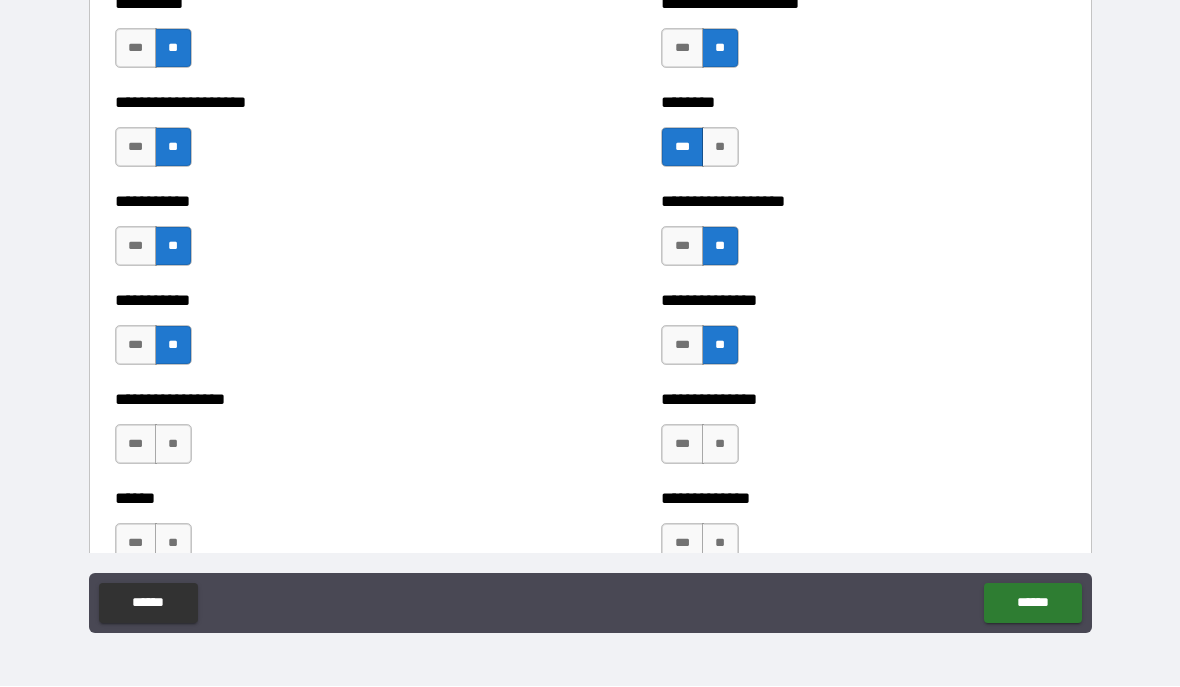 click on "**" at bounding box center (173, 445) 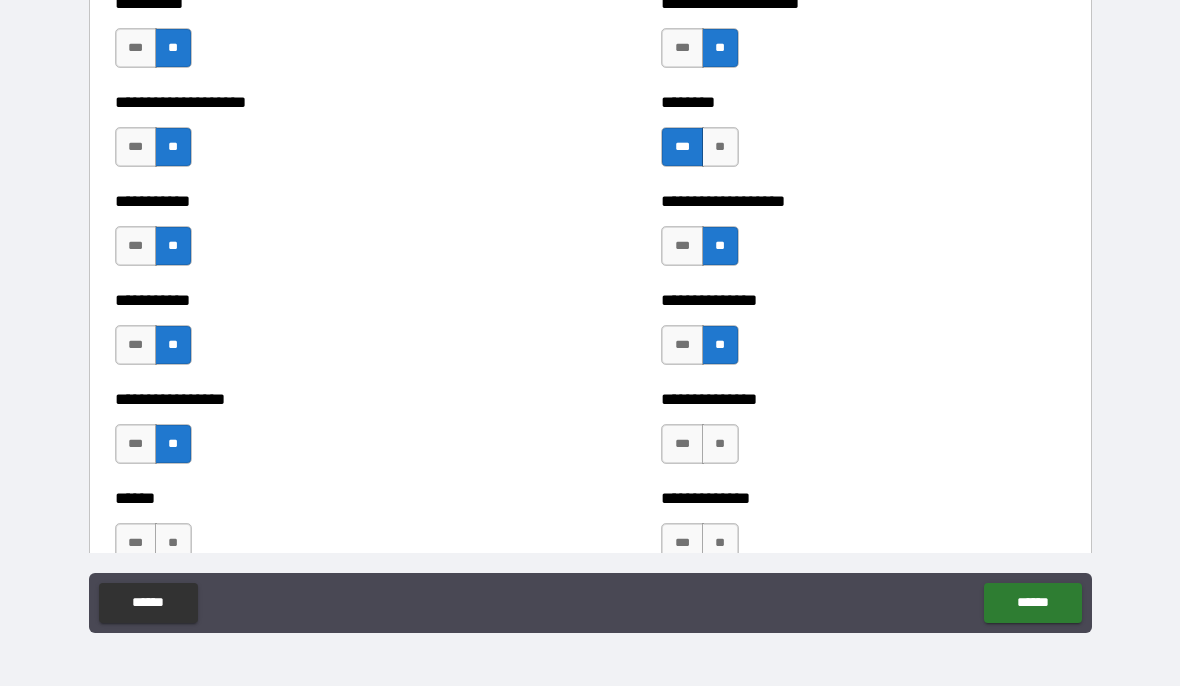 click on "**" at bounding box center [720, 445] 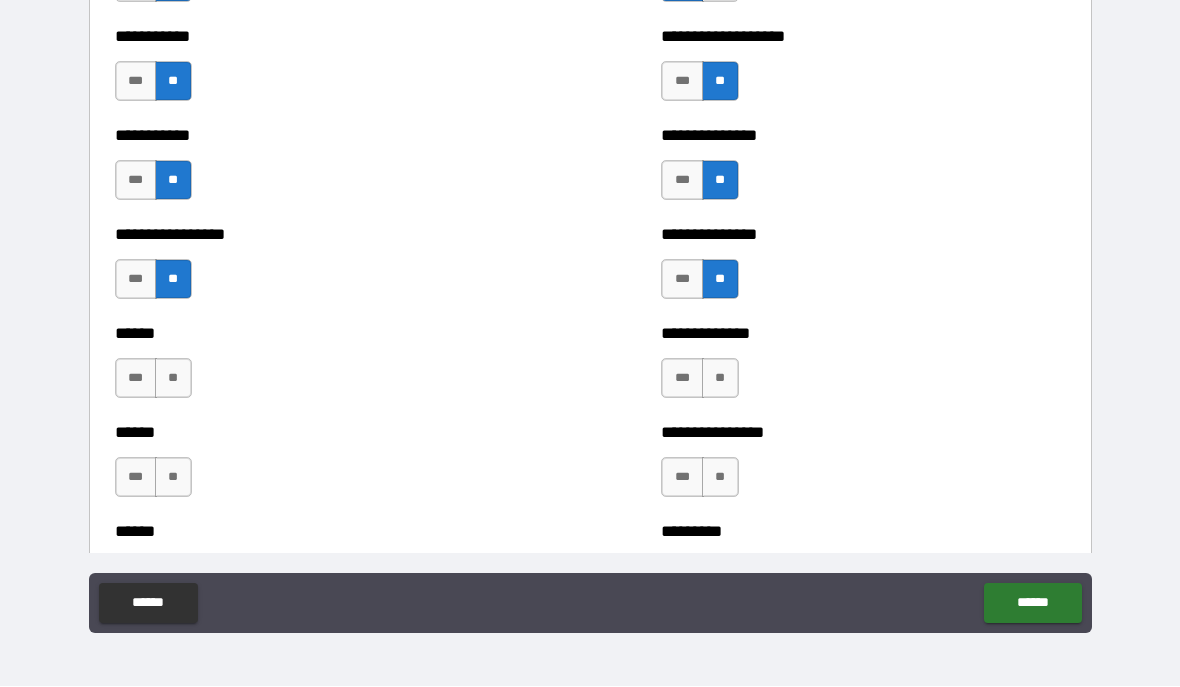 scroll, scrollTop: 2648, scrollLeft: 0, axis: vertical 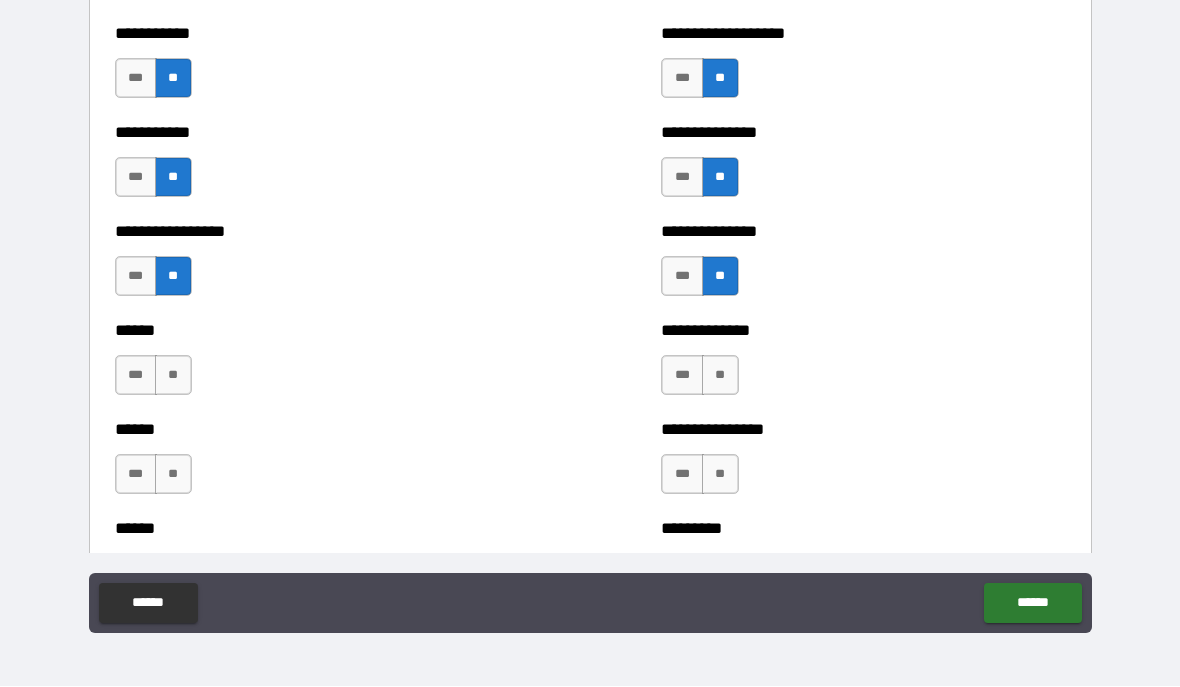 click on "**" at bounding box center [173, 376] 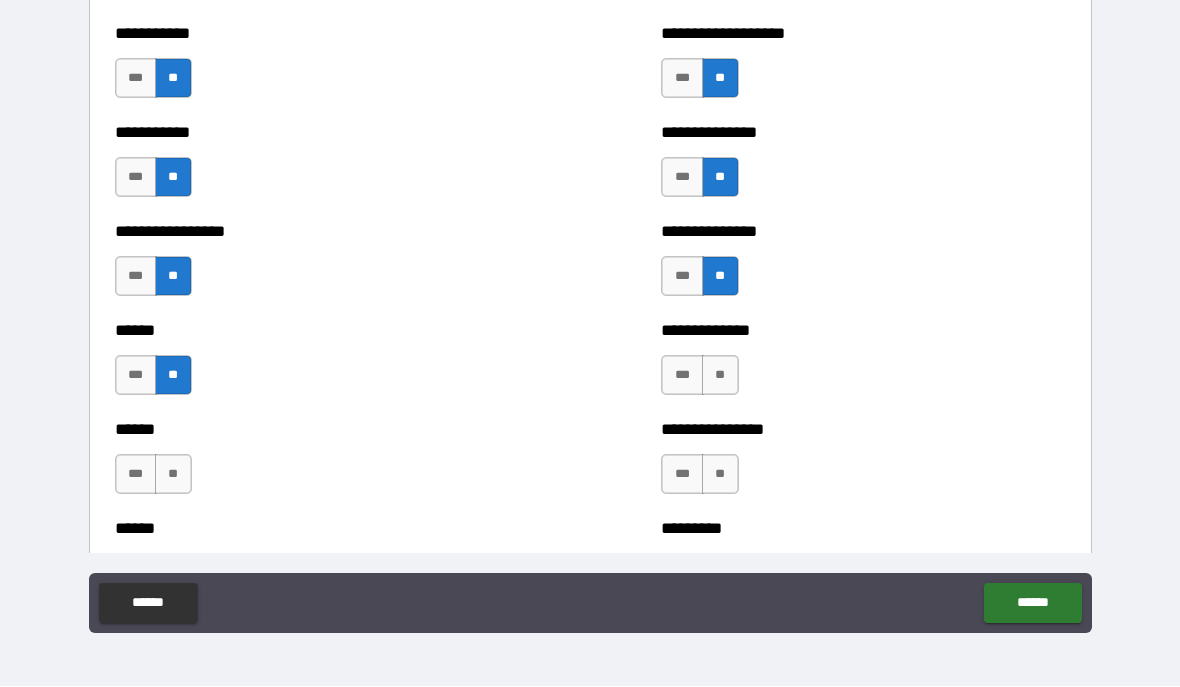 click on "**" at bounding box center [720, 376] 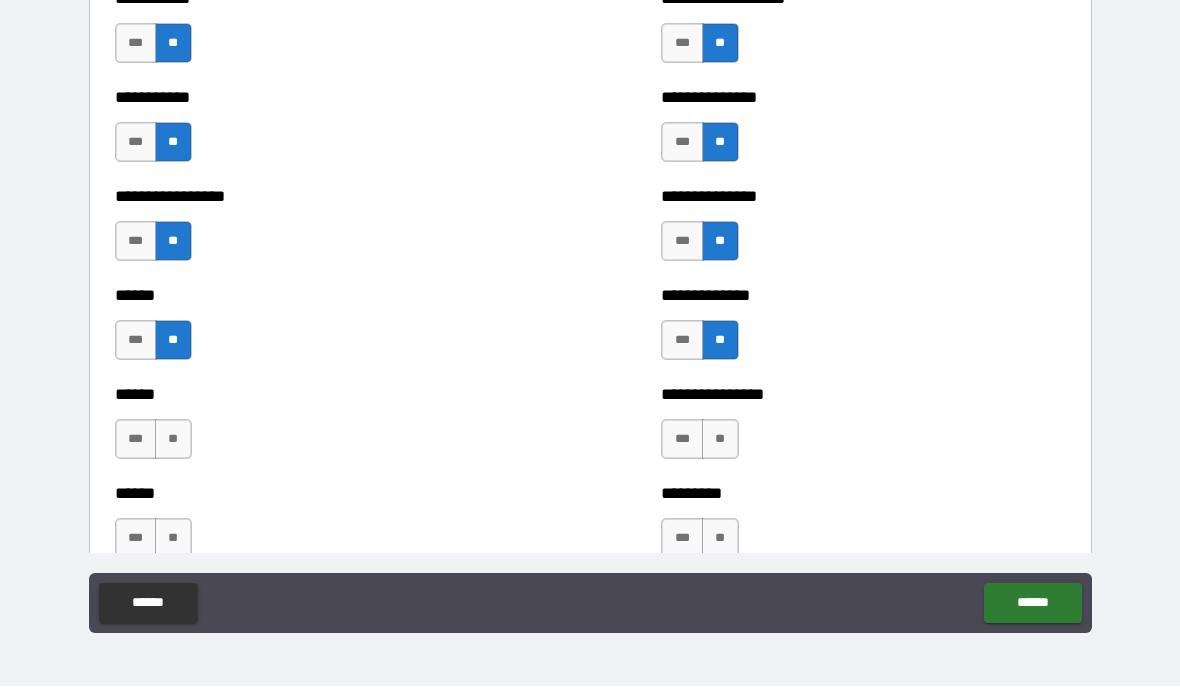 scroll, scrollTop: 2739, scrollLeft: 0, axis: vertical 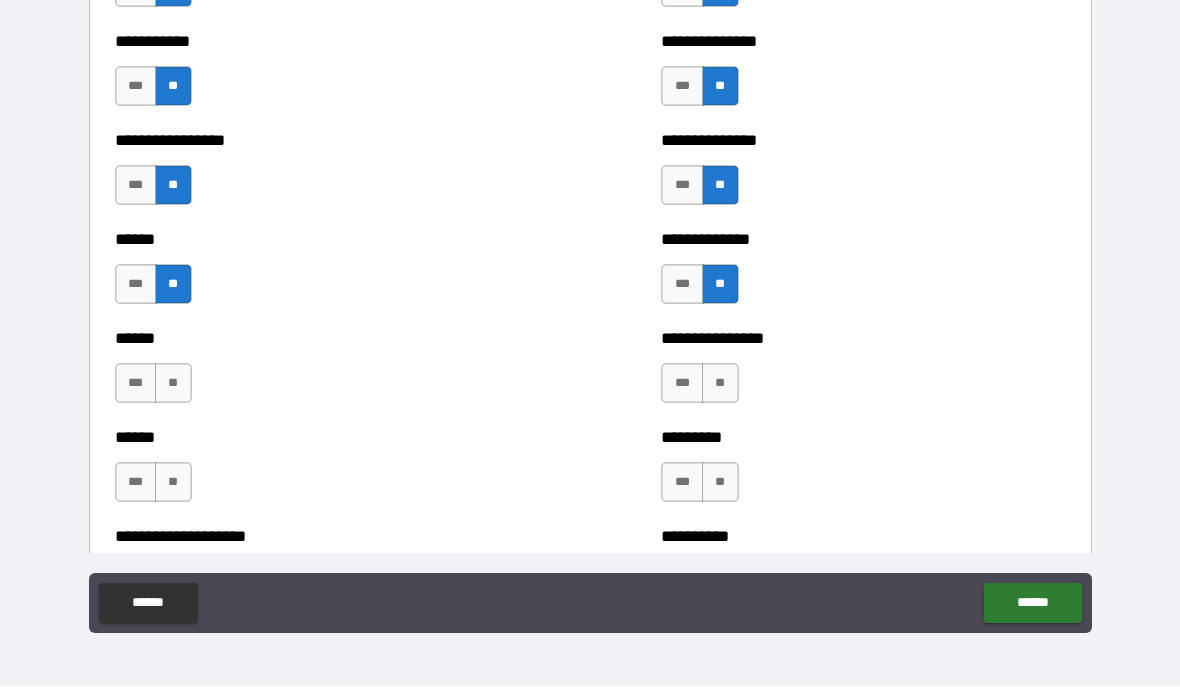 click on "**" at bounding box center [173, 384] 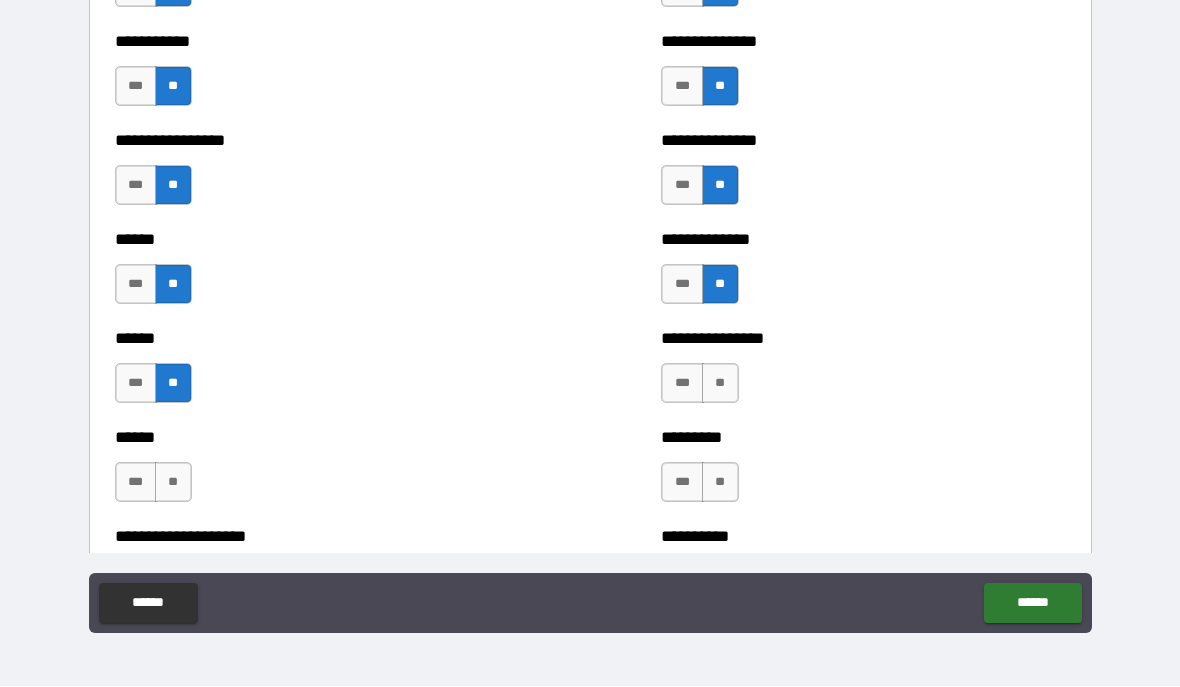 click on "**" at bounding box center (720, 384) 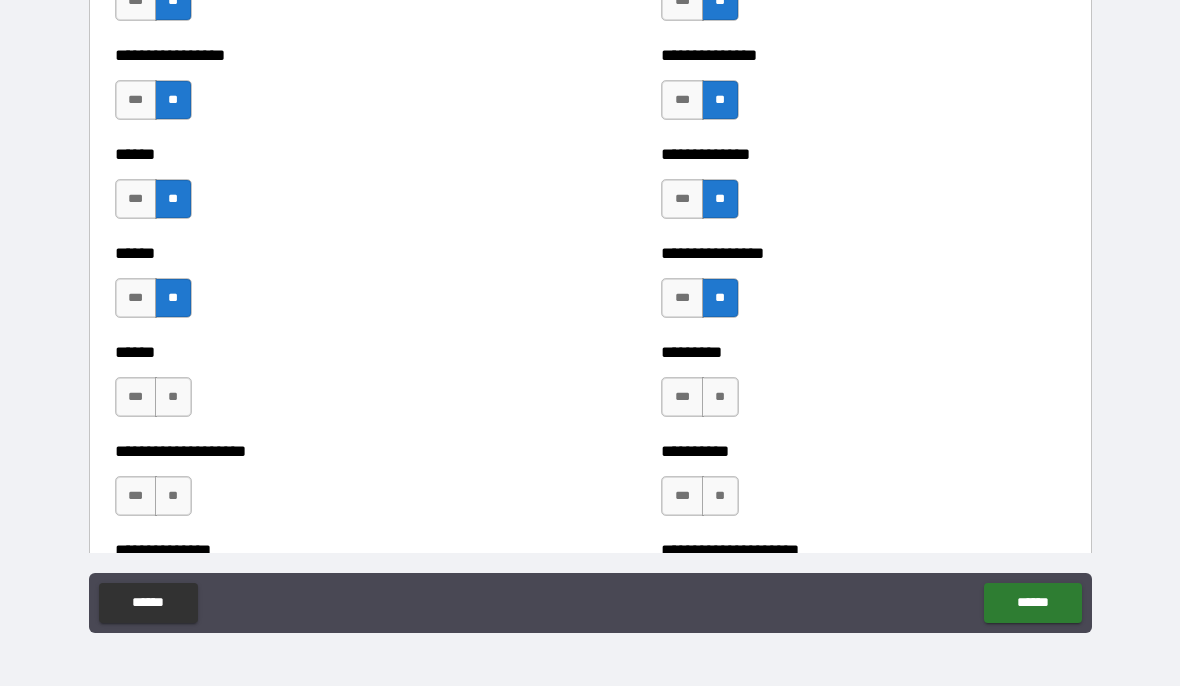 scroll, scrollTop: 2822, scrollLeft: 0, axis: vertical 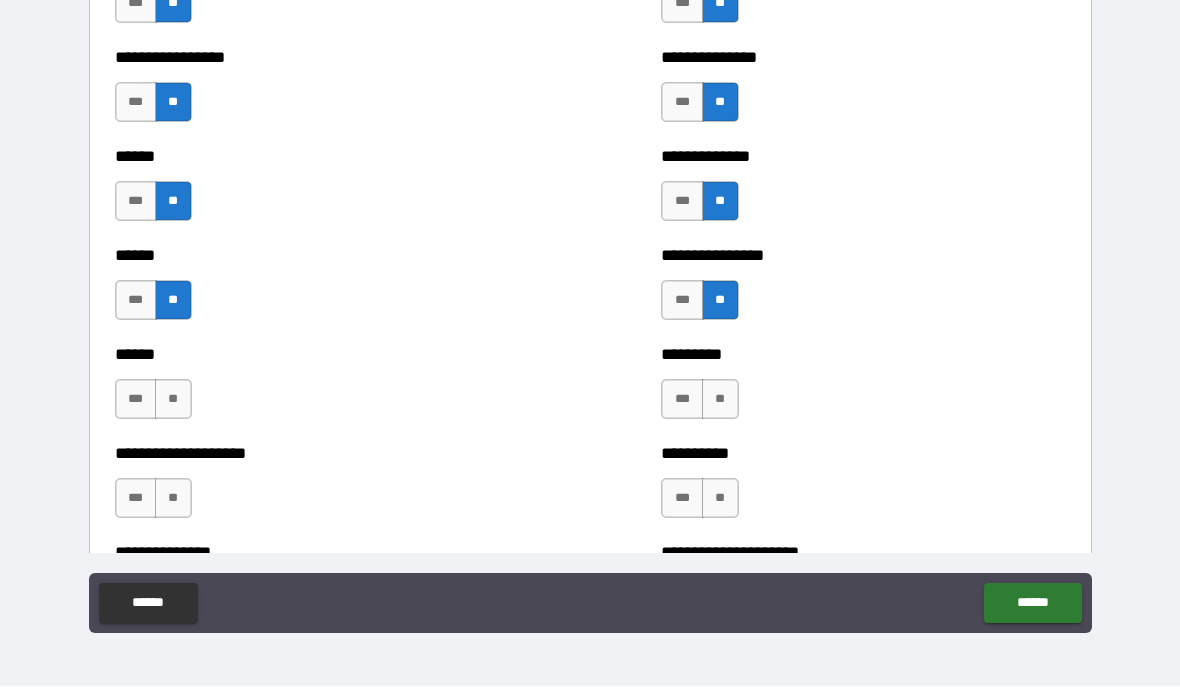 click on "**" at bounding box center (173, 400) 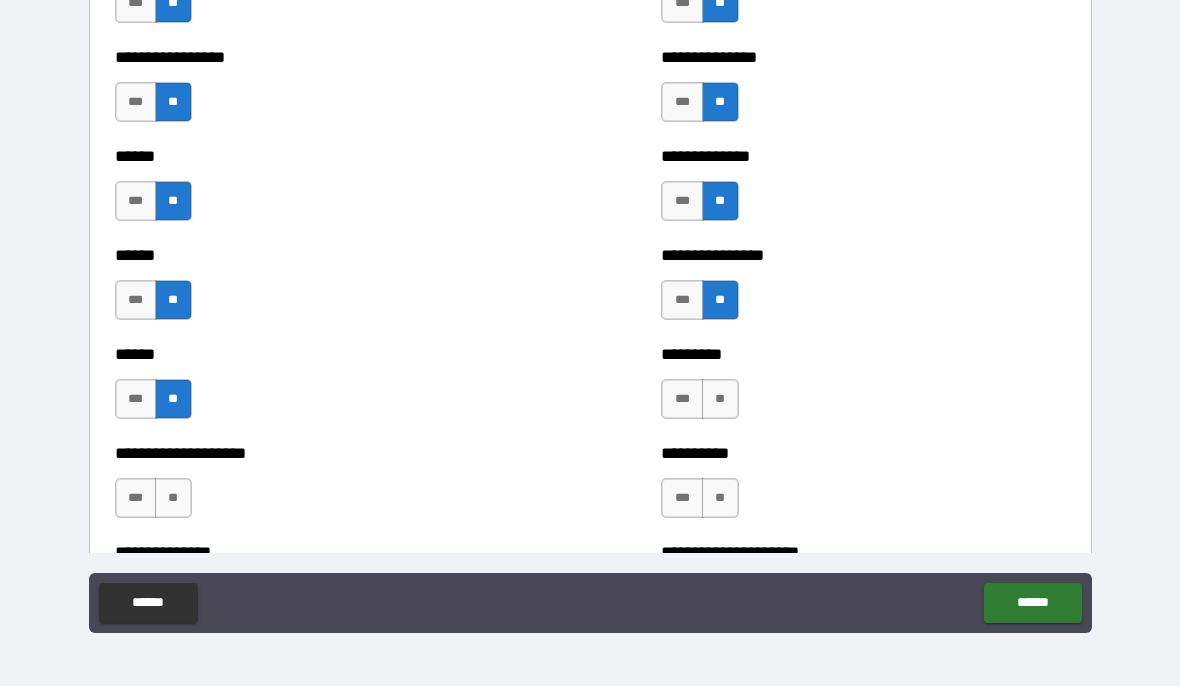 click on "**" at bounding box center (720, 400) 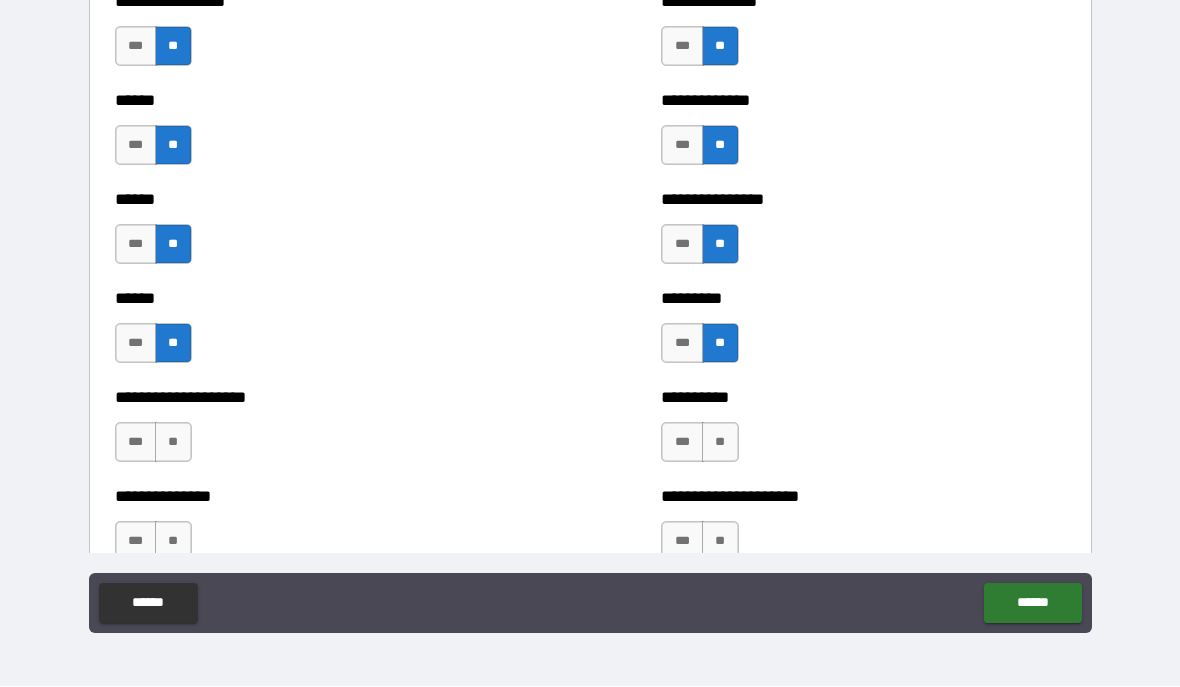 scroll, scrollTop: 2876, scrollLeft: 0, axis: vertical 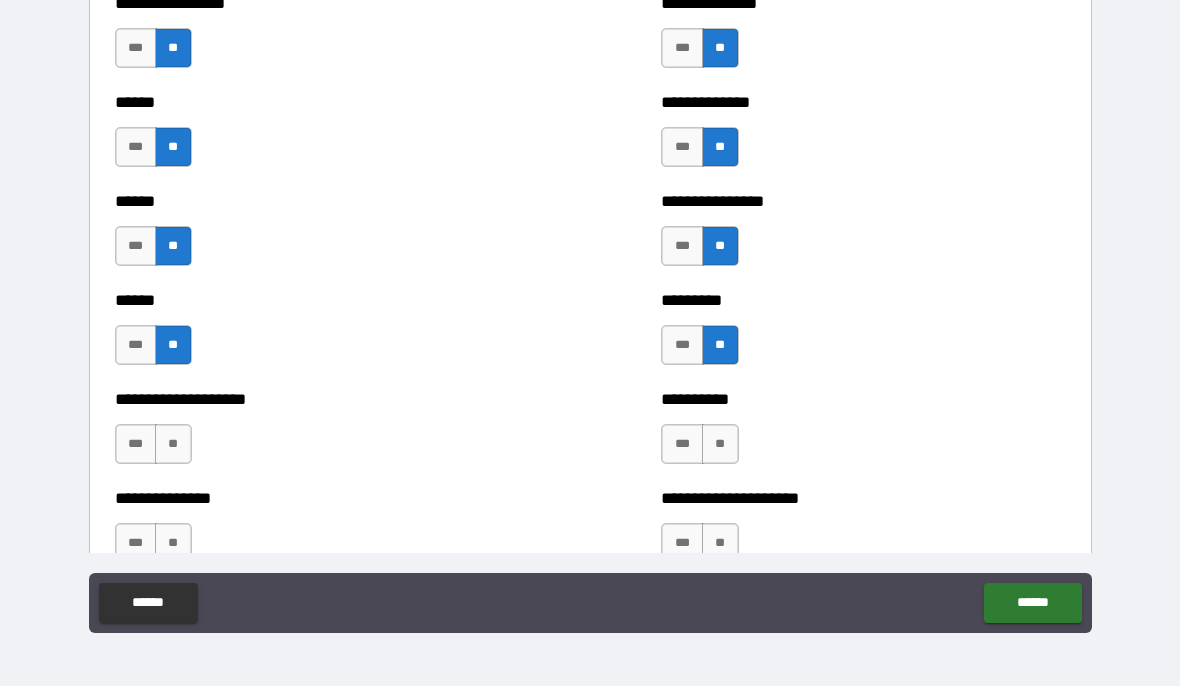 click on "**" at bounding box center (173, 445) 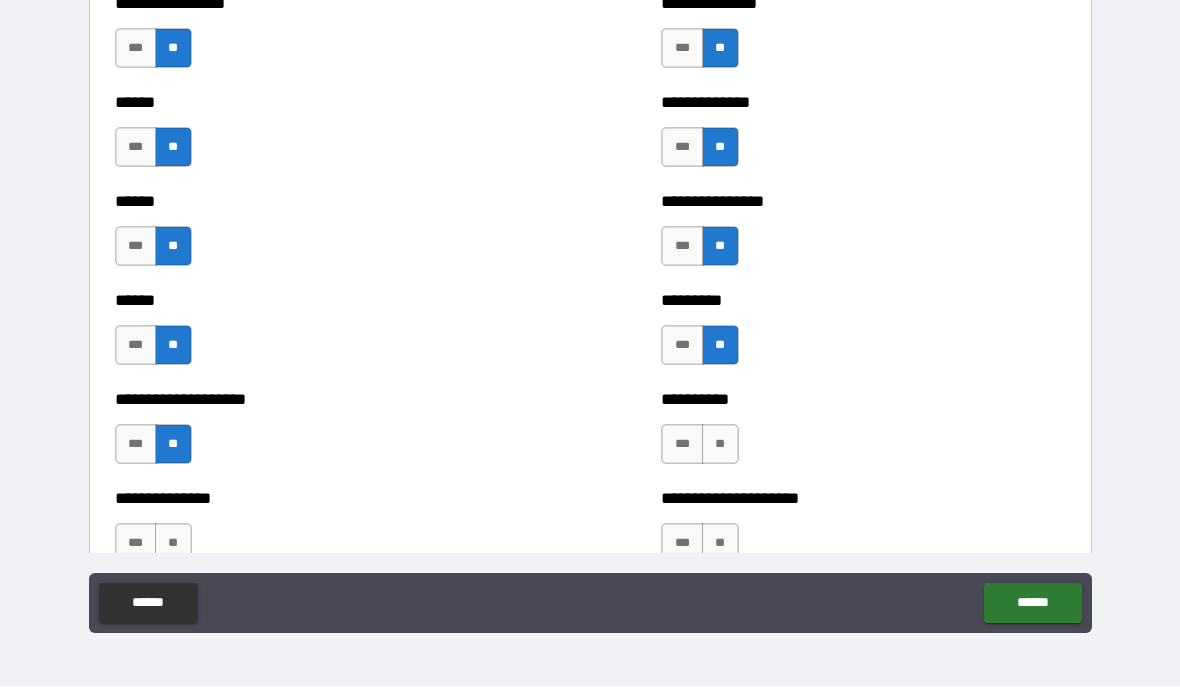 click on "**" at bounding box center (720, 445) 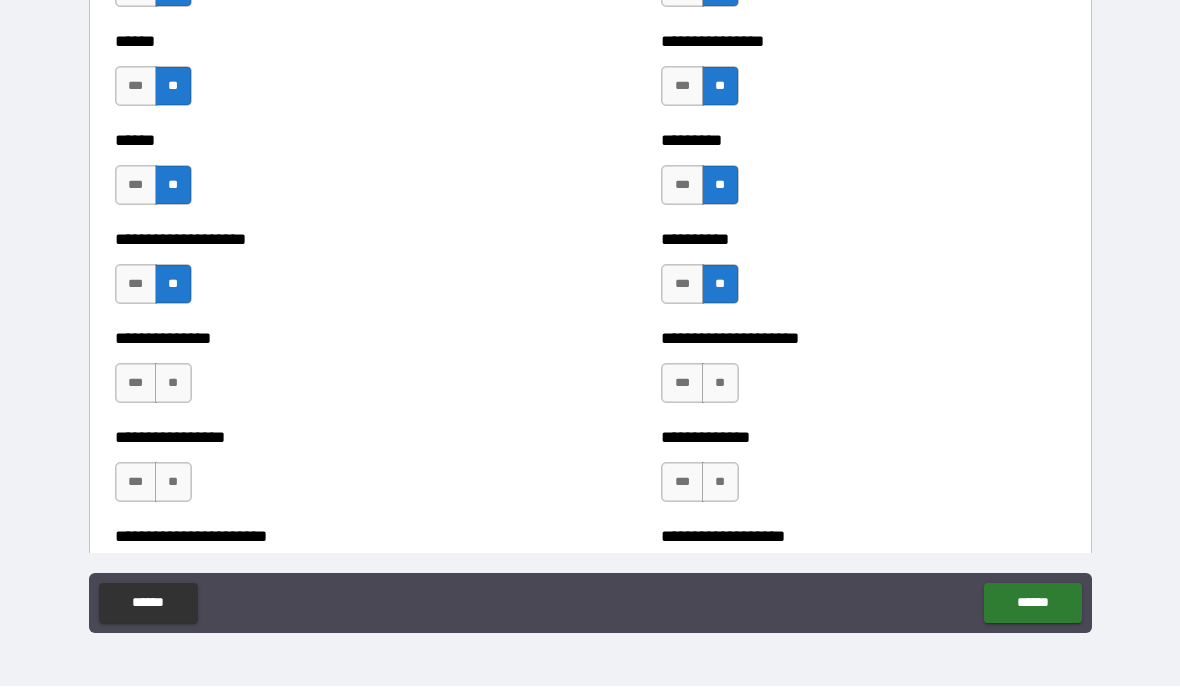 scroll, scrollTop: 3035, scrollLeft: 0, axis: vertical 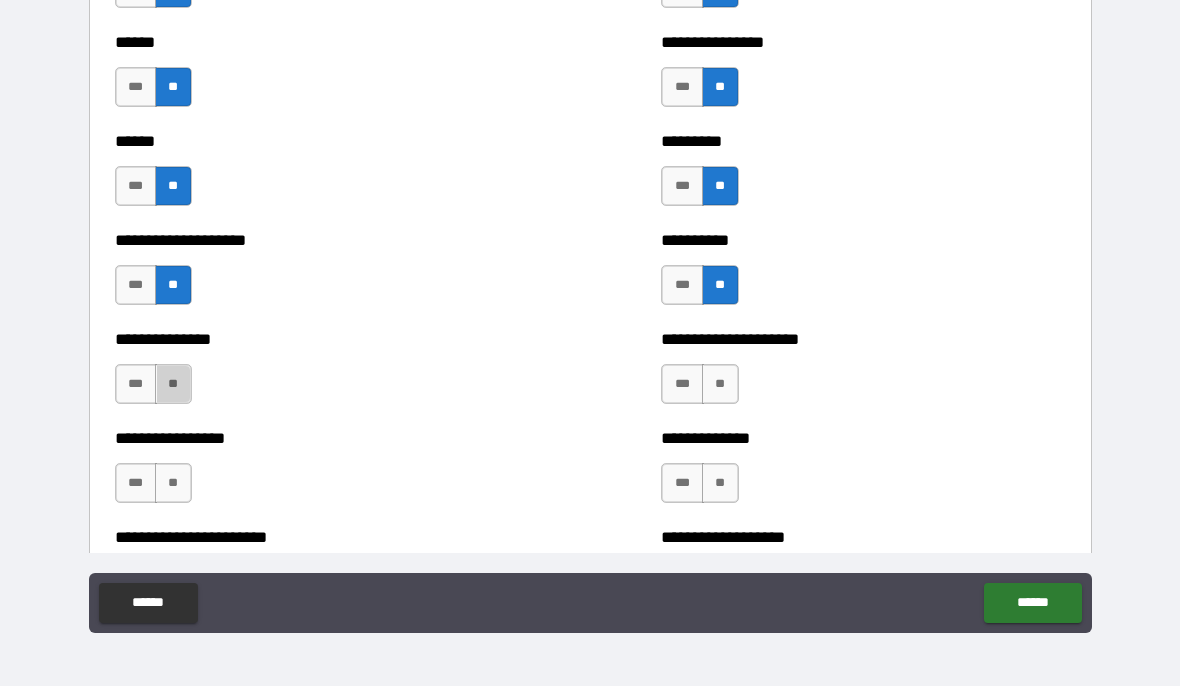 click on "**" at bounding box center [173, 385] 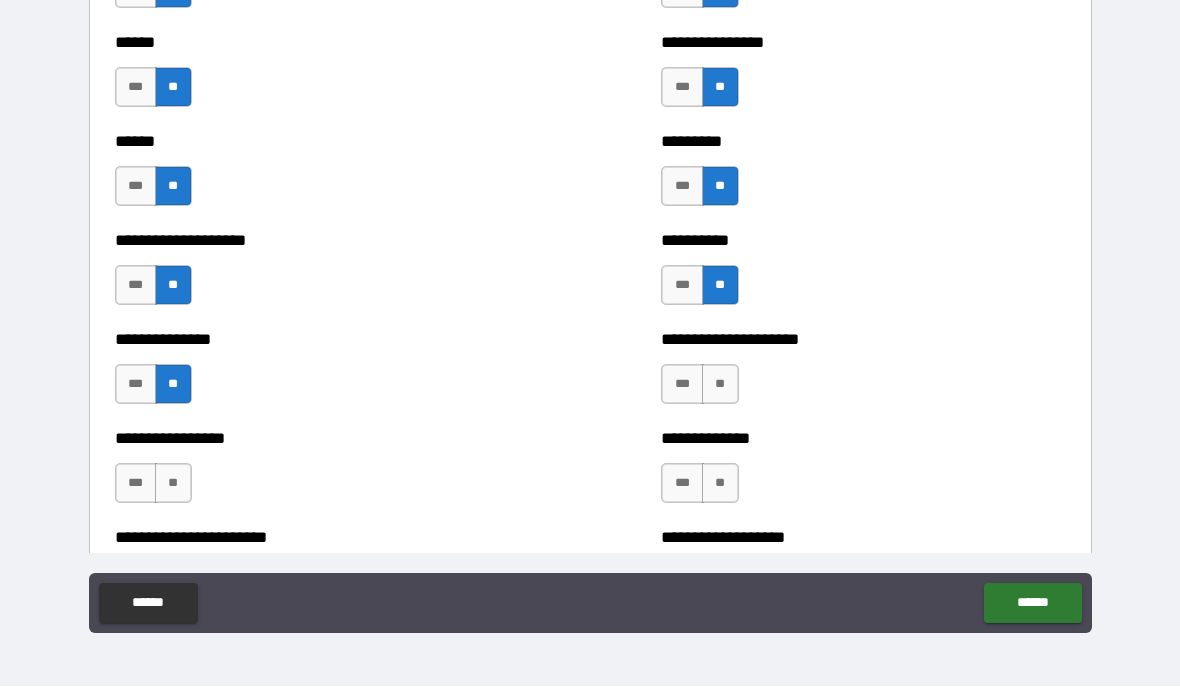 click on "**" at bounding box center [720, 385] 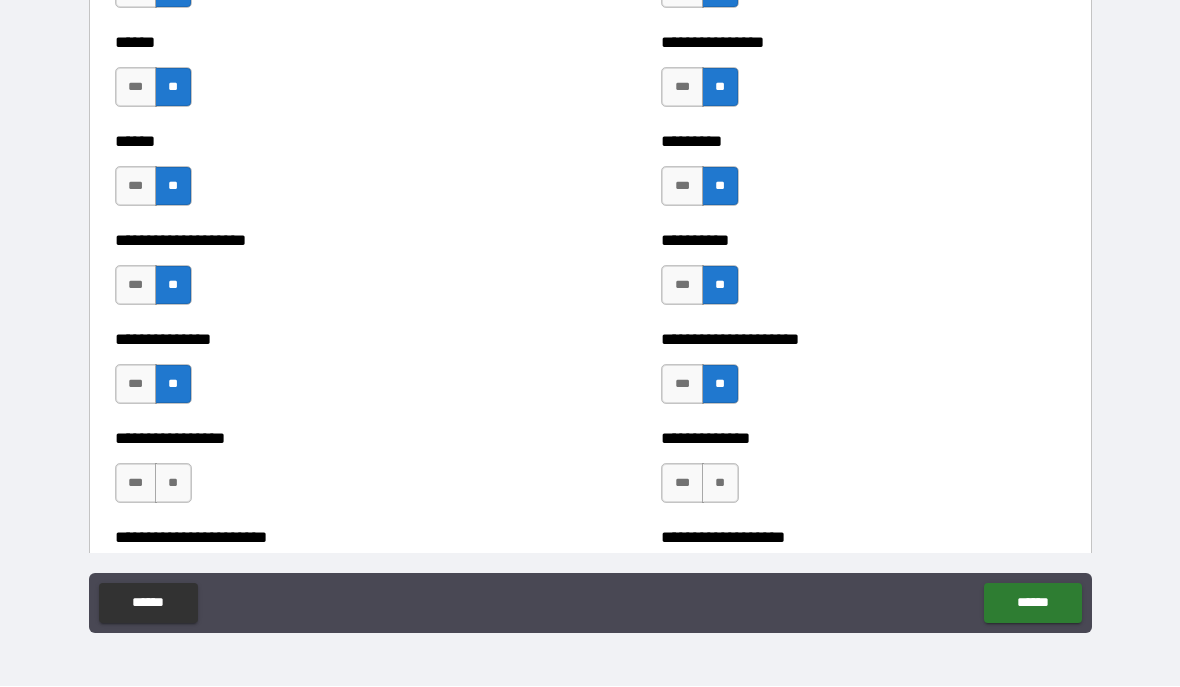 click on "**" at bounding box center [173, 484] 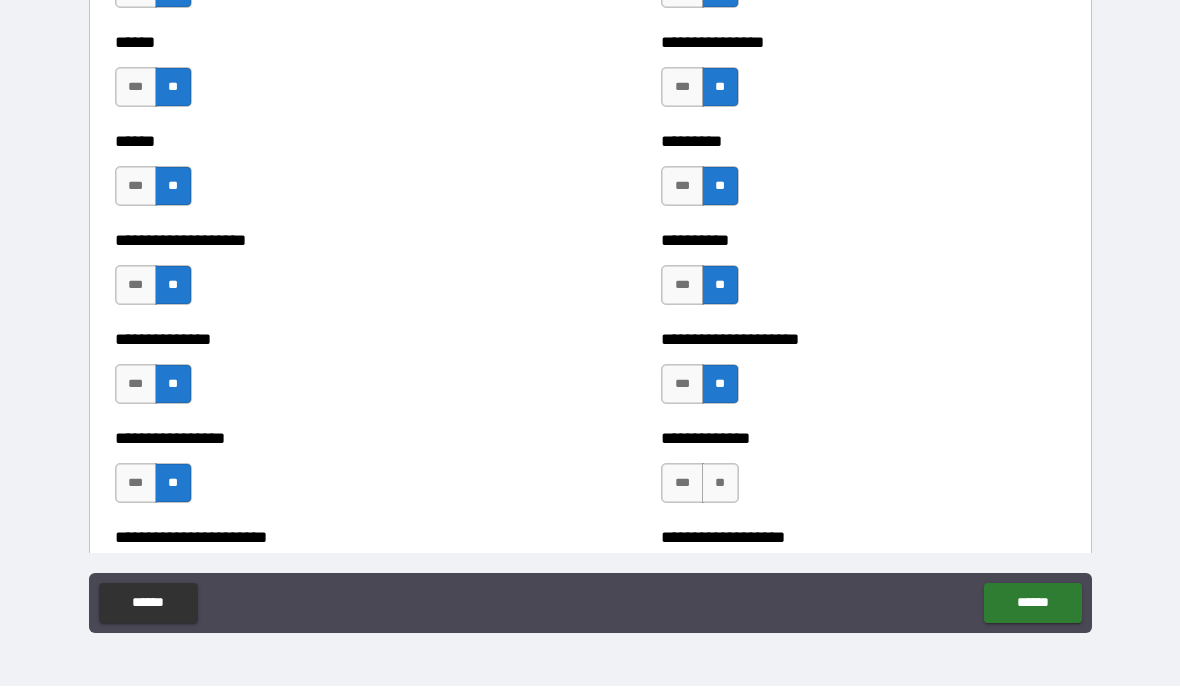 click on "**" at bounding box center [720, 484] 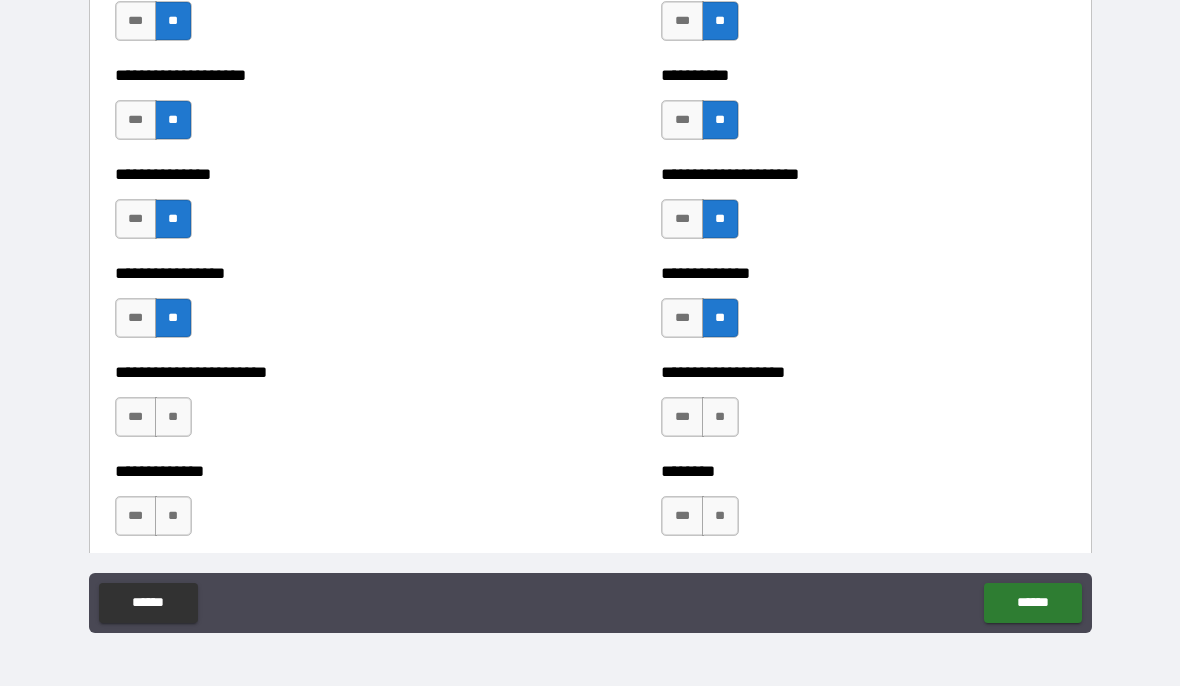 scroll, scrollTop: 3202, scrollLeft: 0, axis: vertical 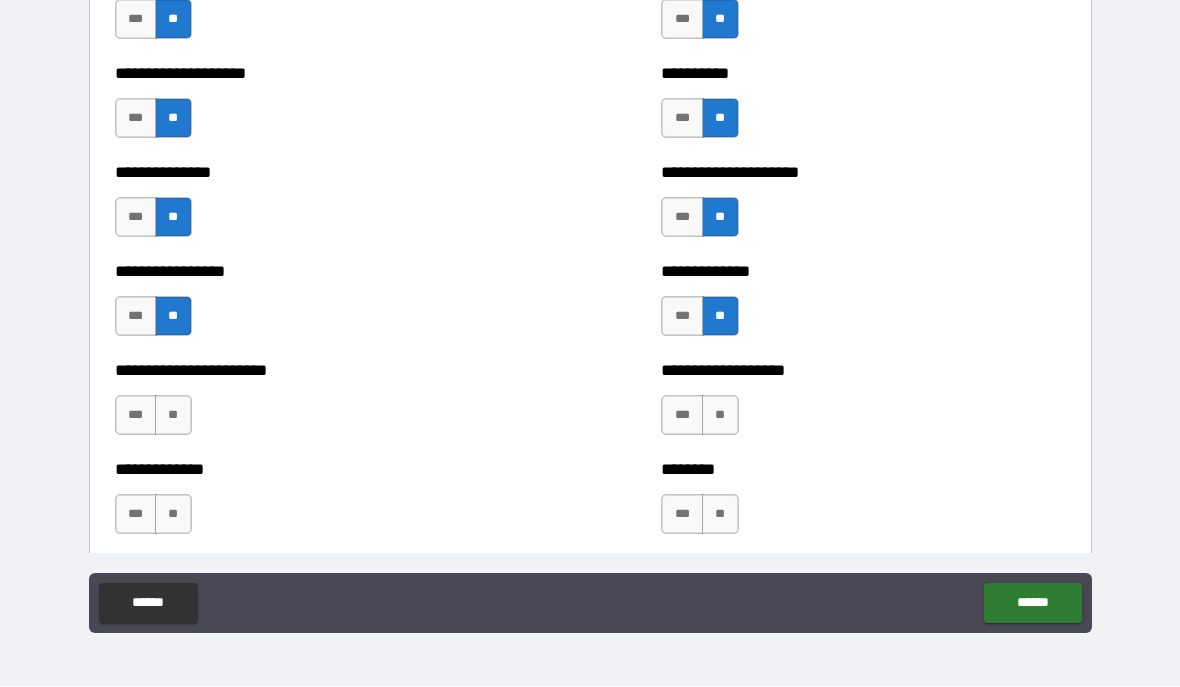click on "**" at bounding box center [173, 416] 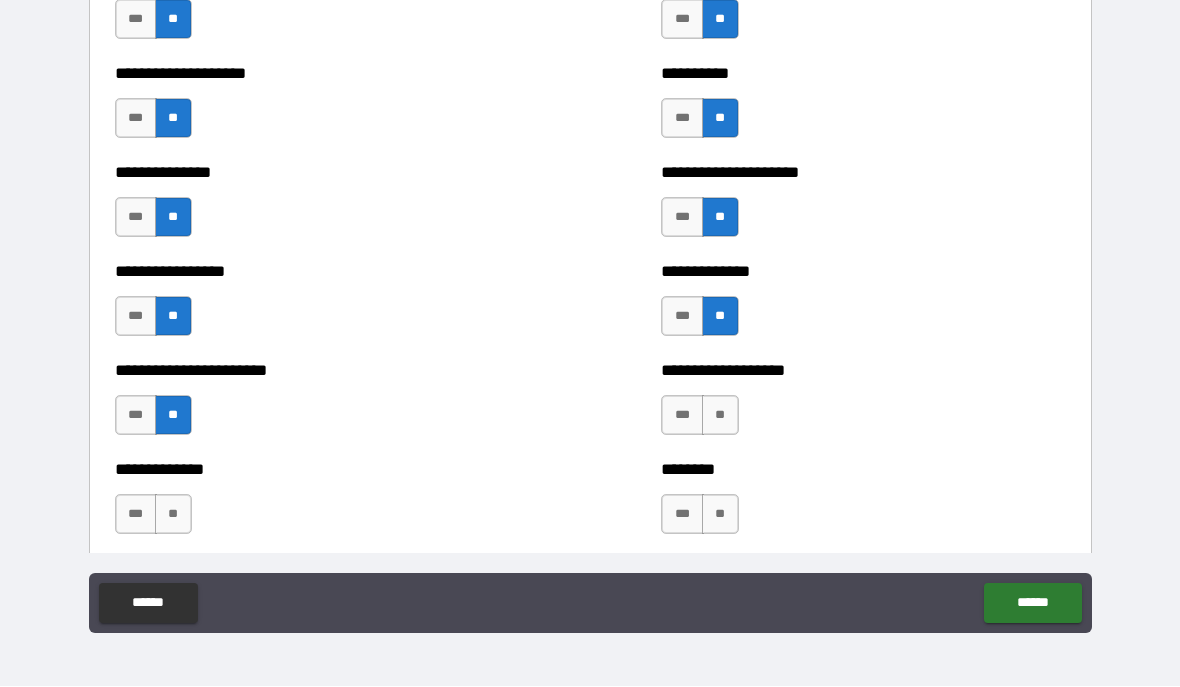 click on "**" at bounding box center (720, 416) 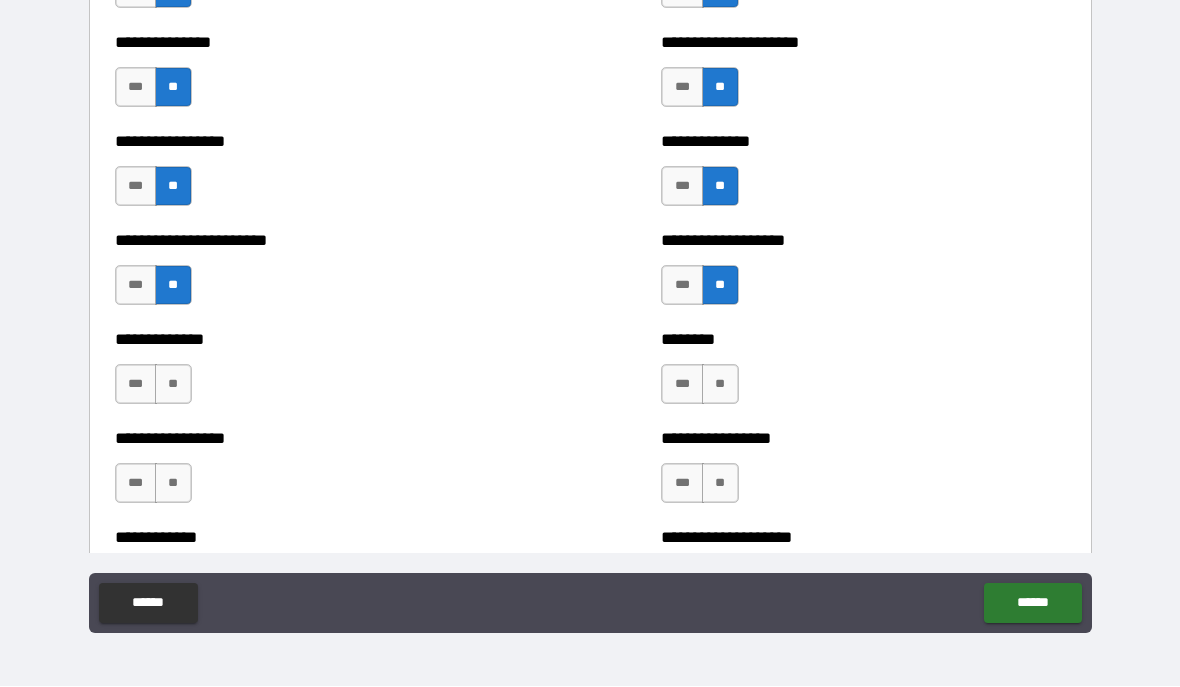 scroll, scrollTop: 3333, scrollLeft: 0, axis: vertical 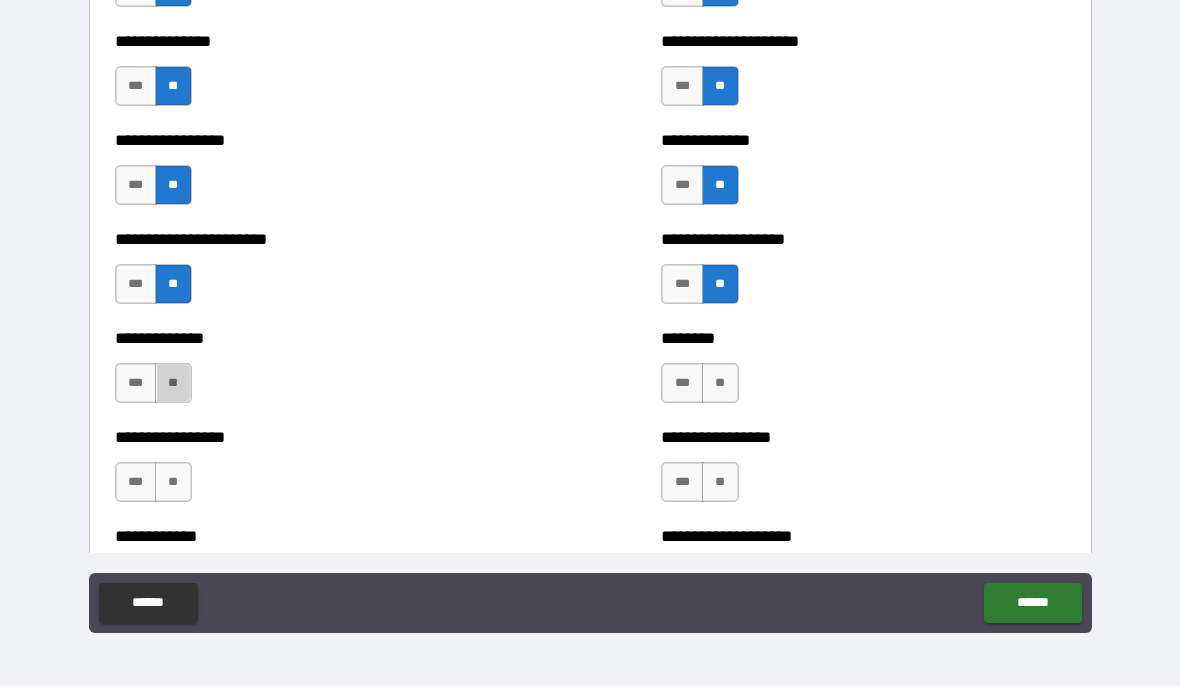 click on "**" at bounding box center [173, 384] 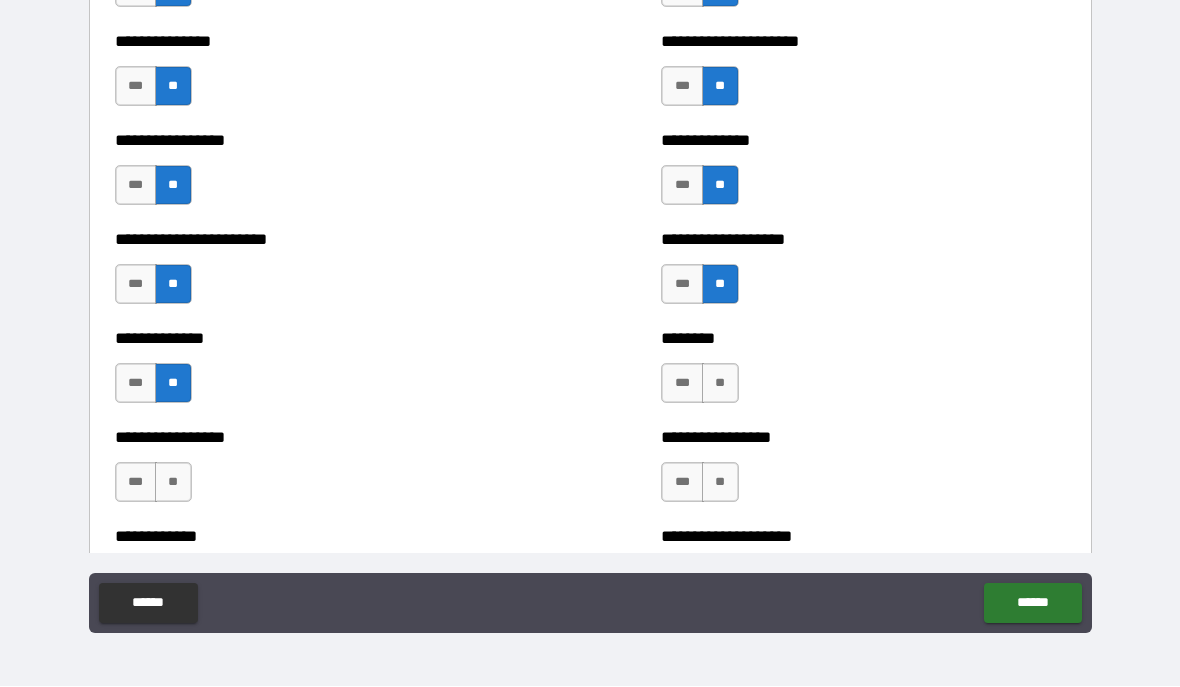 click on "**" at bounding box center [720, 384] 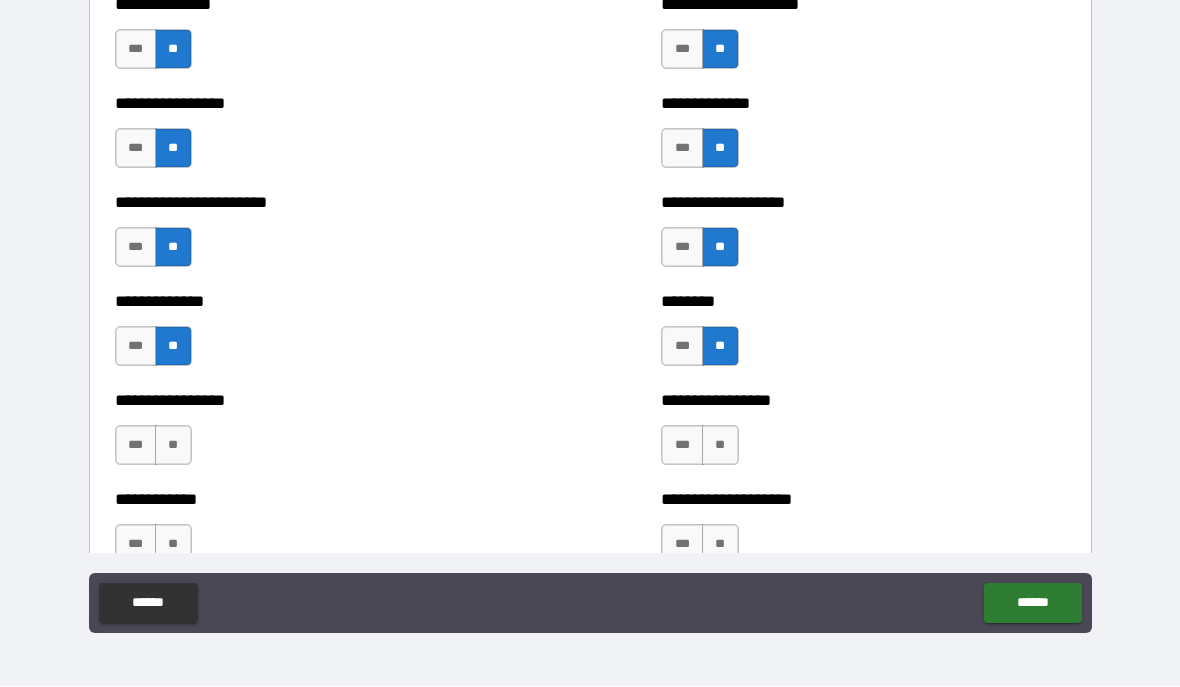 scroll, scrollTop: 3364, scrollLeft: 0, axis: vertical 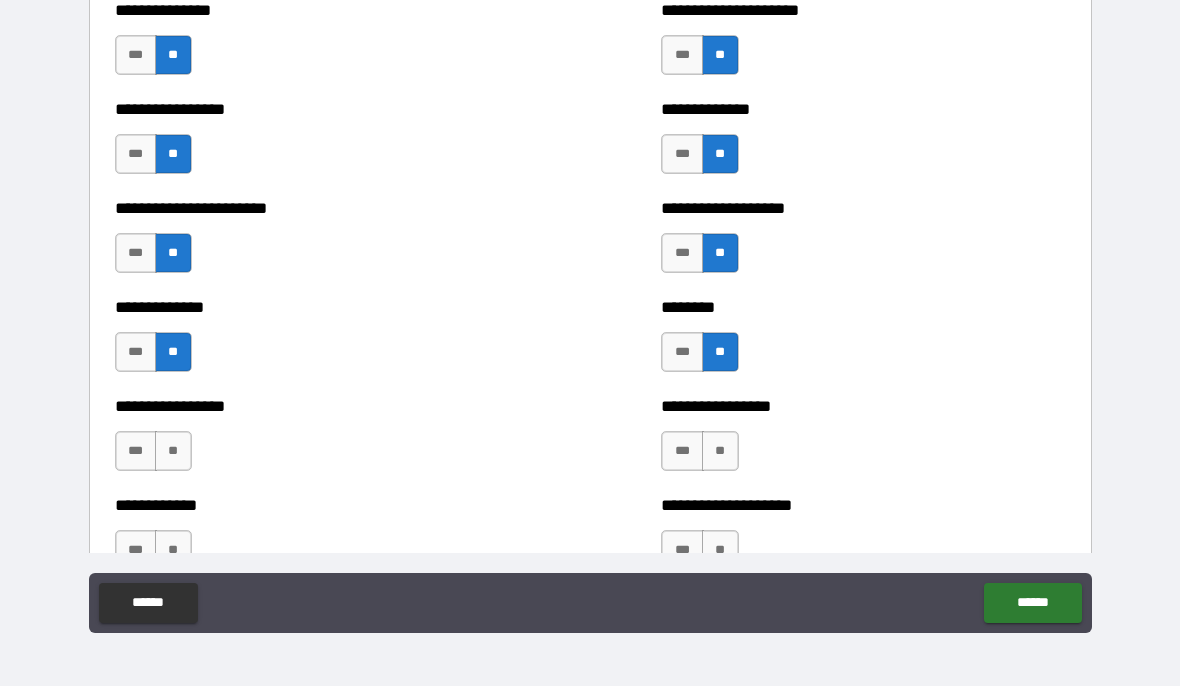 click on "**" at bounding box center [173, 452] 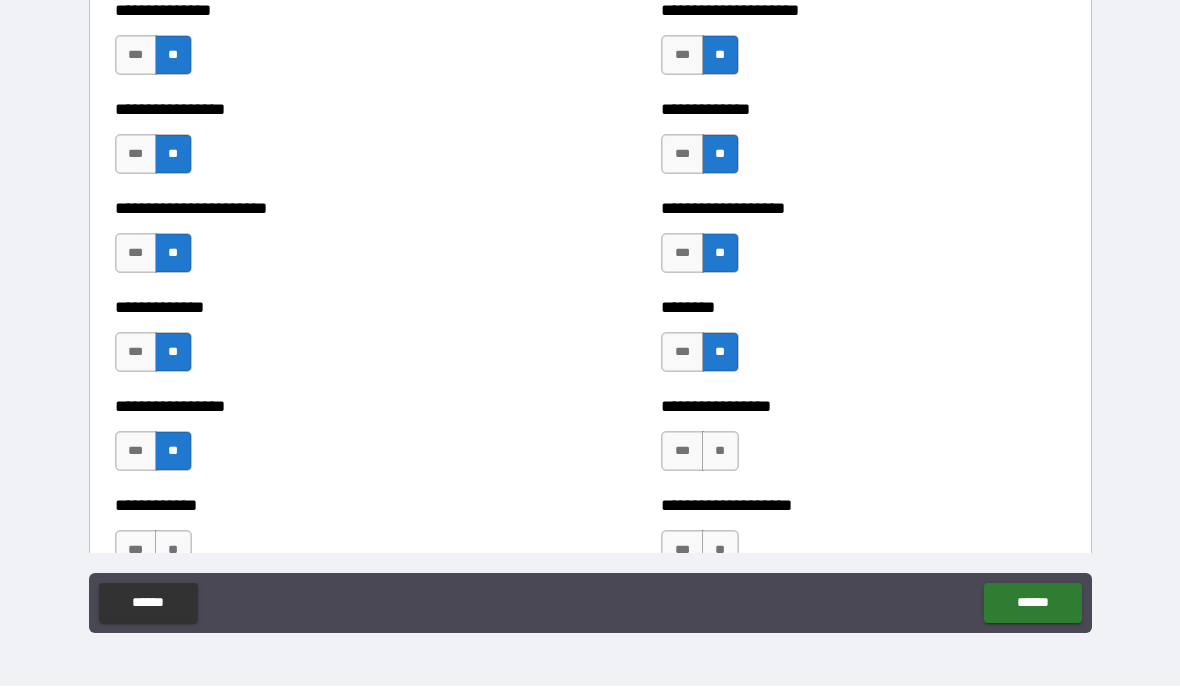 click on "**" at bounding box center (720, 452) 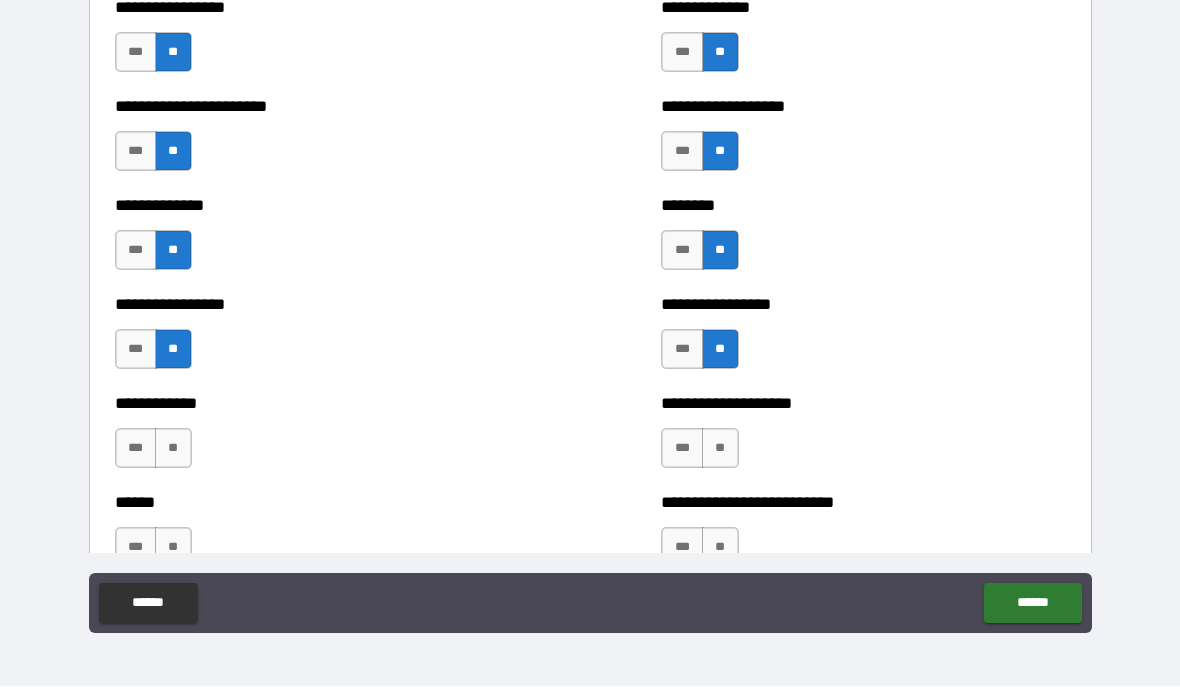 scroll, scrollTop: 3474, scrollLeft: 0, axis: vertical 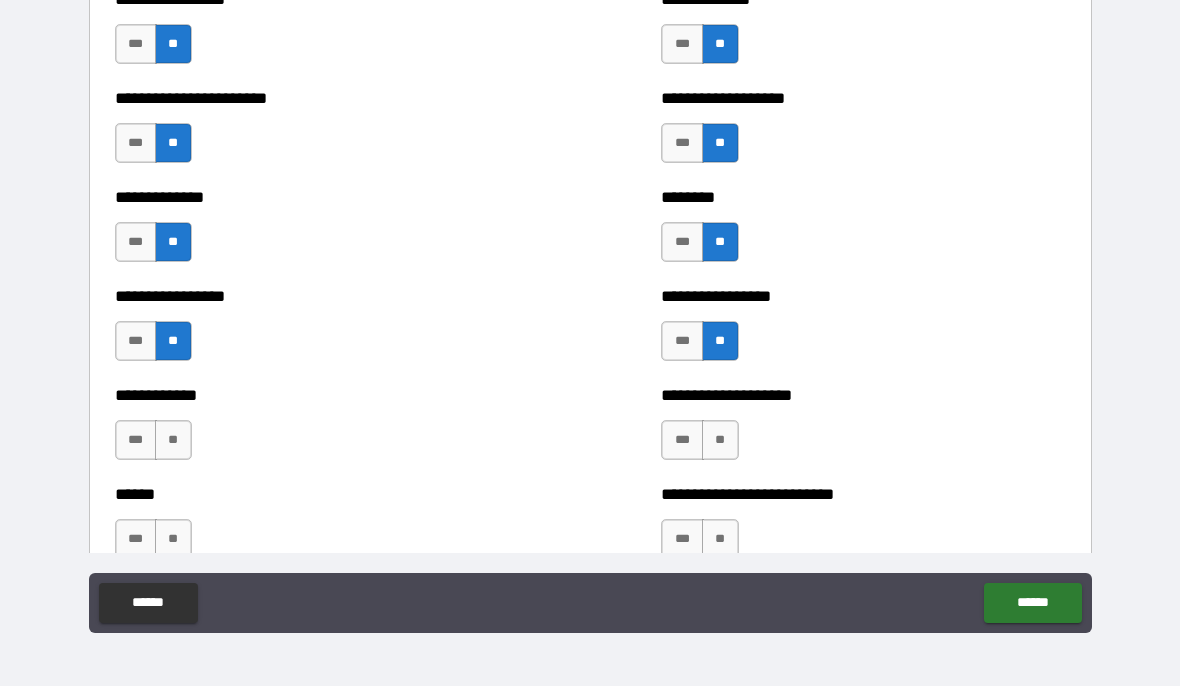 click on "**" at bounding box center (173, 441) 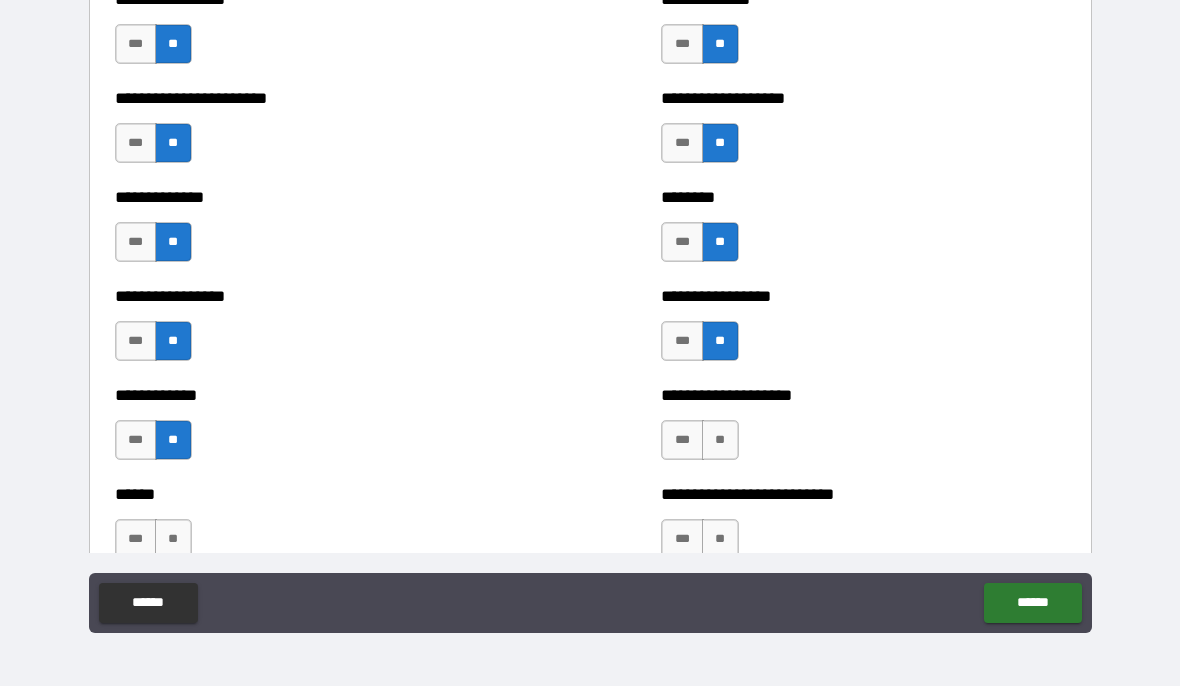 click on "**" at bounding box center [720, 441] 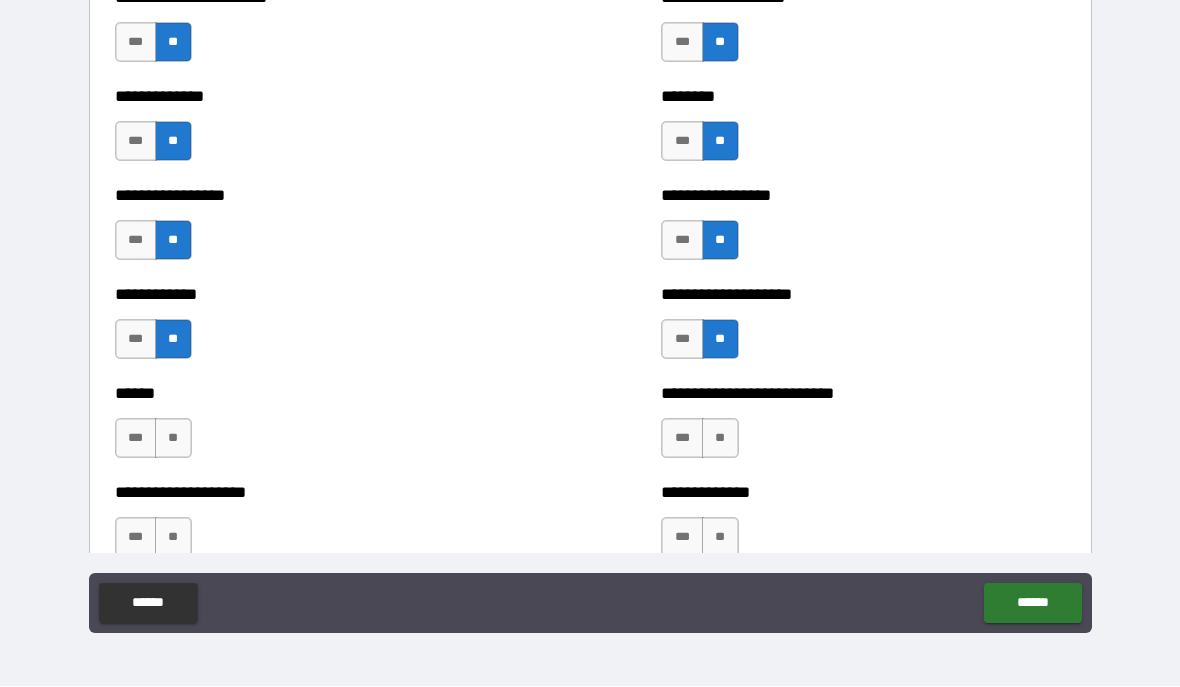 scroll, scrollTop: 3584, scrollLeft: 0, axis: vertical 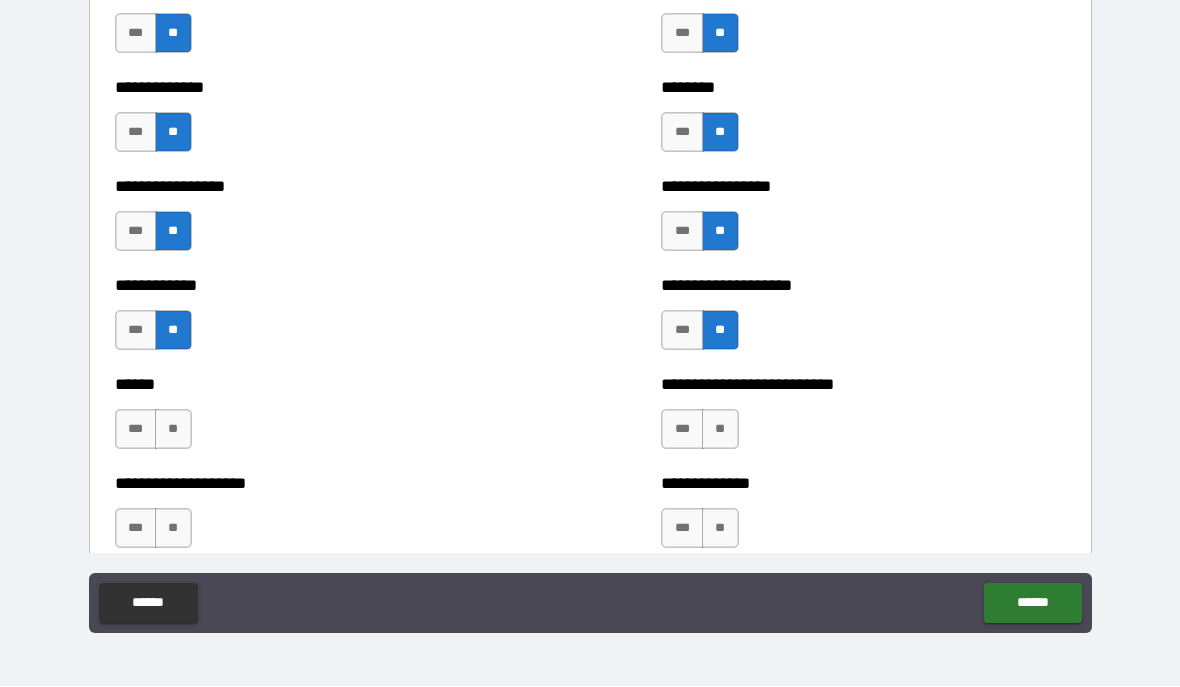 click on "**" at bounding box center (173, 430) 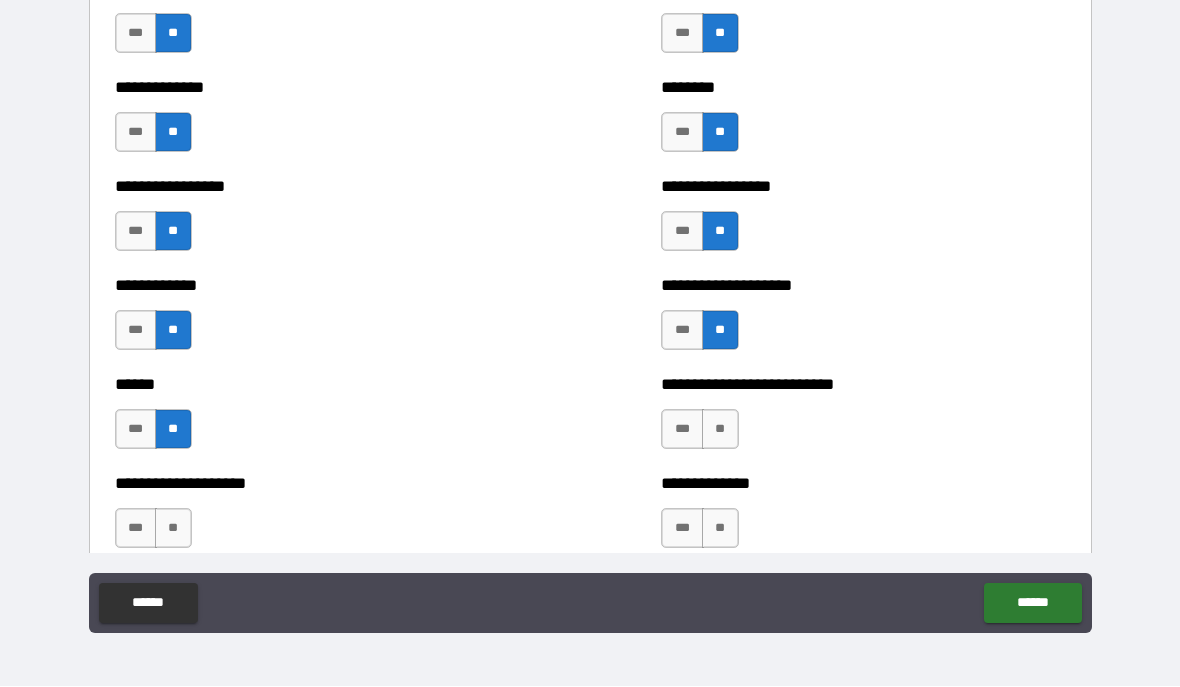 click on "**" at bounding box center [720, 430] 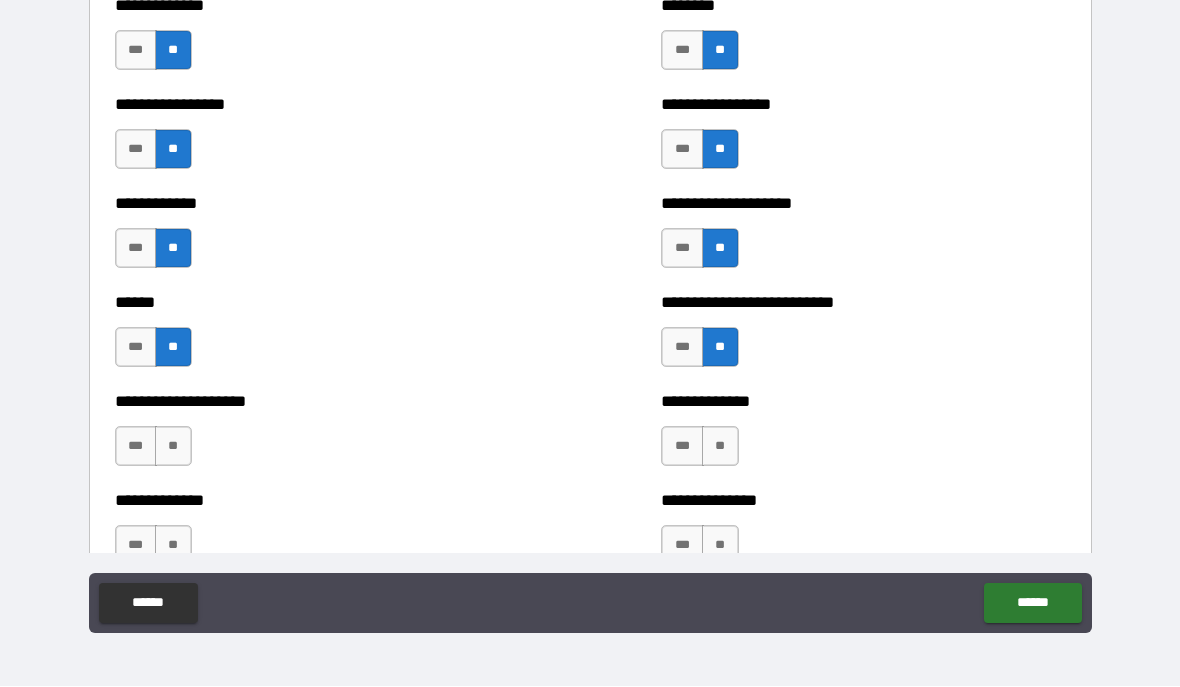 scroll, scrollTop: 3674, scrollLeft: 0, axis: vertical 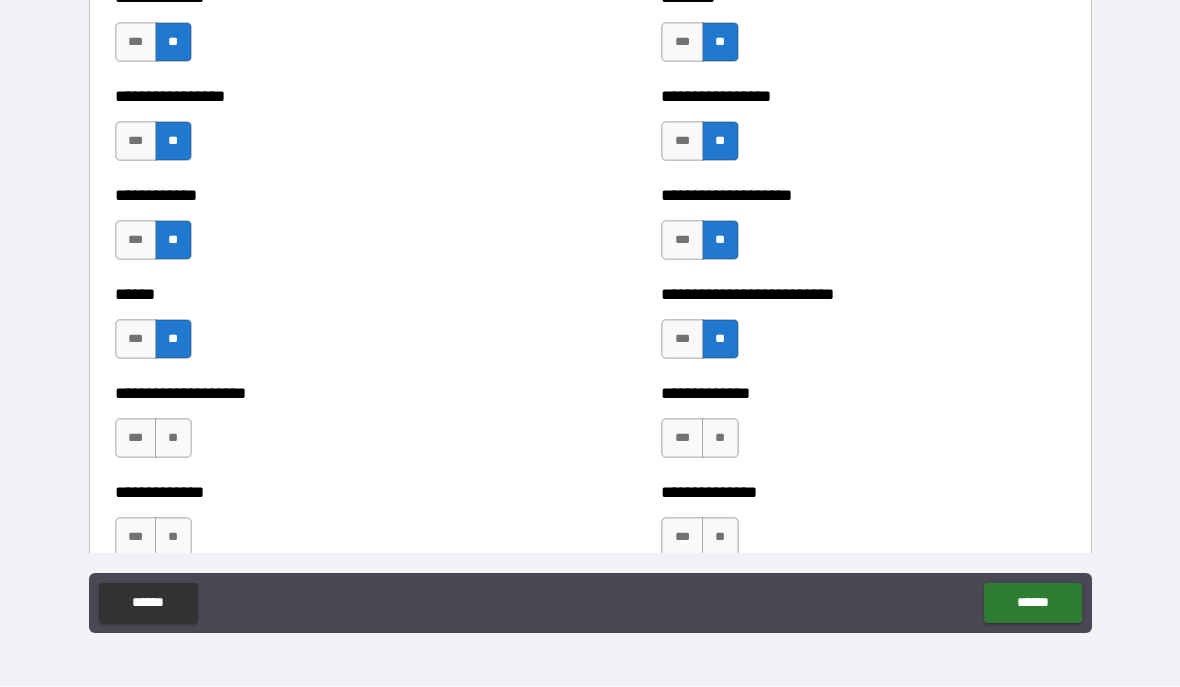 click on "**" at bounding box center [173, 439] 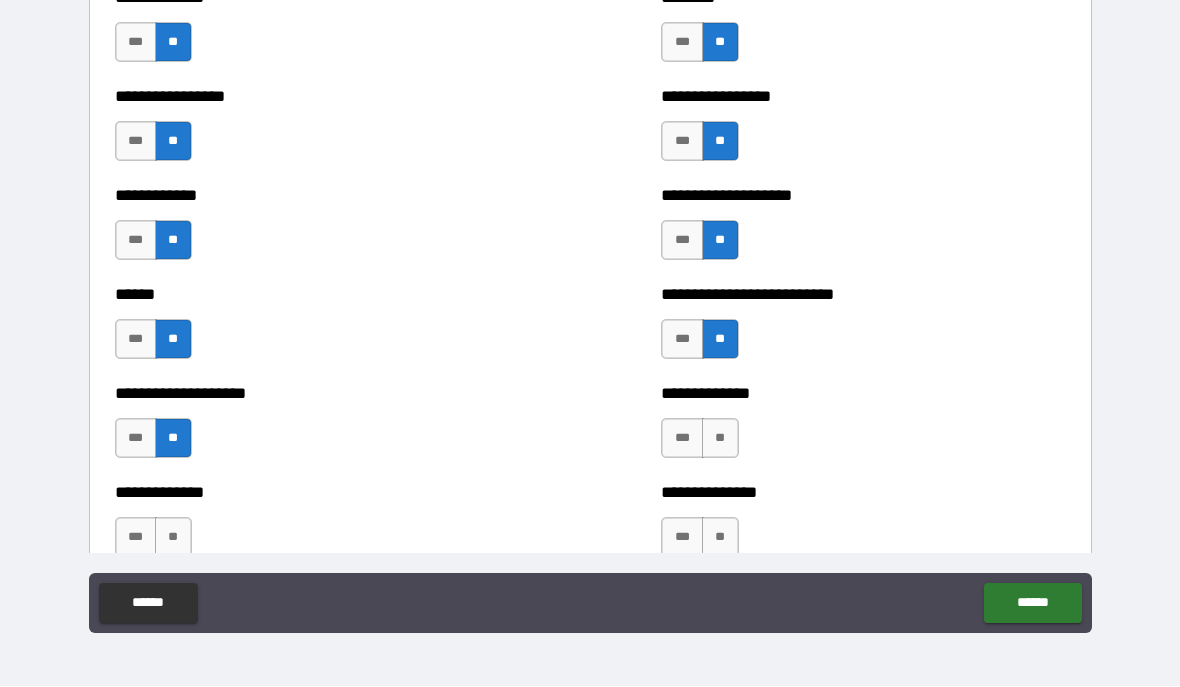 click on "**" at bounding box center (720, 439) 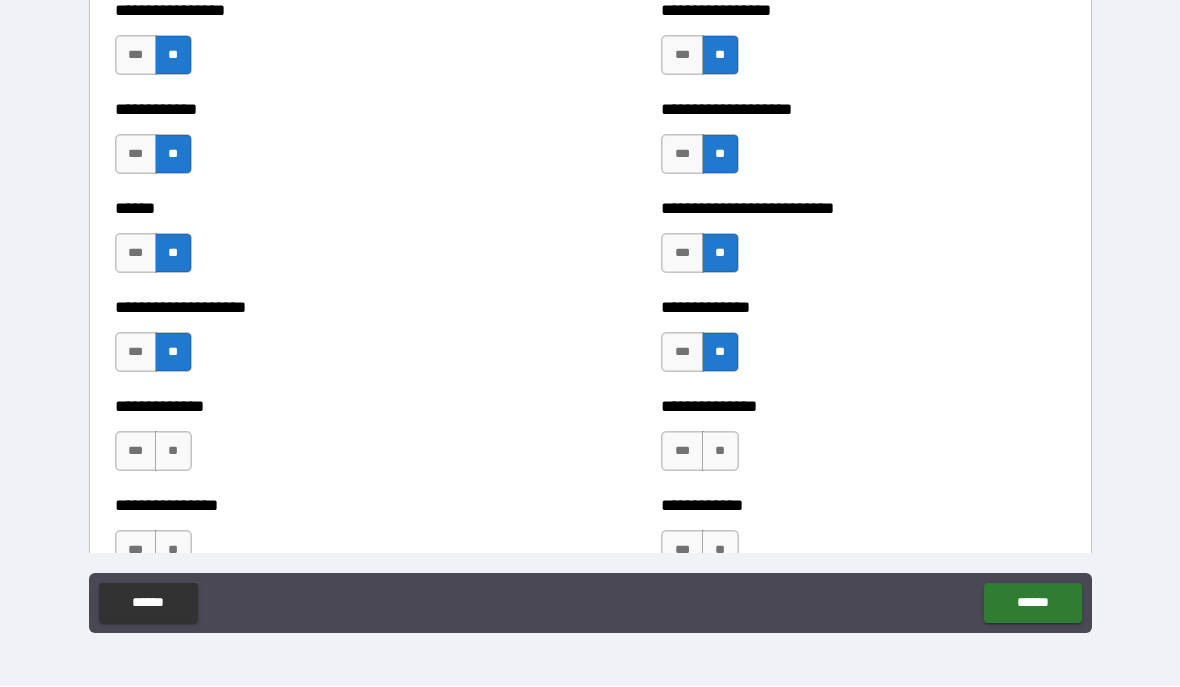 scroll, scrollTop: 3762, scrollLeft: 0, axis: vertical 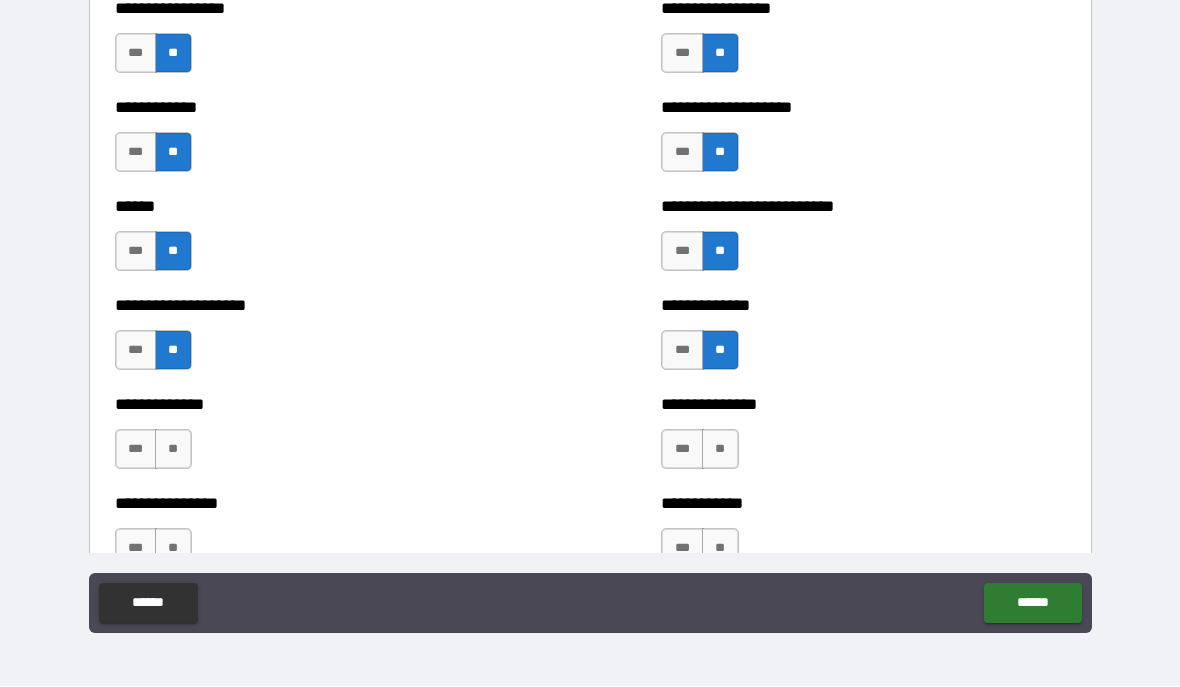 click on "**" at bounding box center (173, 450) 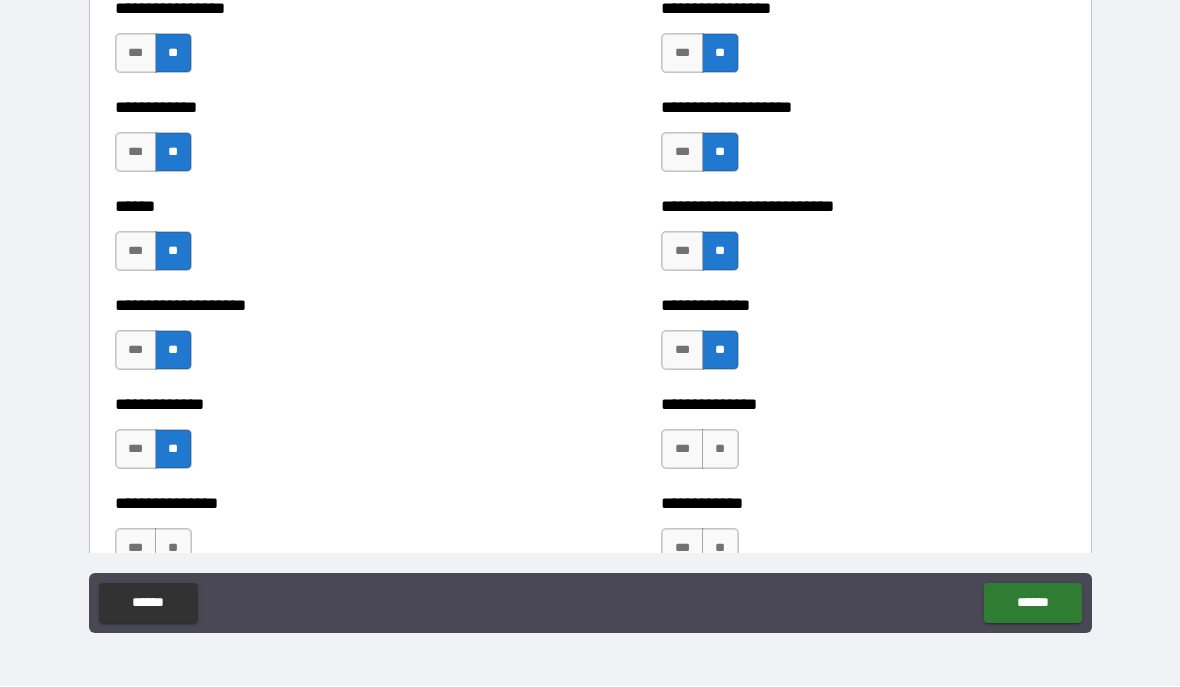 click on "**" at bounding box center [720, 450] 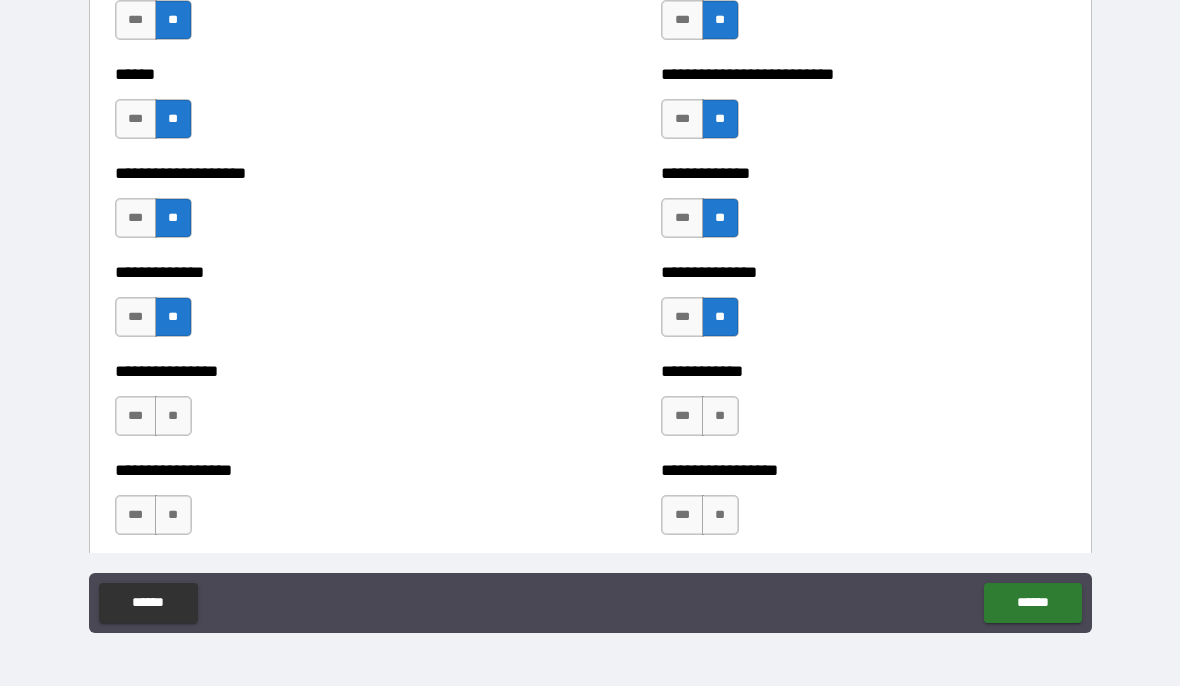 scroll, scrollTop: 3895, scrollLeft: 0, axis: vertical 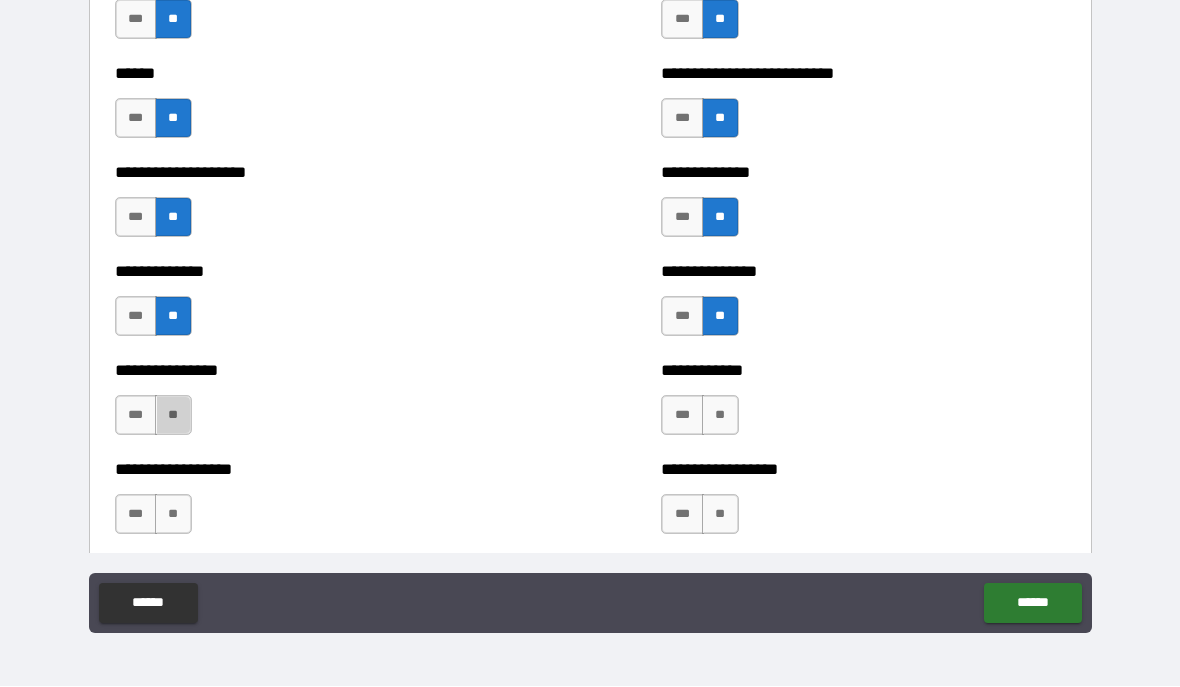 click on "**" at bounding box center (173, 416) 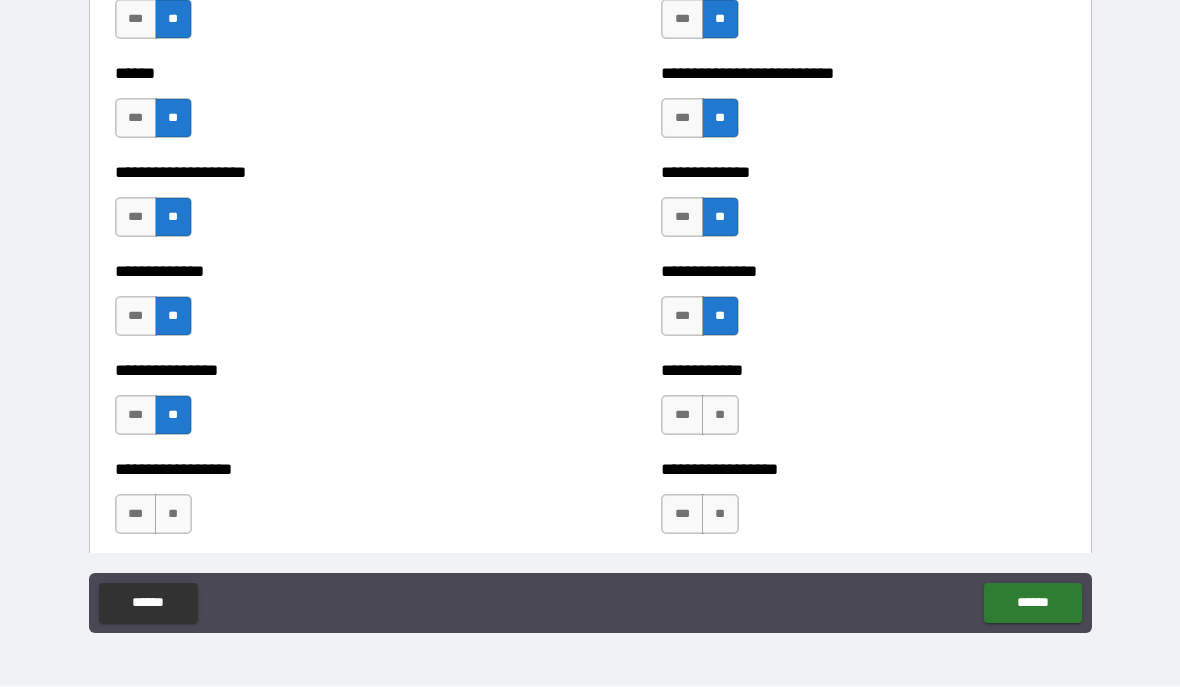 click on "**" at bounding box center [720, 416] 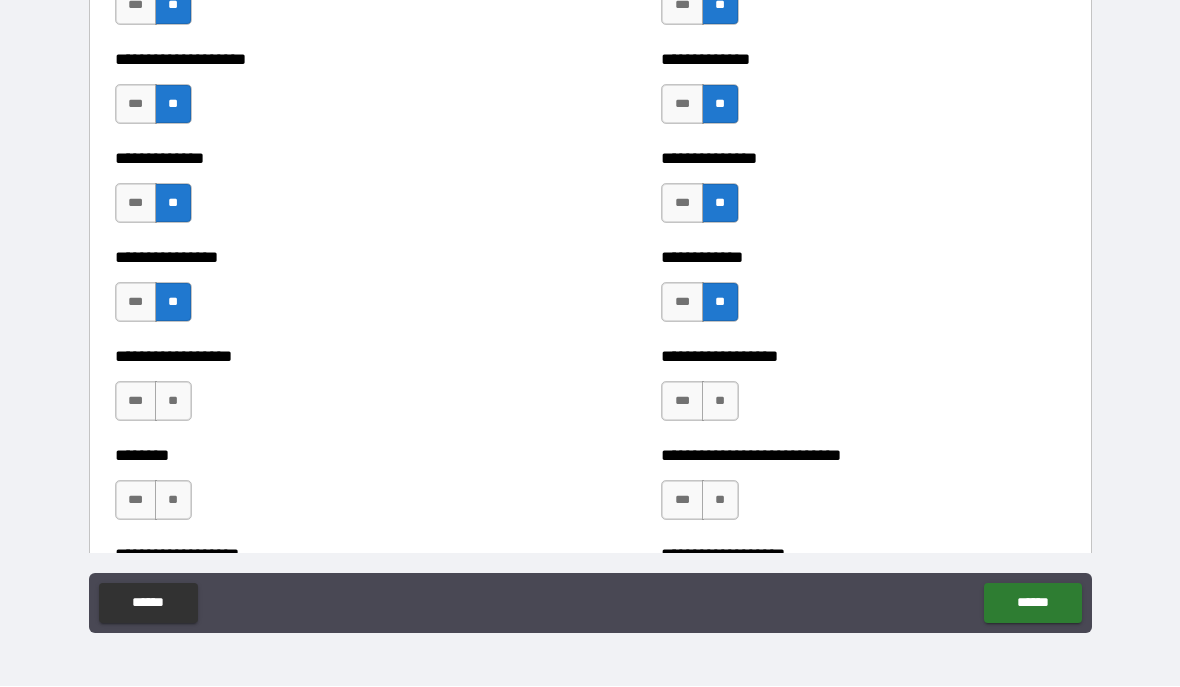 scroll, scrollTop: 4012, scrollLeft: 0, axis: vertical 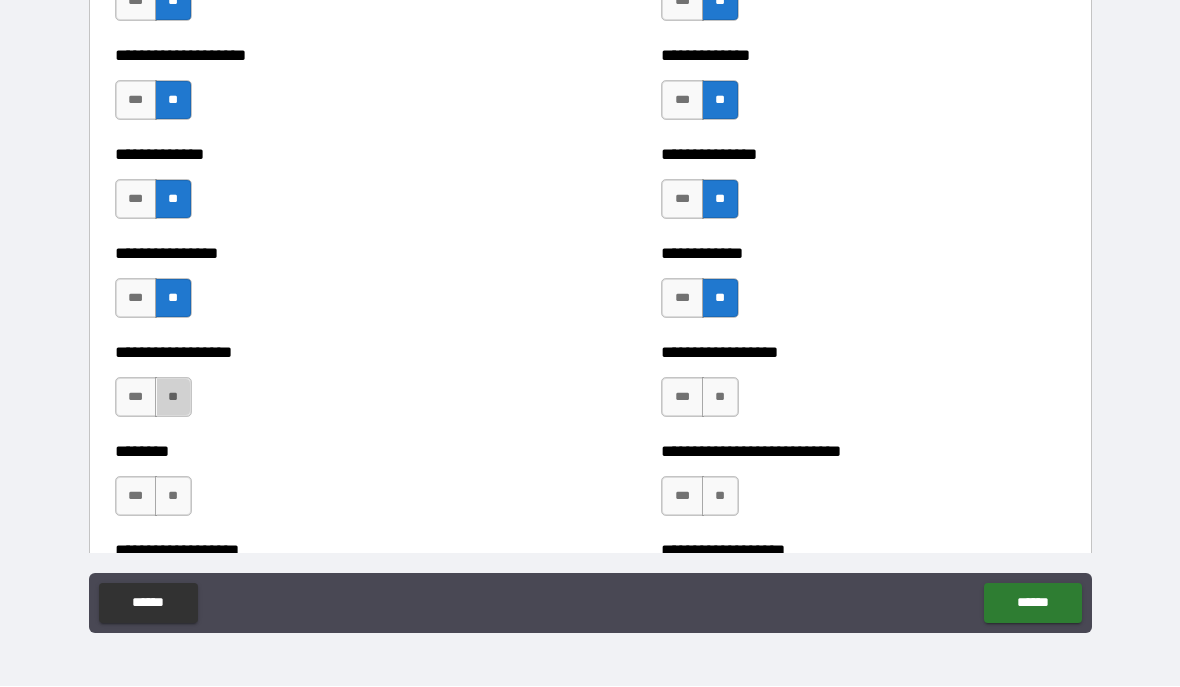 click on "**" at bounding box center [173, 398] 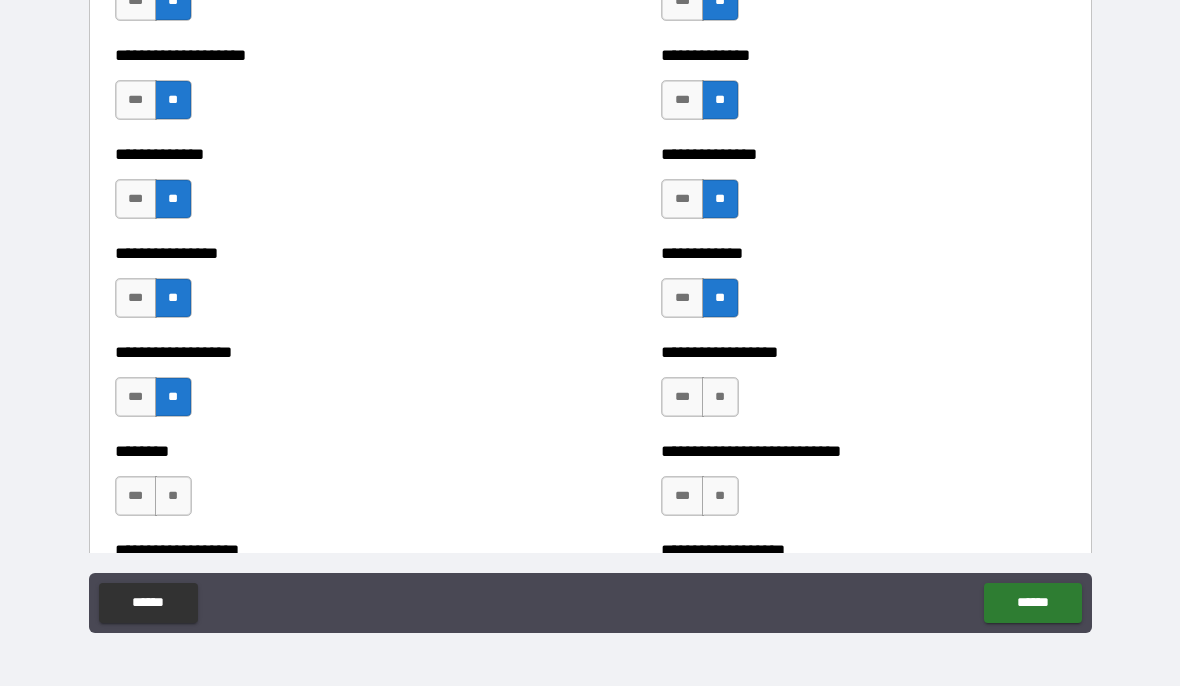 click on "**" at bounding box center [720, 398] 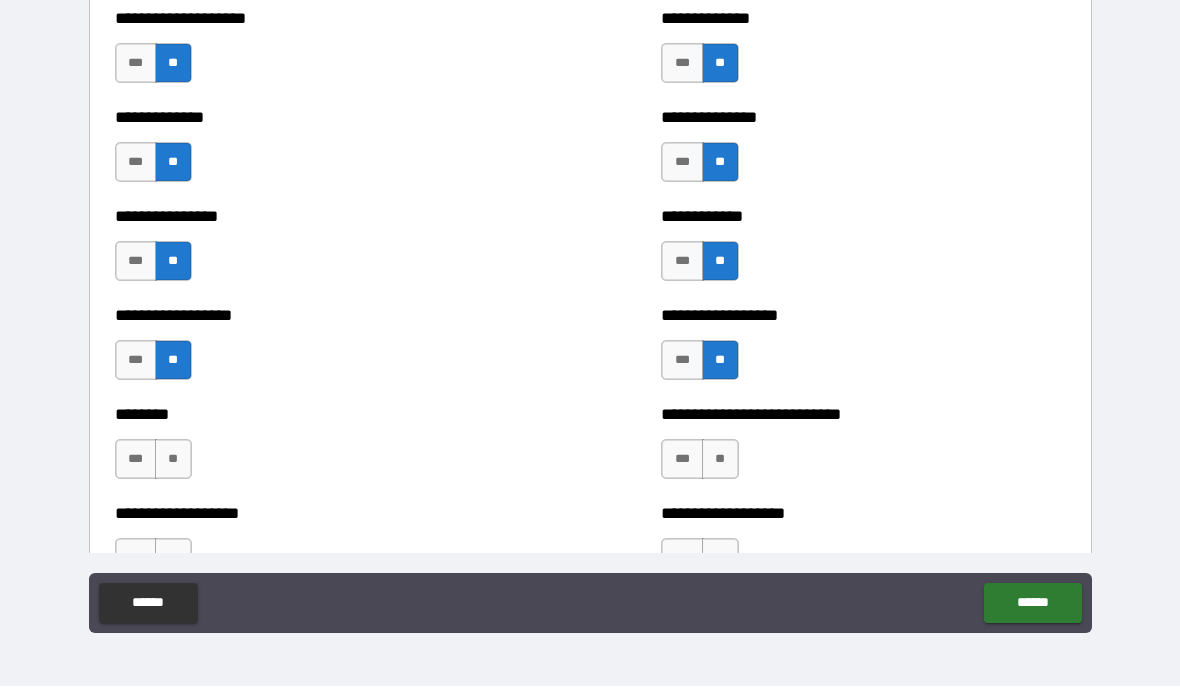 scroll, scrollTop: 4048, scrollLeft: 0, axis: vertical 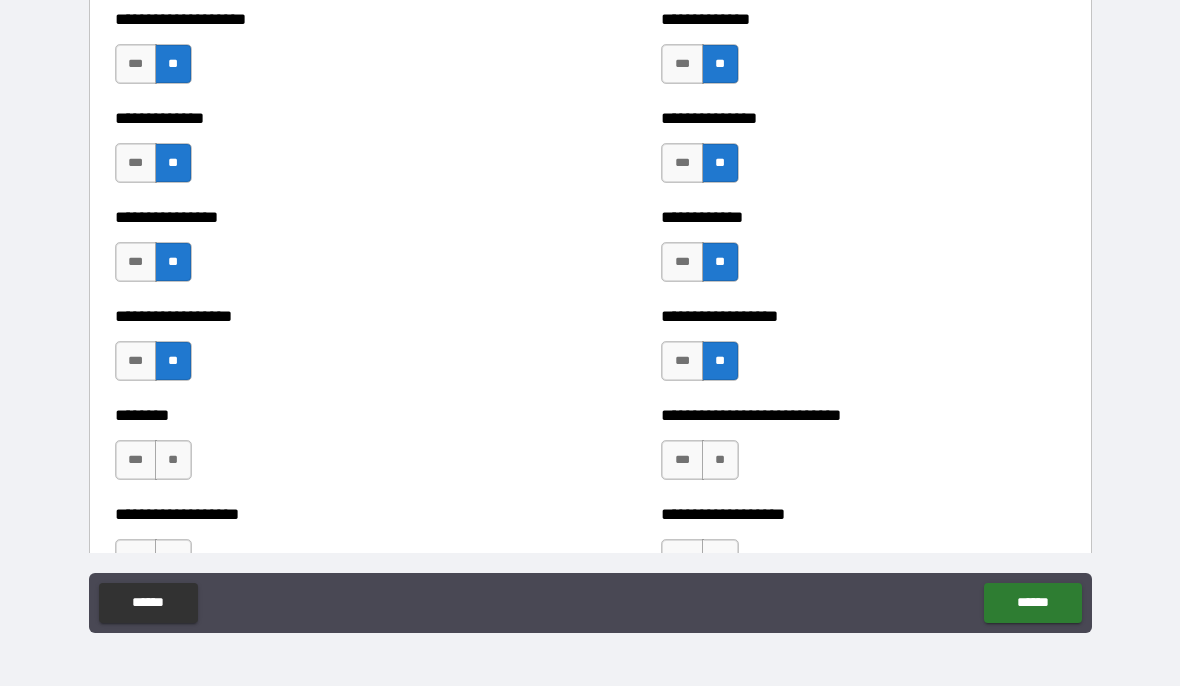 click on "**" at bounding box center [173, 461] 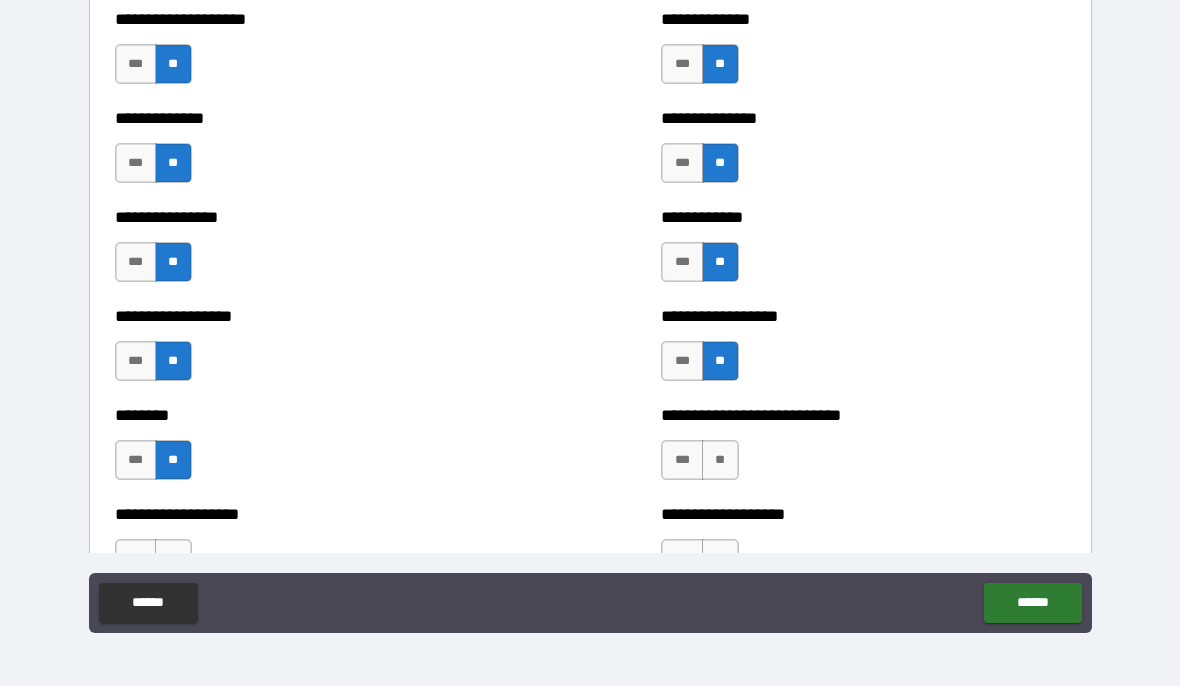 click on "**" at bounding box center (720, 461) 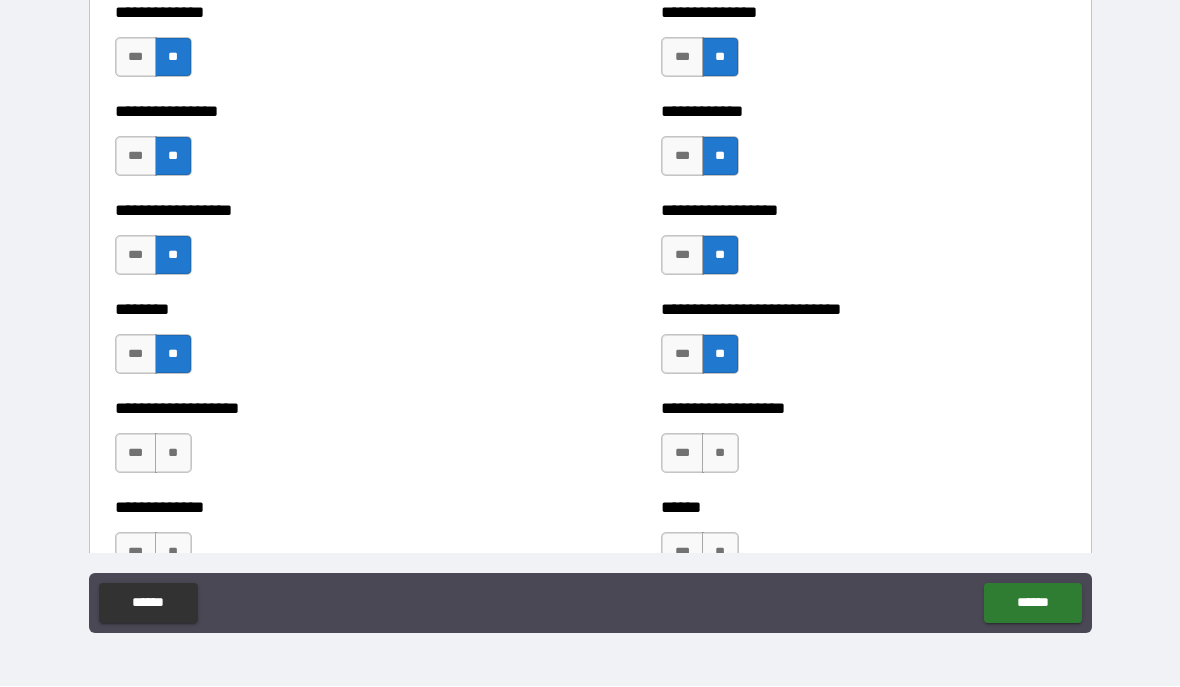 scroll, scrollTop: 4156, scrollLeft: 0, axis: vertical 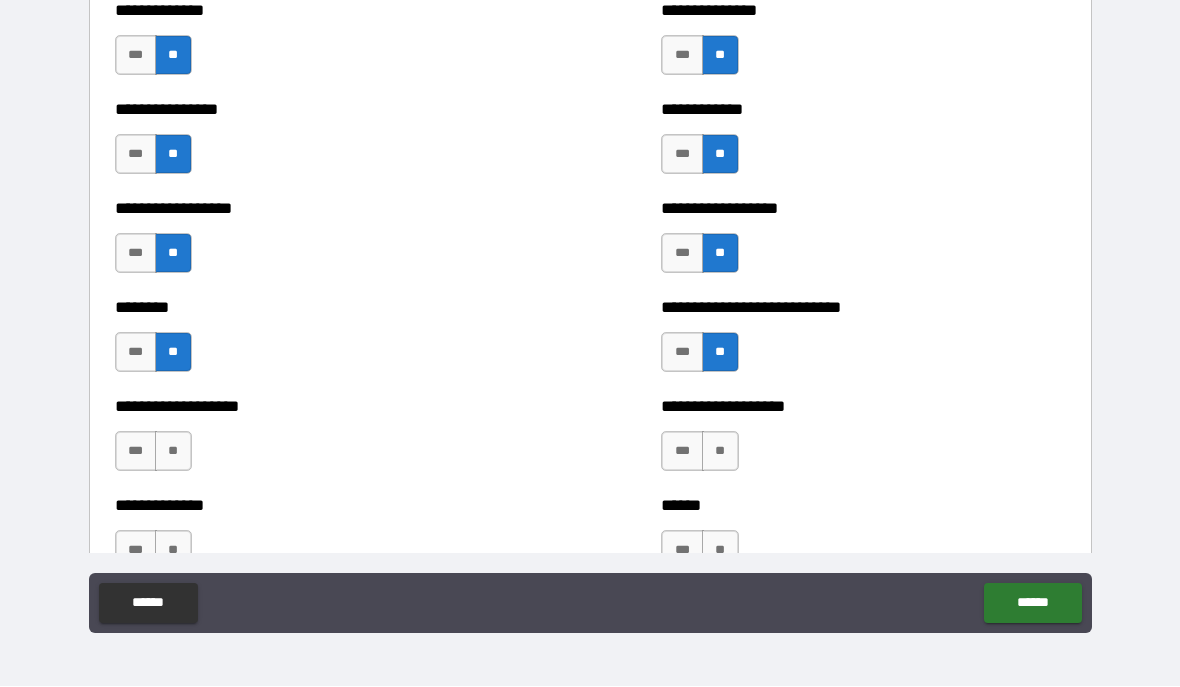 click on "**" at bounding box center [173, 452] 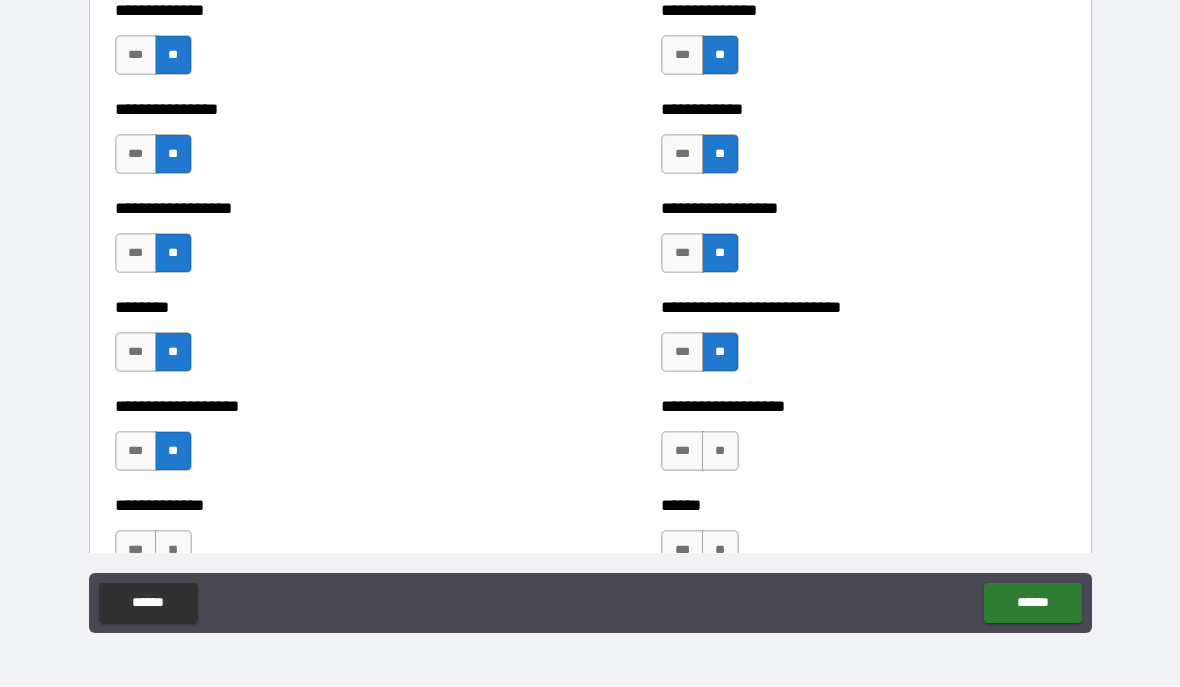 click on "**" at bounding box center [720, 452] 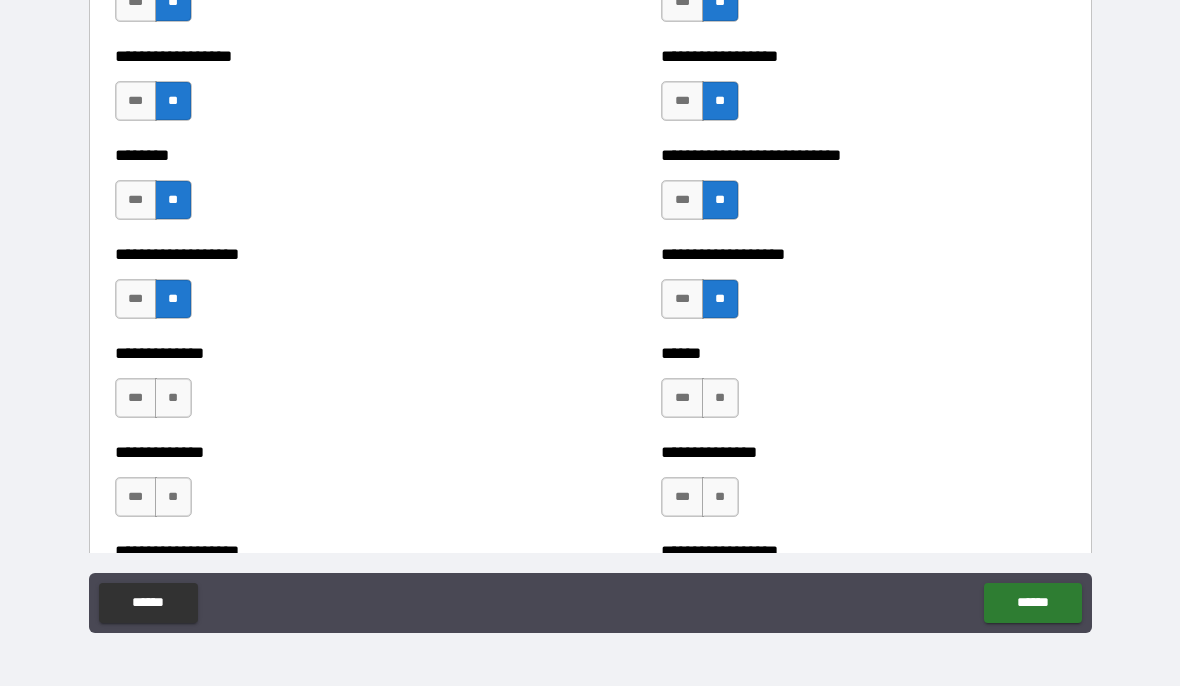 scroll, scrollTop: 4317, scrollLeft: 0, axis: vertical 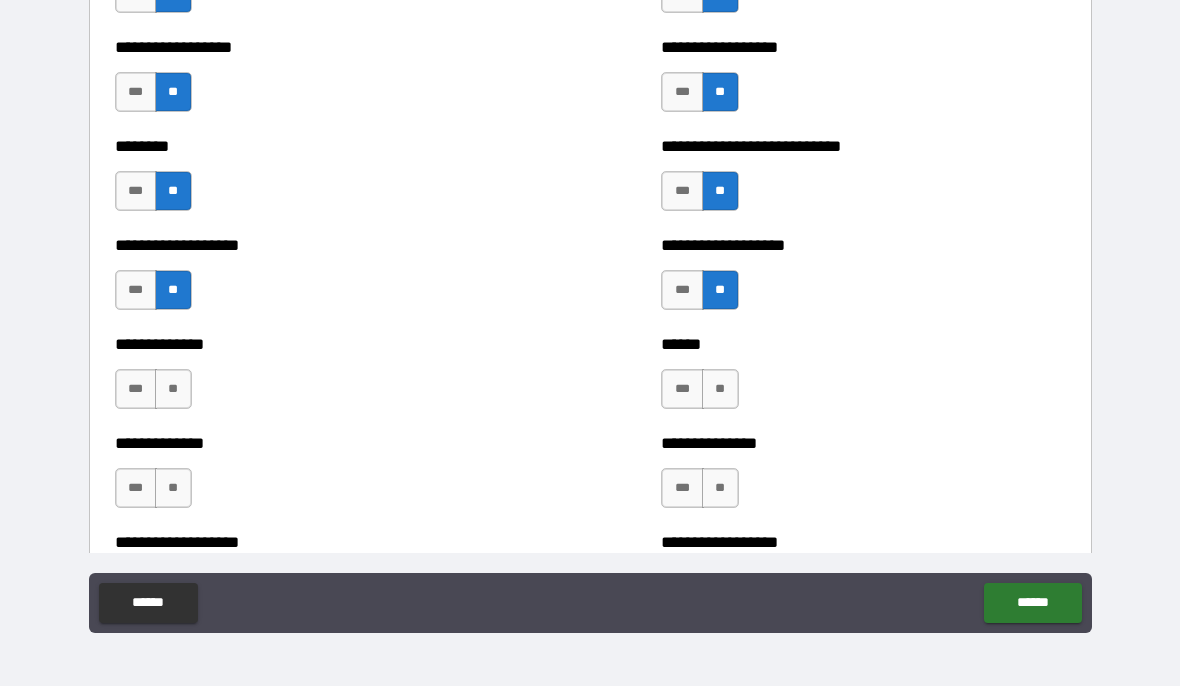 click on "**" at bounding box center [173, 390] 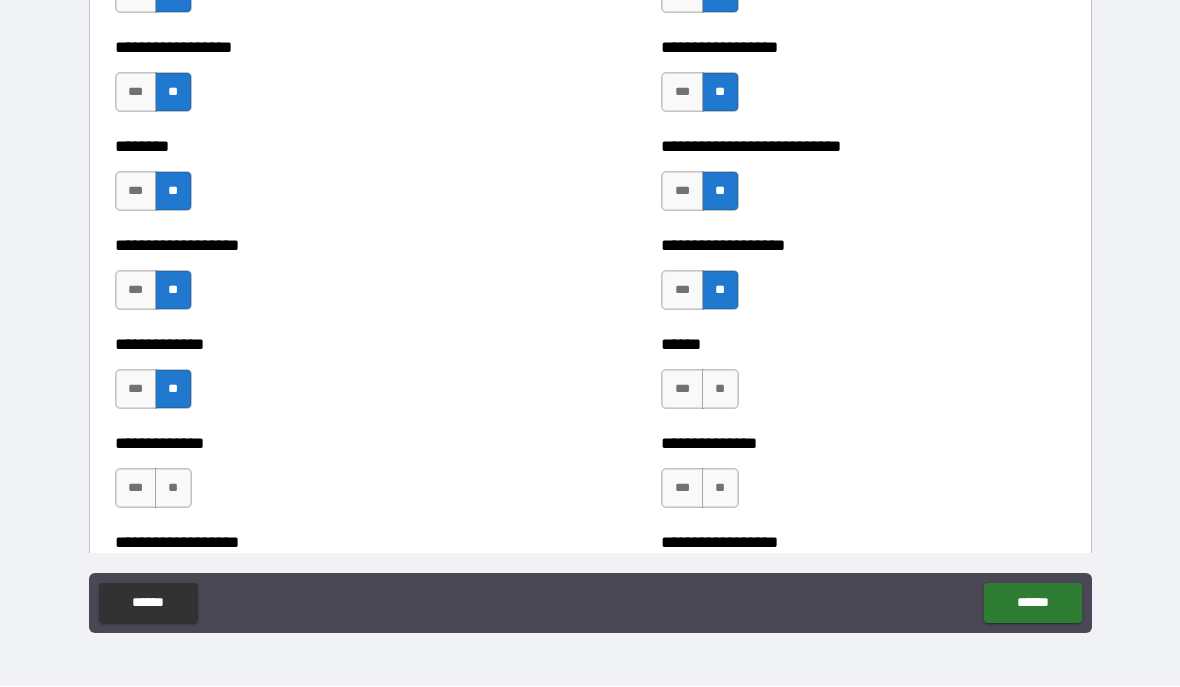 click on "**" at bounding box center (720, 390) 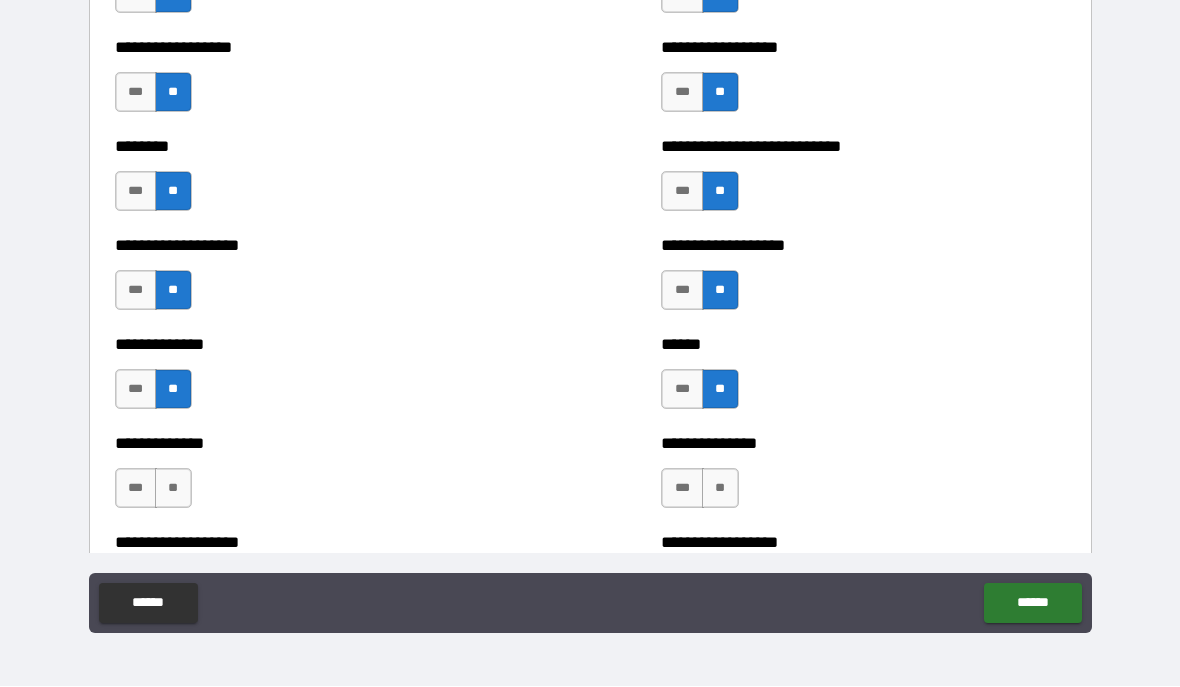 click on "**" at bounding box center [173, 489] 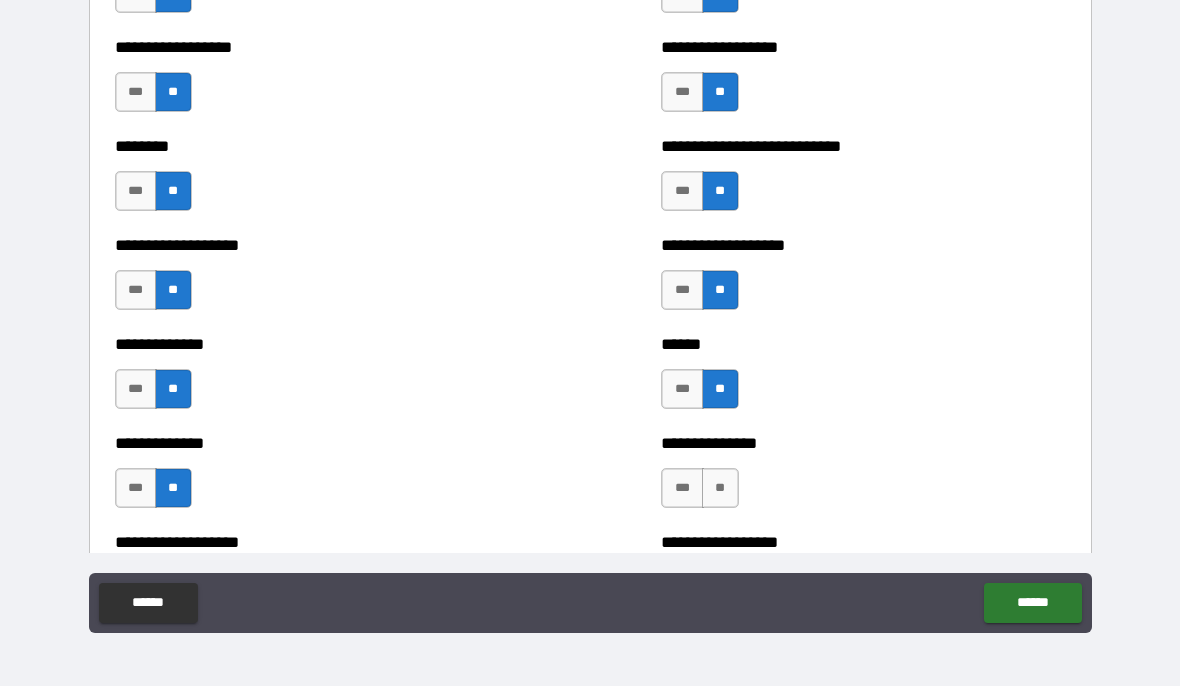 click on "**" at bounding box center [720, 489] 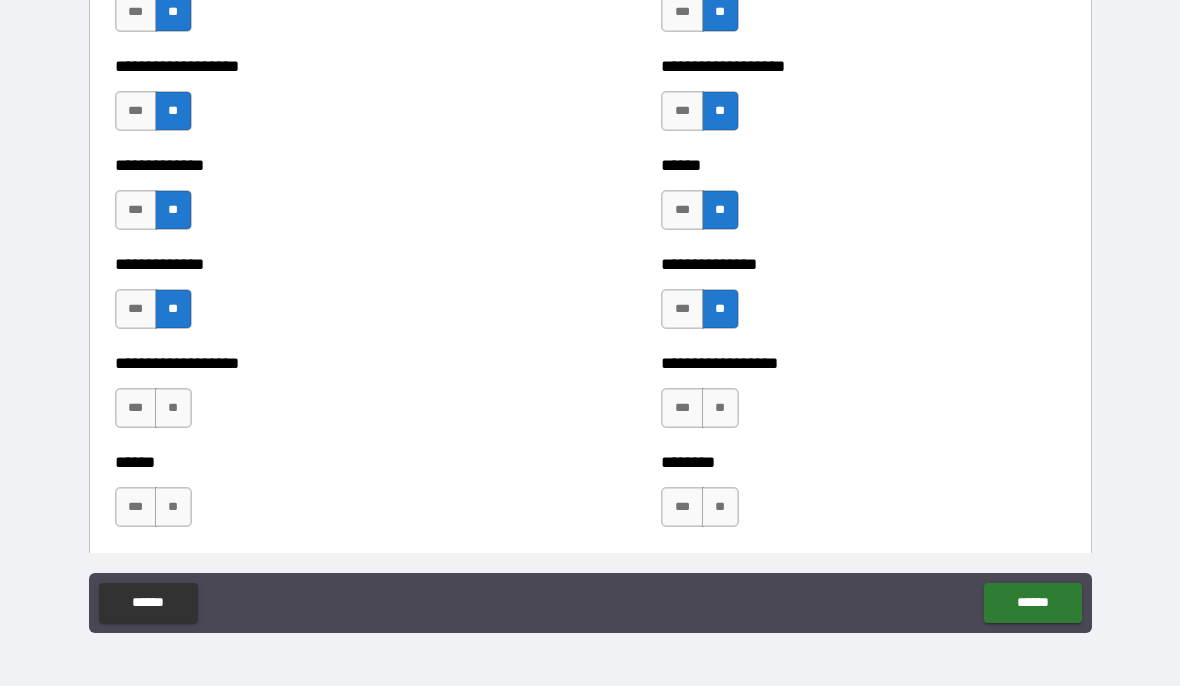 scroll, scrollTop: 4497, scrollLeft: 0, axis: vertical 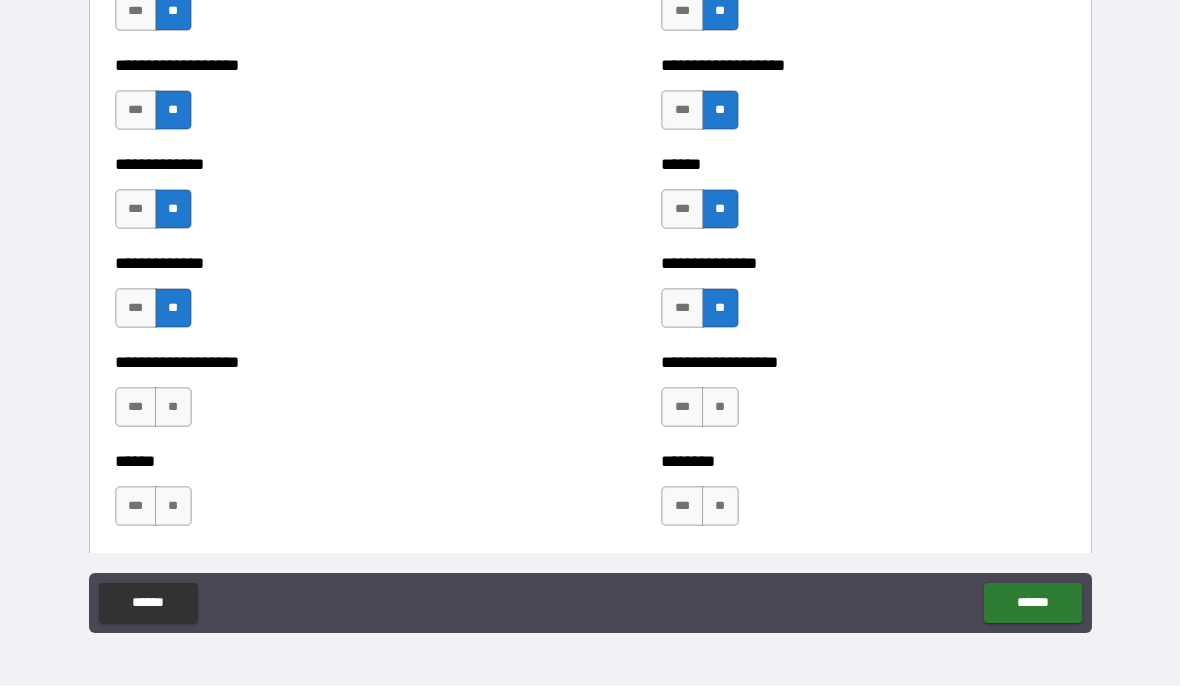click on "**" at bounding box center [173, 408] 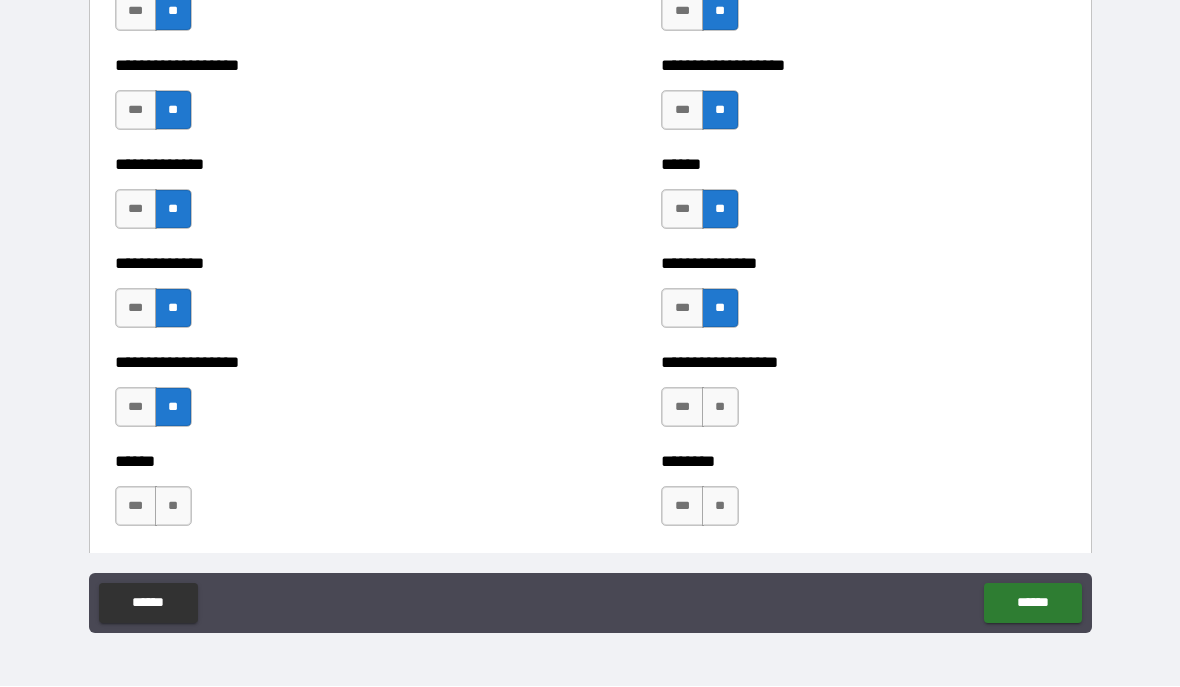 click on "**" at bounding box center [720, 408] 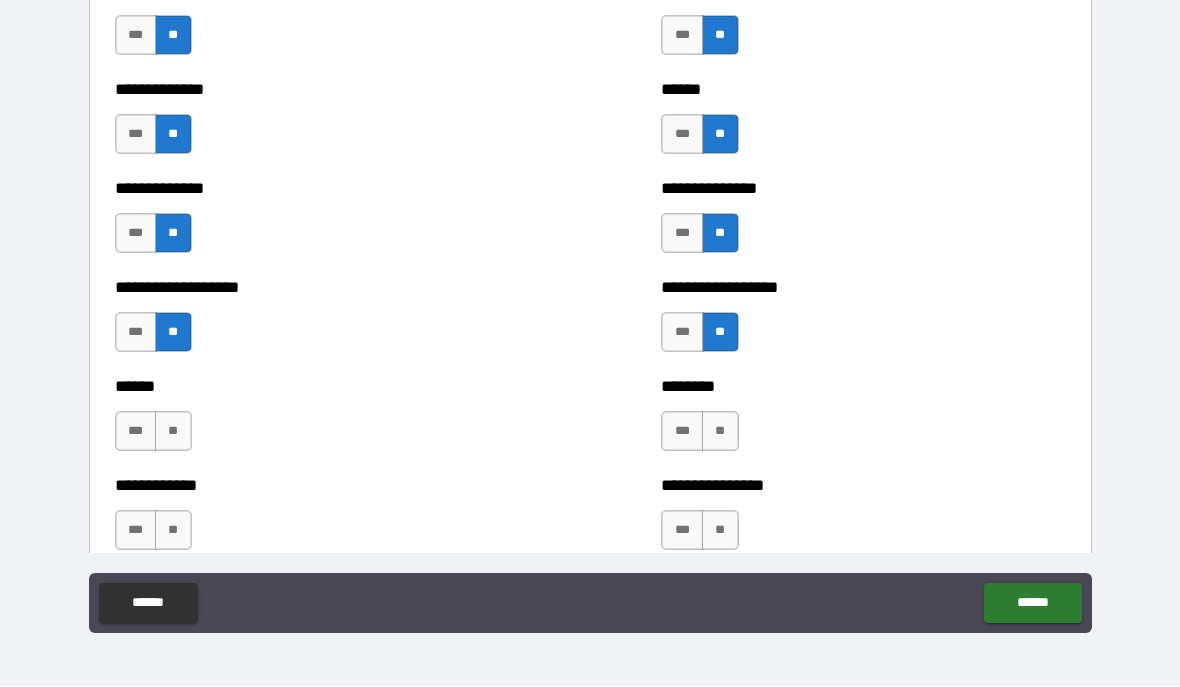 scroll, scrollTop: 4581, scrollLeft: 0, axis: vertical 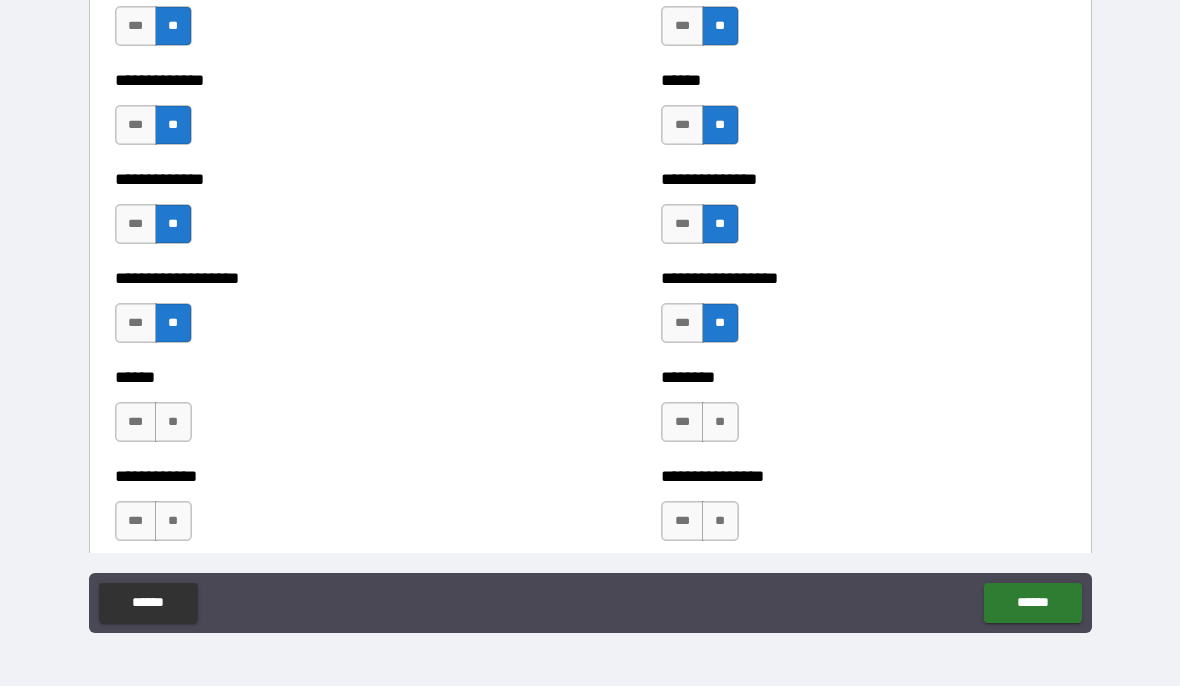 click on "***" at bounding box center [136, 423] 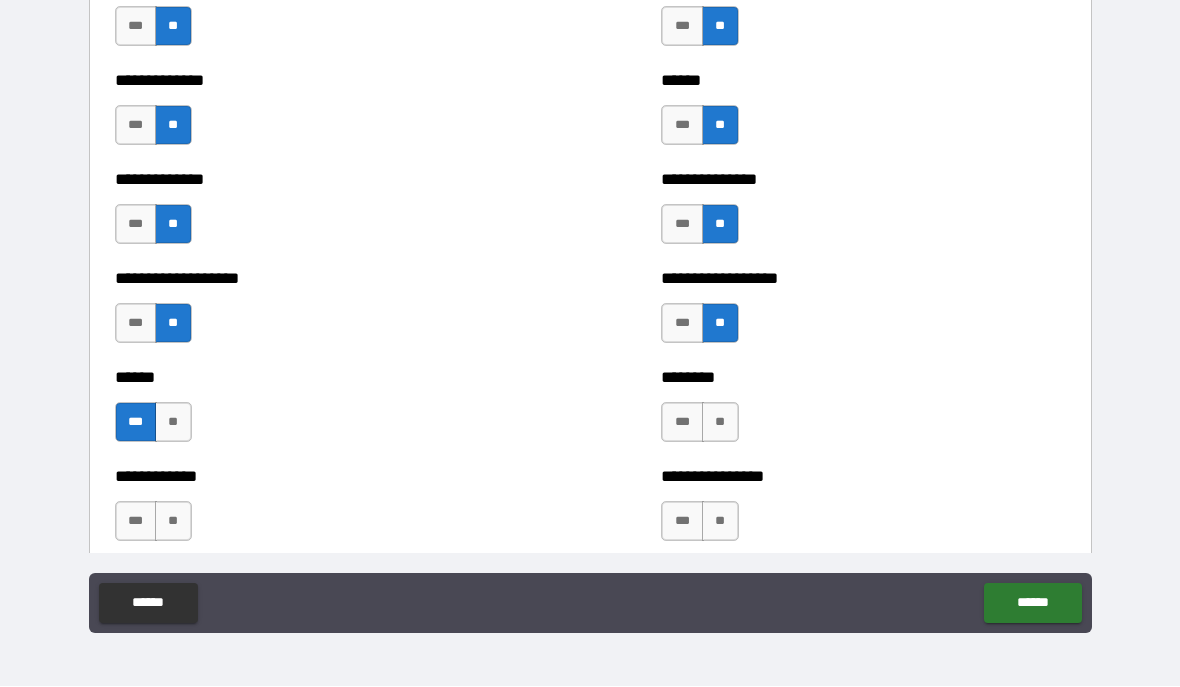 click on "**" at bounding box center [720, 423] 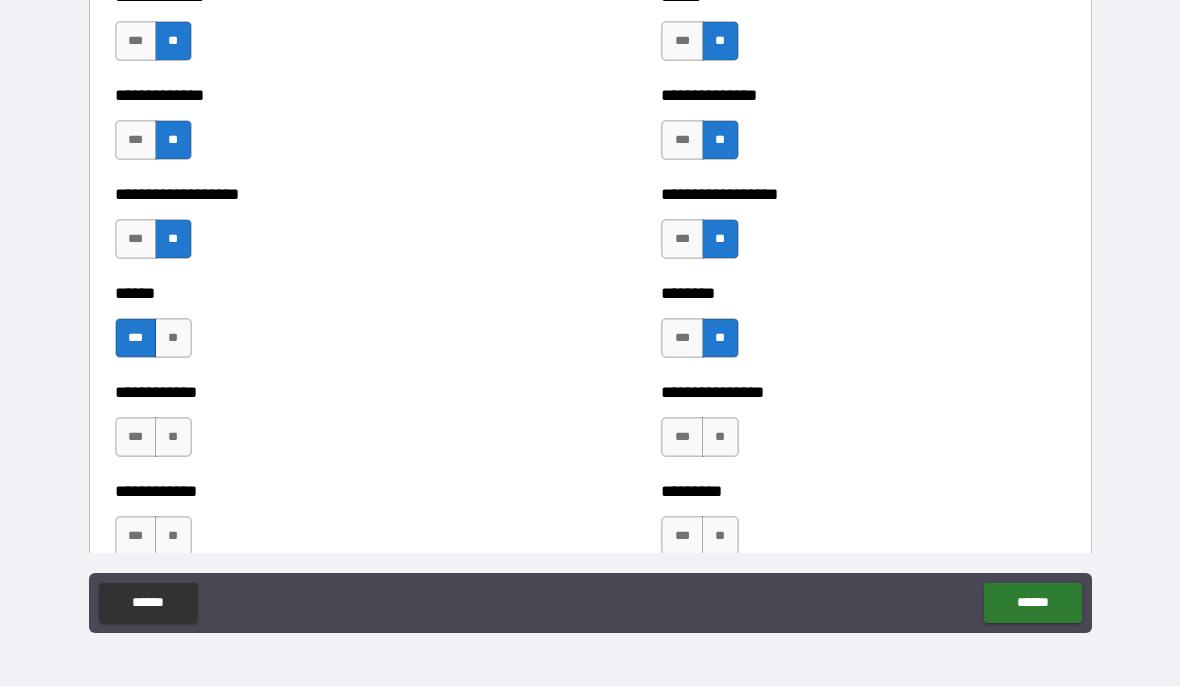 scroll, scrollTop: 4667, scrollLeft: 0, axis: vertical 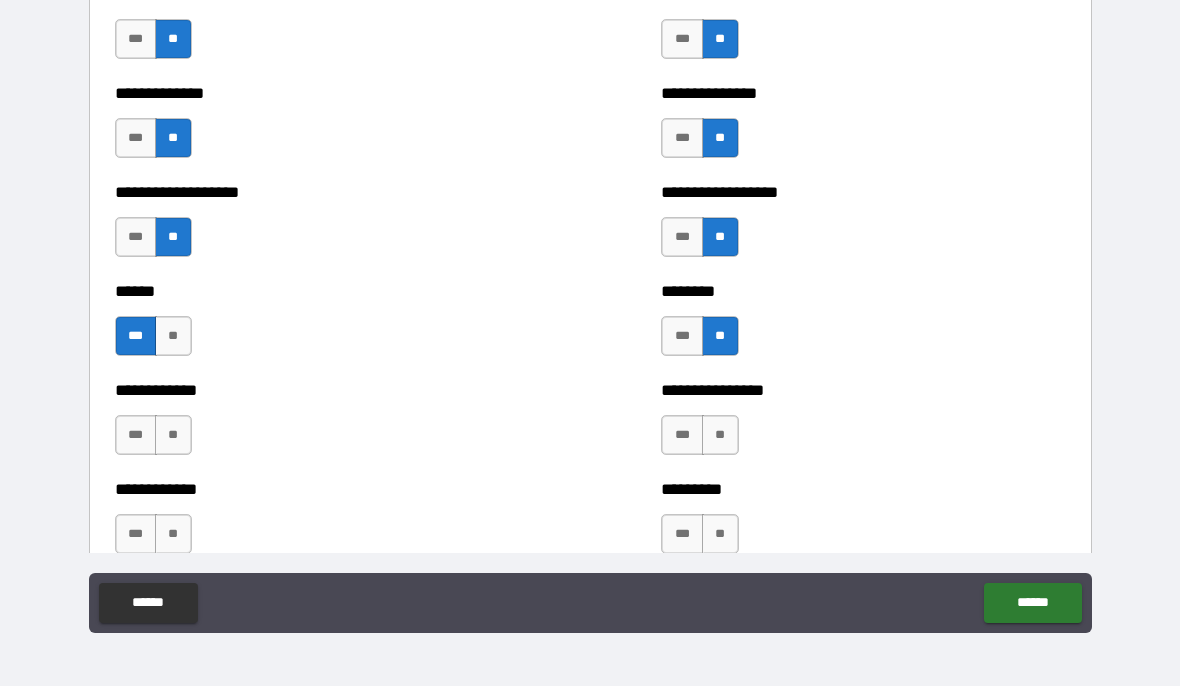 click on "**" at bounding box center [173, 436] 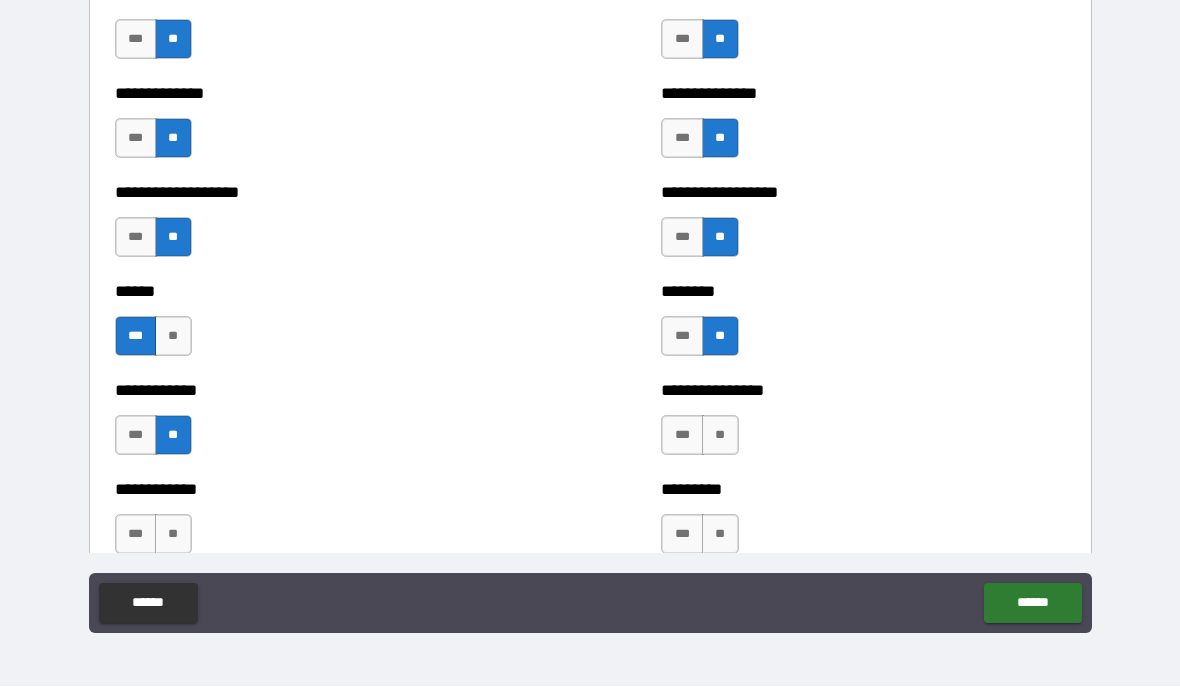 click on "**" at bounding box center [720, 436] 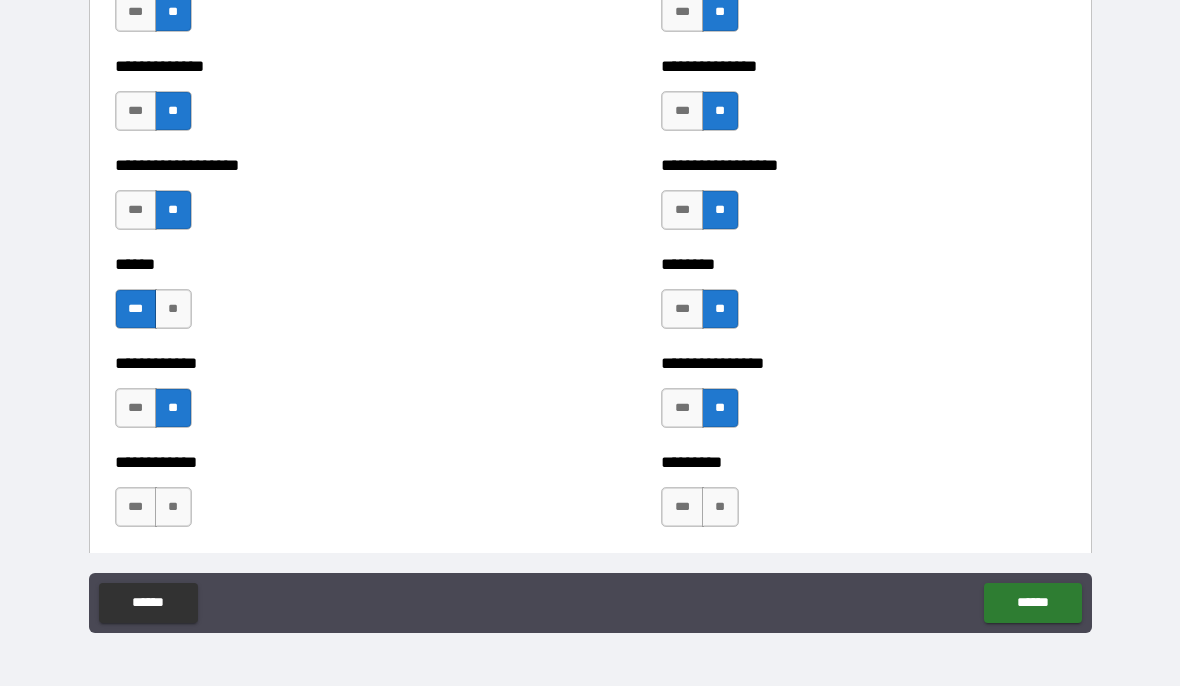 scroll, scrollTop: 4801, scrollLeft: 0, axis: vertical 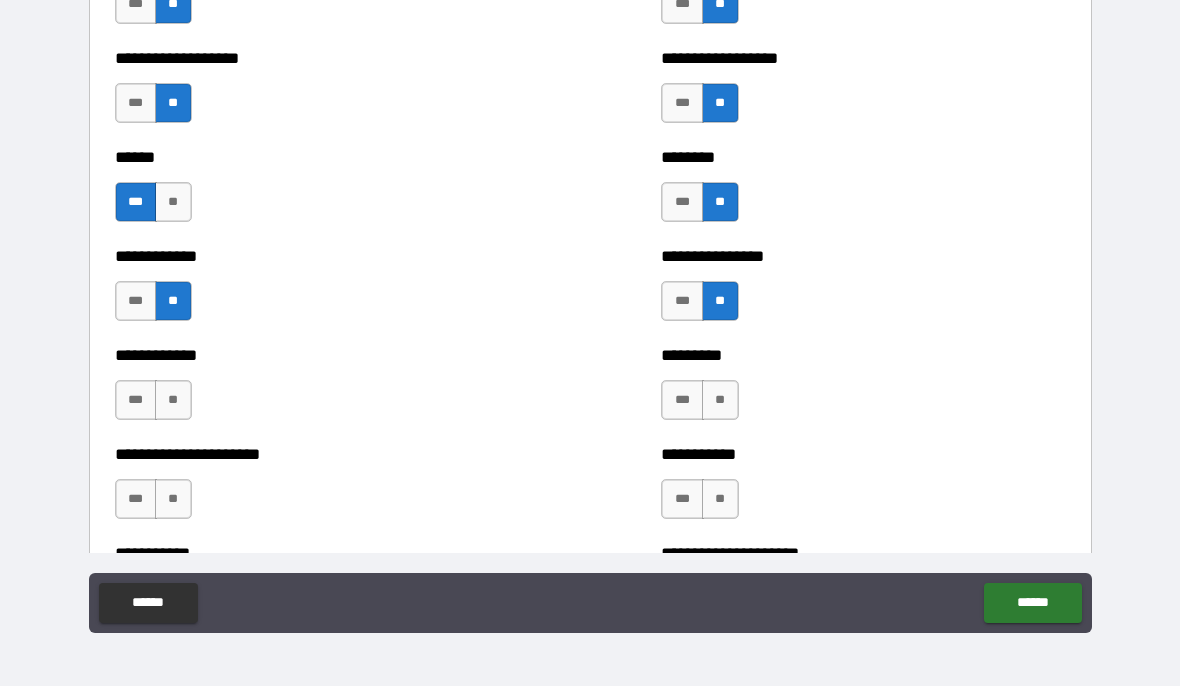 click on "**" at bounding box center (173, 401) 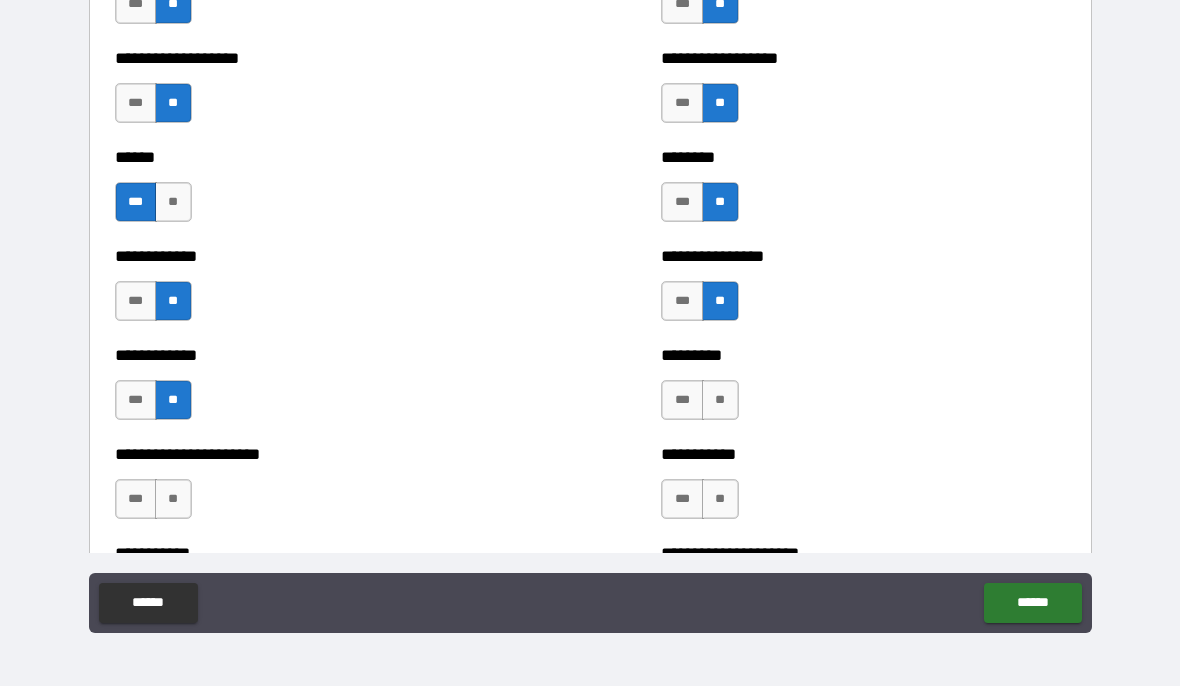 click on "**" at bounding box center [720, 401] 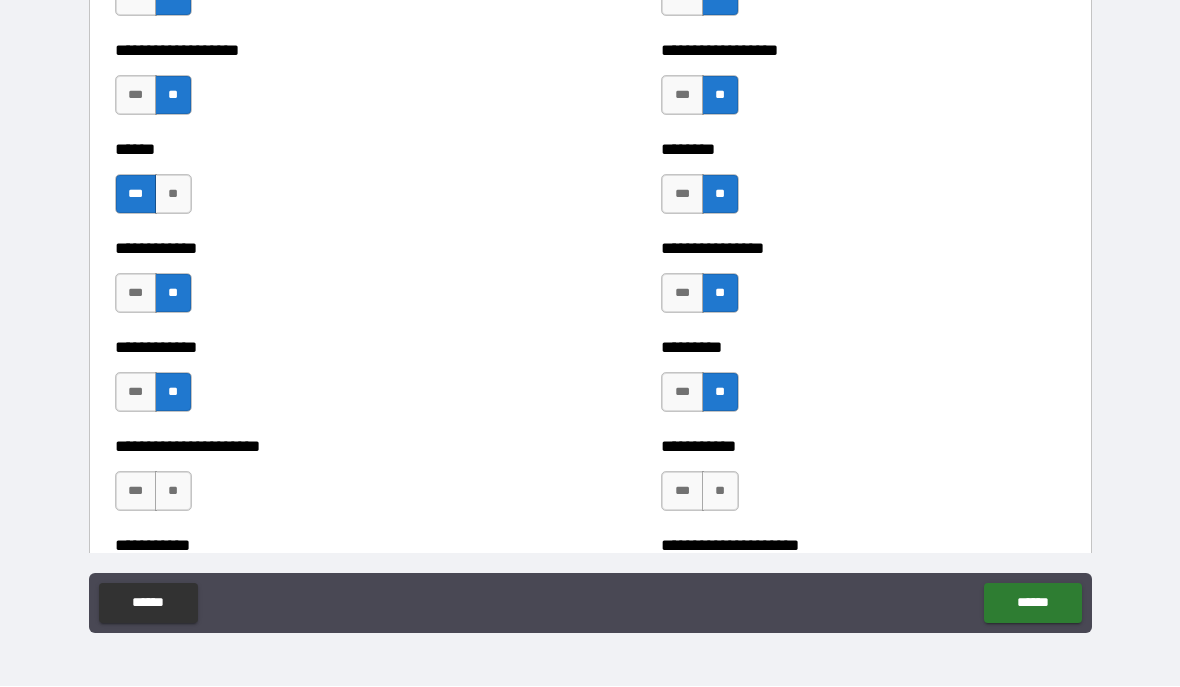 scroll, scrollTop: 4810, scrollLeft: 0, axis: vertical 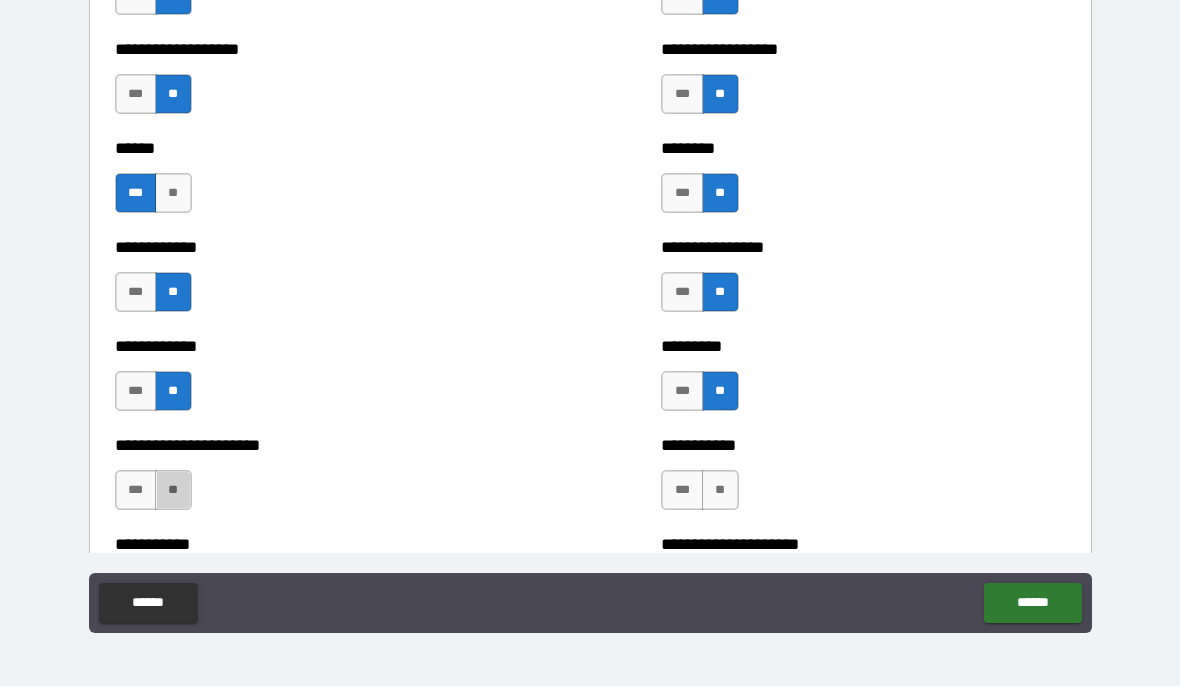click on "**" at bounding box center [173, 491] 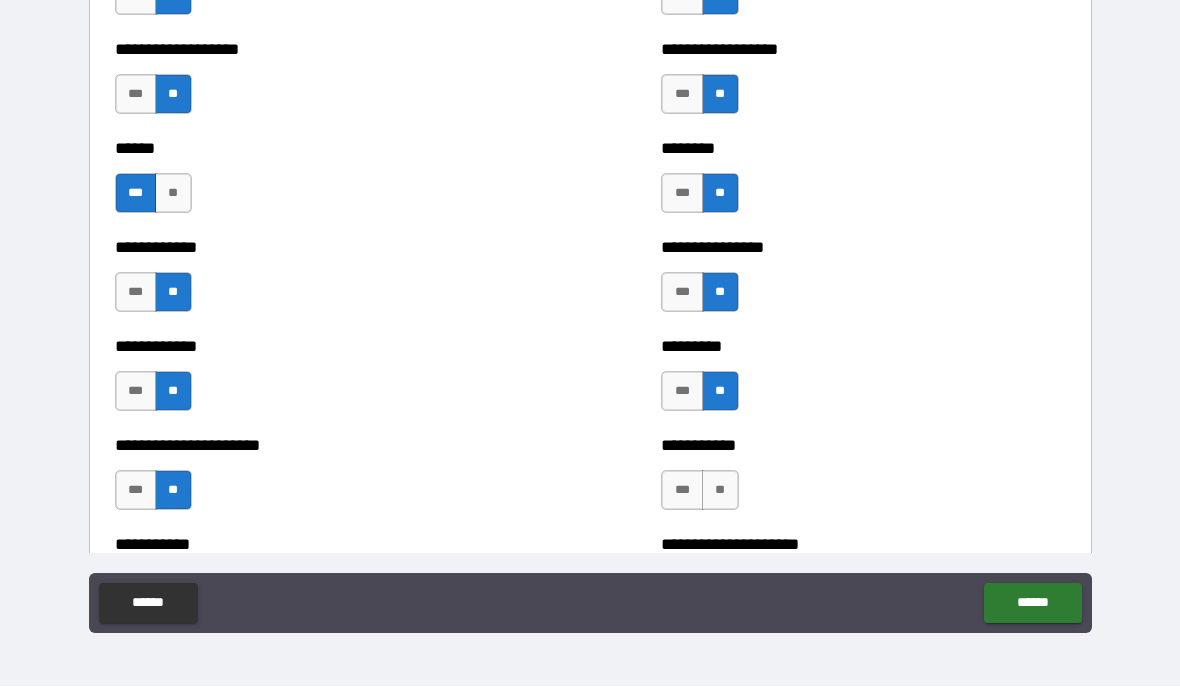 click on "**" at bounding box center [720, 491] 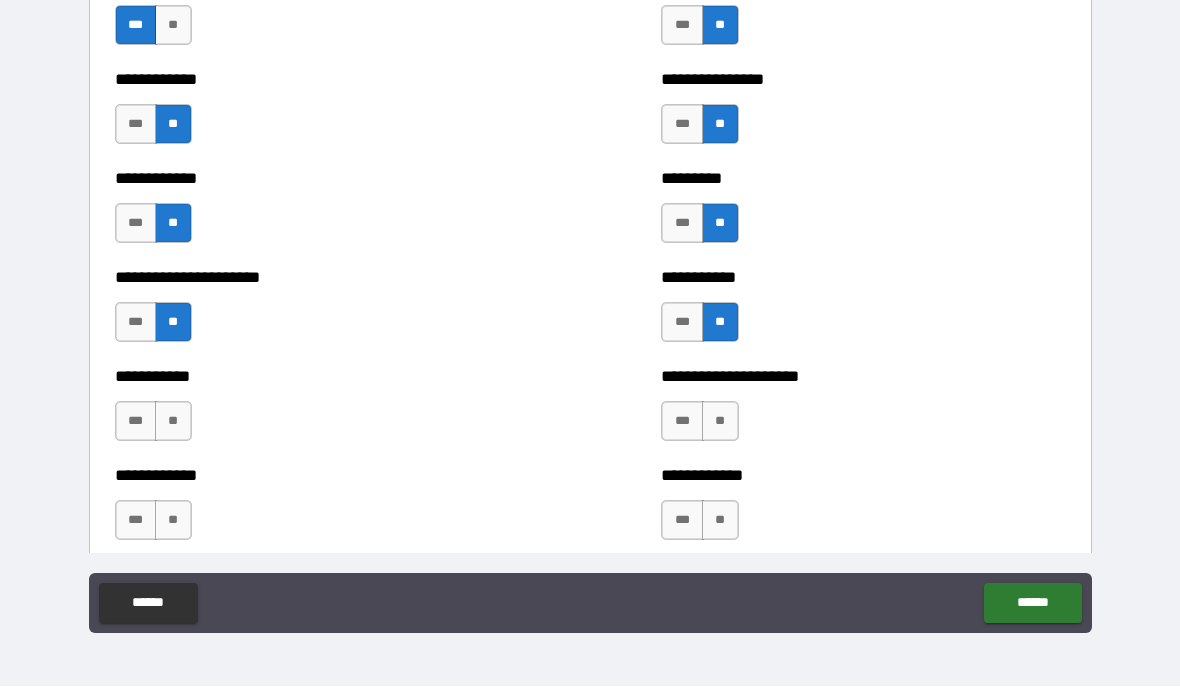 scroll, scrollTop: 4982, scrollLeft: 0, axis: vertical 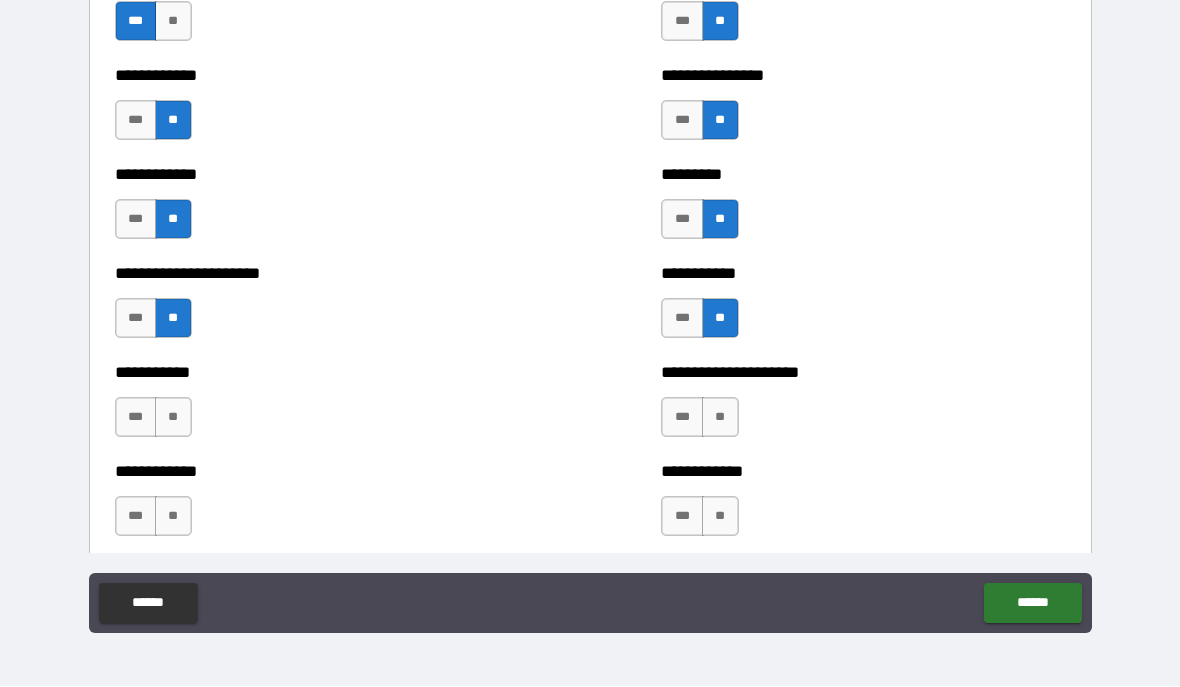 click on "**" at bounding box center (173, 418) 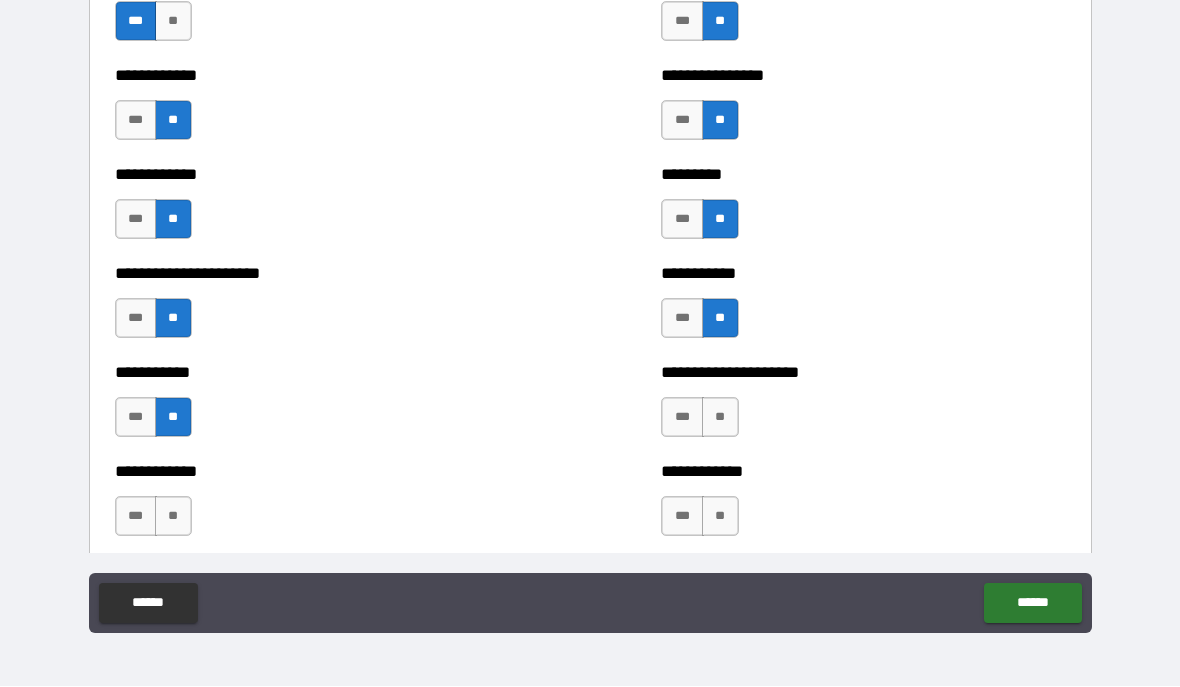 click on "**" at bounding box center [720, 418] 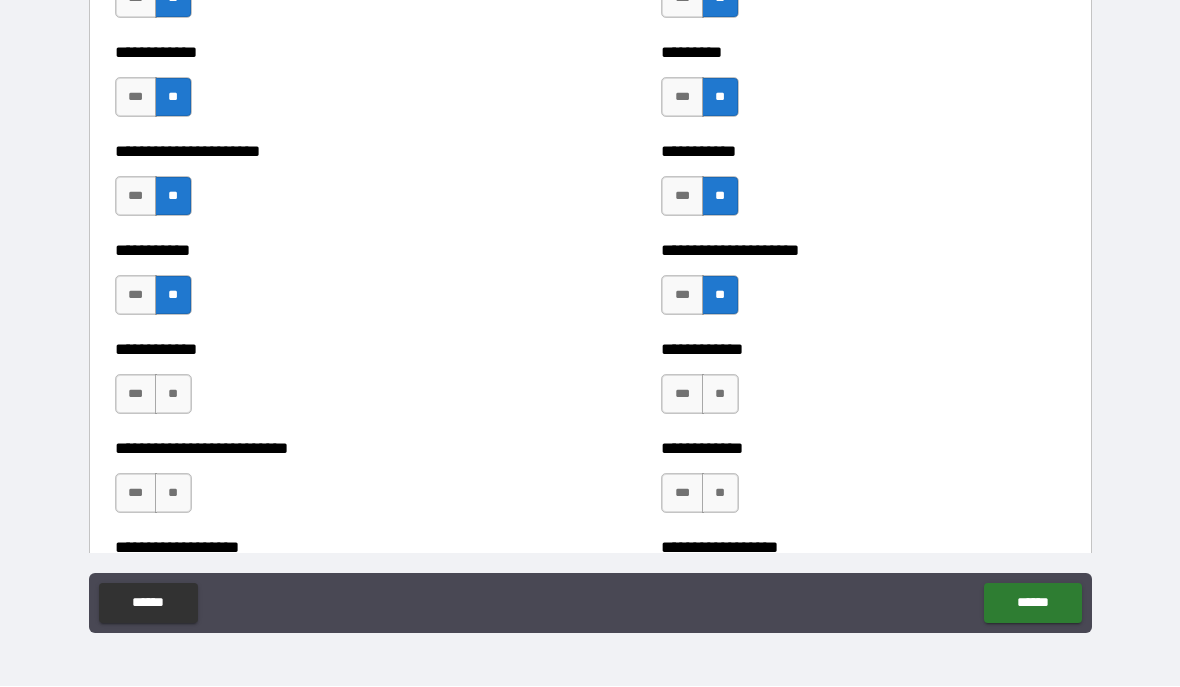 scroll, scrollTop: 5107, scrollLeft: 0, axis: vertical 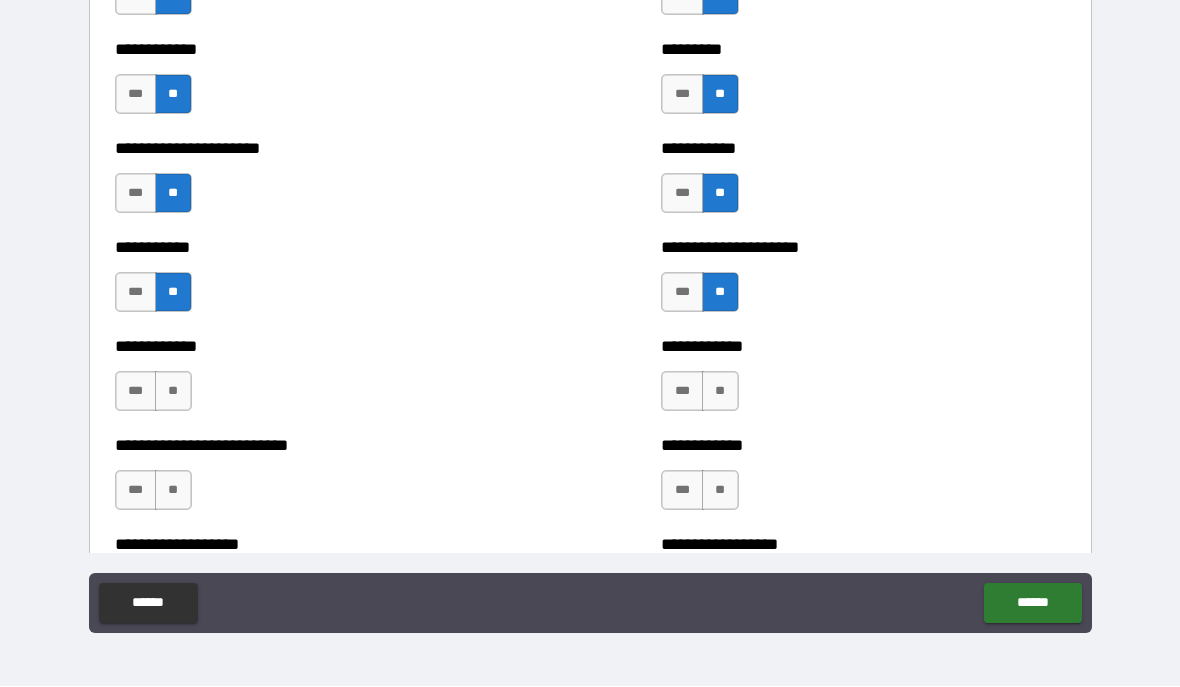 click on "**" at bounding box center (173, 392) 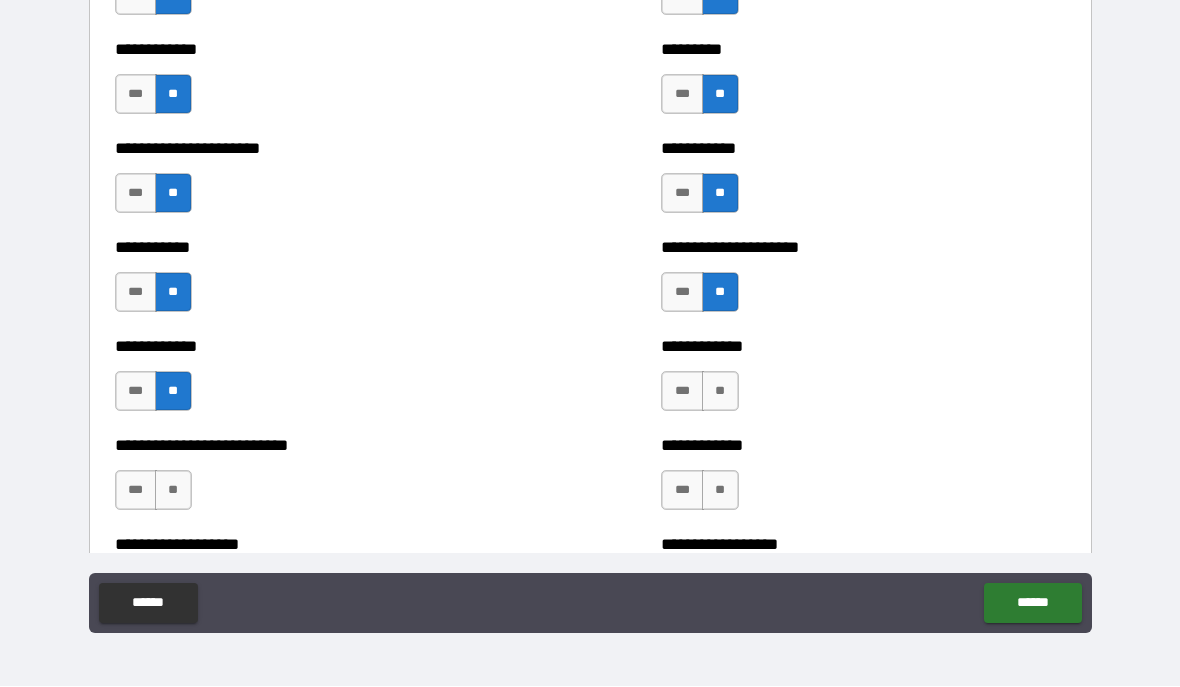click on "**" at bounding box center (720, 392) 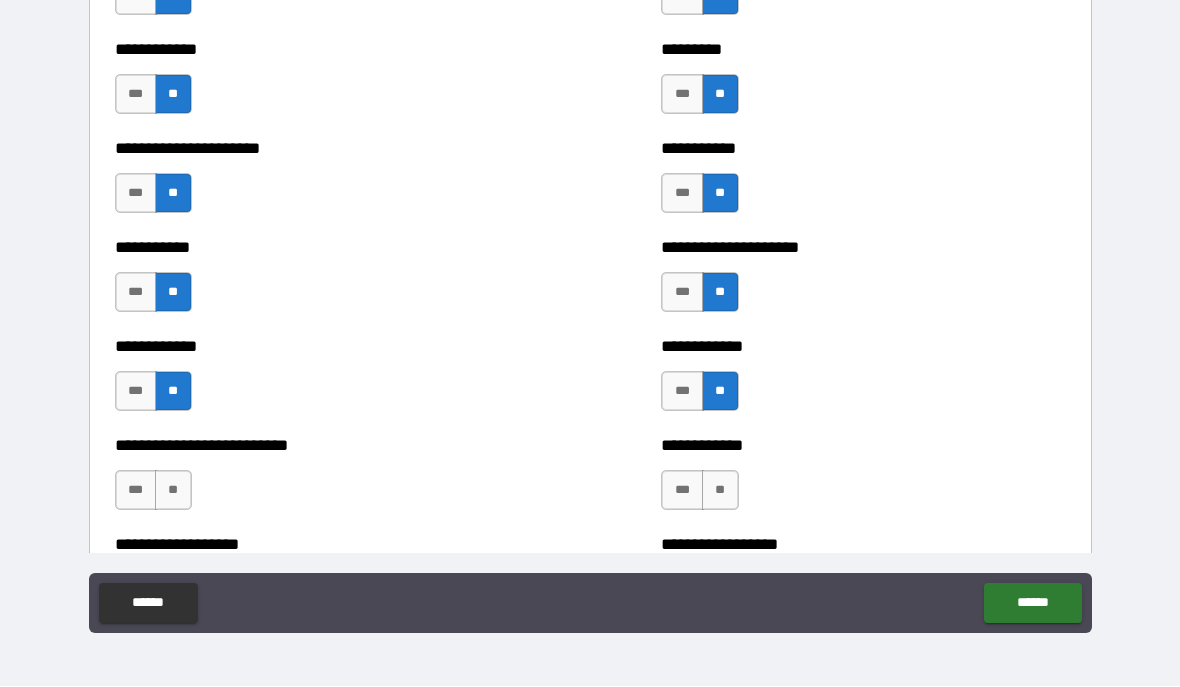 click on "**" at bounding box center [173, 491] 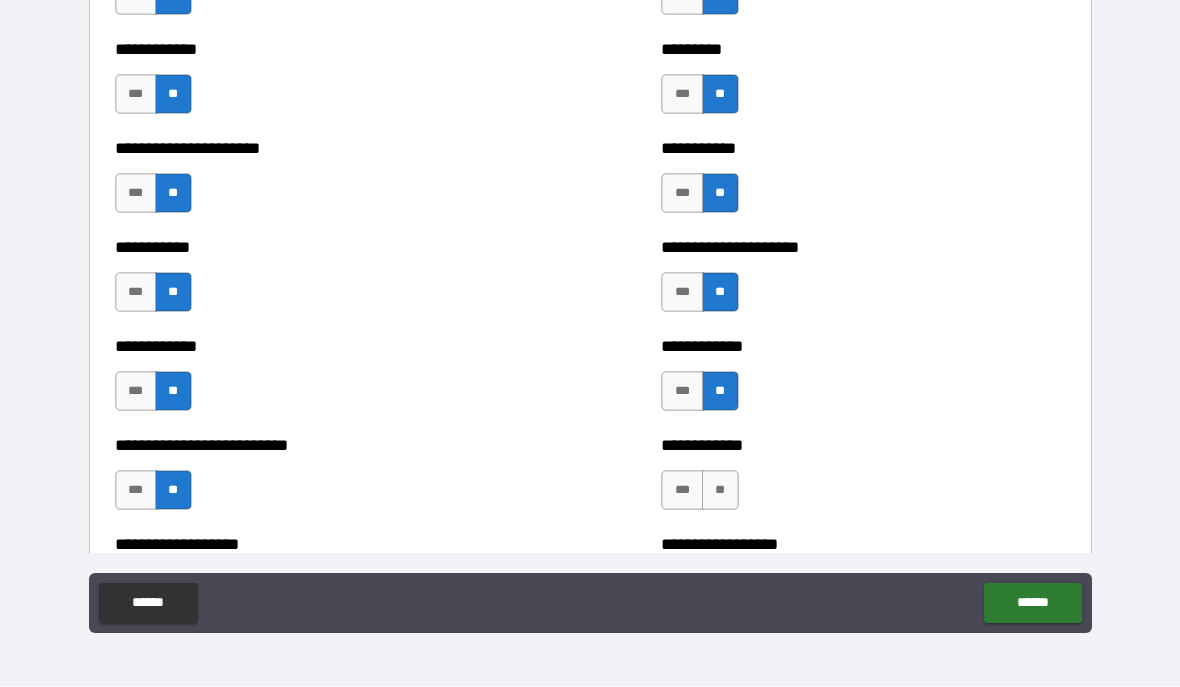 click on "**" at bounding box center [720, 491] 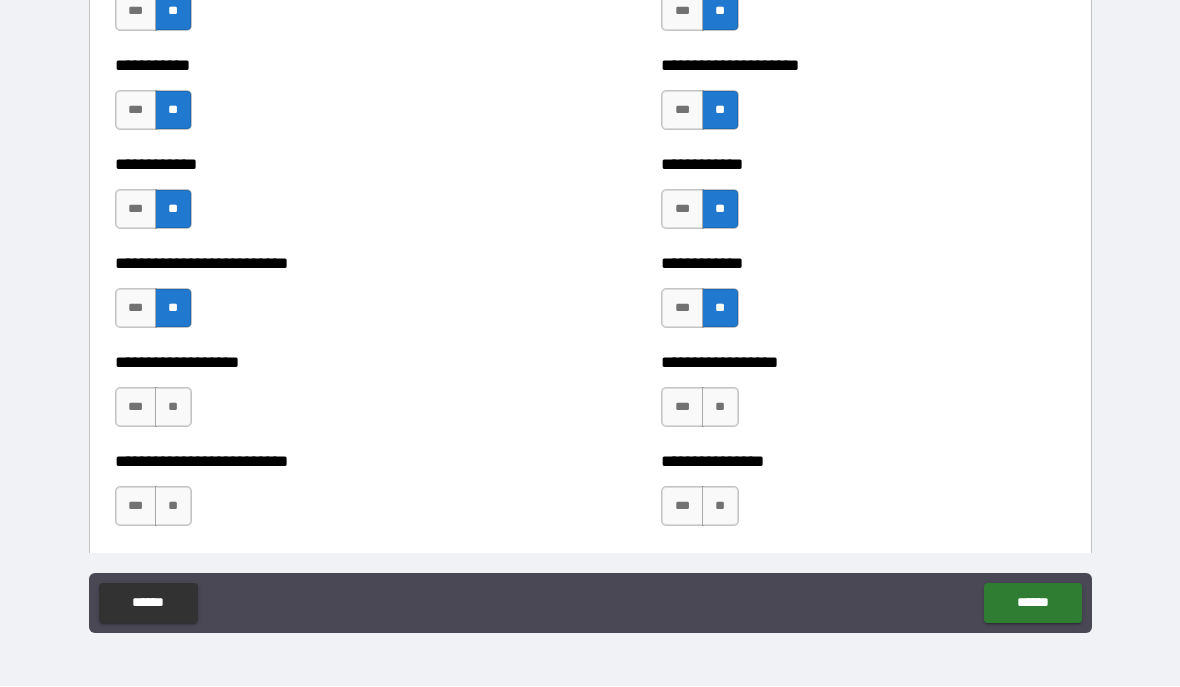 scroll, scrollTop: 5295, scrollLeft: 0, axis: vertical 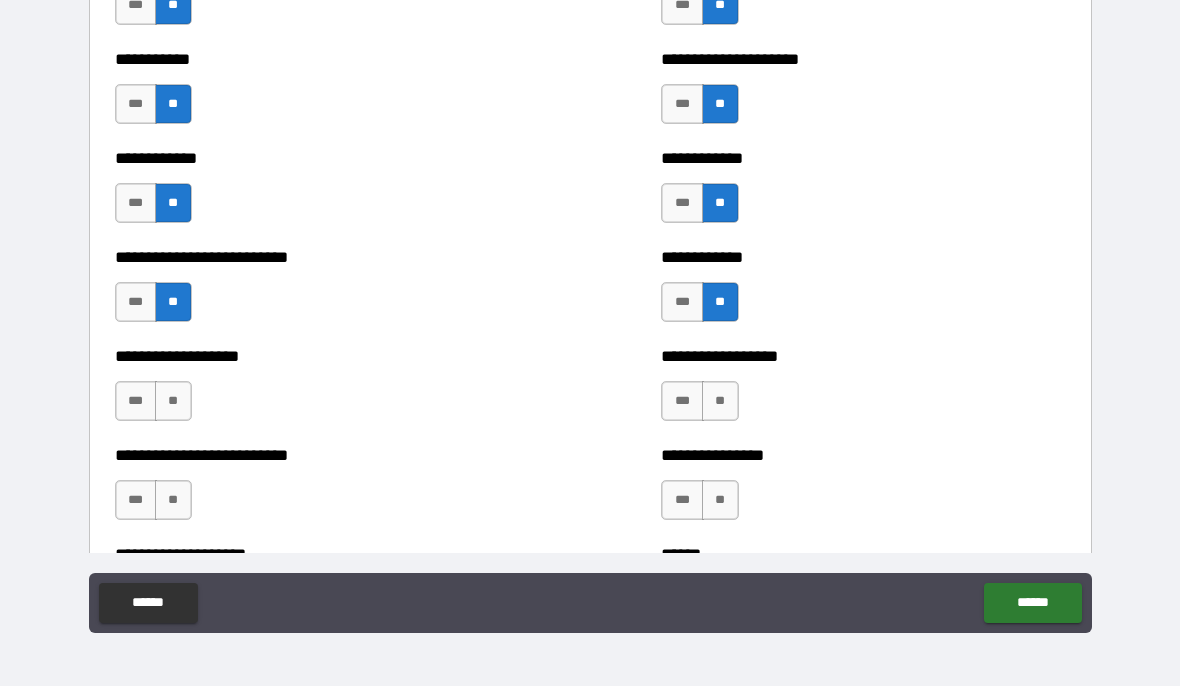 click on "**" at bounding box center [173, 402] 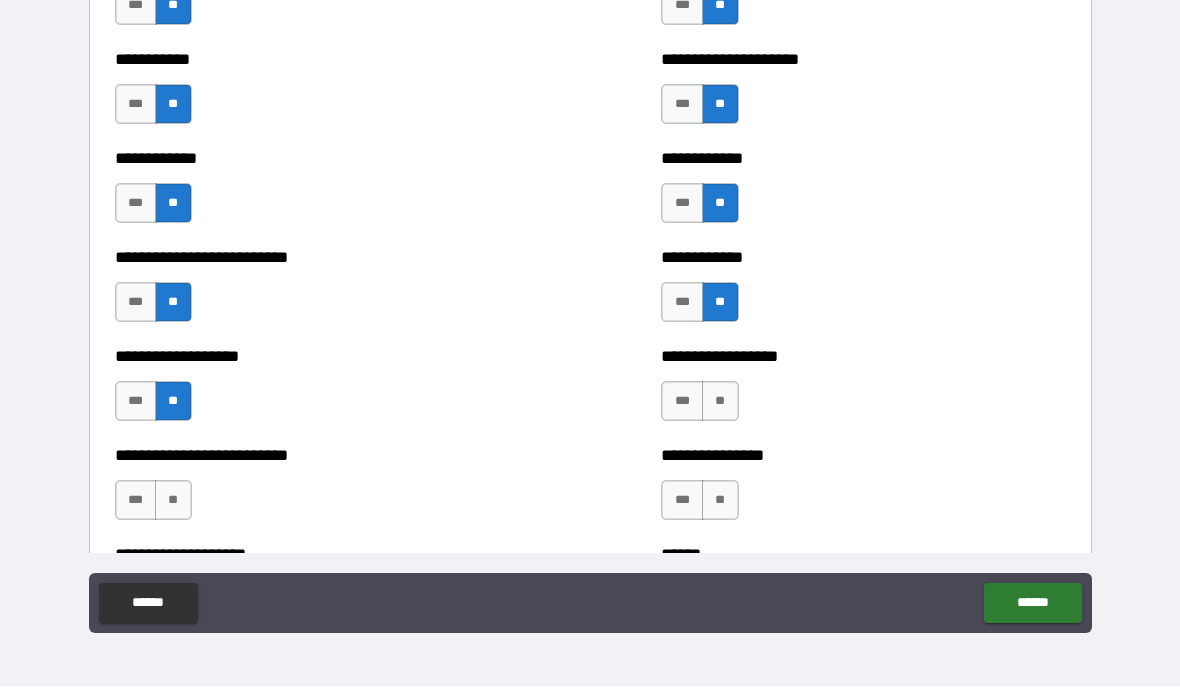 click on "**" at bounding box center (720, 402) 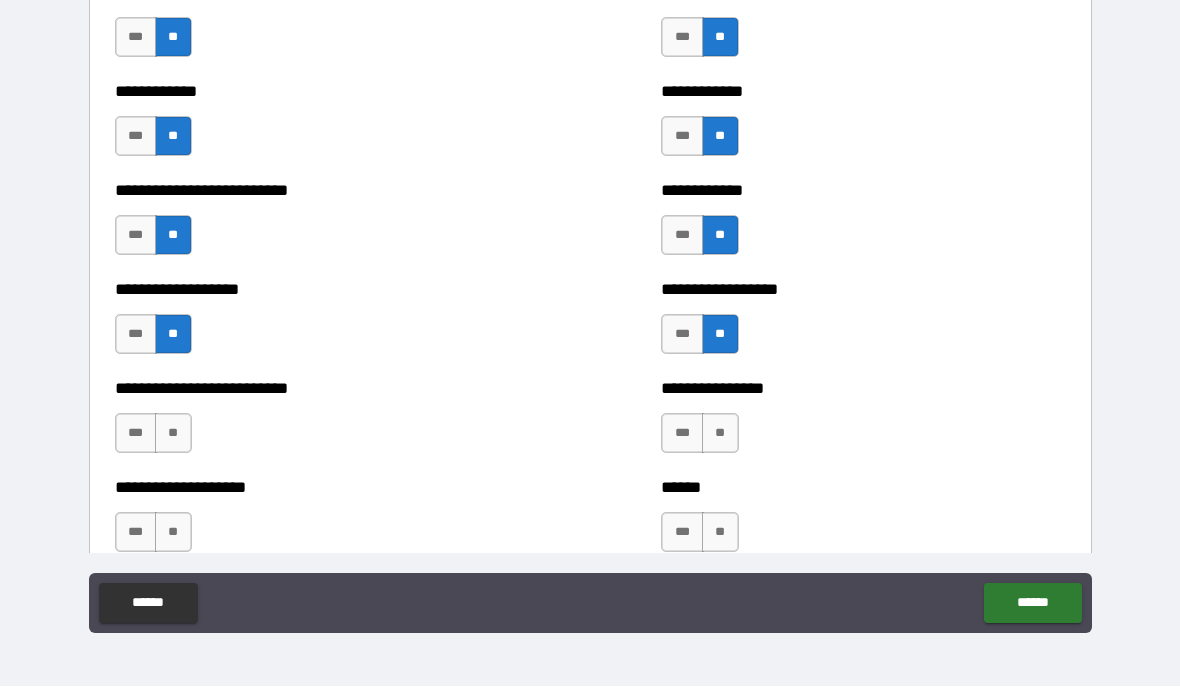 scroll, scrollTop: 5362, scrollLeft: 0, axis: vertical 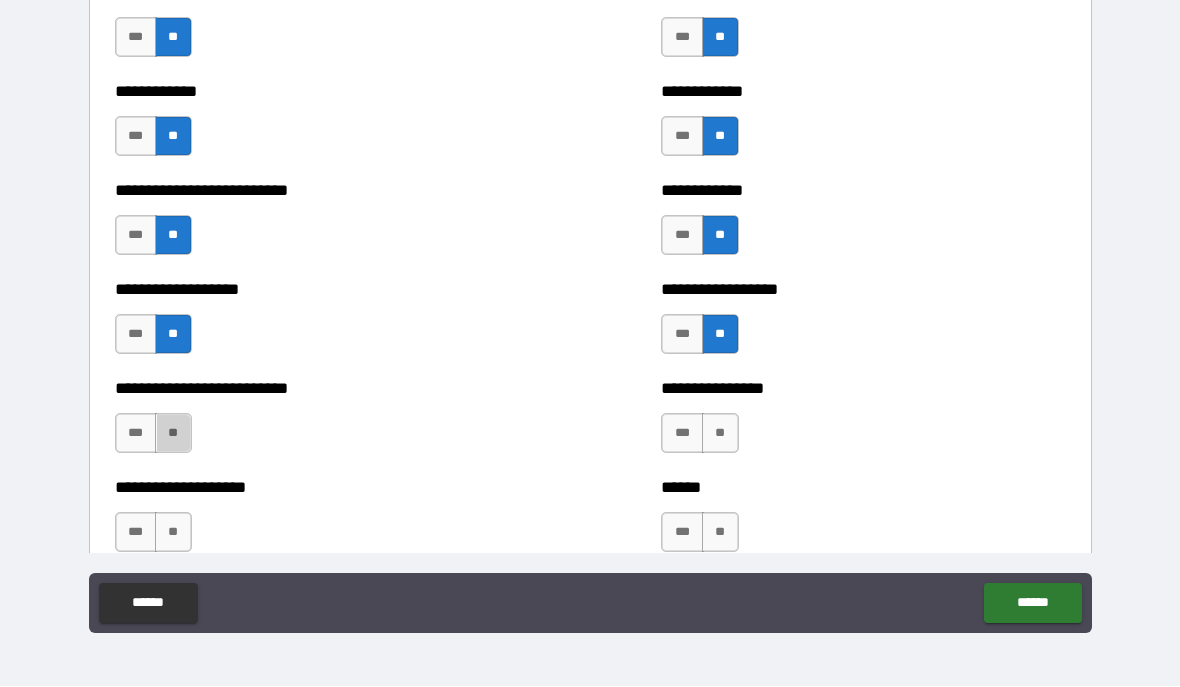 click on "**" at bounding box center (173, 434) 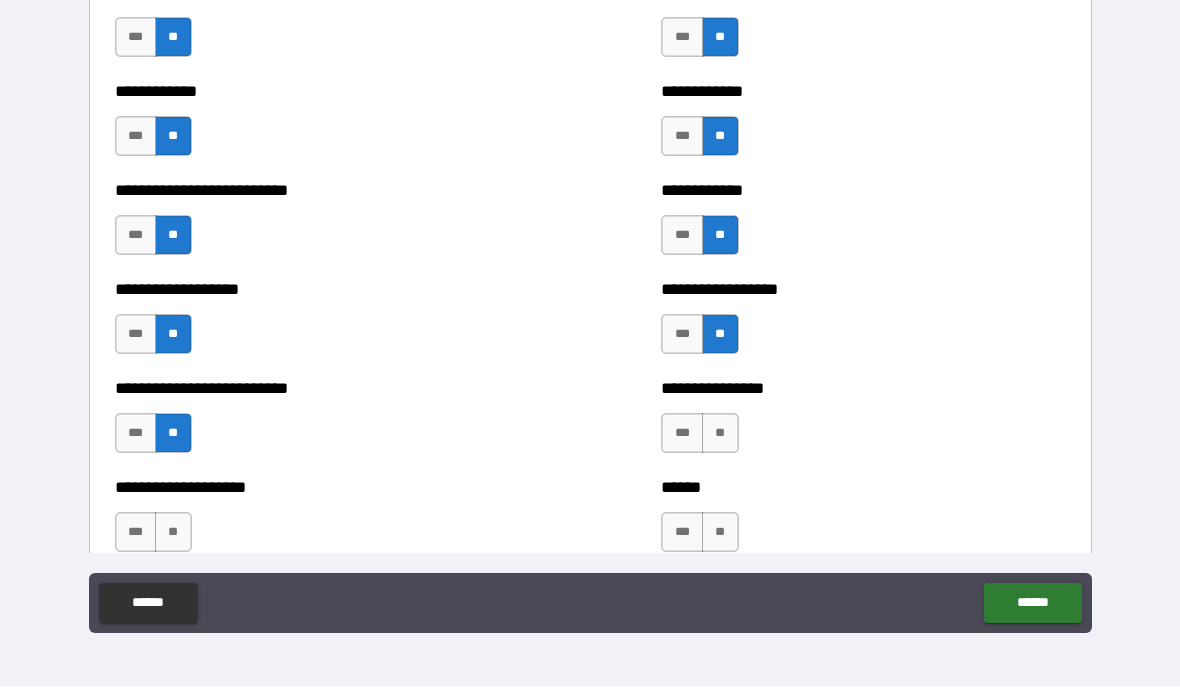 click on "**" at bounding box center (720, 434) 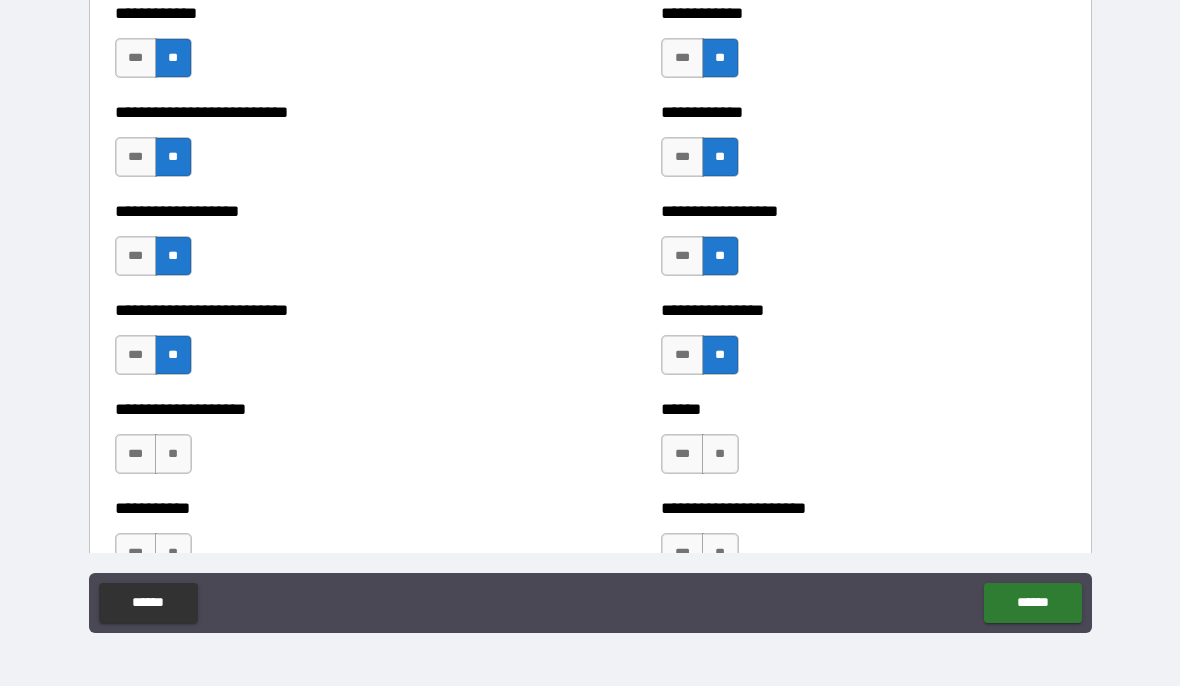 scroll, scrollTop: 5439, scrollLeft: 0, axis: vertical 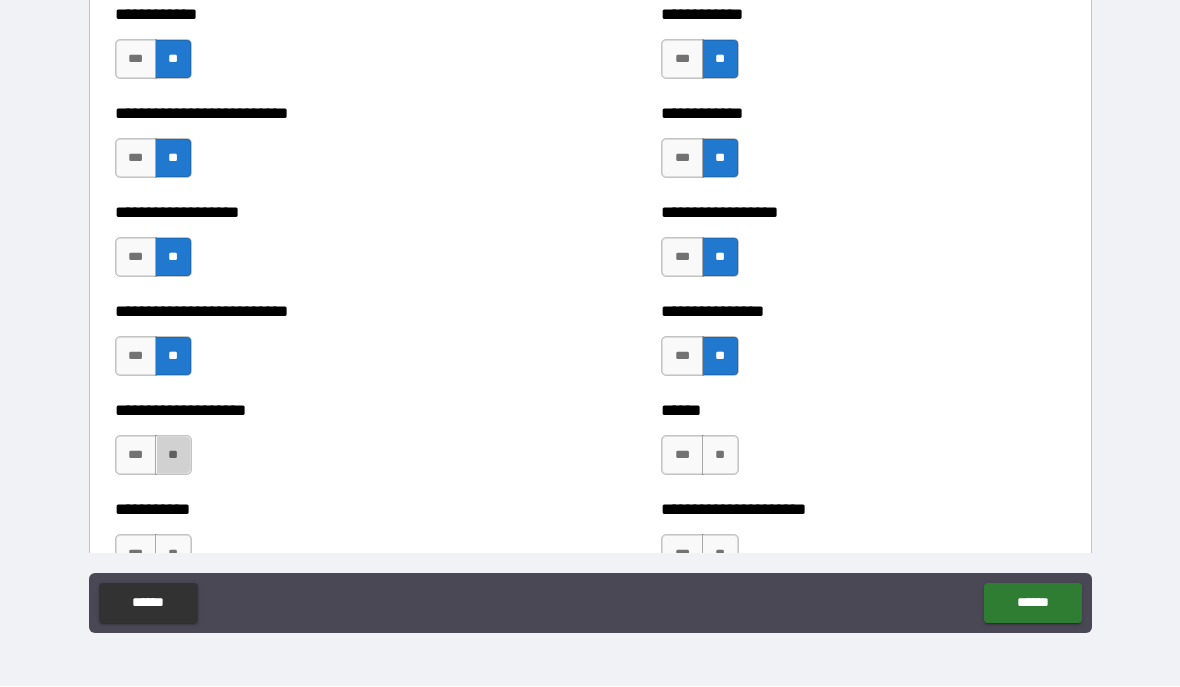 click on "**" at bounding box center (173, 456) 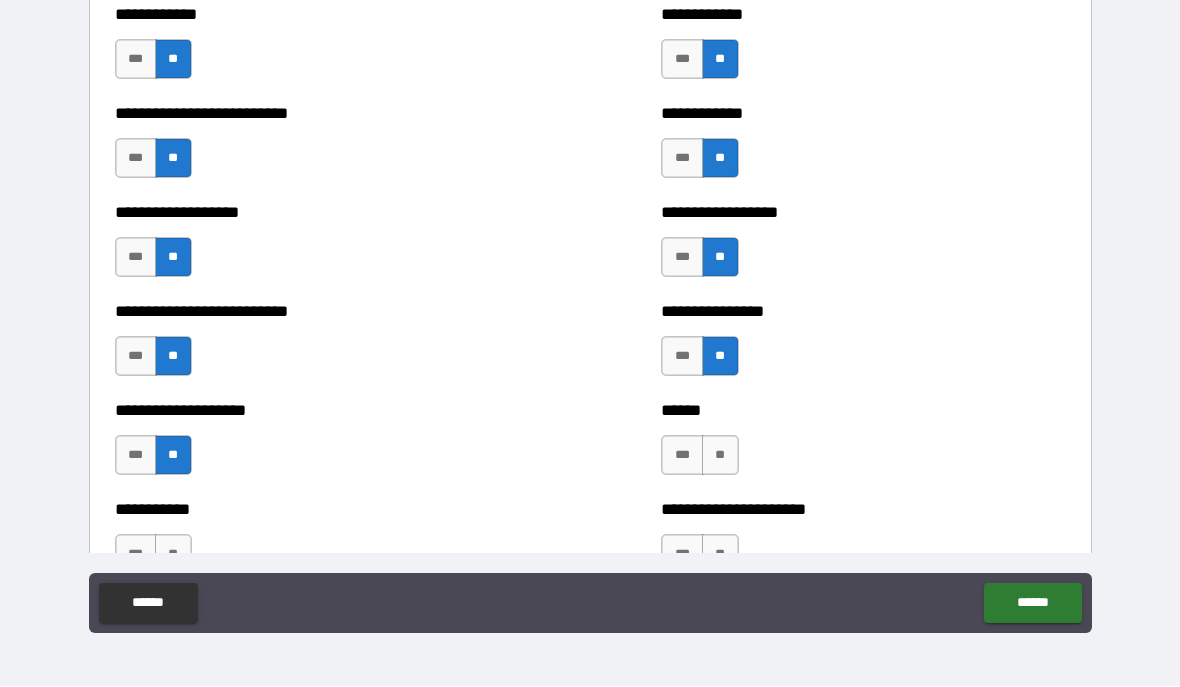 click on "**" at bounding box center (720, 456) 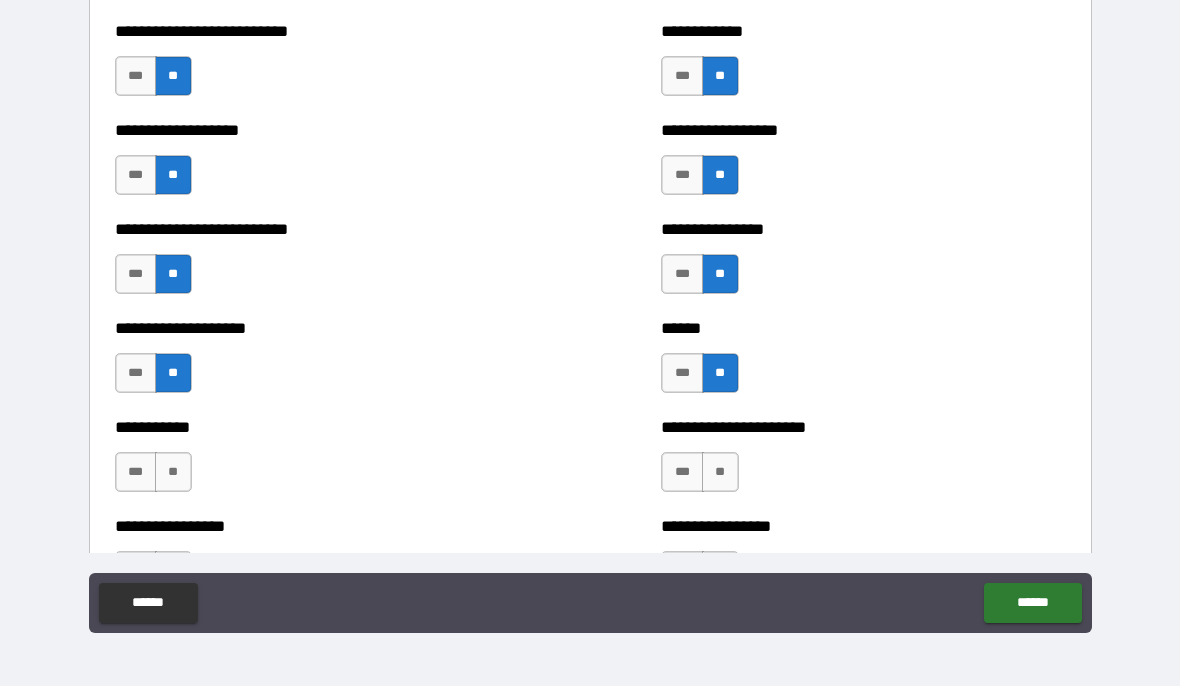 scroll, scrollTop: 5520, scrollLeft: 0, axis: vertical 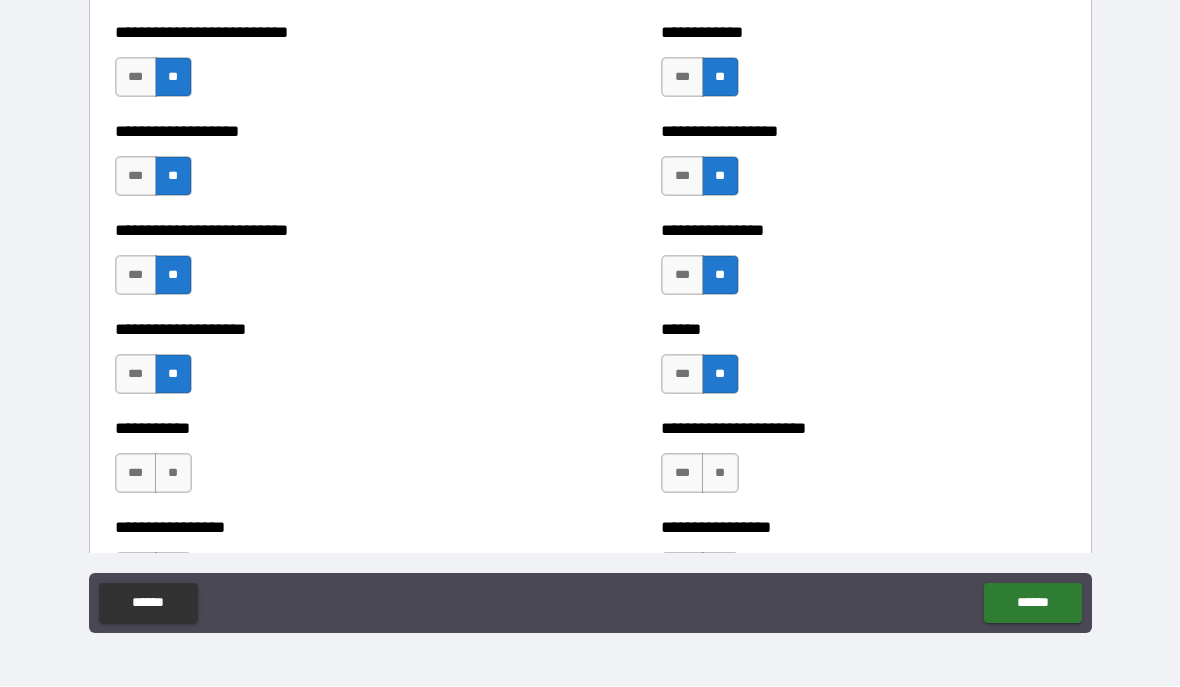 click on "**" at bounding box center [173, 474] 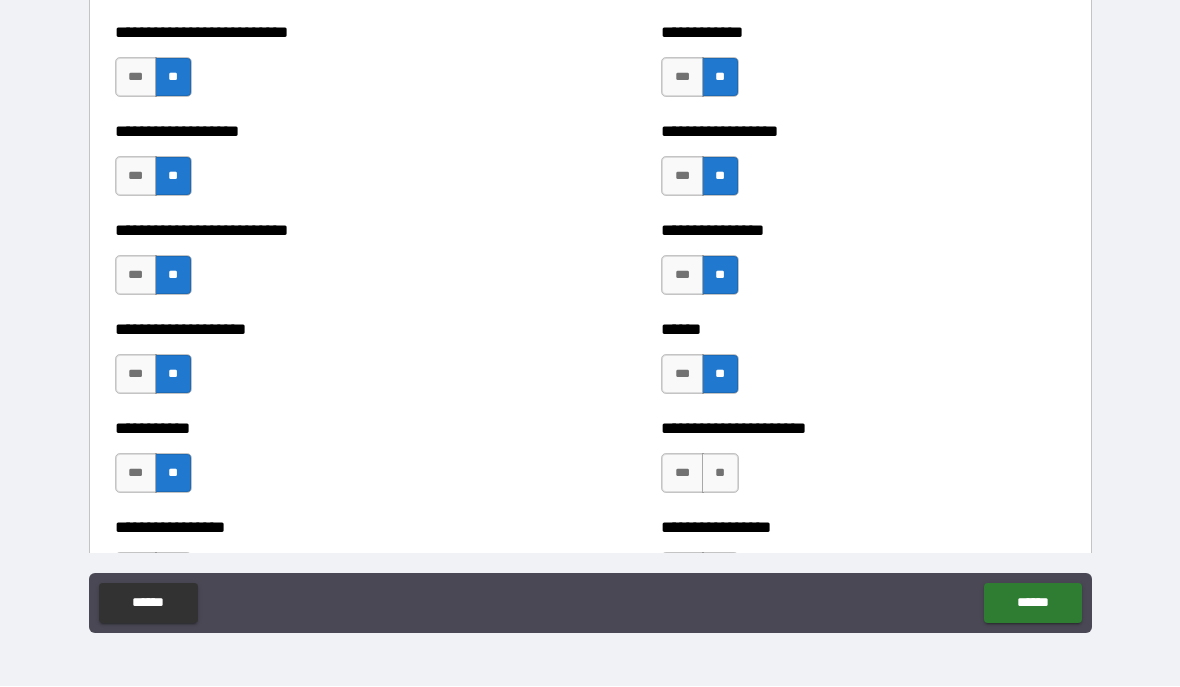 click on "**" at bounding box center [720, 474] 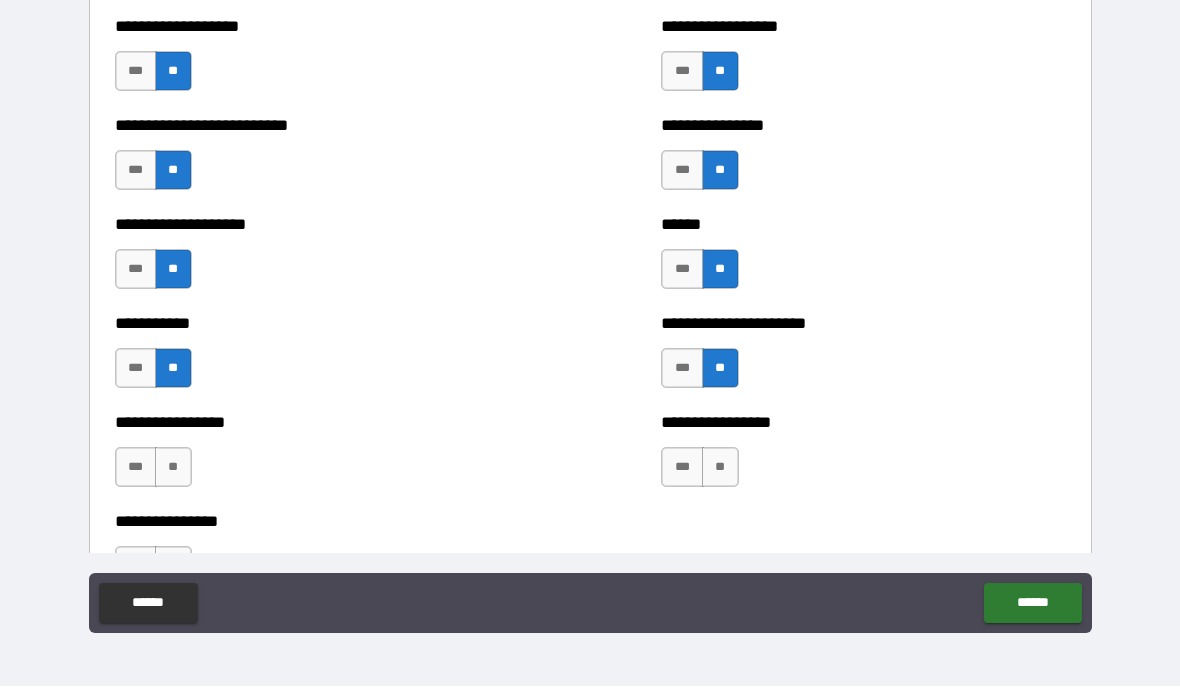 scroll, scrollTop: 5646, scrollLeft: 0, axis: vertical 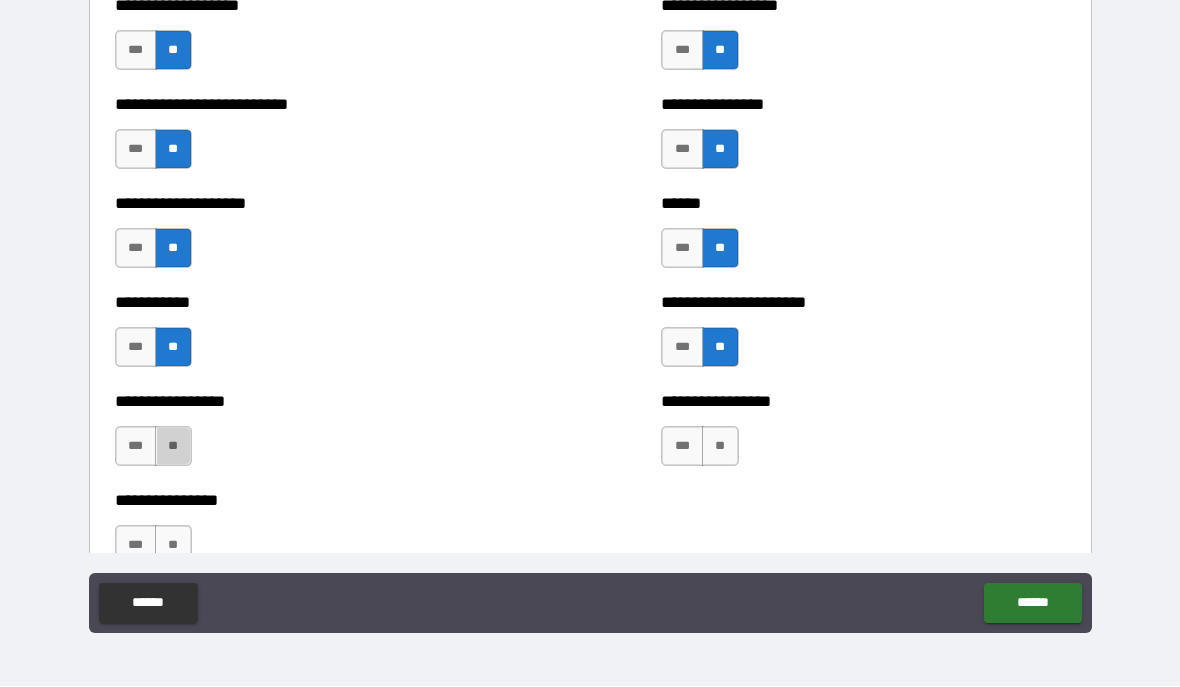 click on "**" at bounding box center (173, 447) 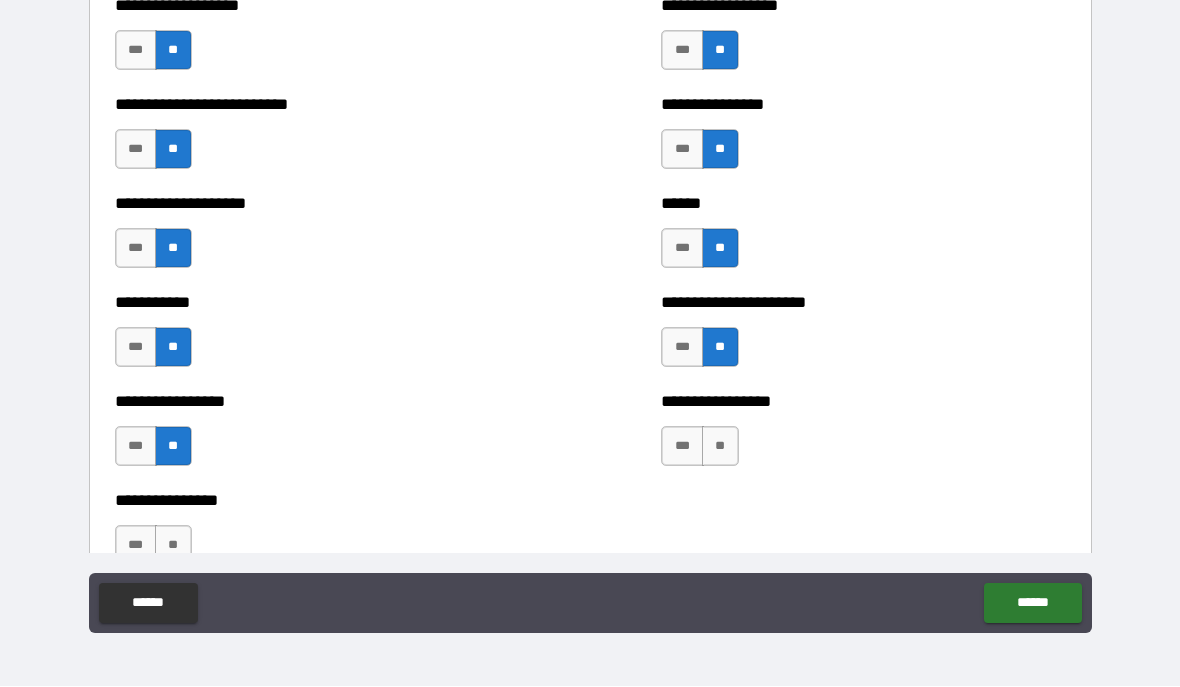 click on "**" at bounding box center (720, 447) 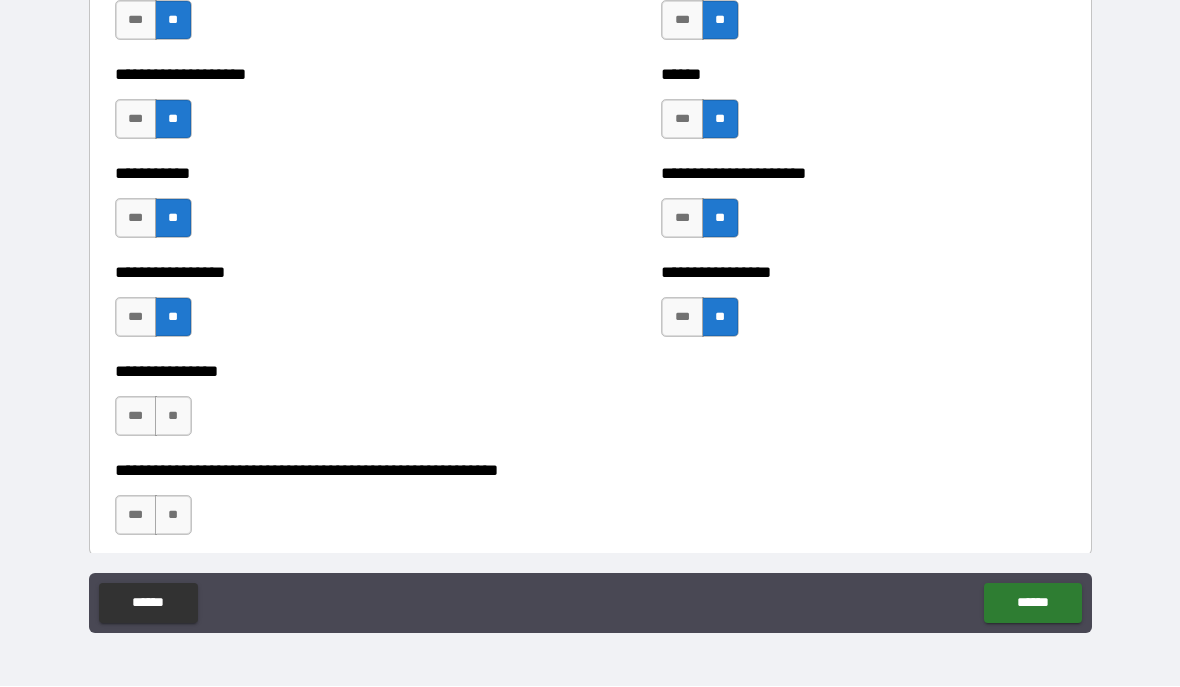 scroll, scrollTop: 5774, scrollLeft: 0, axis: vertical 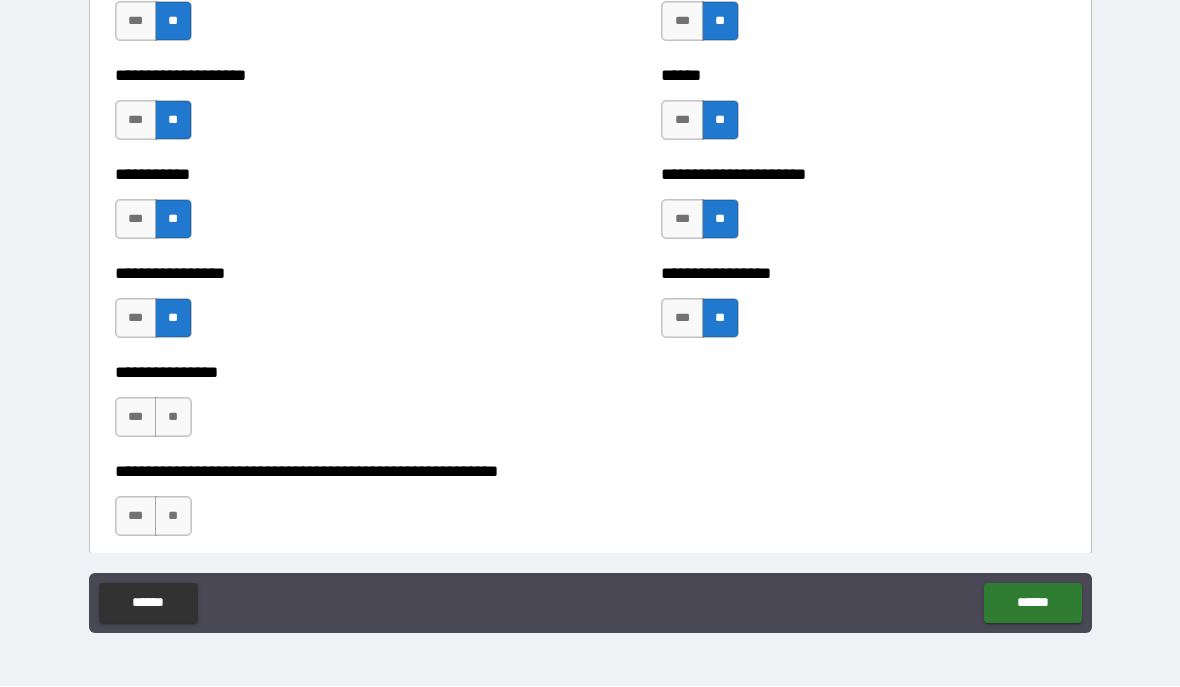 click on "**" at bounding box center [173, 418] 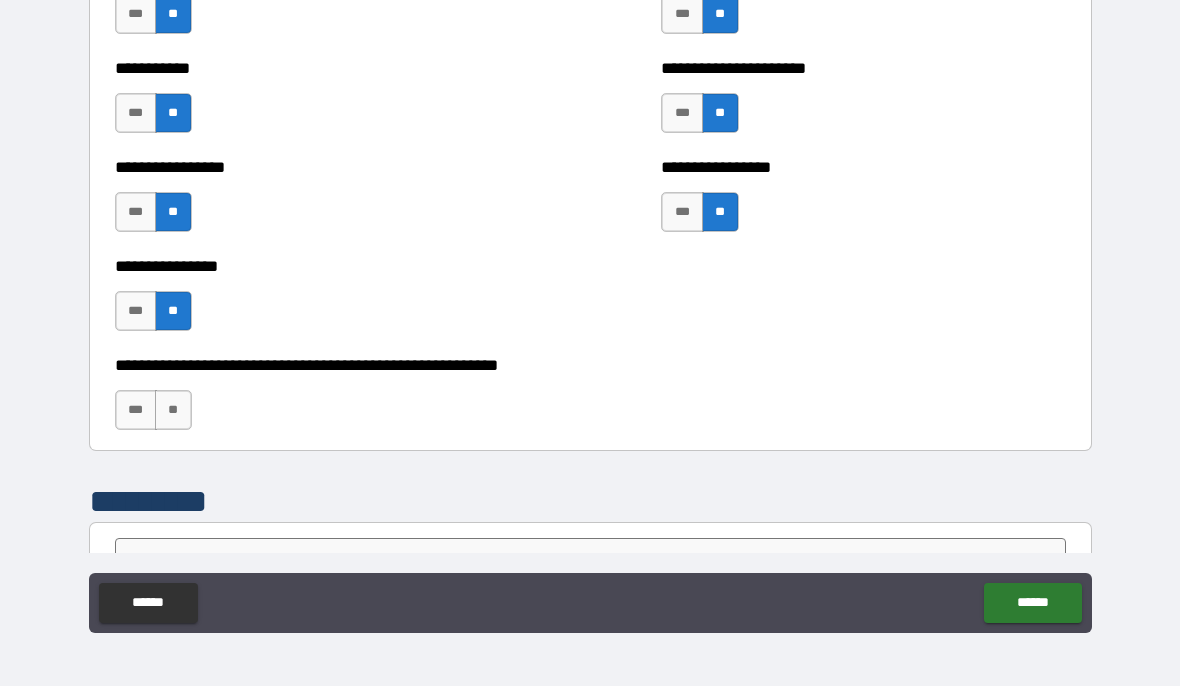scroll, scrollTop: 5883, scrollLeft: 0, axis: vertical 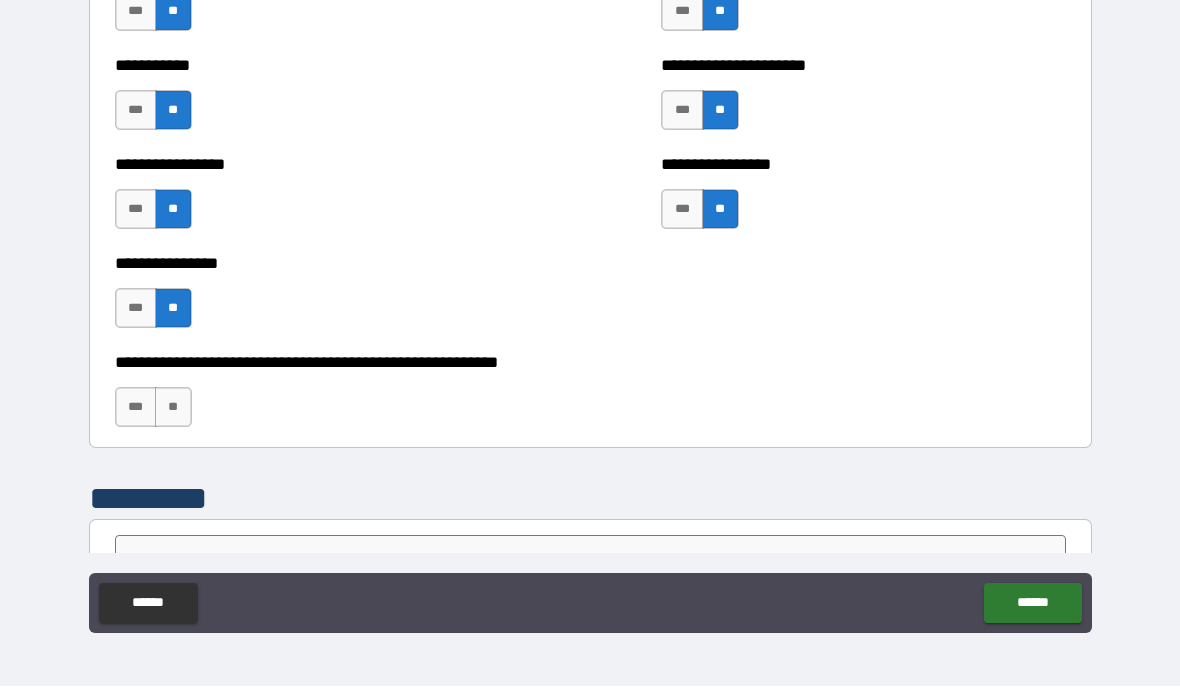 click on "**" at bounding box center [173, 408] 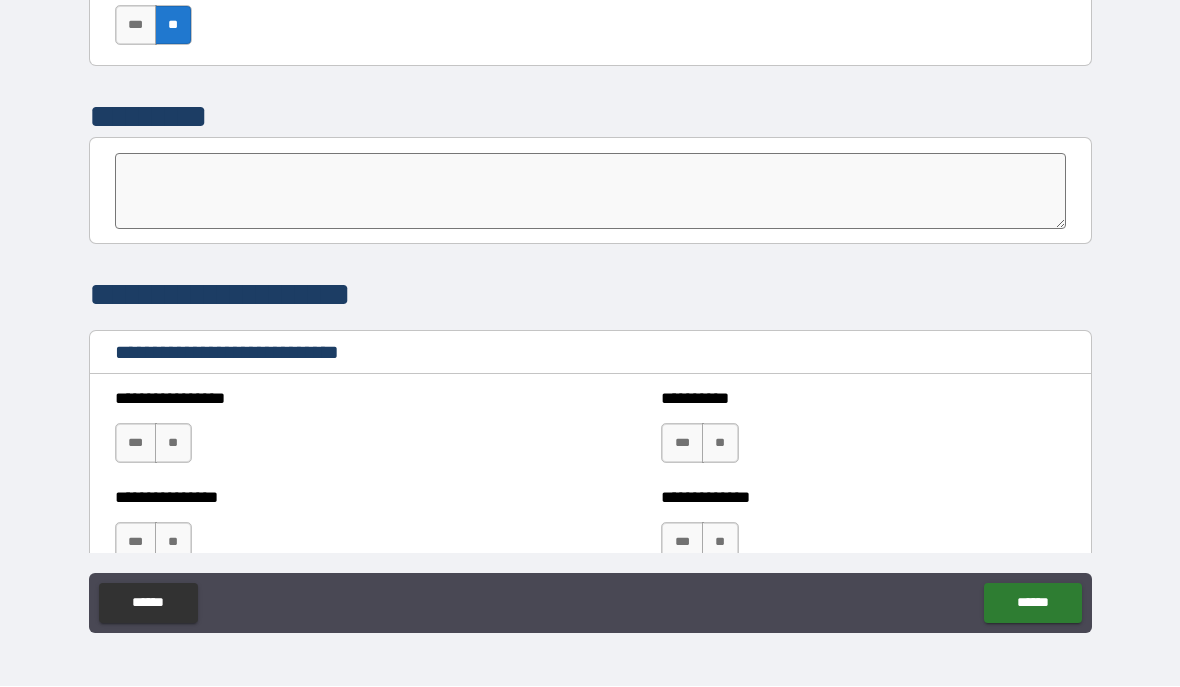 scroll, scrollTop: 6289, scrollLeft: 0, axis: vertical 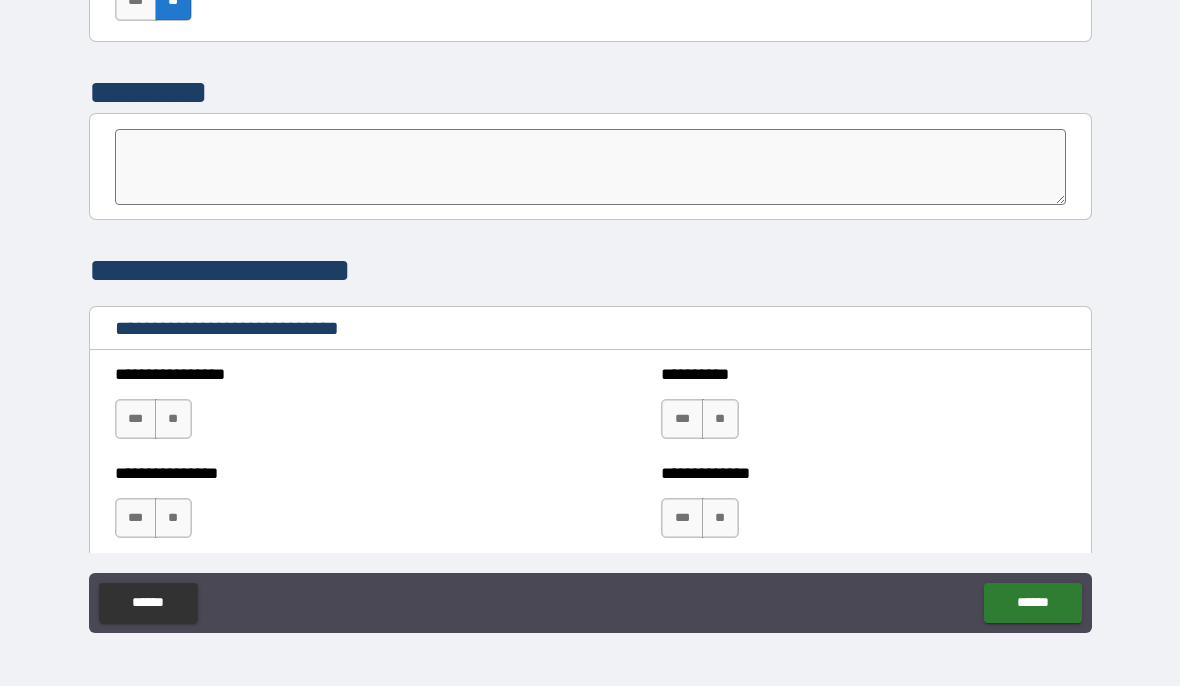 click on "**" at bounding box center [173, 420] 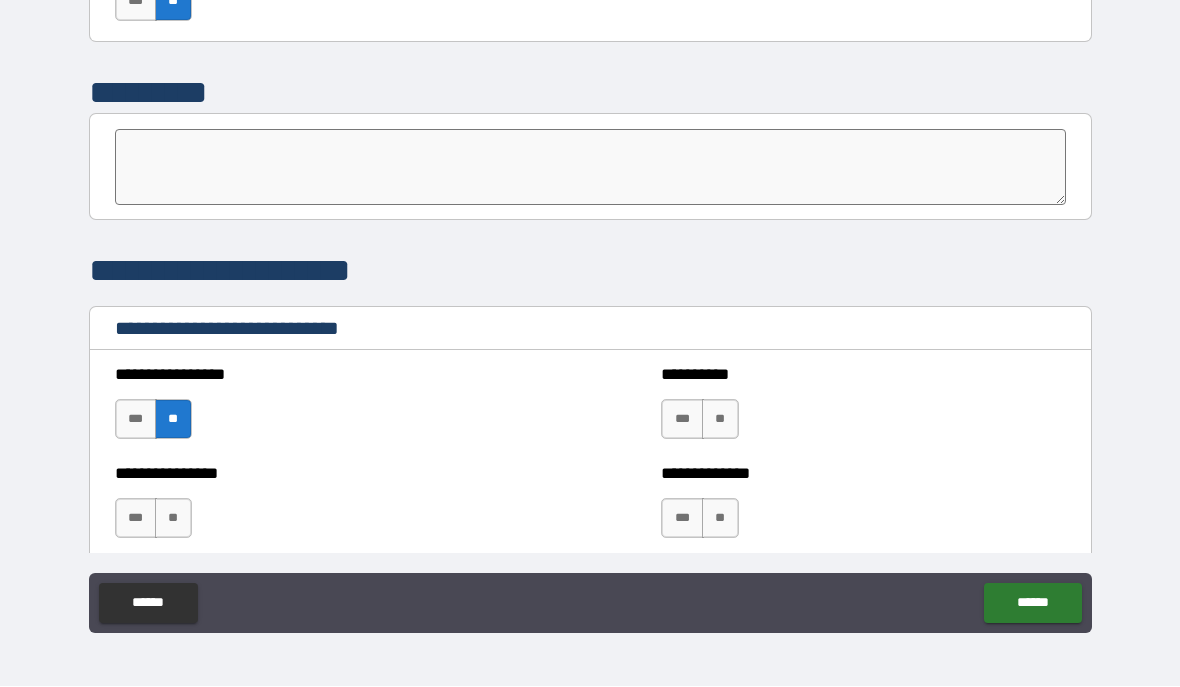click on "**********" at bounding box center (863, 410) 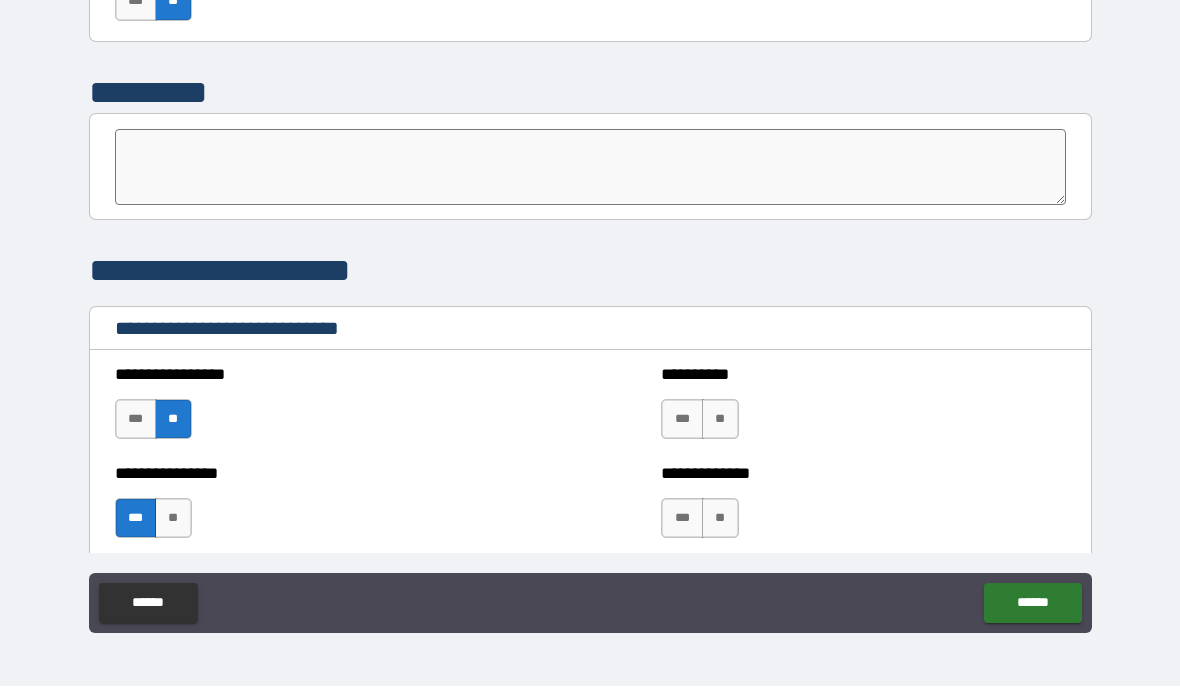 click on "***" at bounding box center (682, 519) 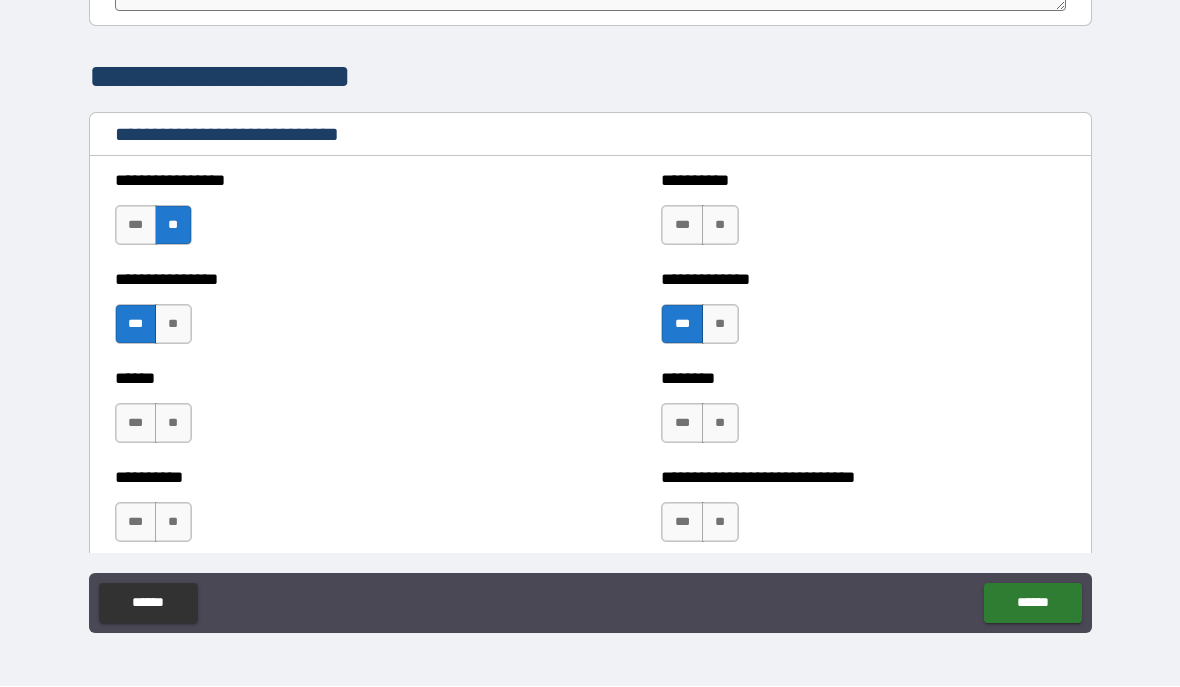 scroll, scrollTop: 6508, scrollLeft: 0, axis: vertical 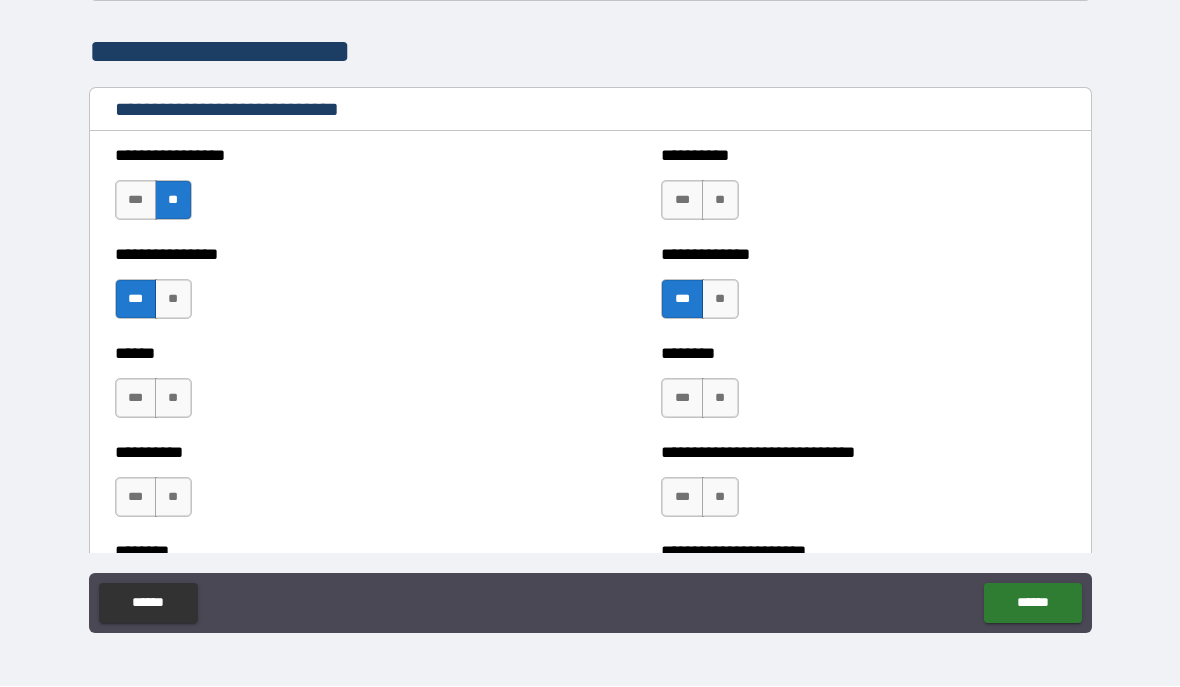 click on "***" at bounding box center [136, 399] 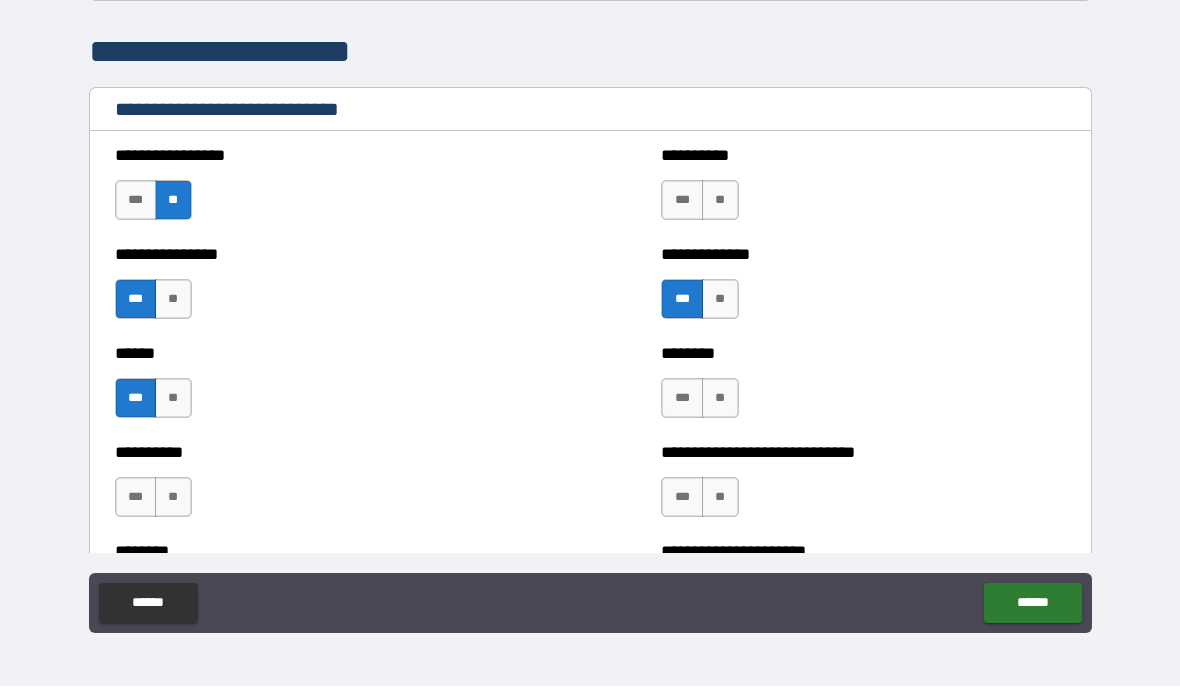 click on "***" at bounding box center [682, 399] 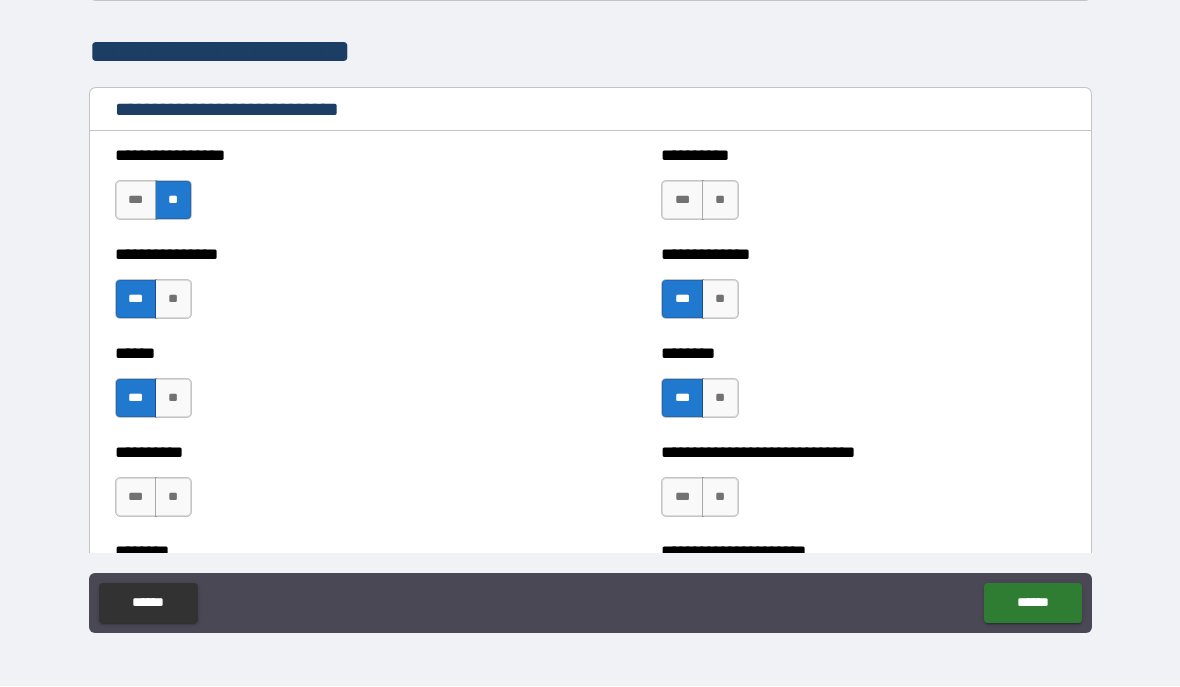 click on "**" at bounding box center (173, 498) 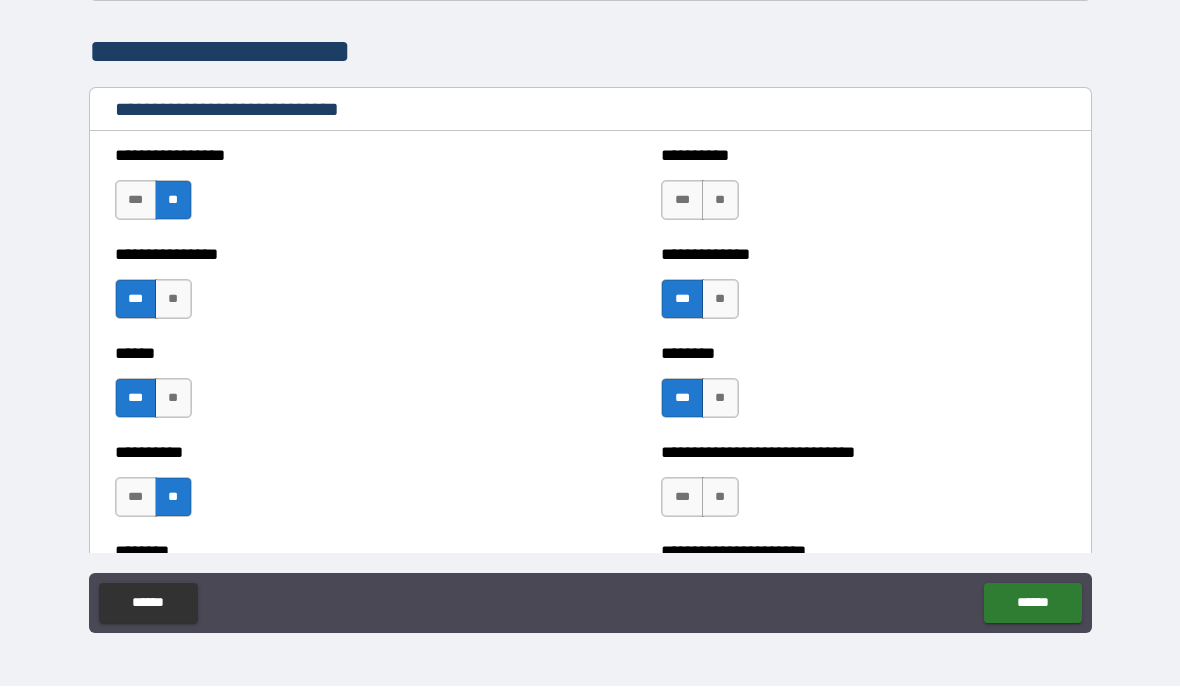 click on "**" at bounding box center [720, 498] 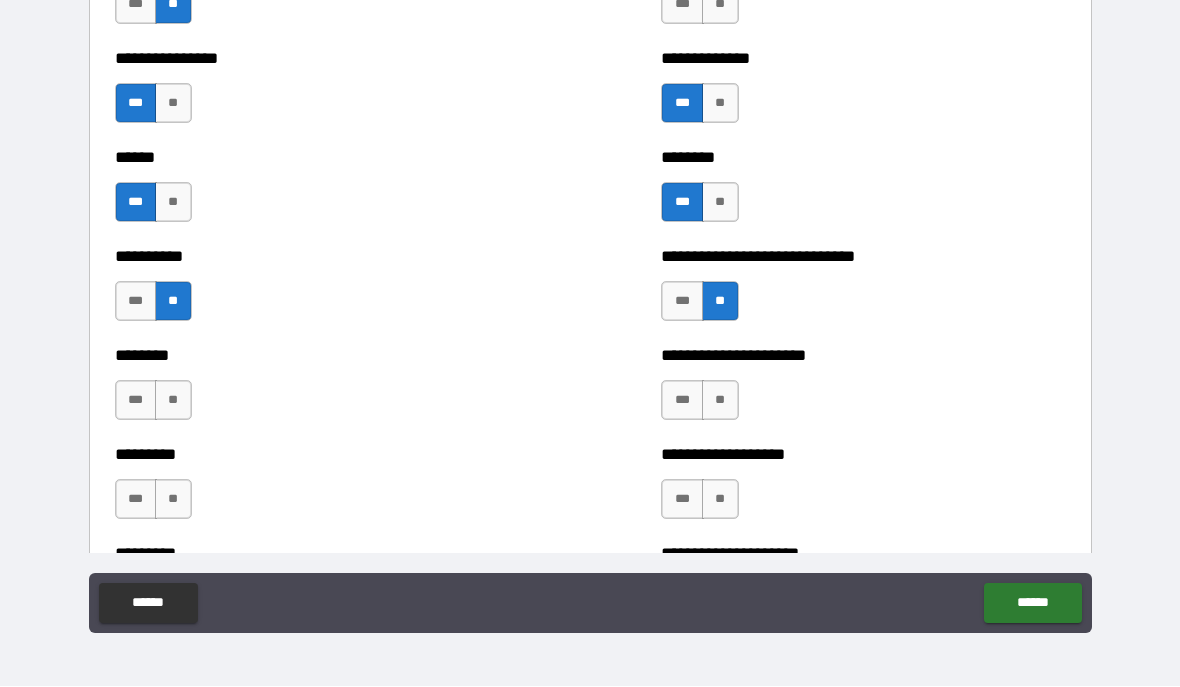 scroll, scrollTop: 6738, scrollLeft: 0, axis: vertical 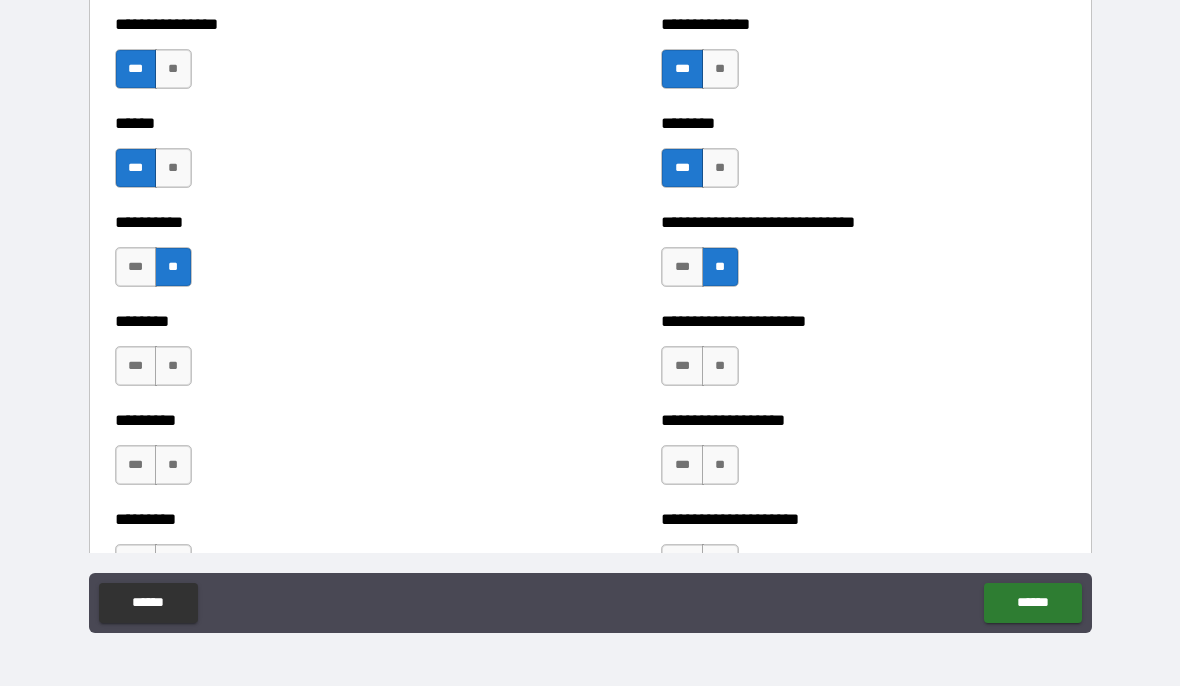 click on "**" at bounding box center [173, 367] 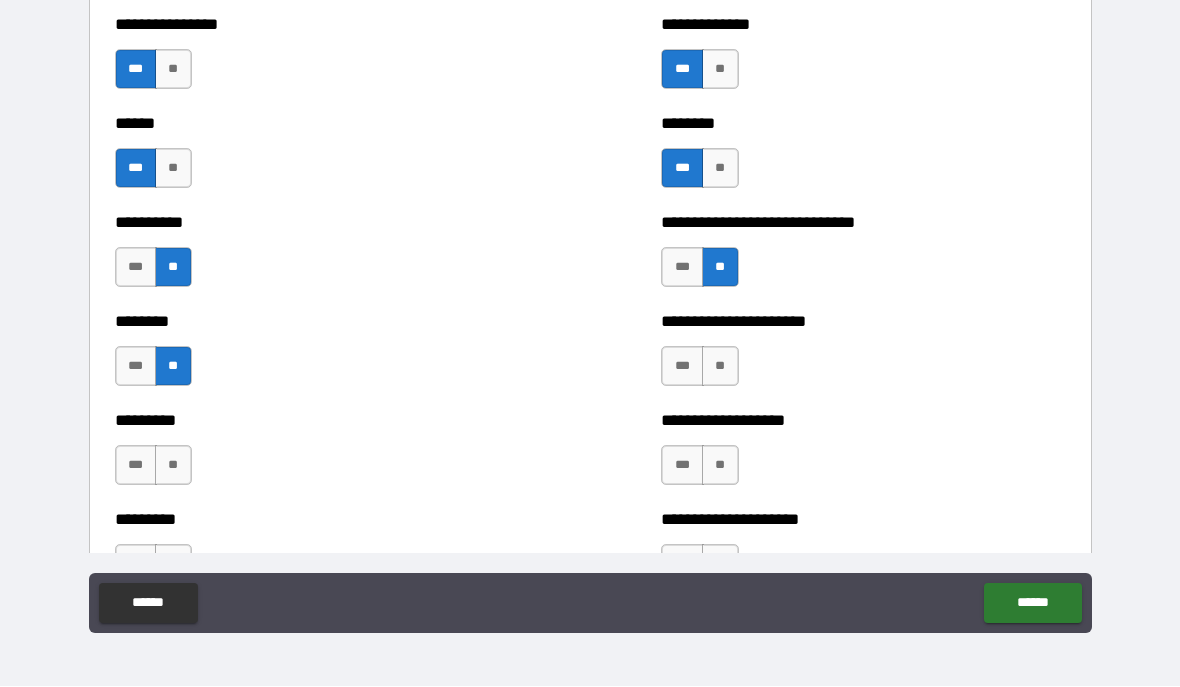 click on "**********" at bounding box center [863, 357] 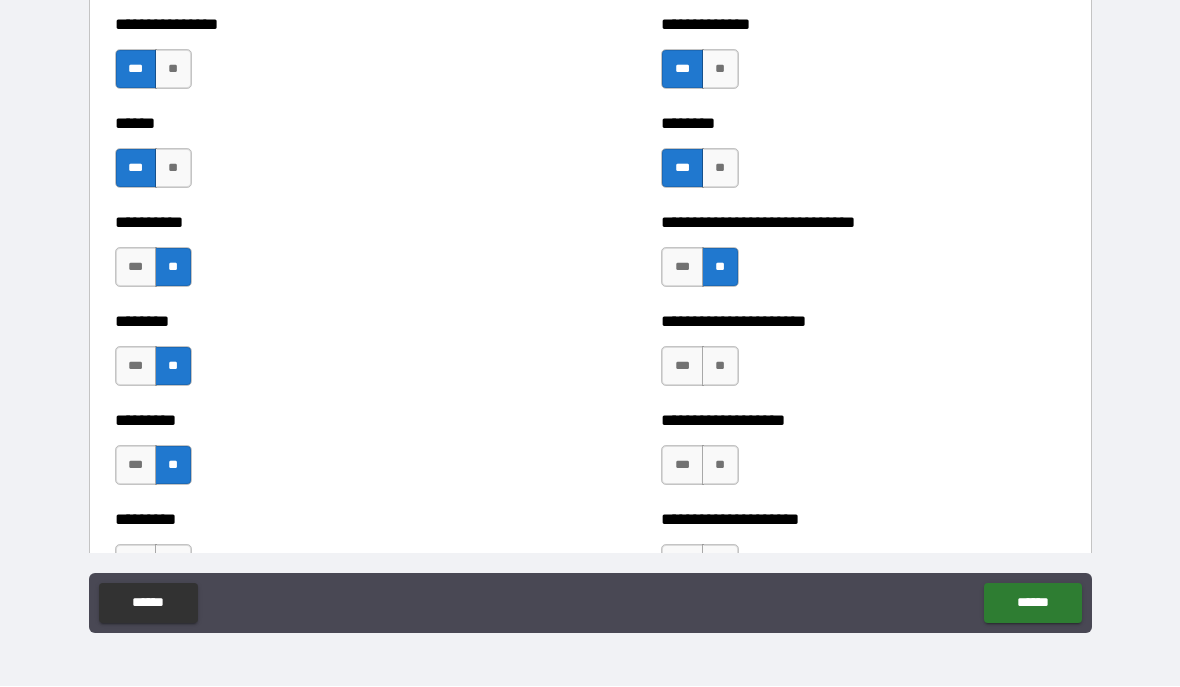 click on "**" at bounding box center (720, 466) 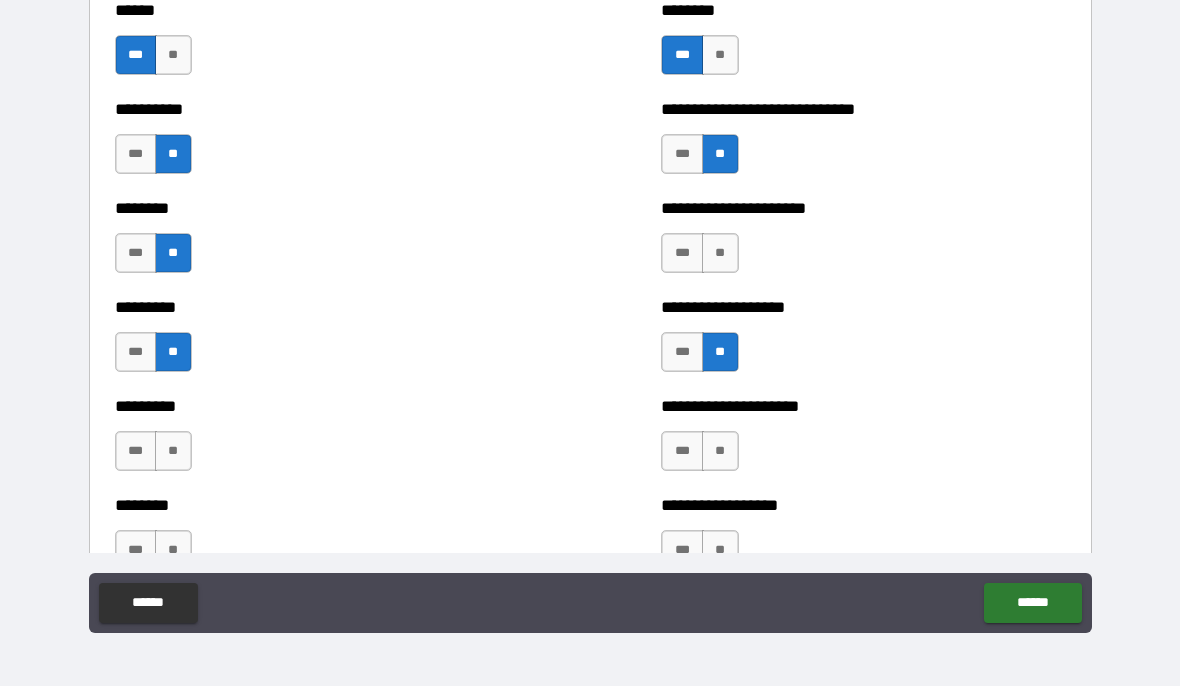 scroll, scrollTop: 6850, scrollLeft: 0, axis: vertical 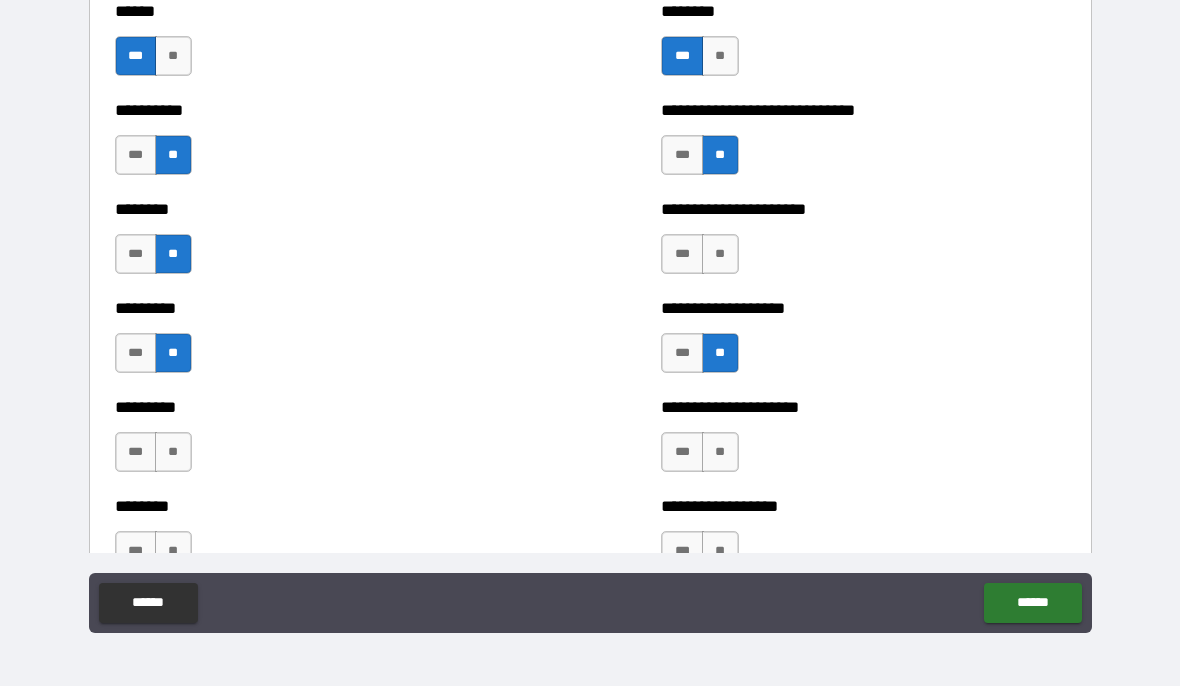 click on "**" at bounding box center (173, 453) 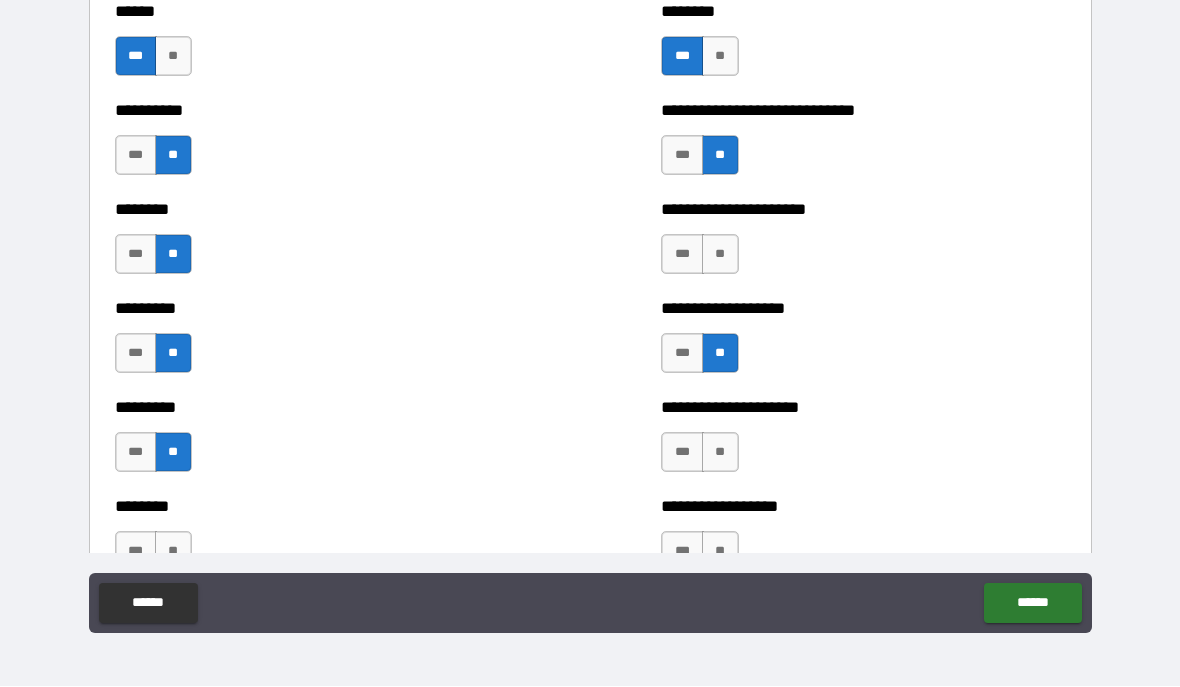 click on "**" at bounding box center [720, 453] 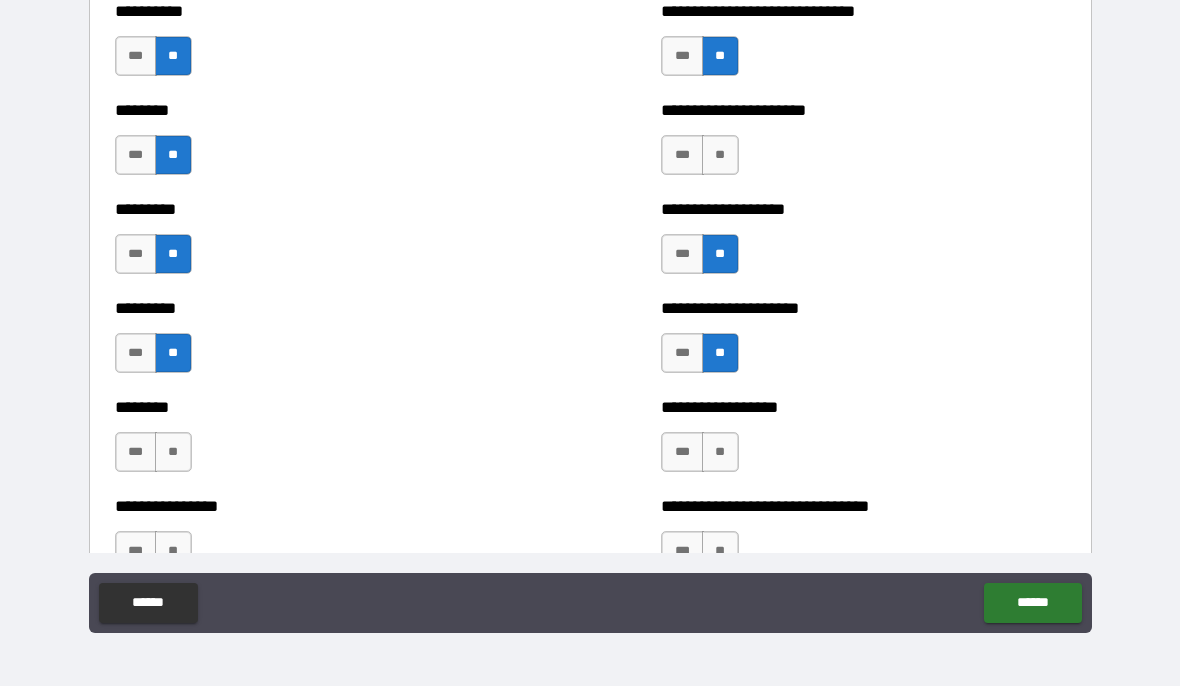 scroll, scrollTop: 6966, scrollLeft: 0, axis: vertical 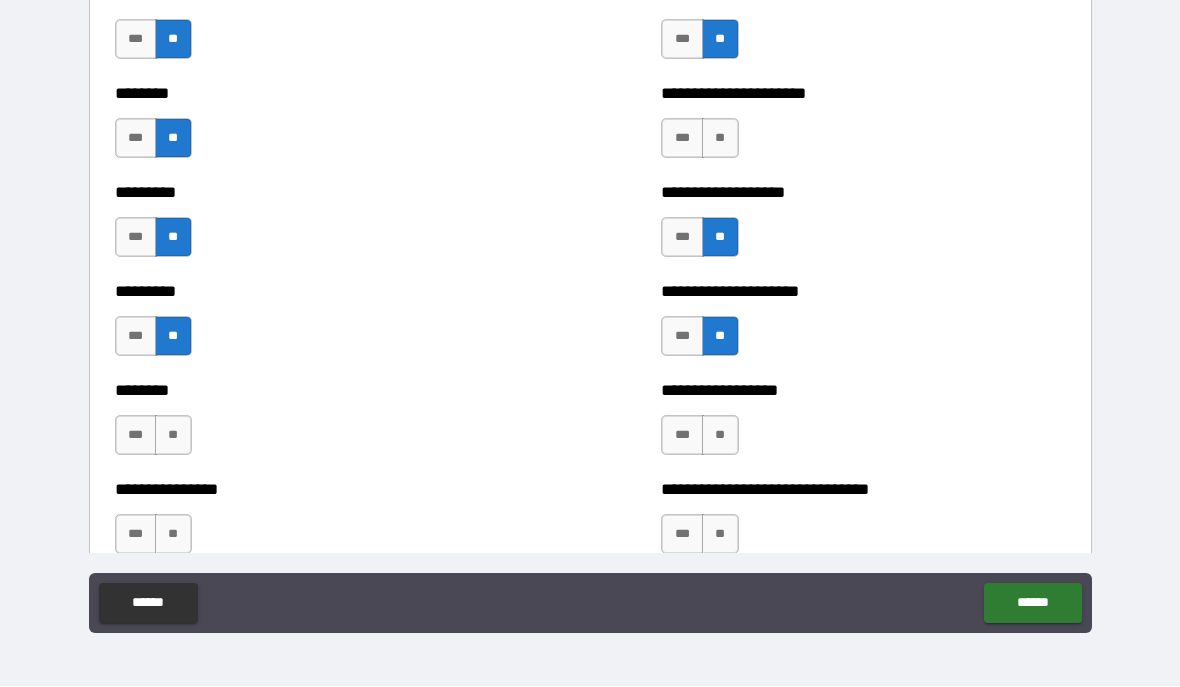 click on "**" at bounding box center [173, 436] 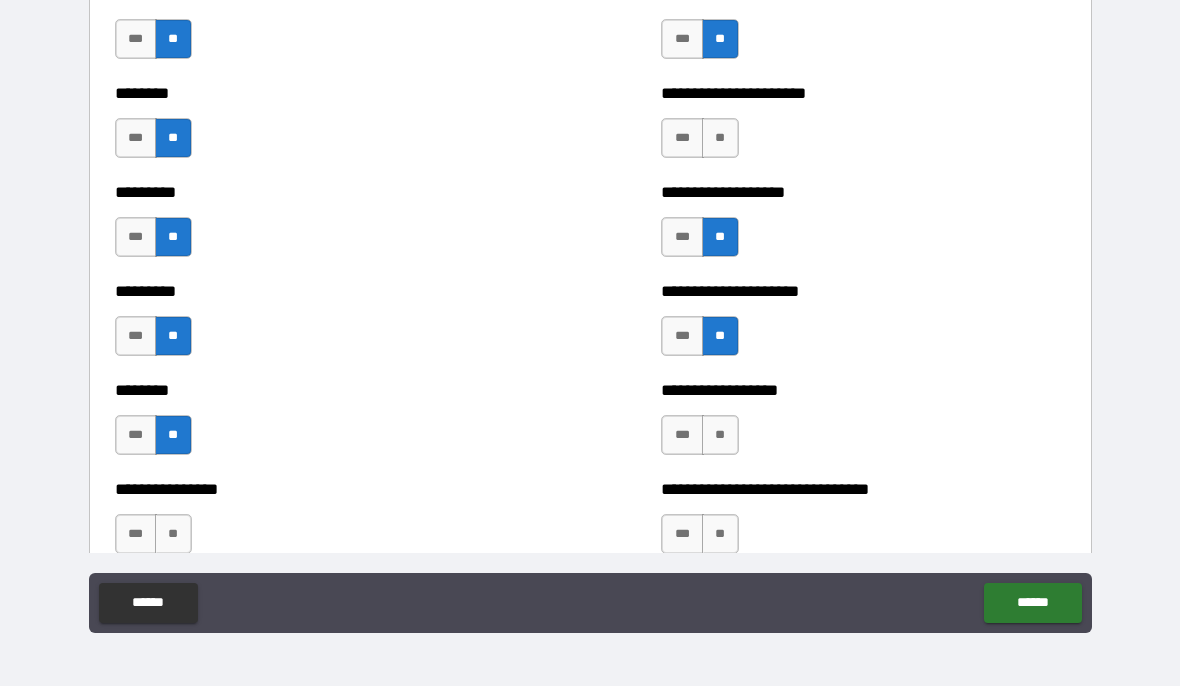 click on "**" at bounding box center [720, 436] 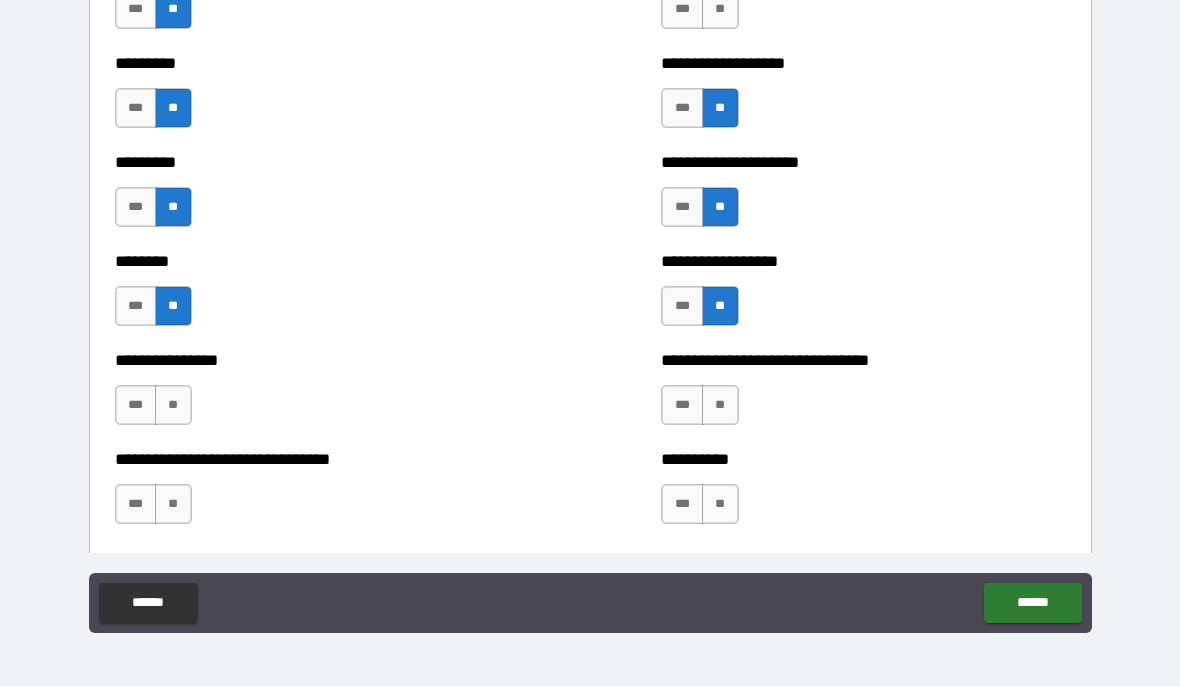scroll, scrollTop: 7096, scrollLeft: 0, axis: vertical 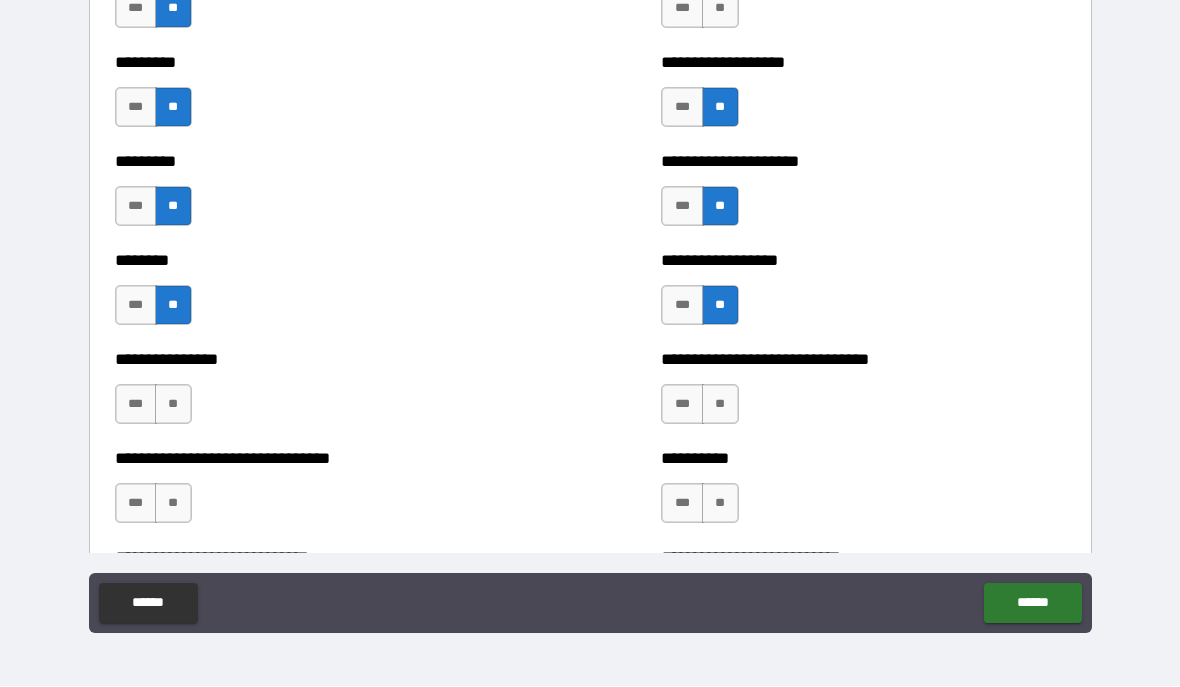 click on "***" at bounding box center (136, 405) 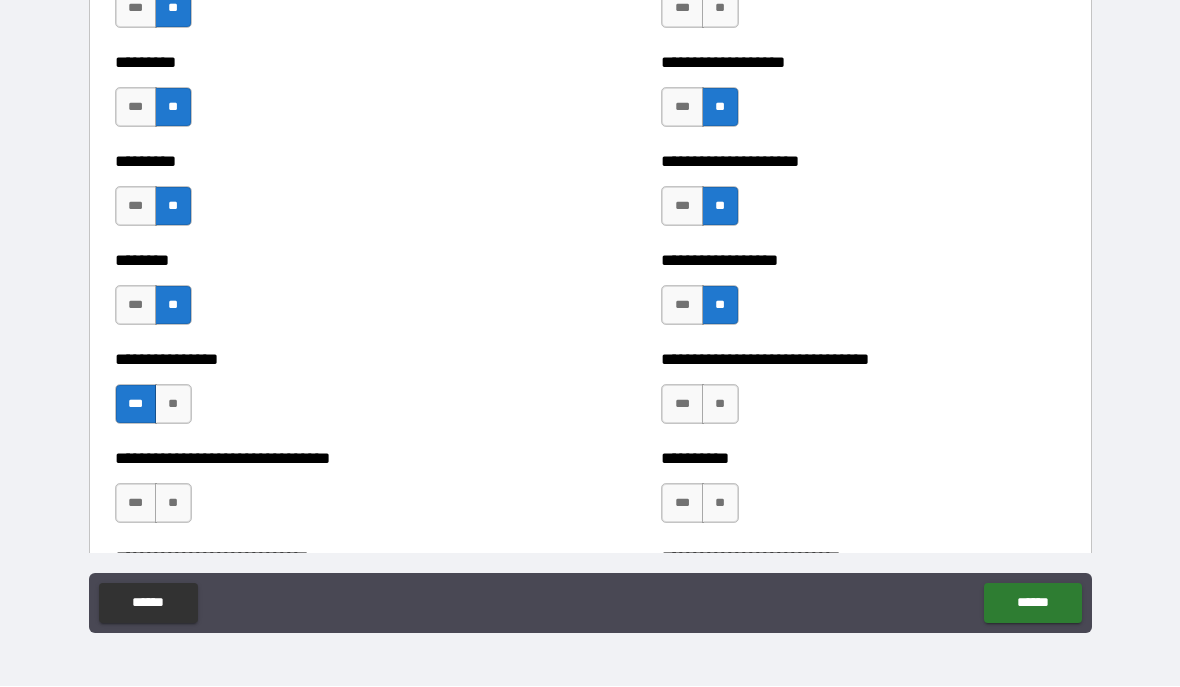 click on "**" at bounding box center [720, 405] 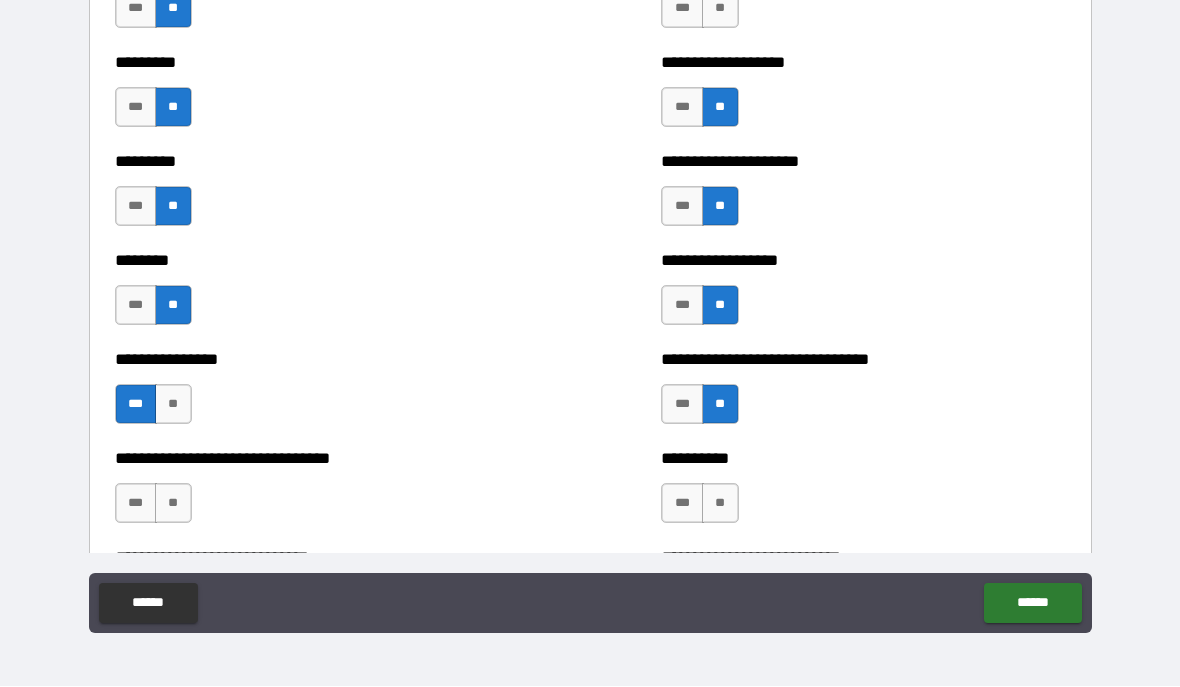 click on "**" at bounding box center (173, 504) 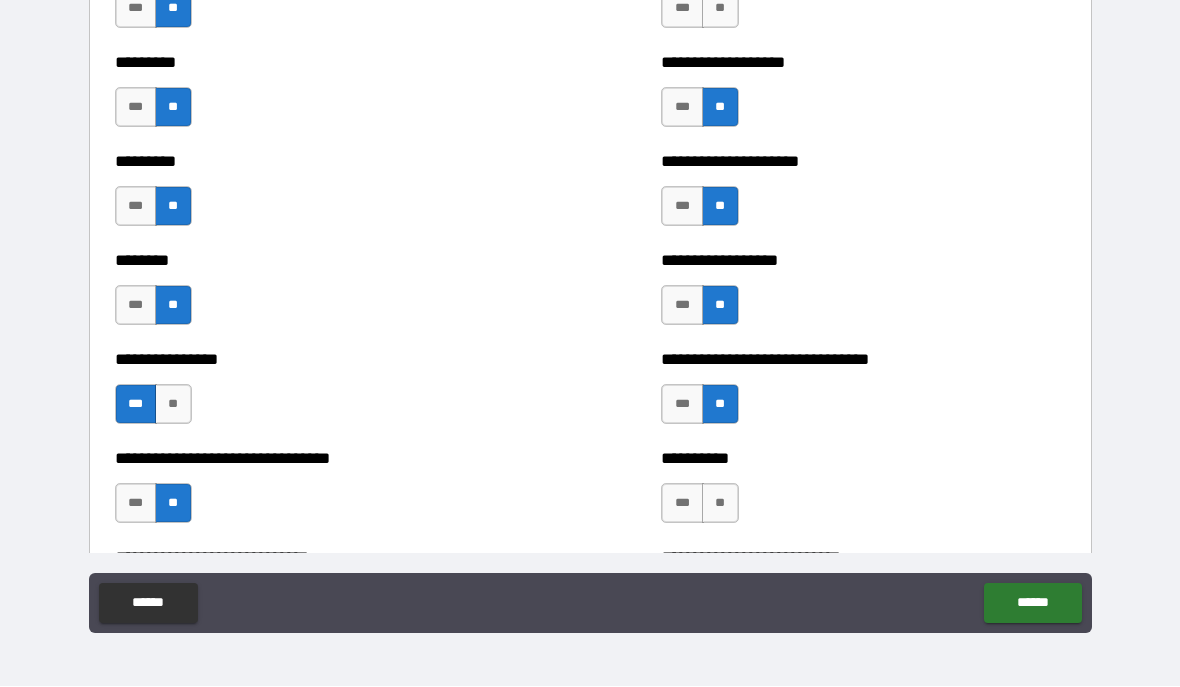 click on "**" at bounding box center [720, 504] 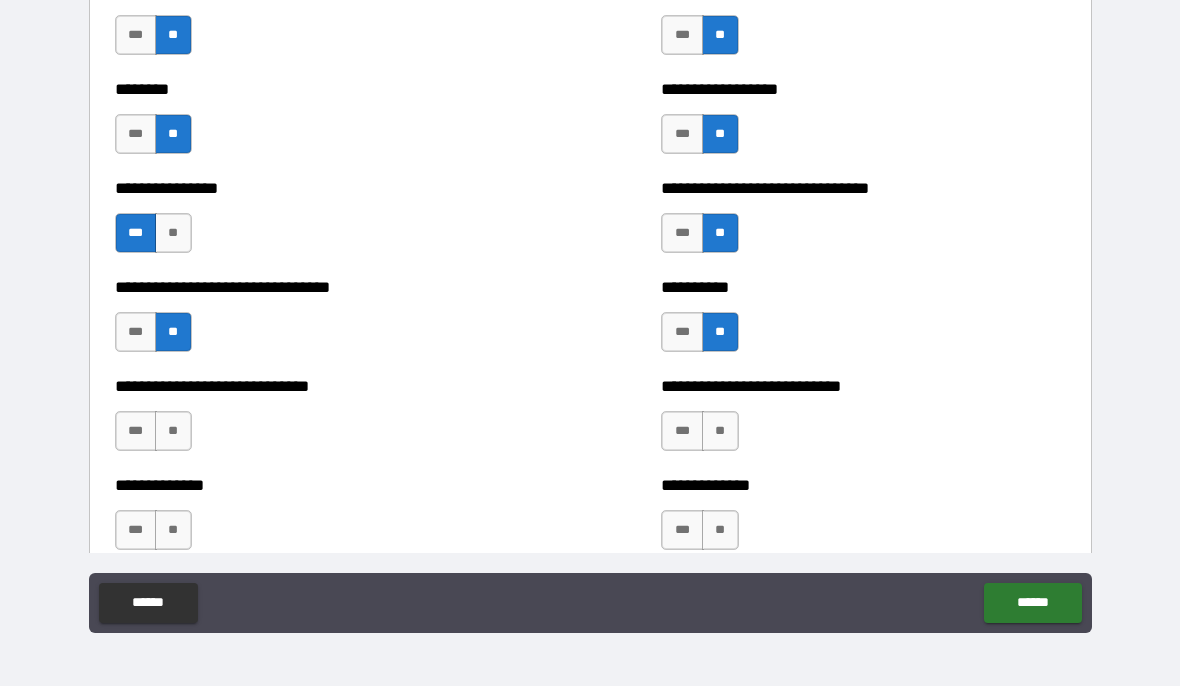 scroll, scrollTop: 7280, scrollLeft: 0, axis: vertical 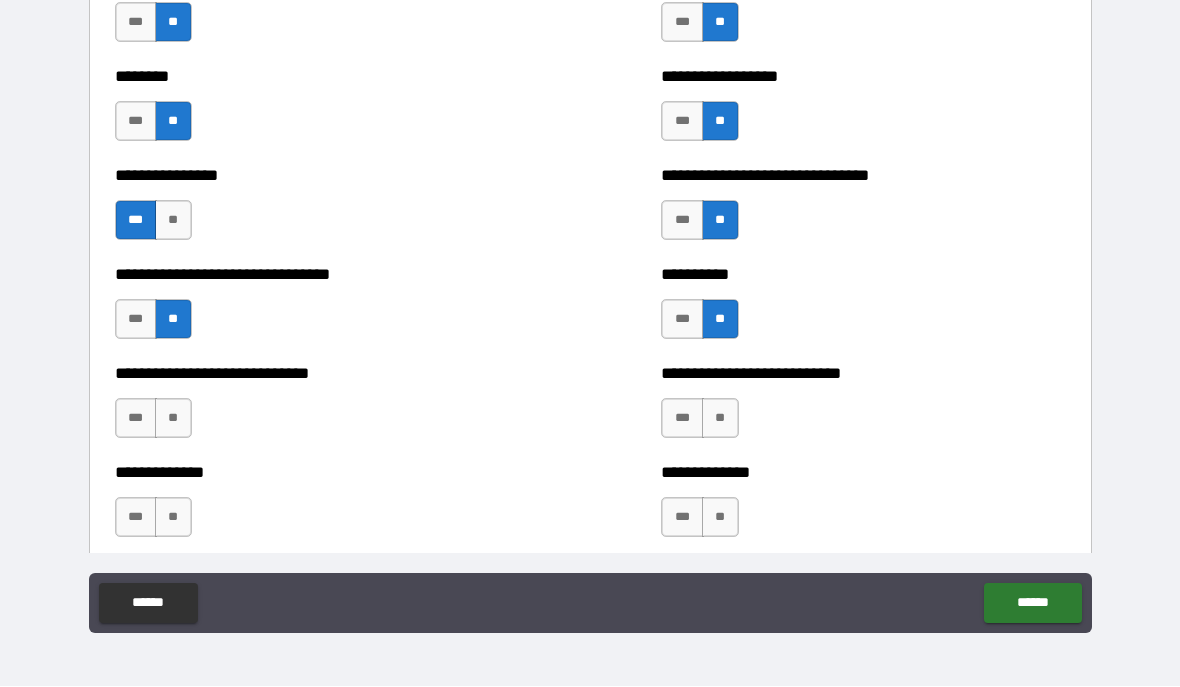 click on "**" at bounding box center (173, 419) 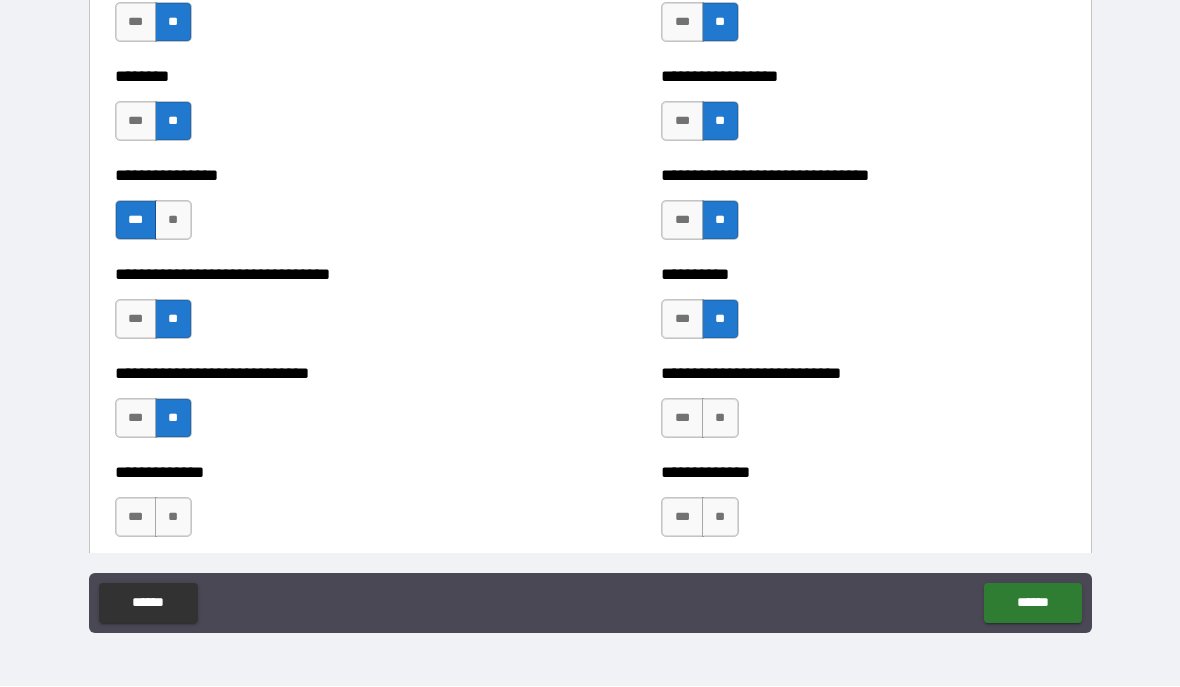 click on "**********" at bounding box center (863, 409) 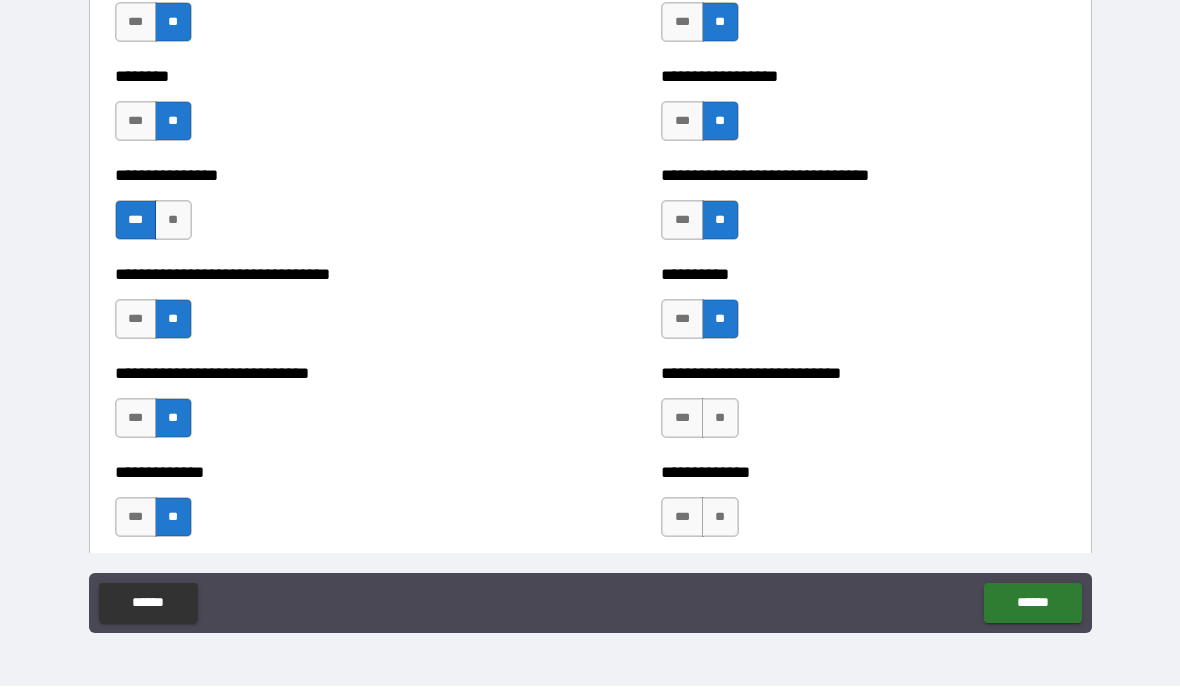 click on "**" at bounding box center [720, 518] 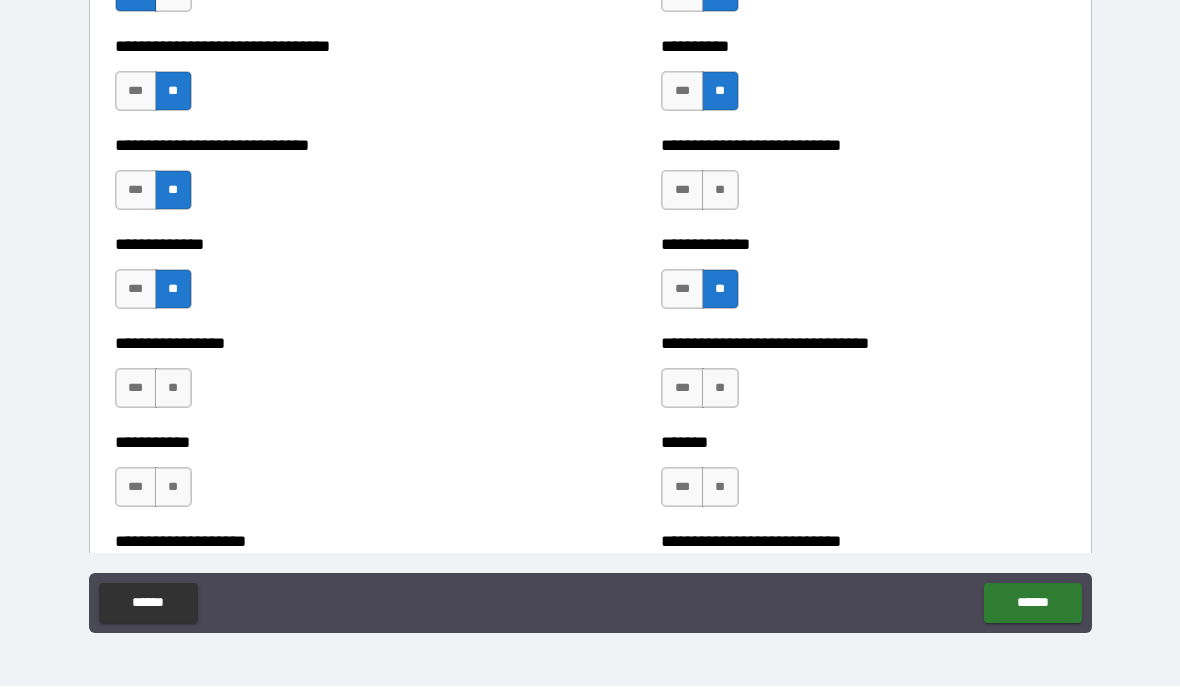 scroll, scrollTop: 7524, scrollLeft: 0, axis: vertical 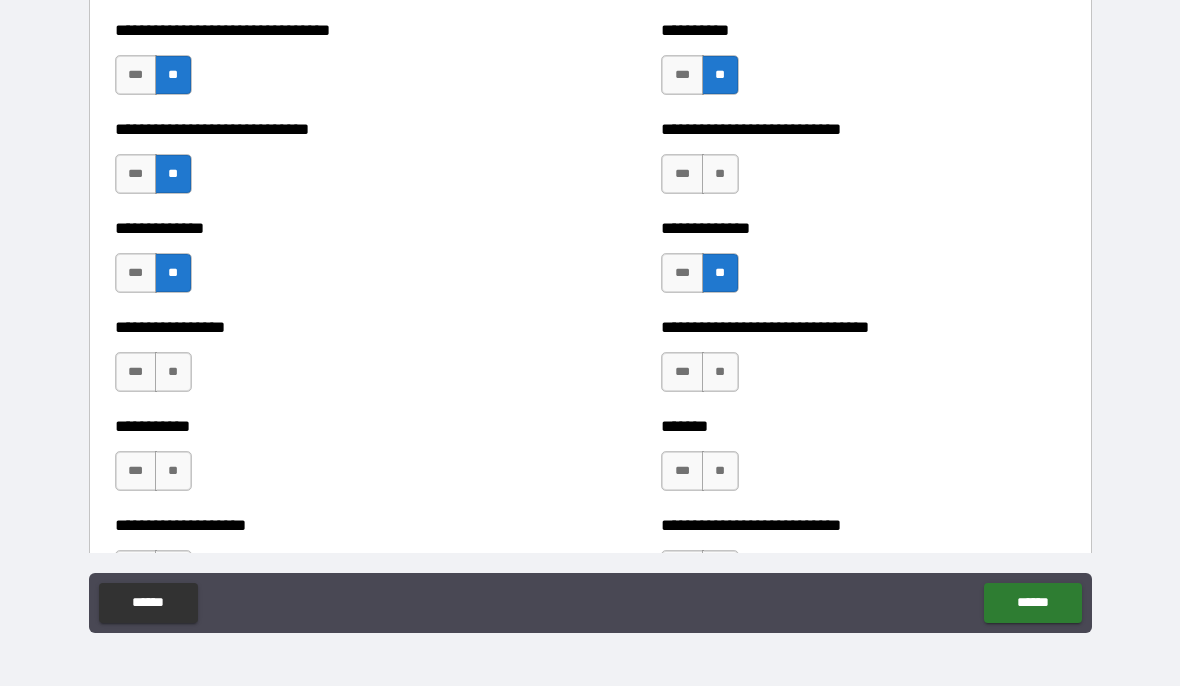 click on "**" at bounding box center (173, 373) 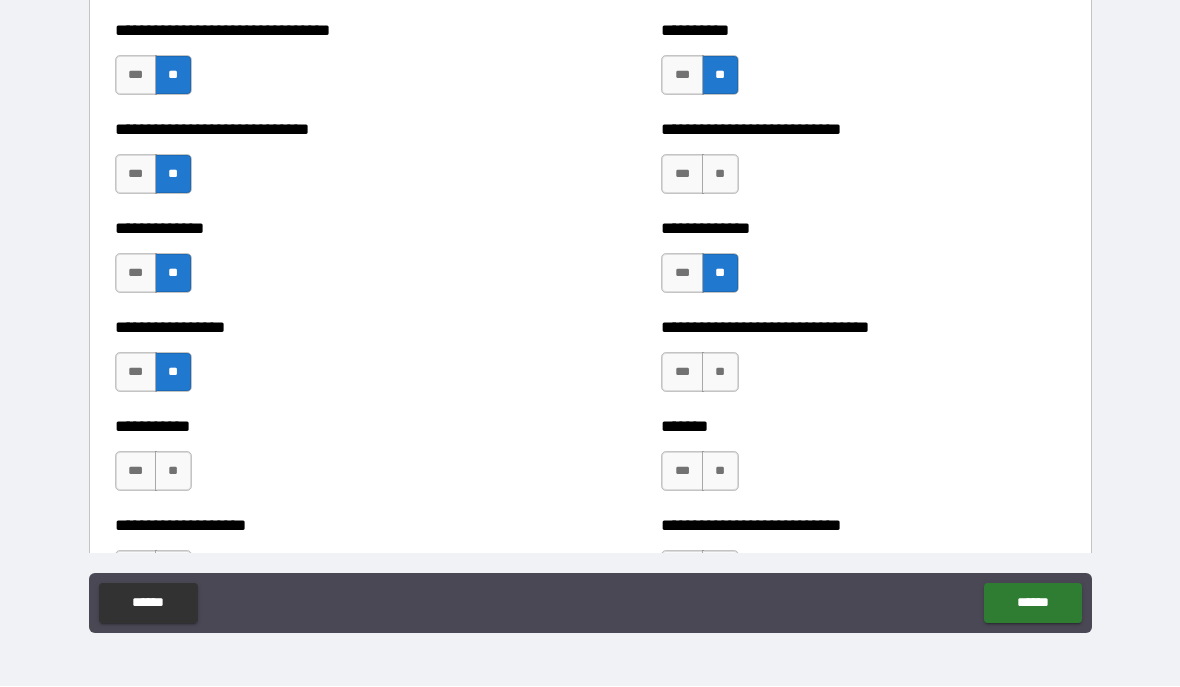 click on "**" at bounding box center (720, 373) 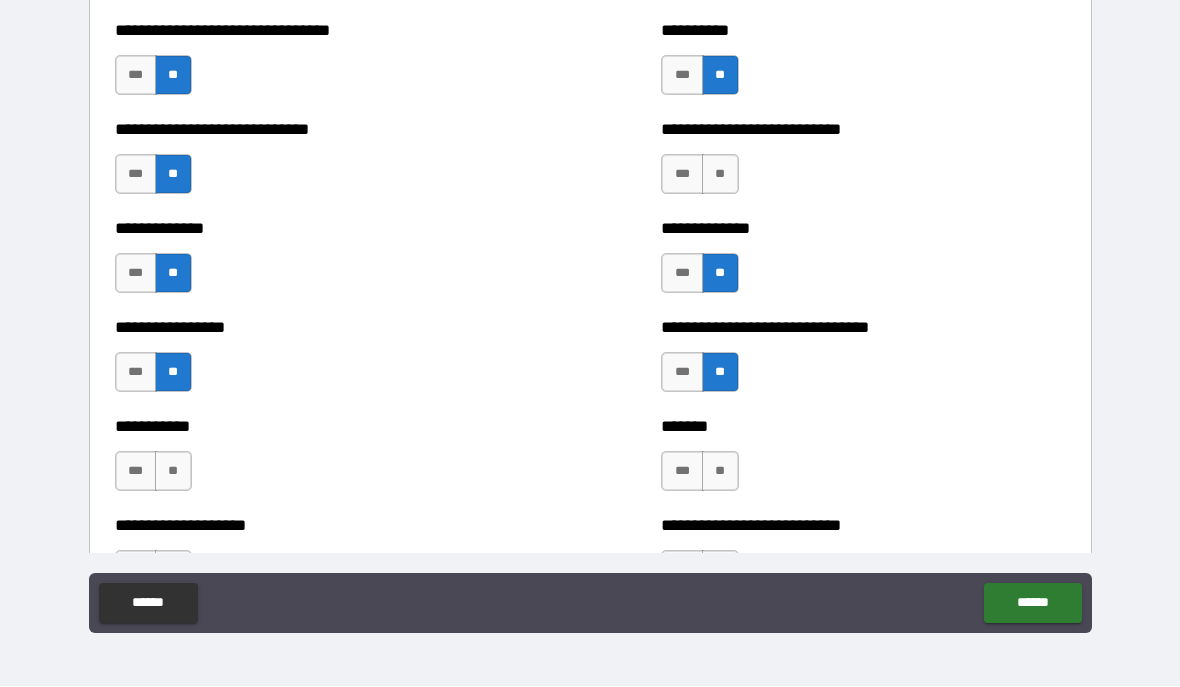 click on "**" at bounding box center [173, 472] 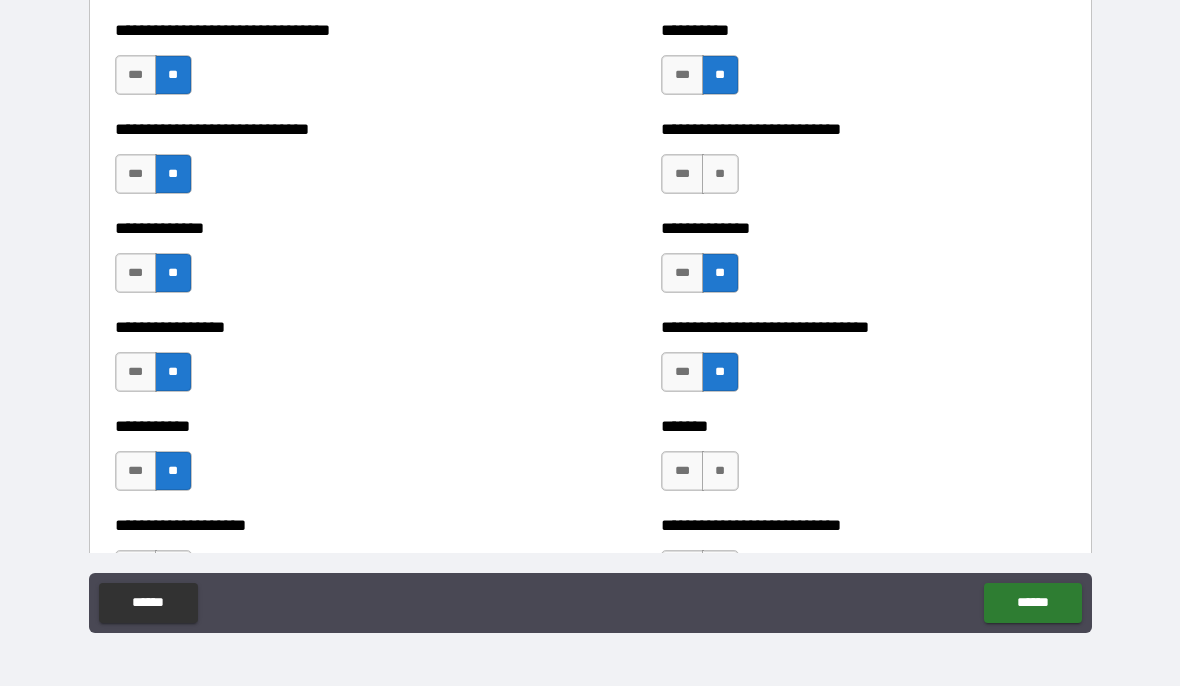 click on "**" at bounding box center [173, 472] 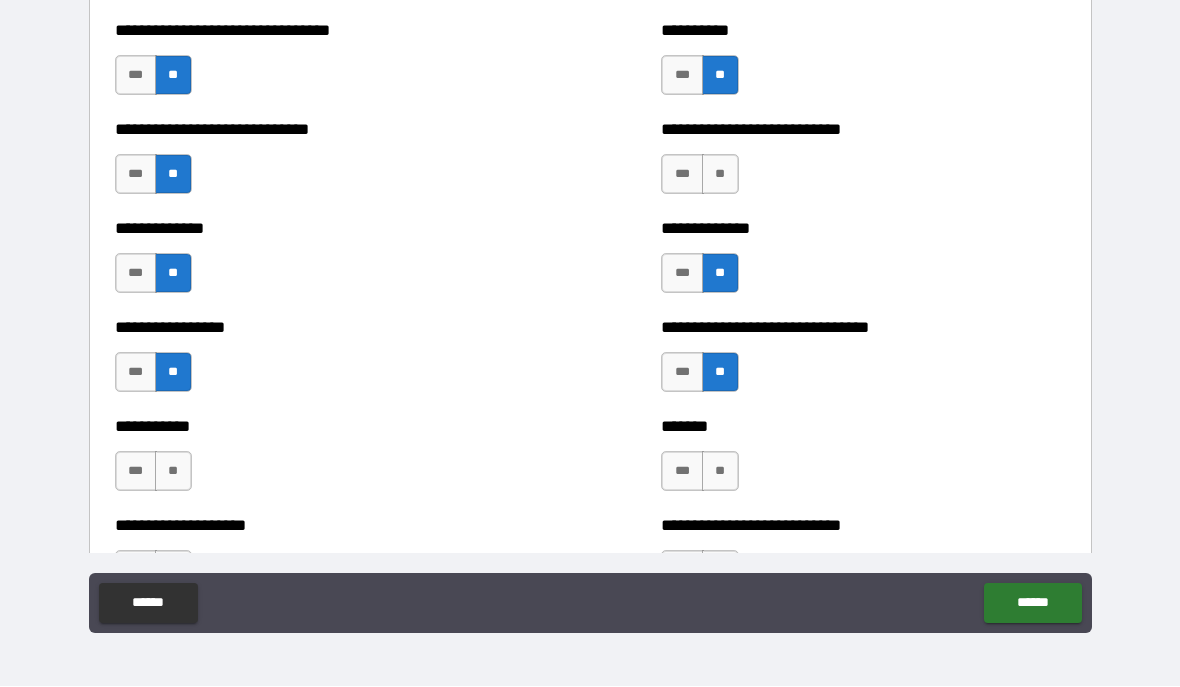 click on "***" at bounding box center [136, 472] 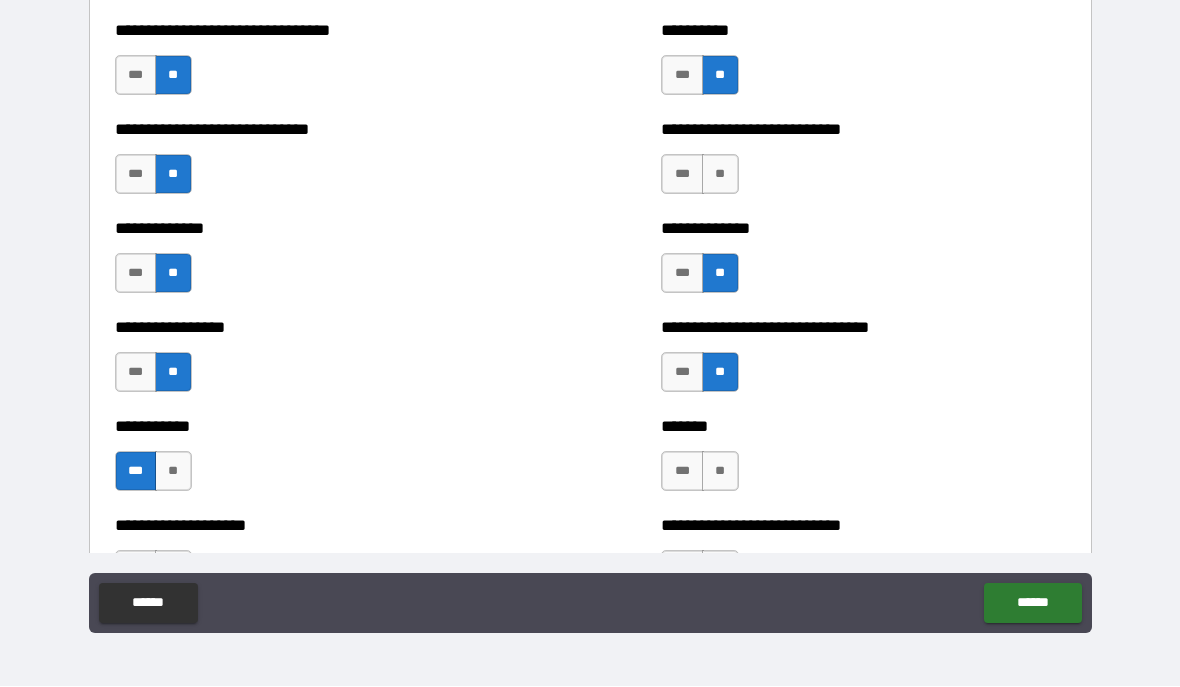 click on "***" at bounding box center [682, 472] 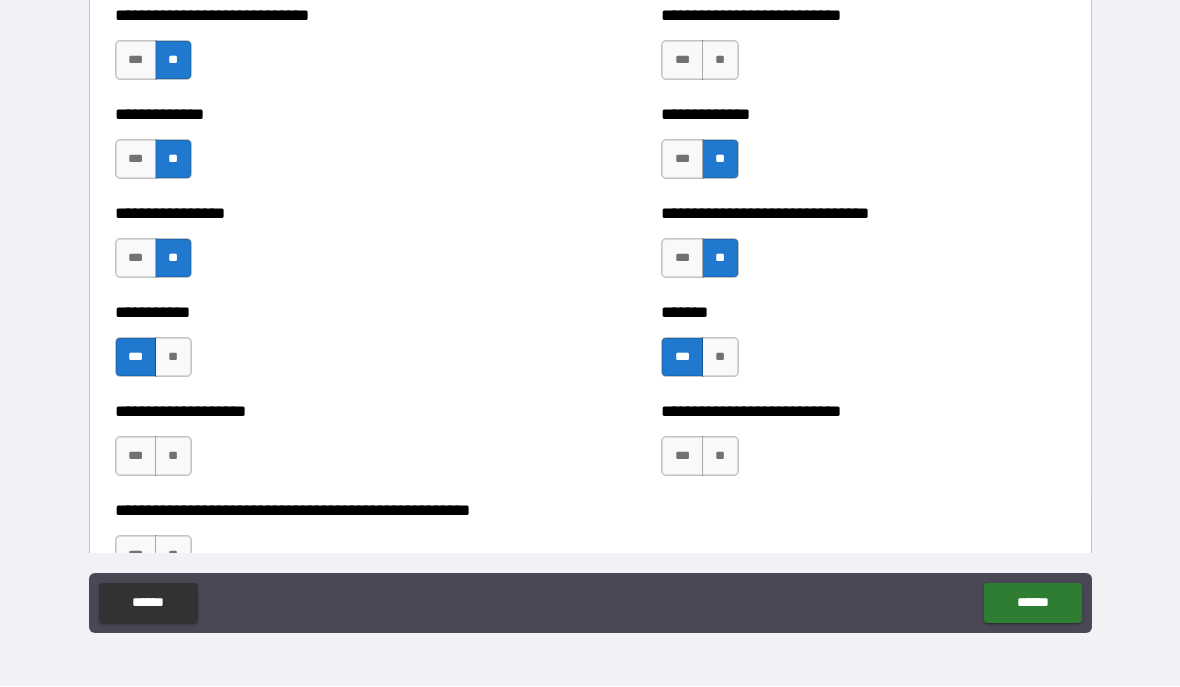 scroll, scrollTop: 7646, scrollLeft: 0, axis: vertical 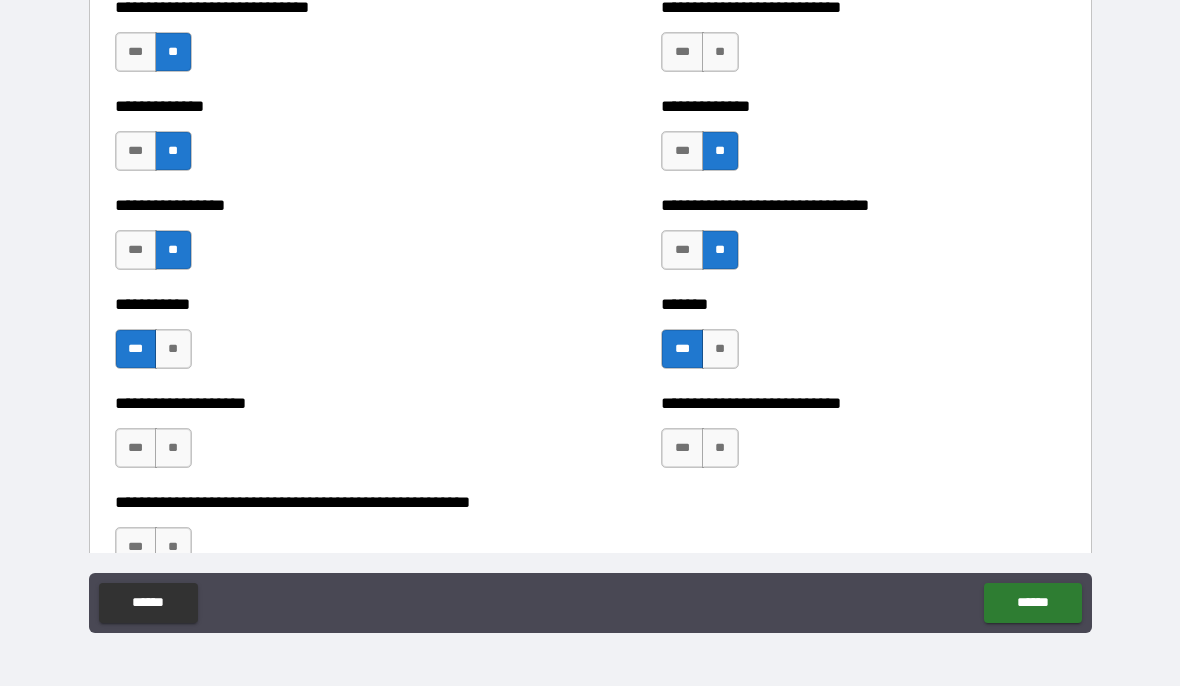 click on "**" at bounding box center [173, 449] 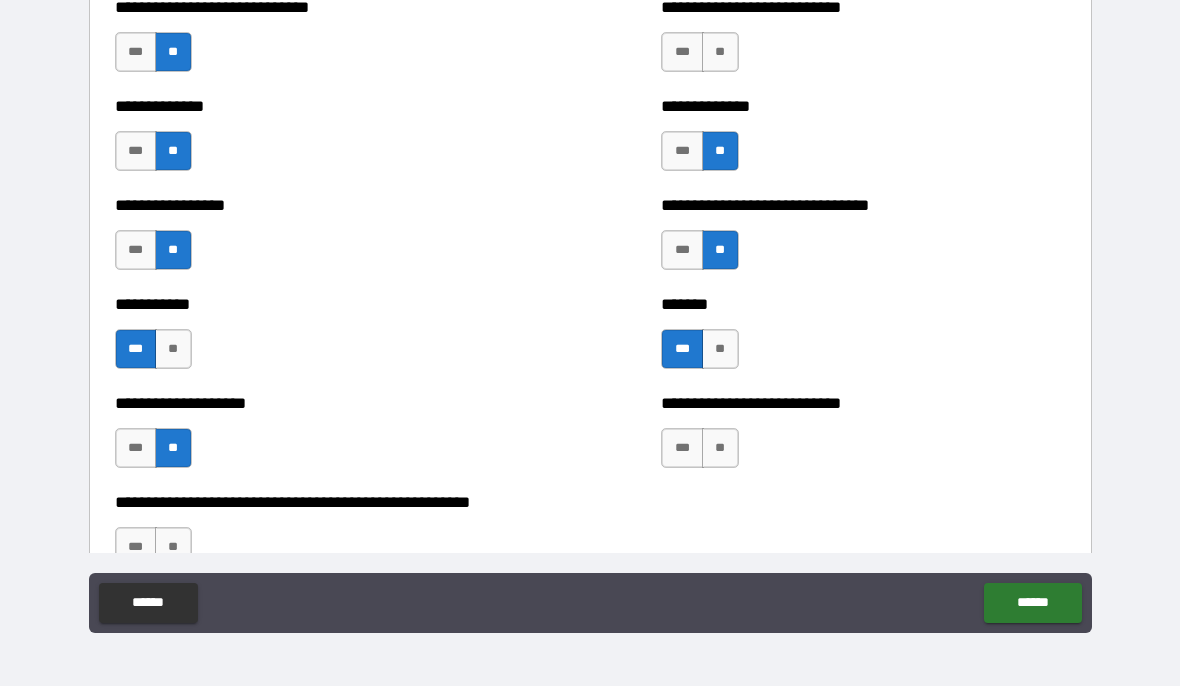 click on "**" at bounding box center (720, 449) 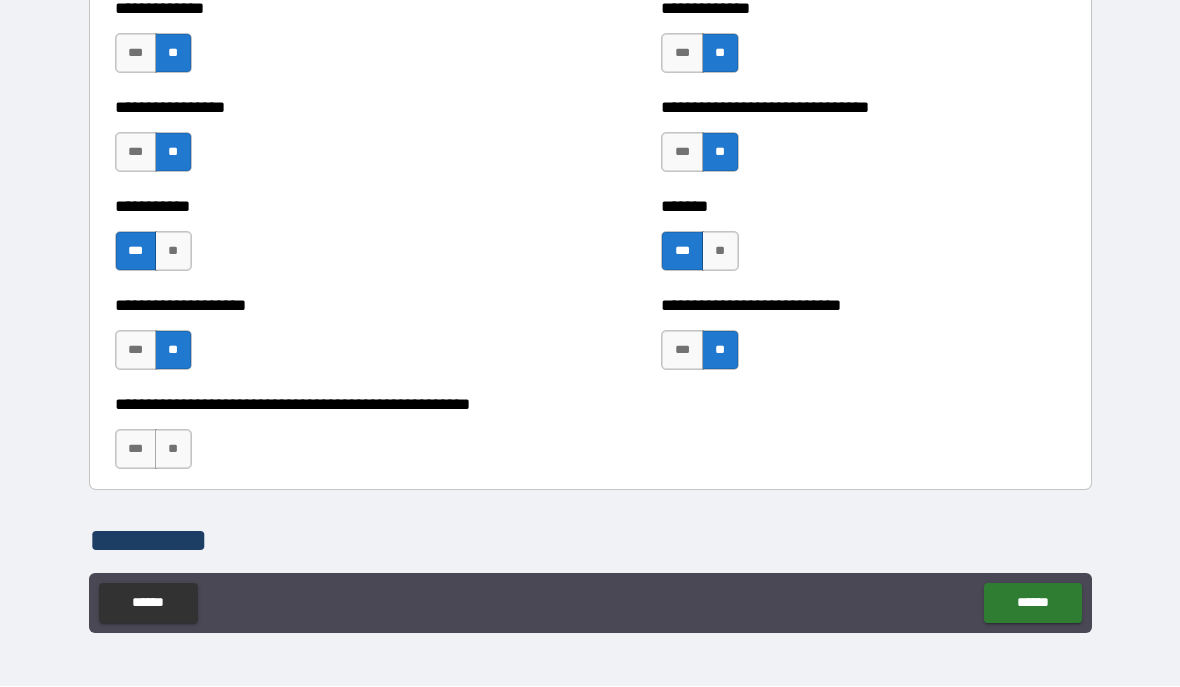 scroll, scrollTop: 7749, scrollLeft: 0, axis: vertical 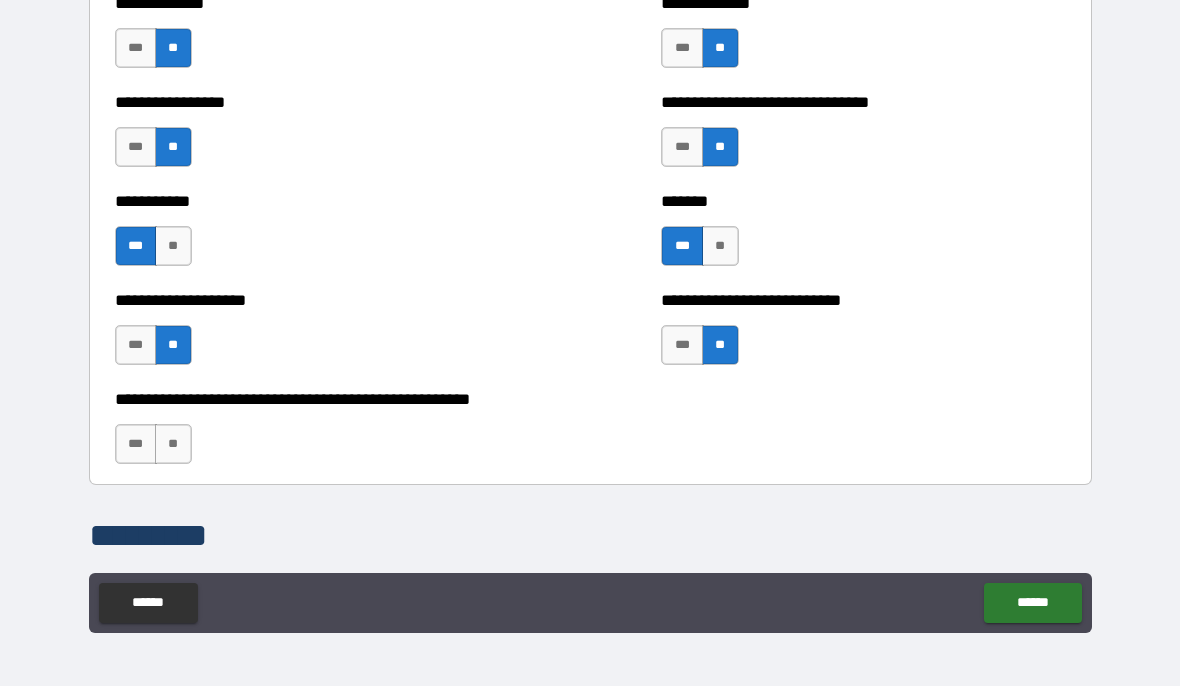 click on "**" at bounding box center [173, 445] 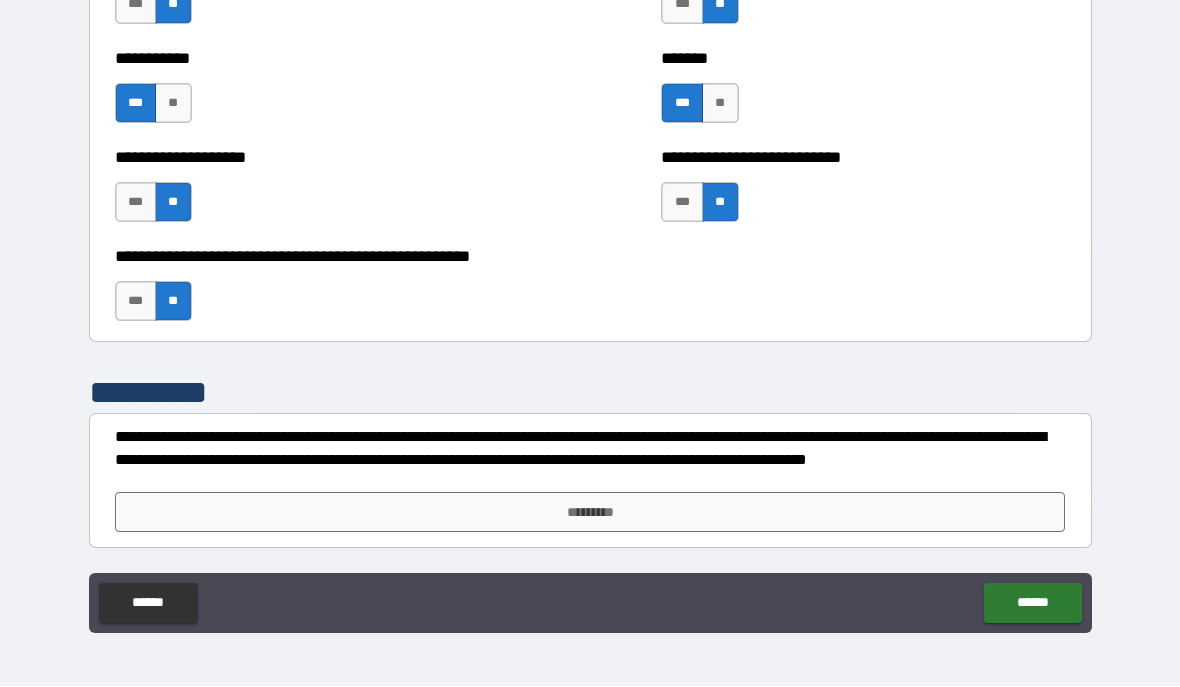 scroll, scrollTop: 7892, scrollLeft: 0, axis: vertical 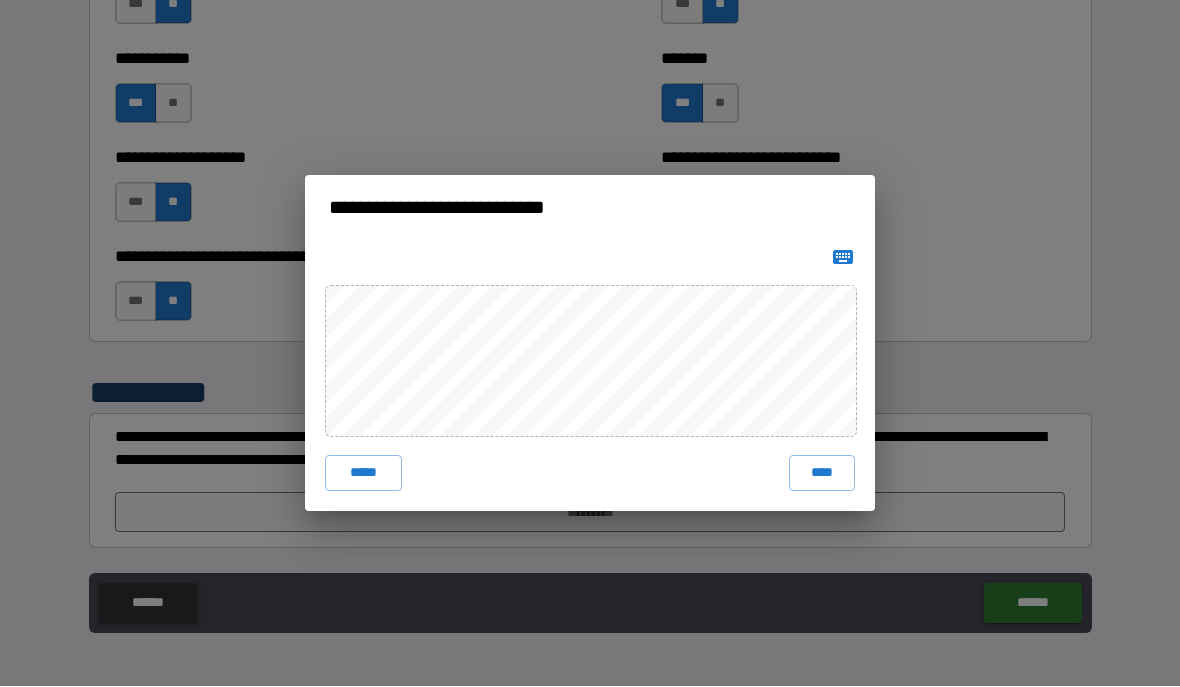 click on "****" at bounding box center [822, 474] 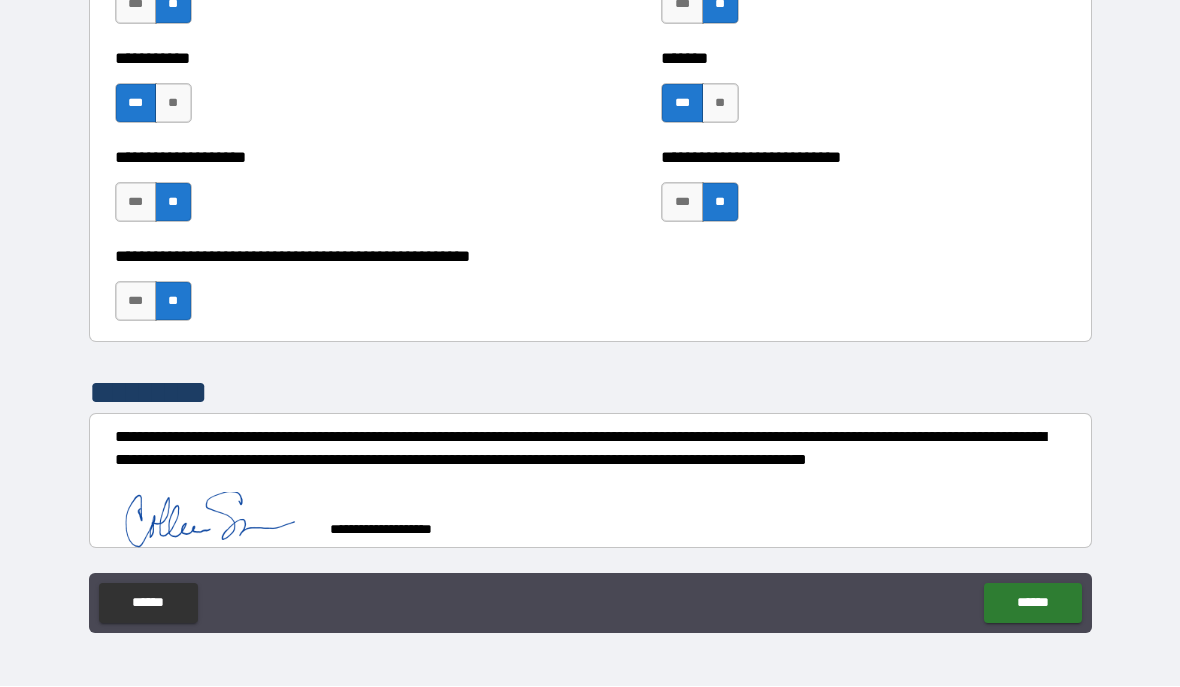 scroll, scrollTop: 7882, scrollLeft: 0, axis: vertical 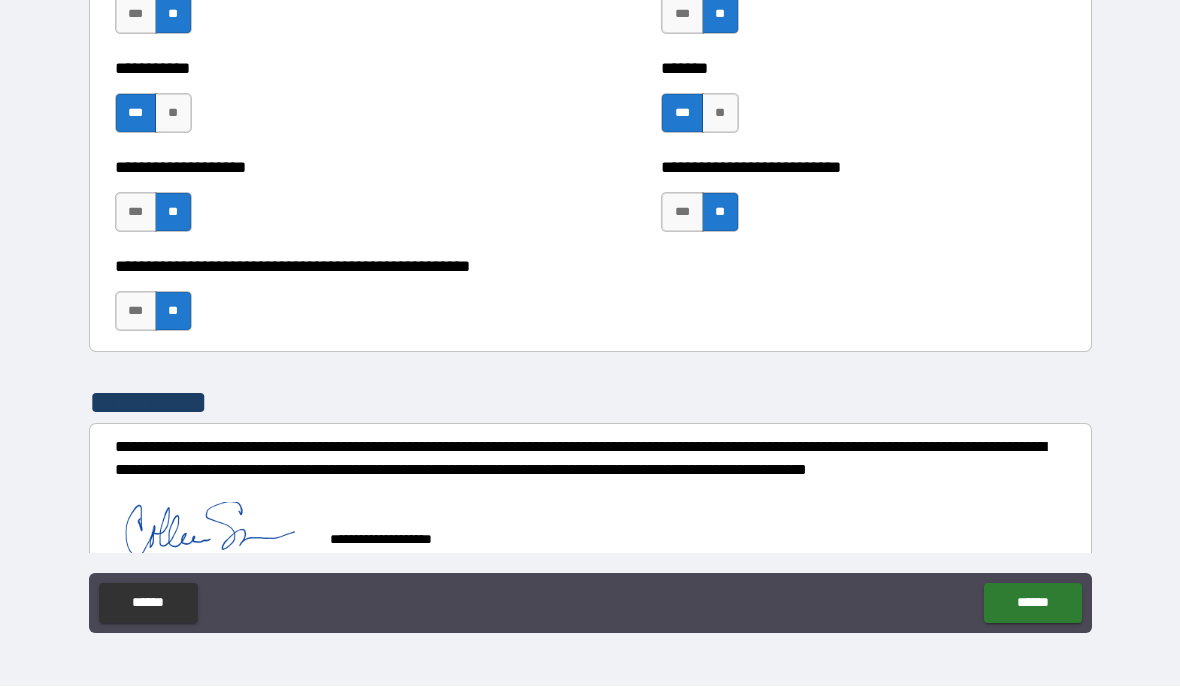 click on "******" at bounding box center (1032, 604) 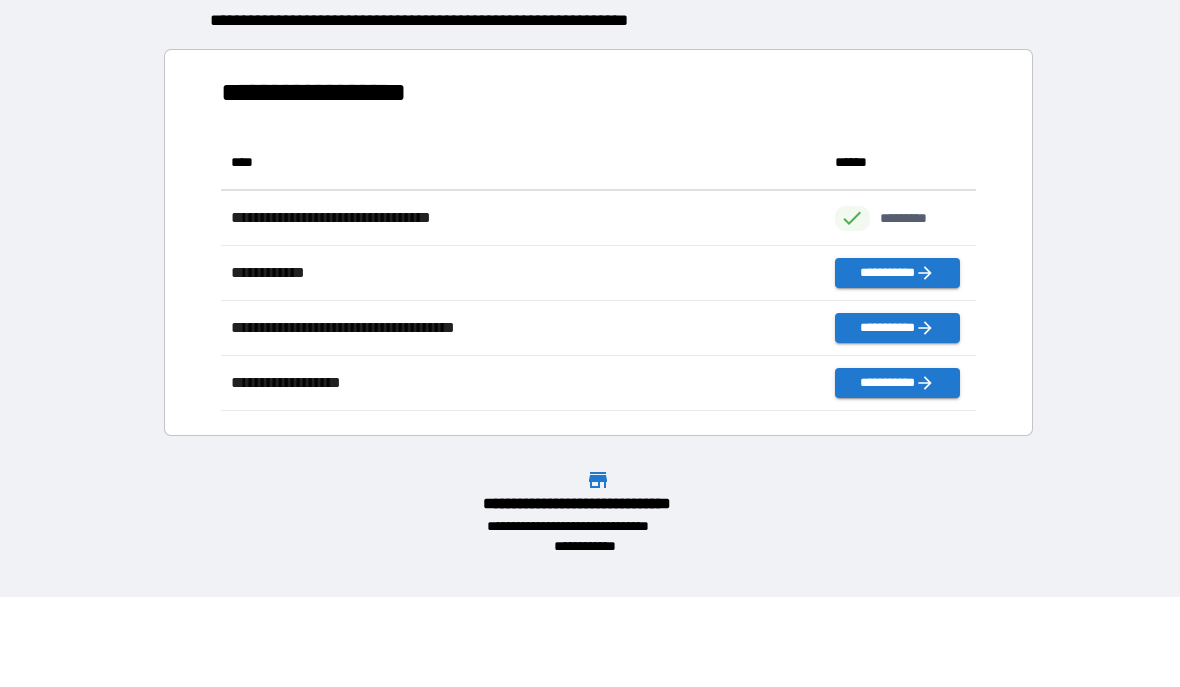 scroll, scrollTop: 1, scrollLeft: 1, axis: both 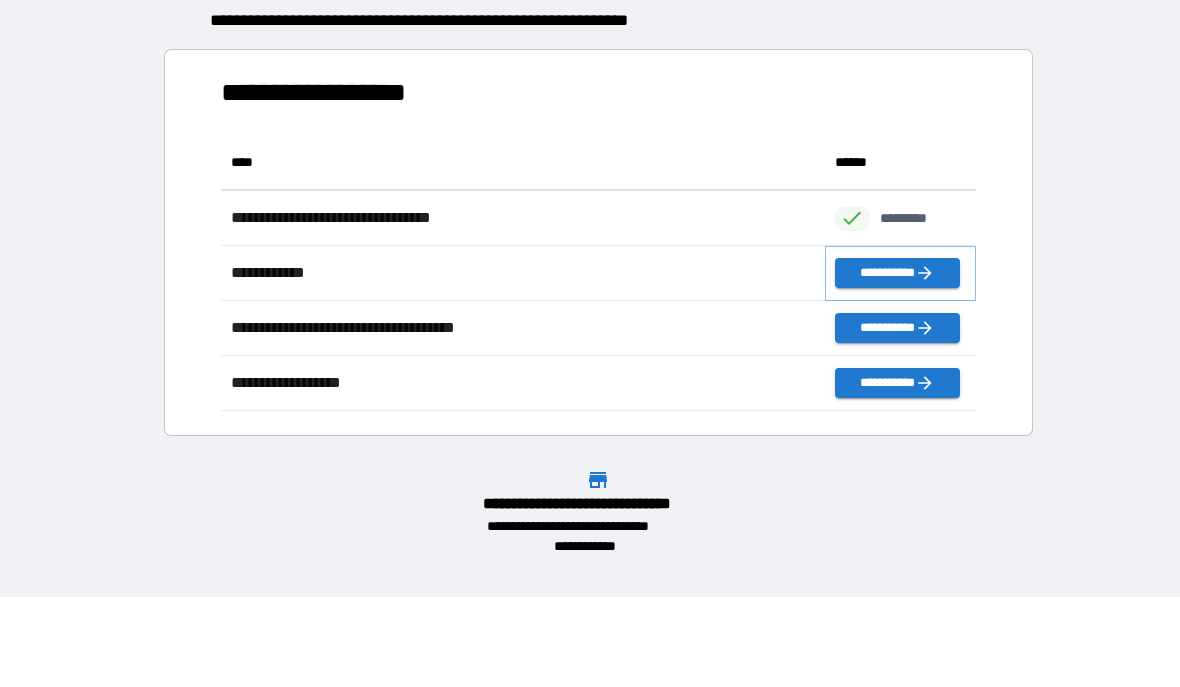 click on "**********" at bounding box center (897, 274) 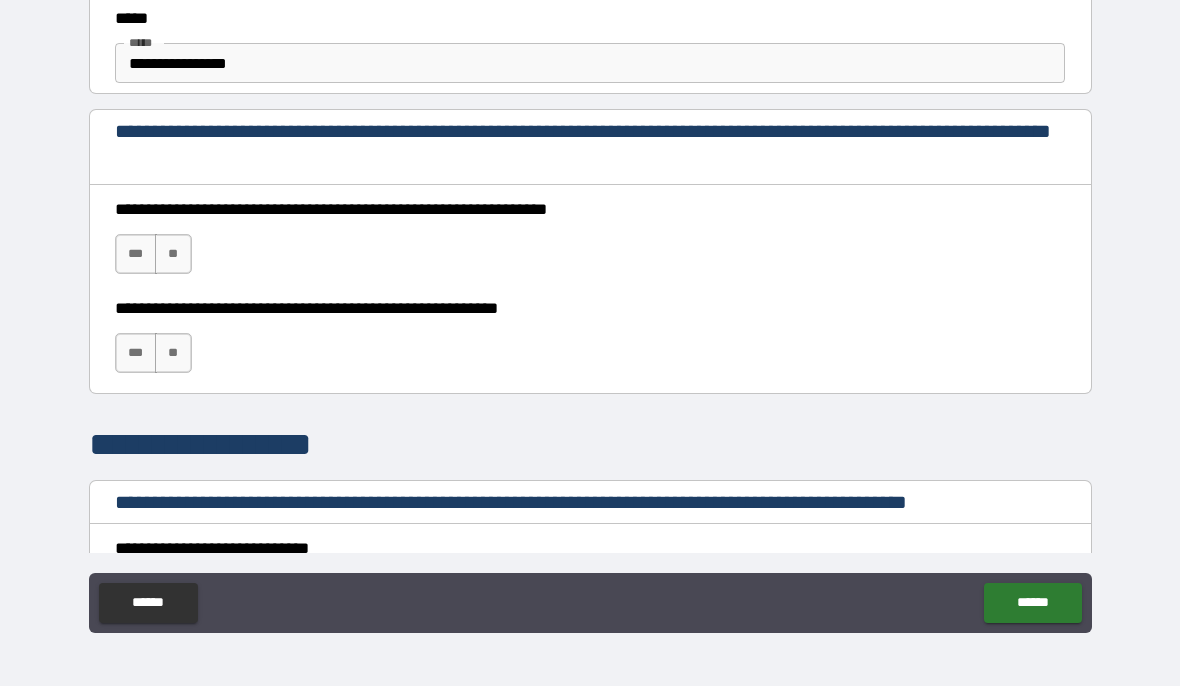 scroll, scrollTop: 1211, scrollLeft: 0, axis: vertical 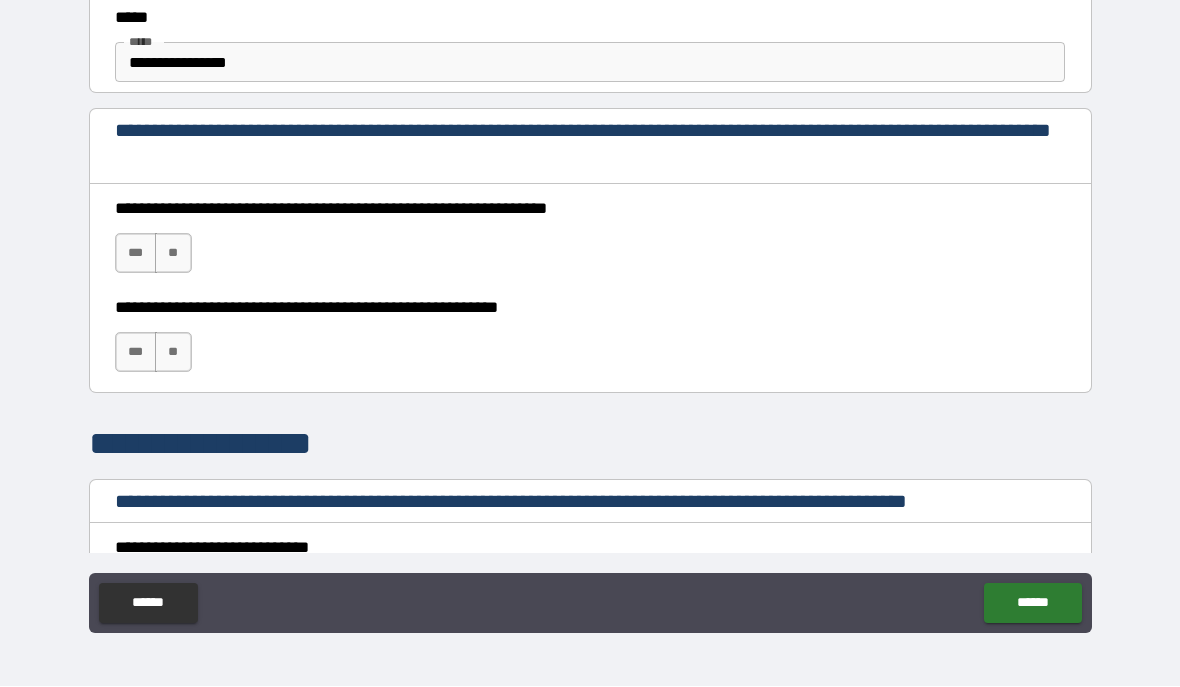 click on "***" at bounding box center (136, 254) 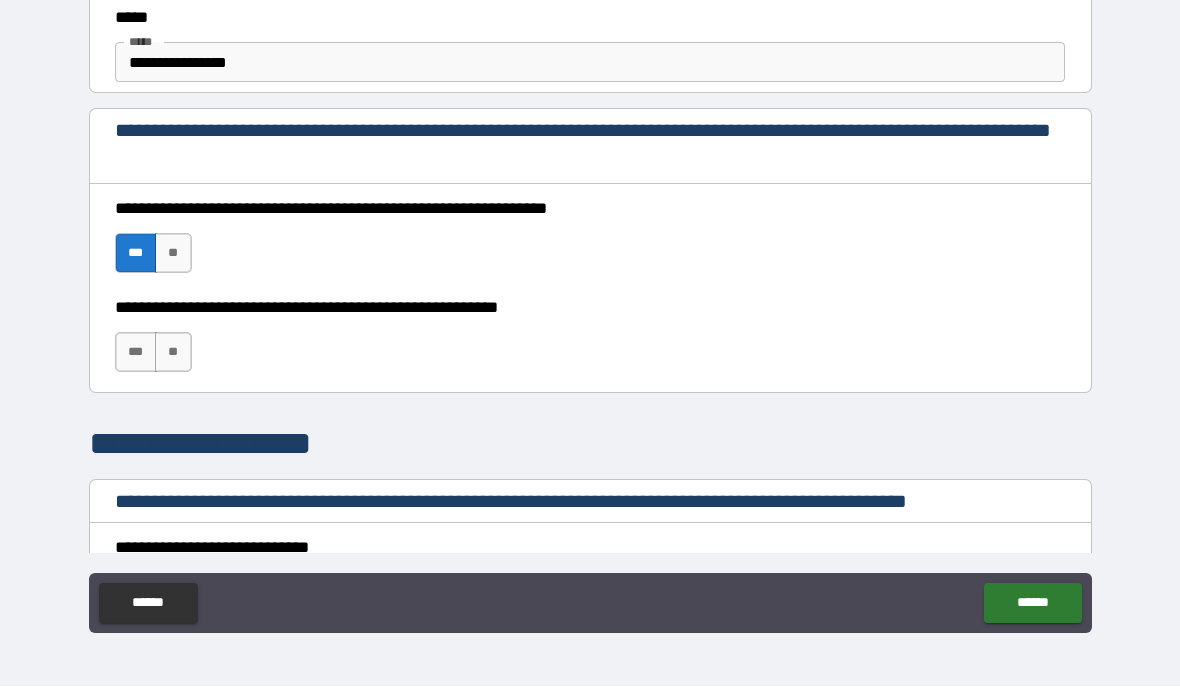 click on "***" at bounding box center (136, 353) 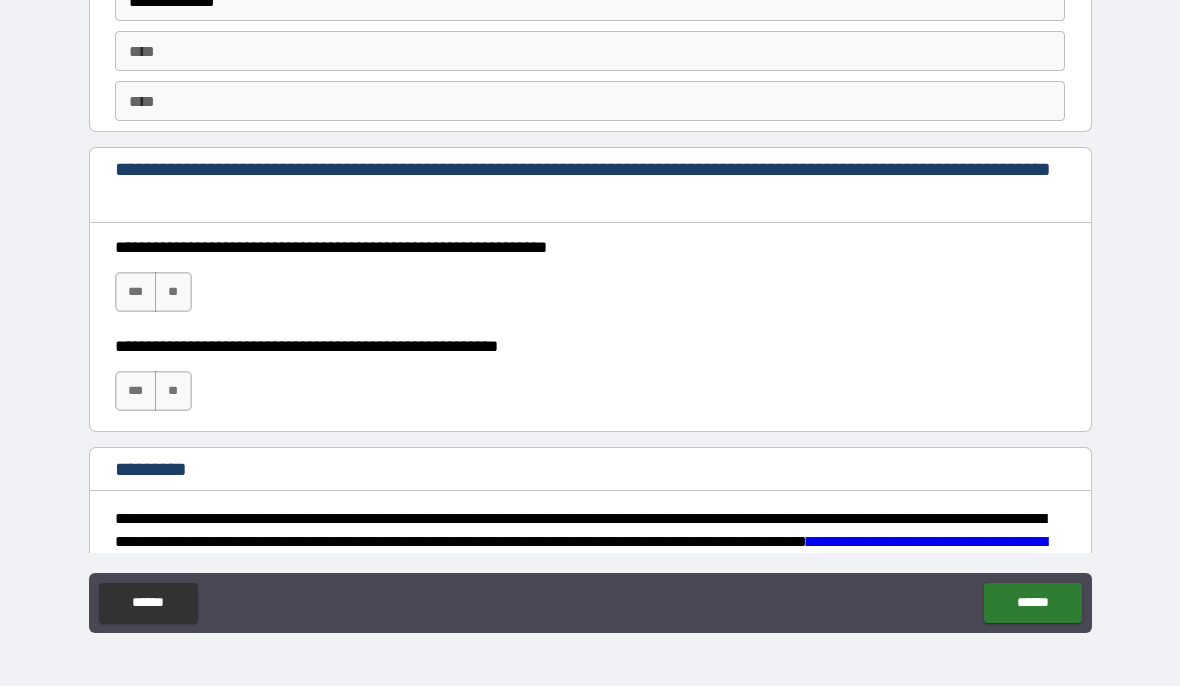 scroll, scrollTop: 2780, scrollLeft: 0, axis: vertical 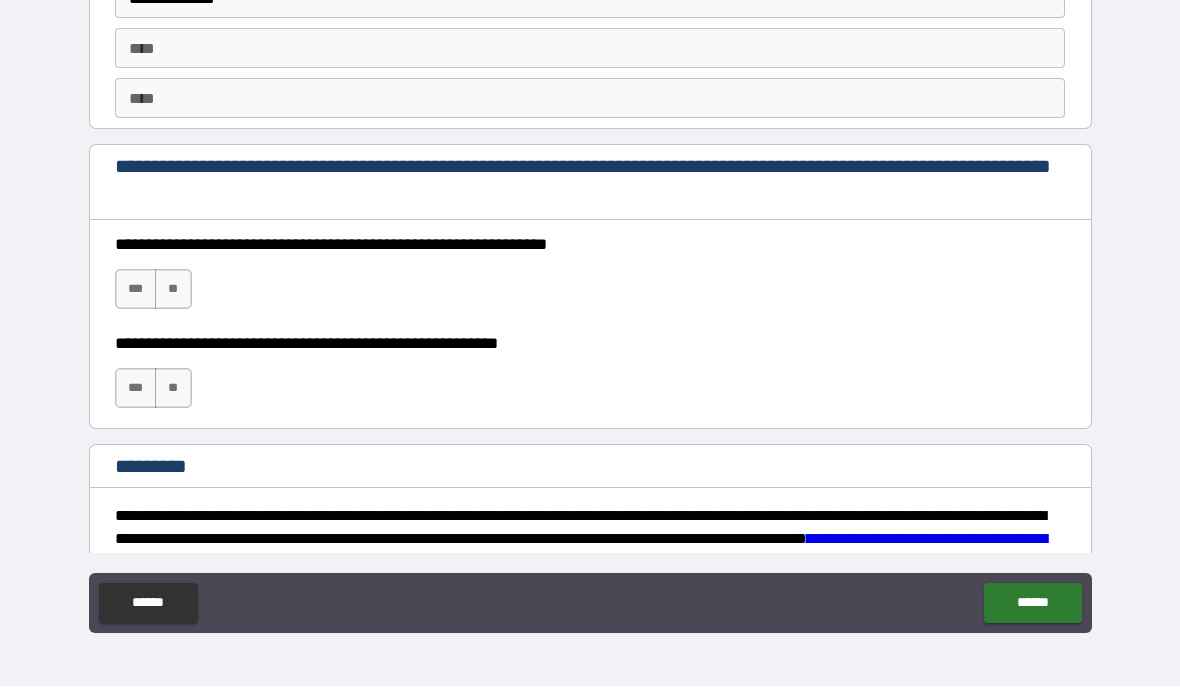 click on "***" at bounding box center (136, 290) 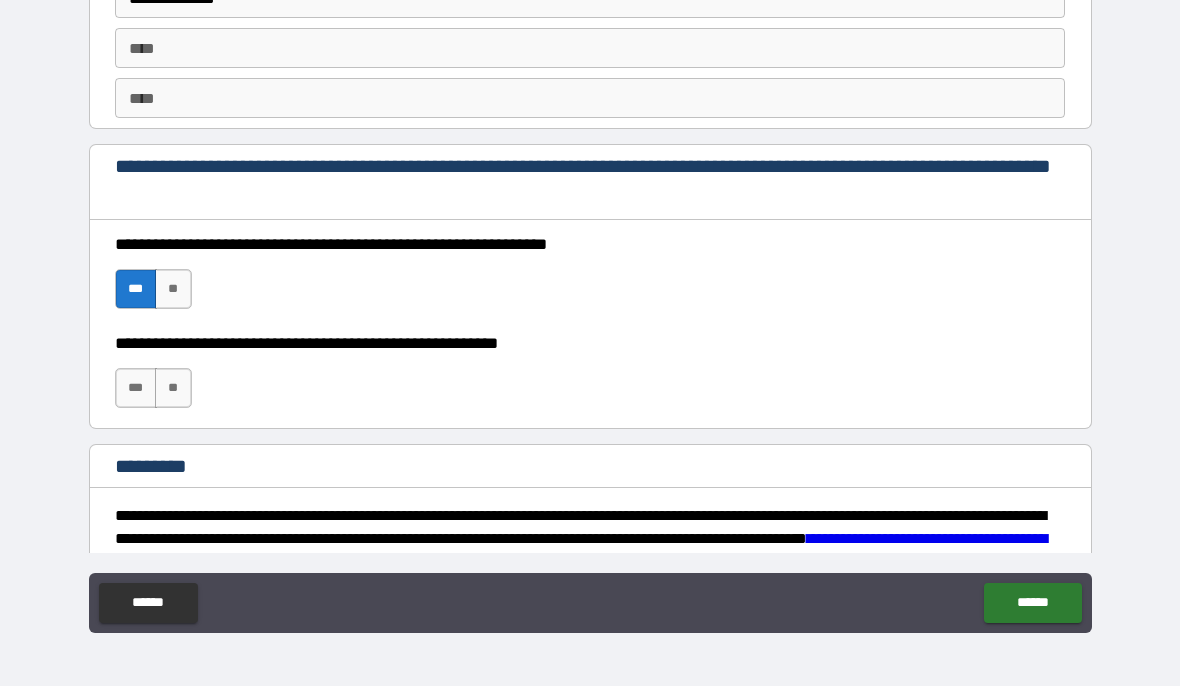 click on "*** **" at bounding box center (156, 394) 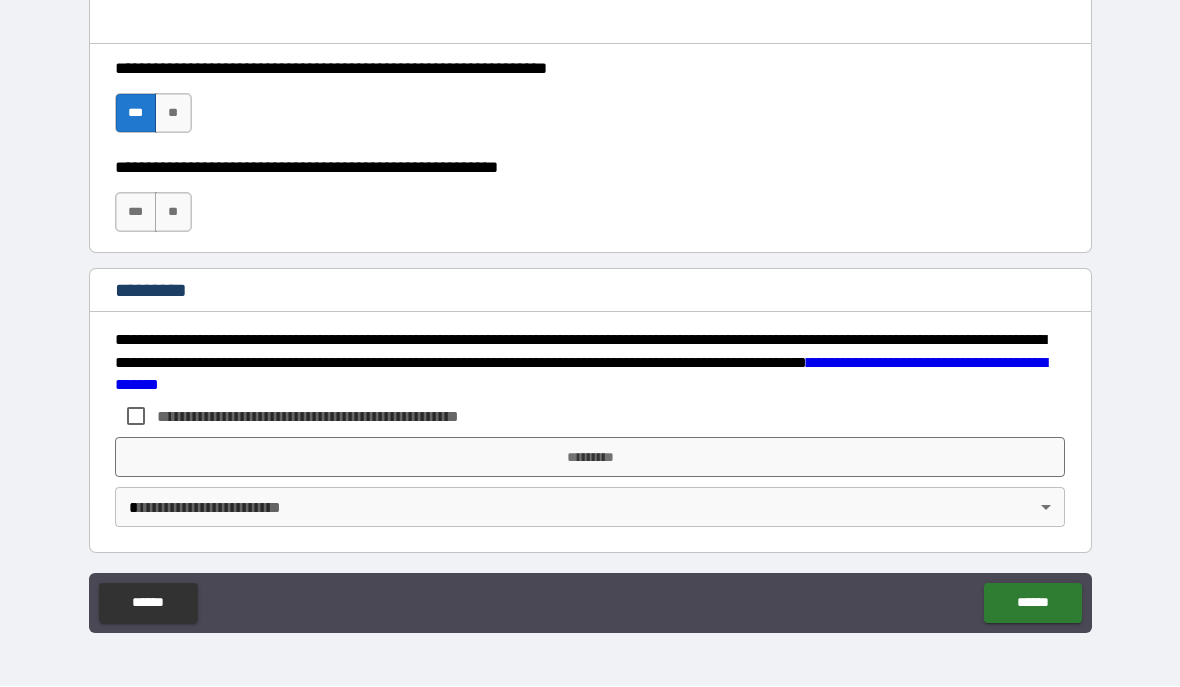 scroll, scrollTop: 2954, scrollLeft: 0, axis: vertical 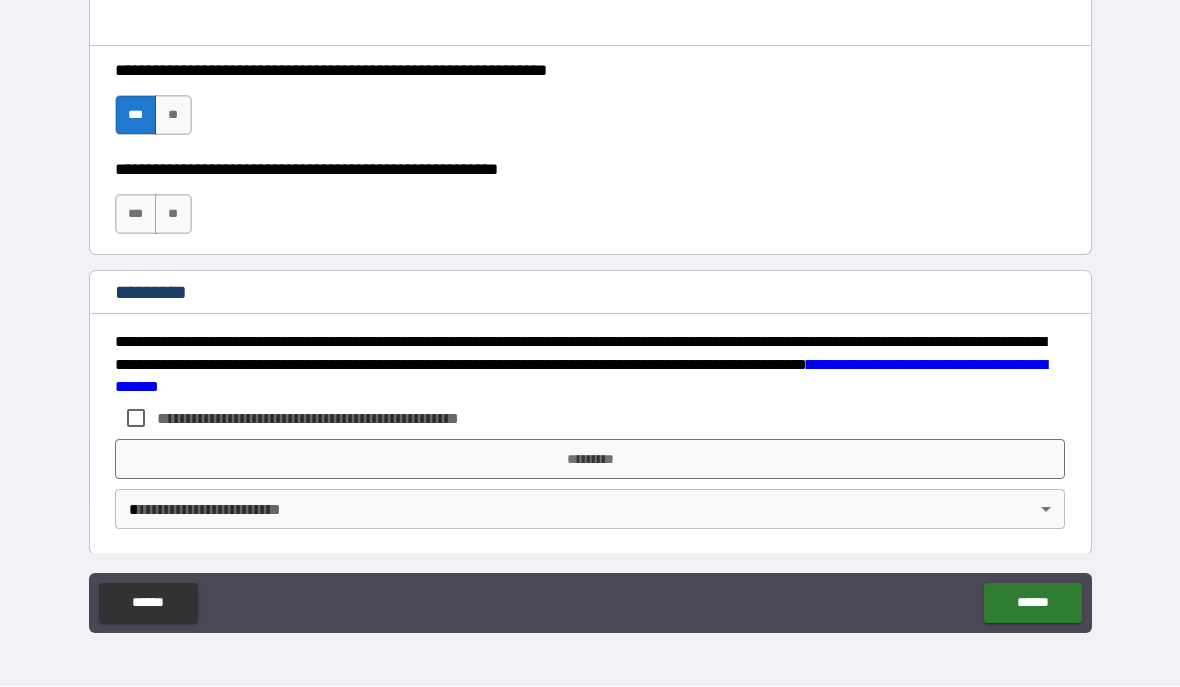 click on "***" at bounding box center [136, 215] 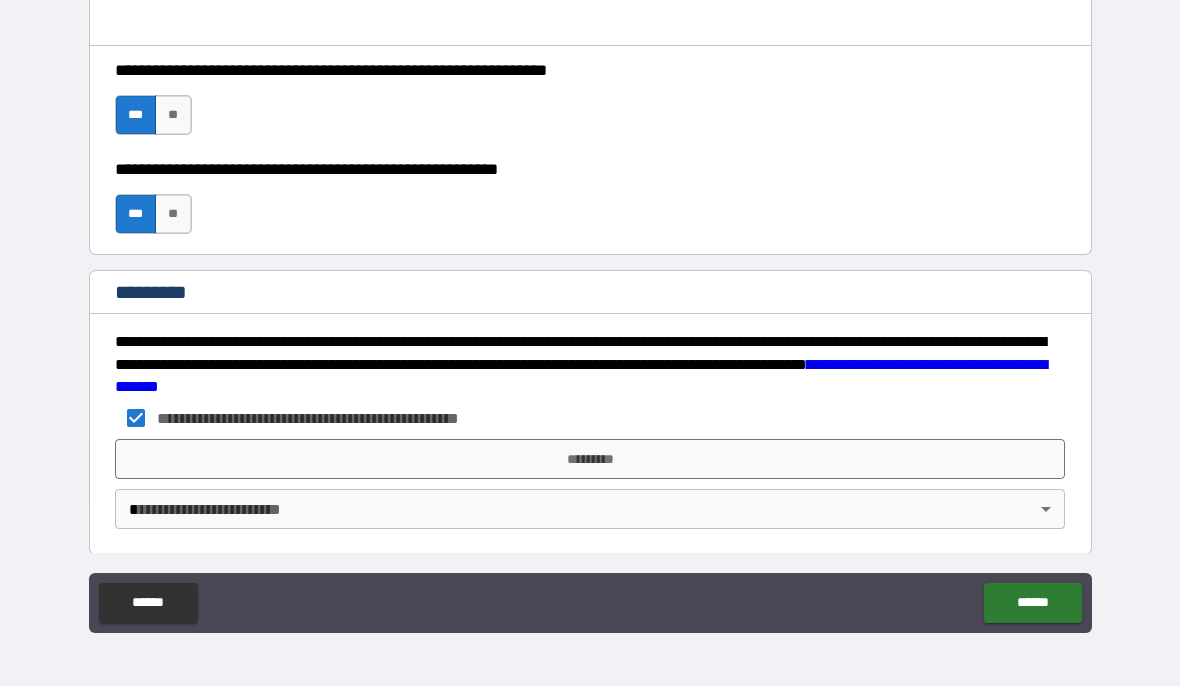 click on "*********" at bounding box center (590, 460) 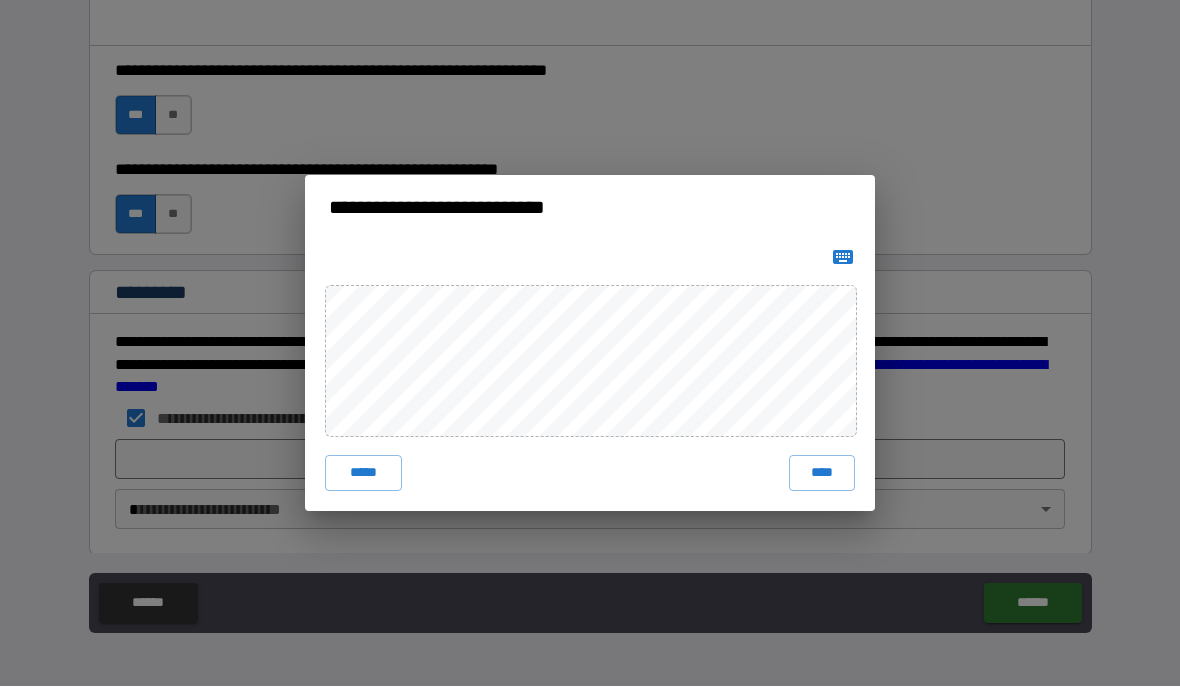 click on "****" at bounding box center [822, 474] 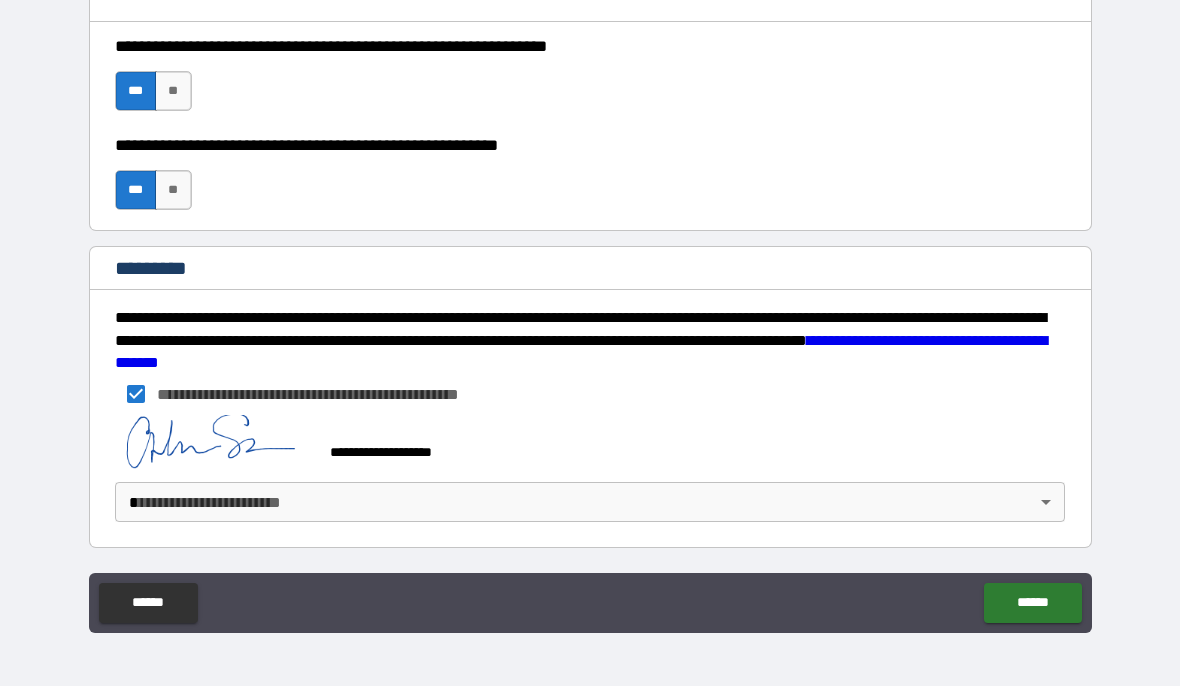 scroll, scrollTop: 2978, scrollLeft: 0, axis: vertical 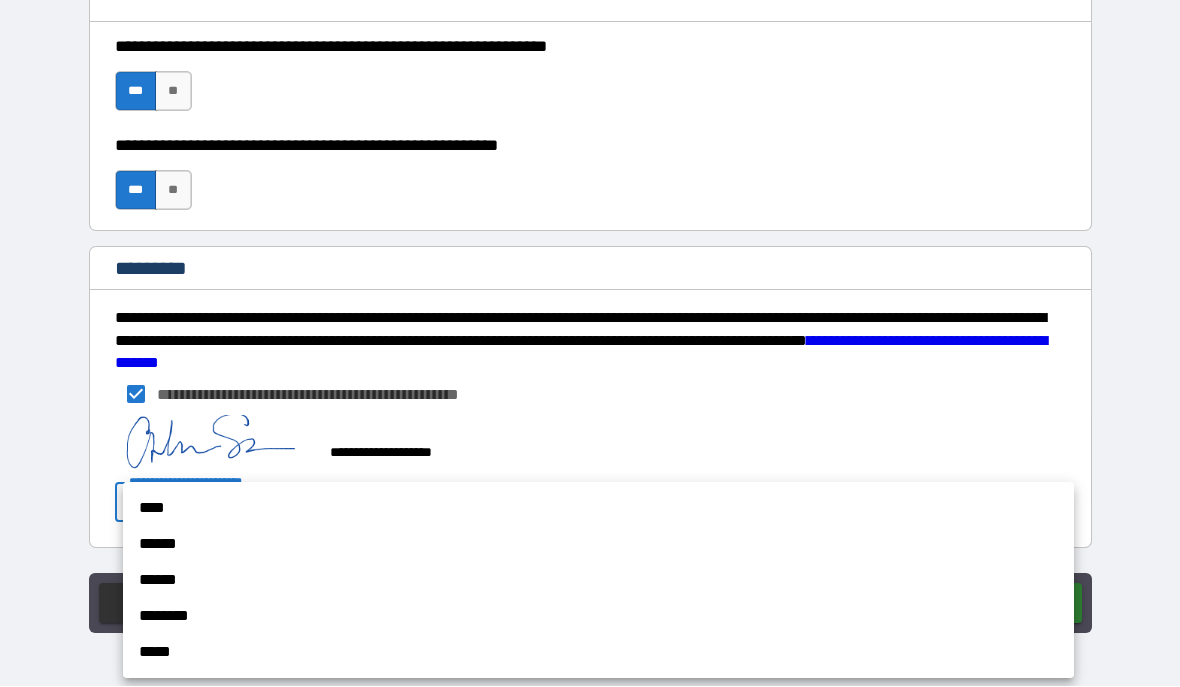 click on "****" at bounding box center (598, 509) 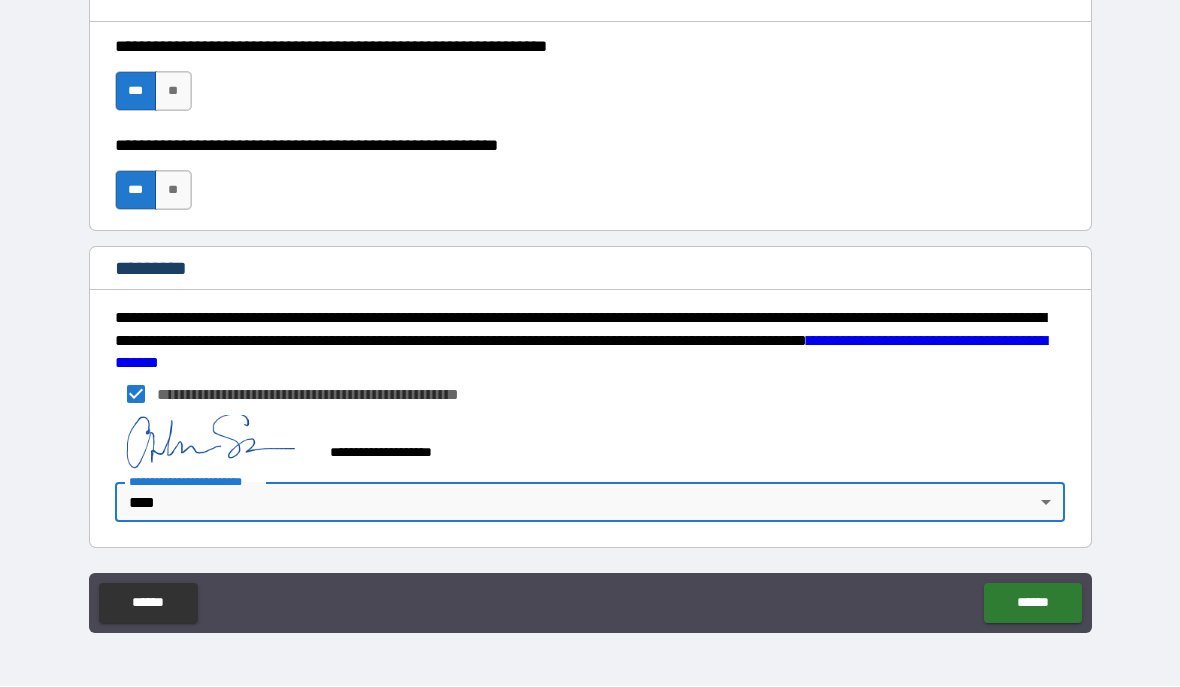 type on "*" 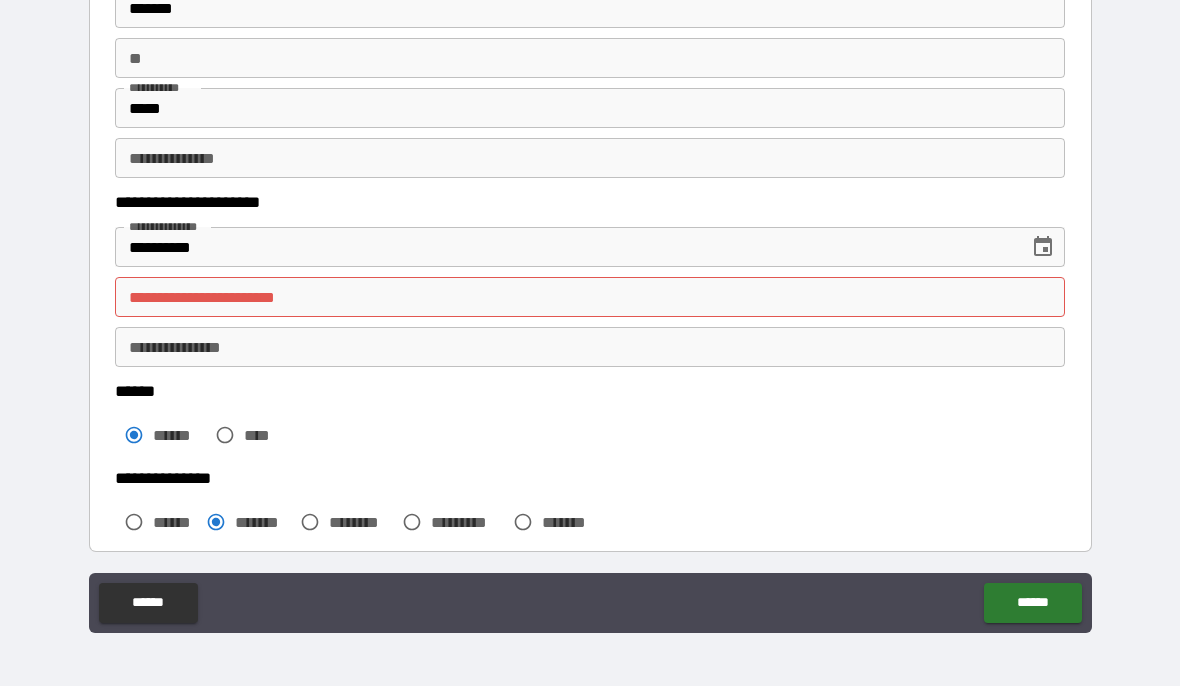 scroll, scrollTop: 121, scrollLeft: 0, axis: vertical 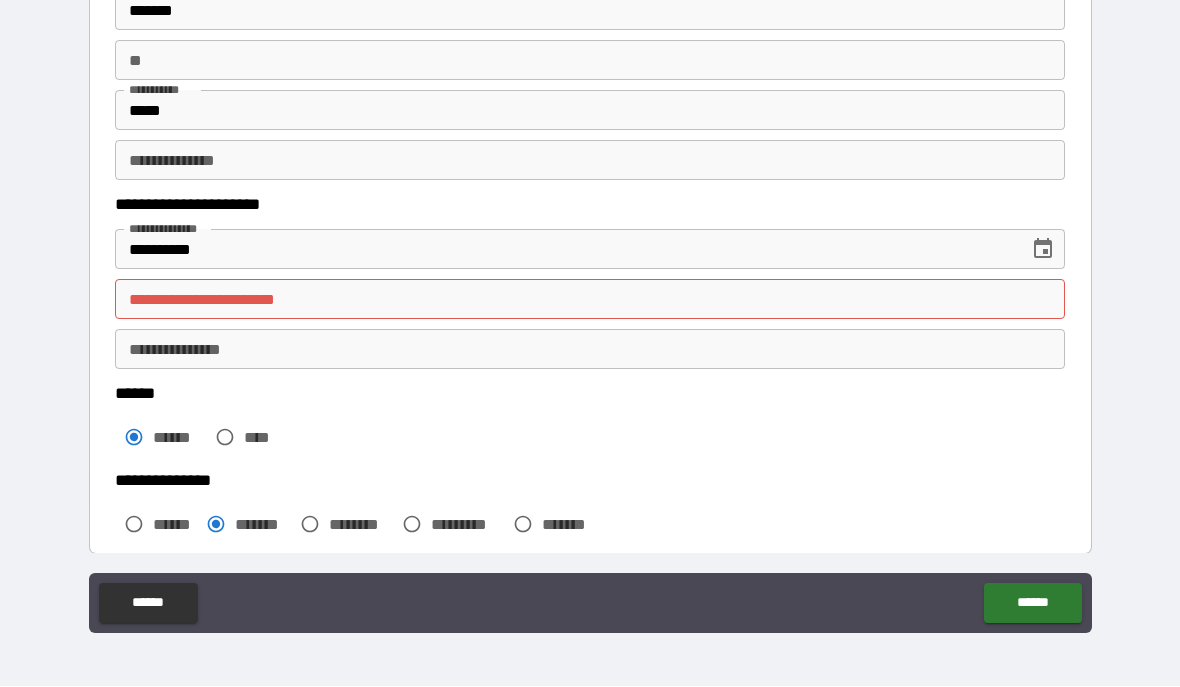 click on "**********" at bounding box center [590, 300] 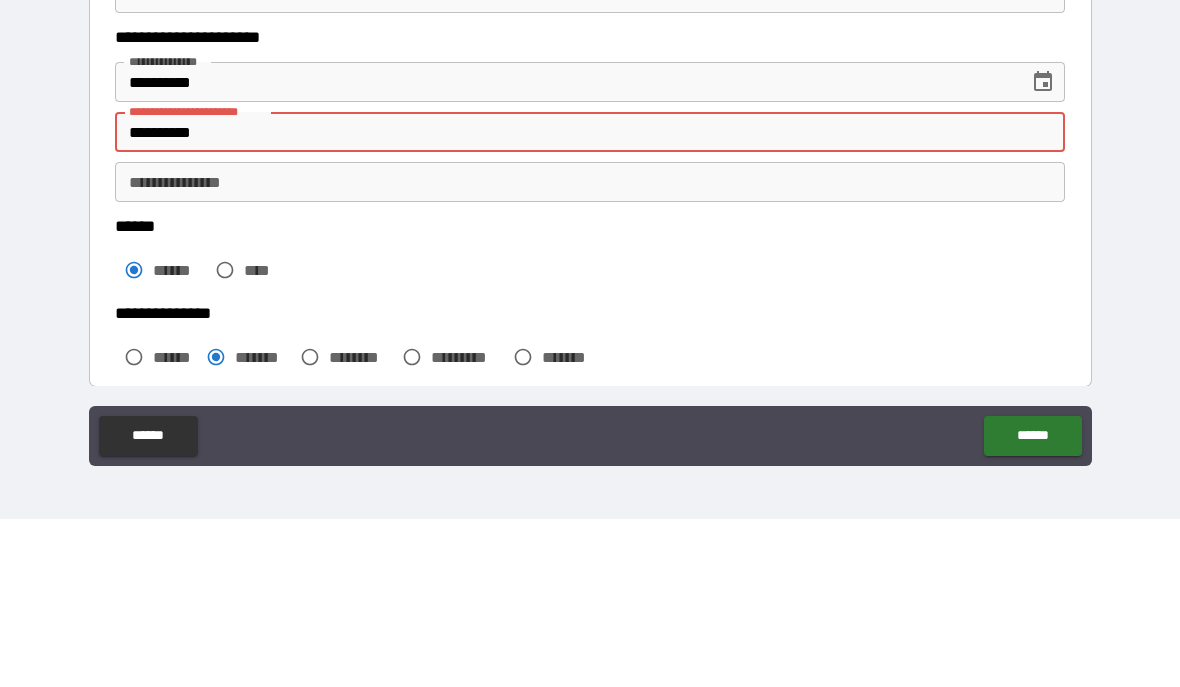 type on "**********" 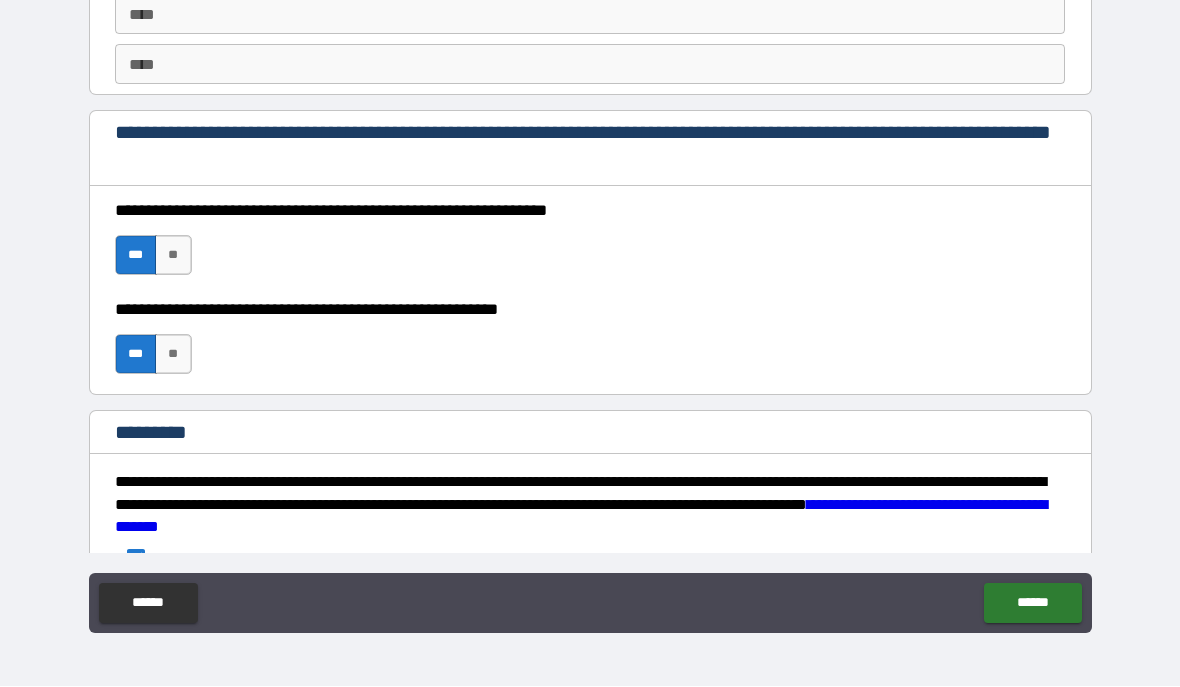 scroll, scrollTop: 0, scrollLeft: 0, axis: both 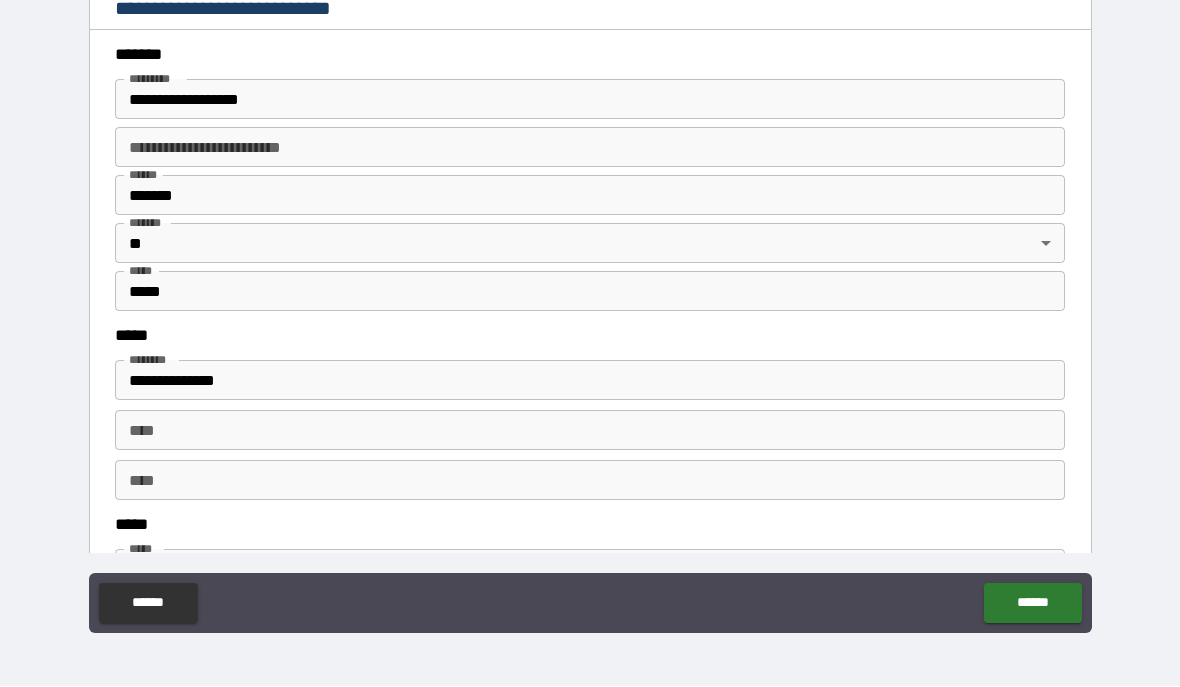 click on "******" at bounding box center (1032, 604) 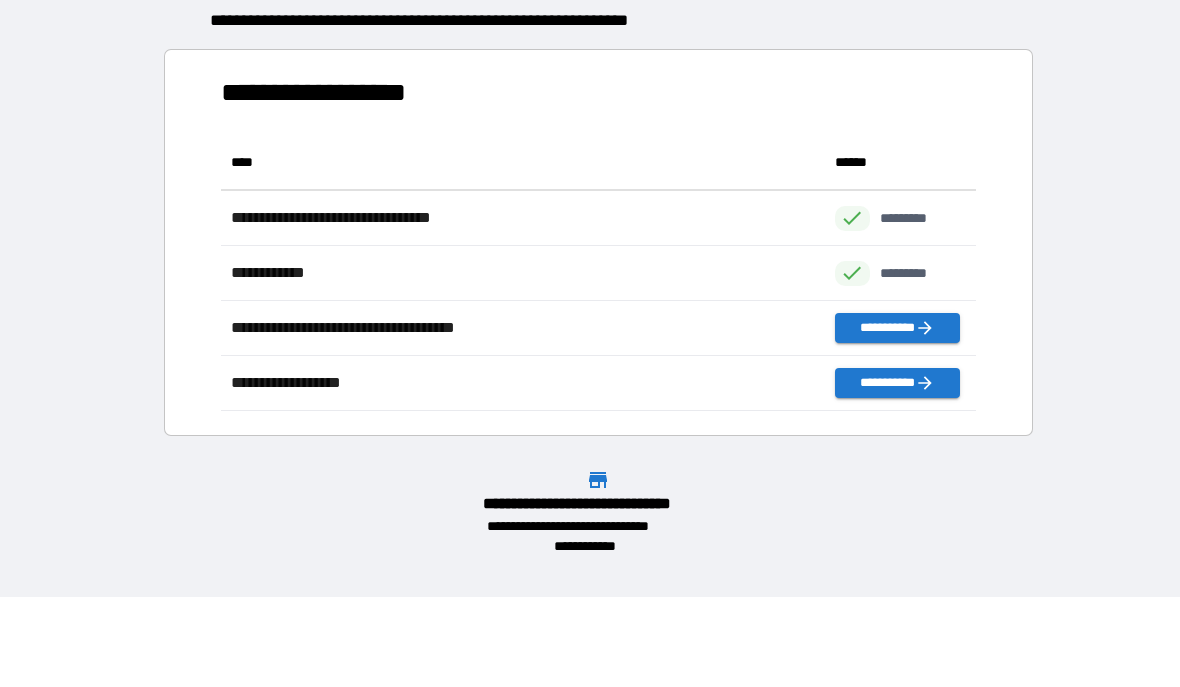scroll, scrollTop: 1, scrollLeft: 1, axis: both 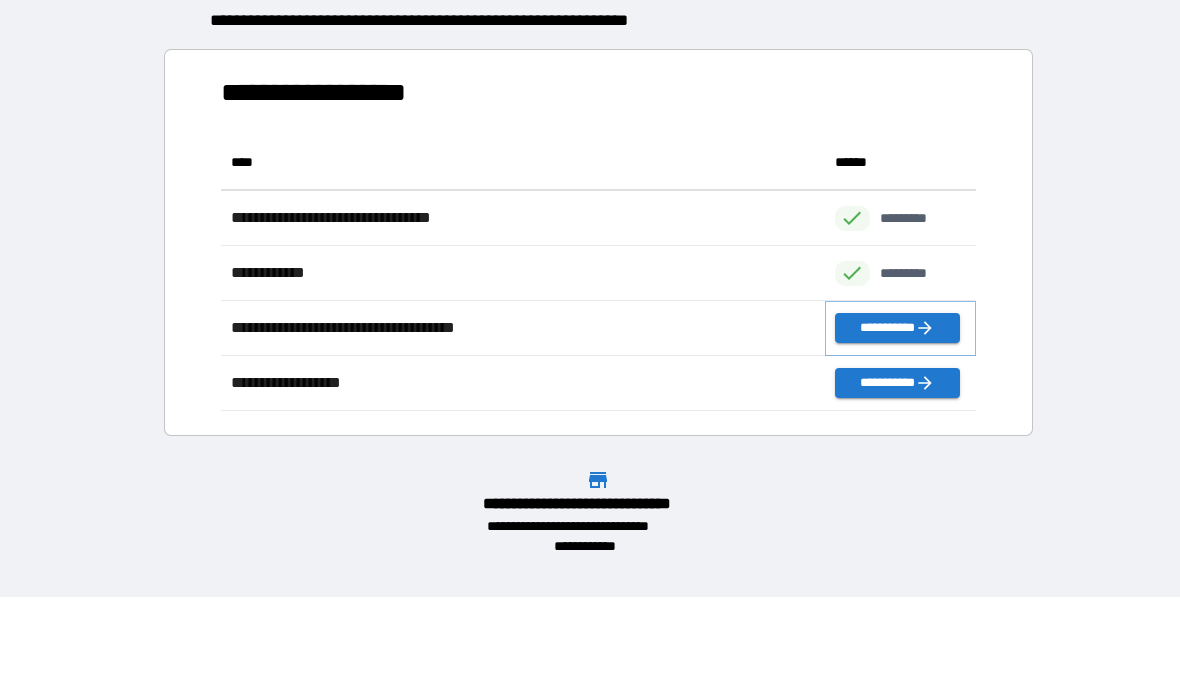 click on "**********" at bounding box center (897, 329) 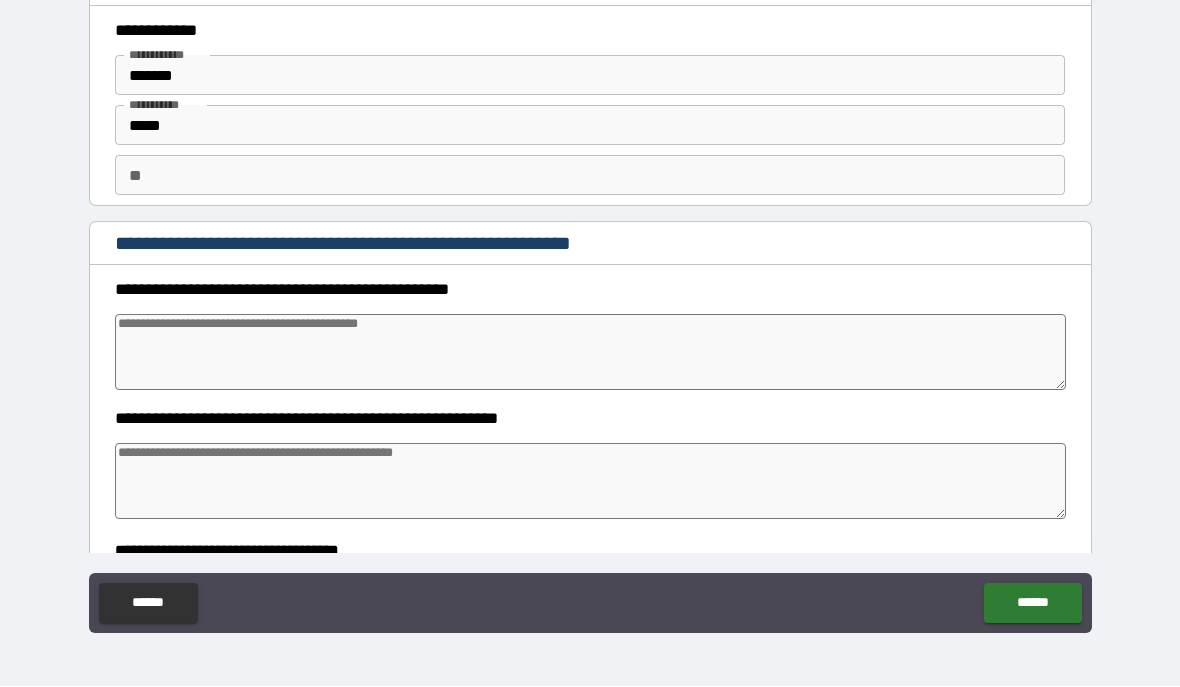type on "*" 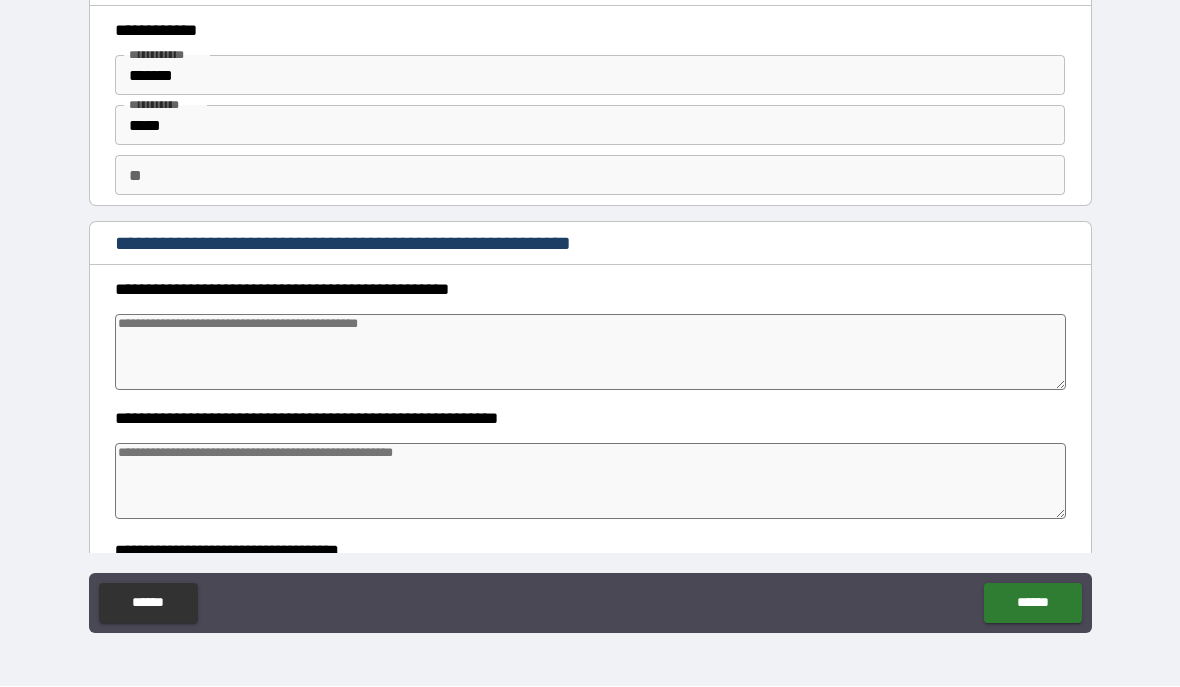 type on "*" 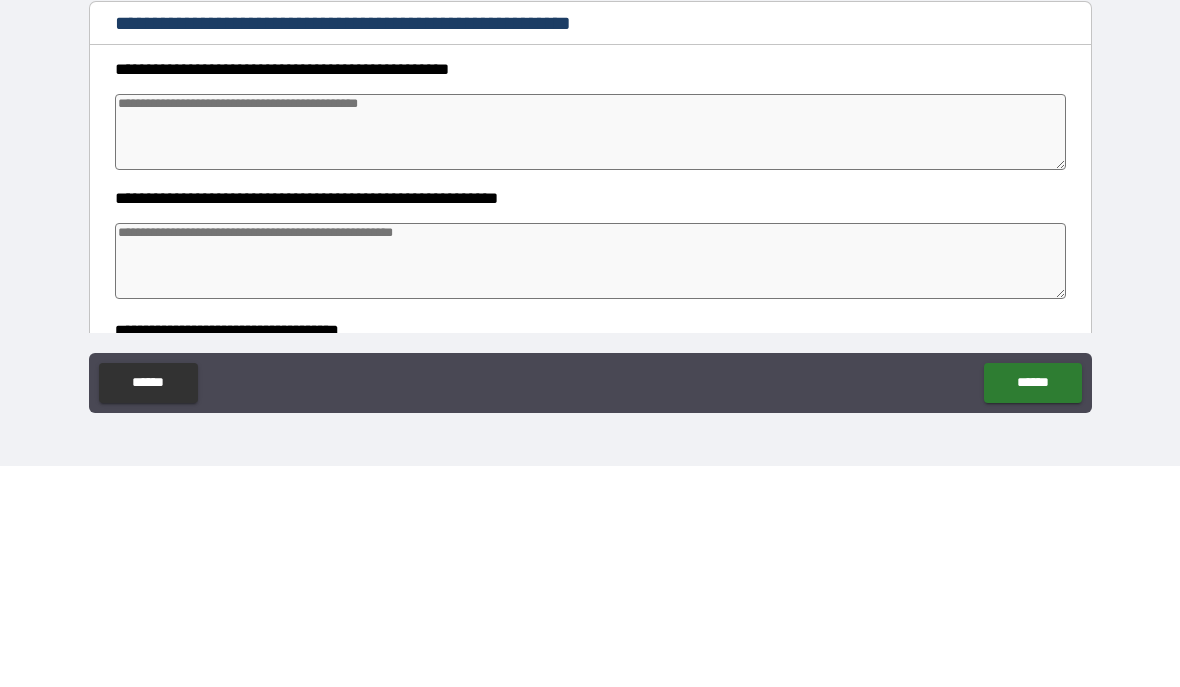 type on "*" 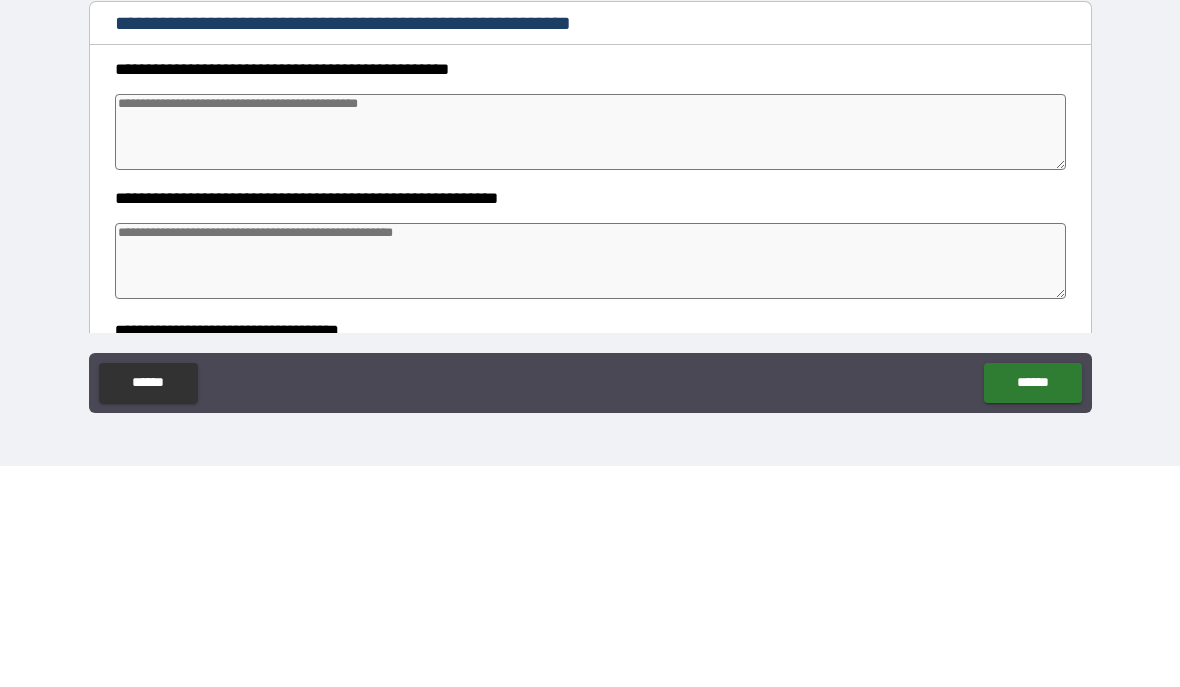 type on "*" 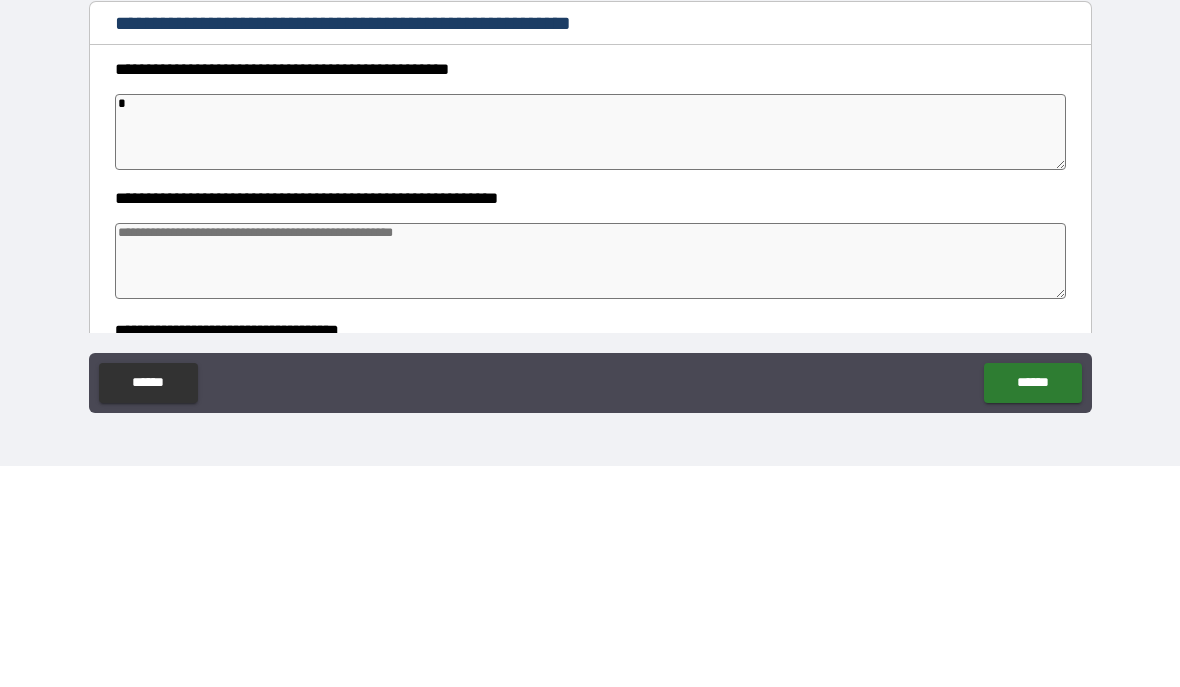 type on "*" 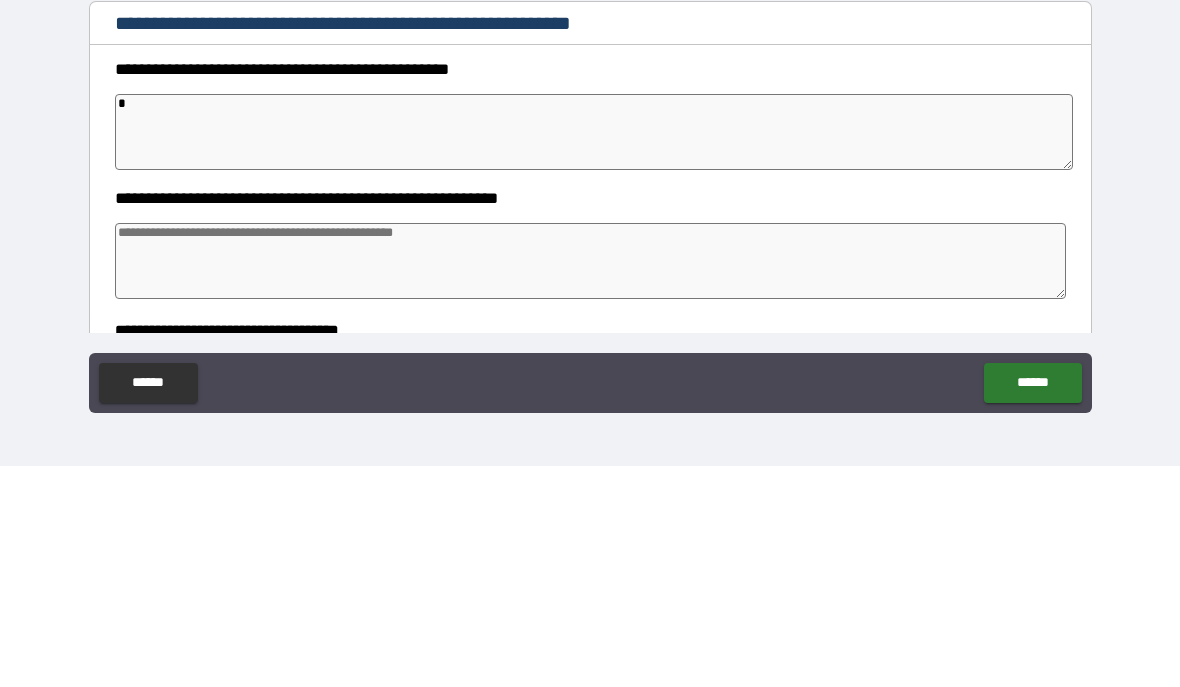 type on "**" 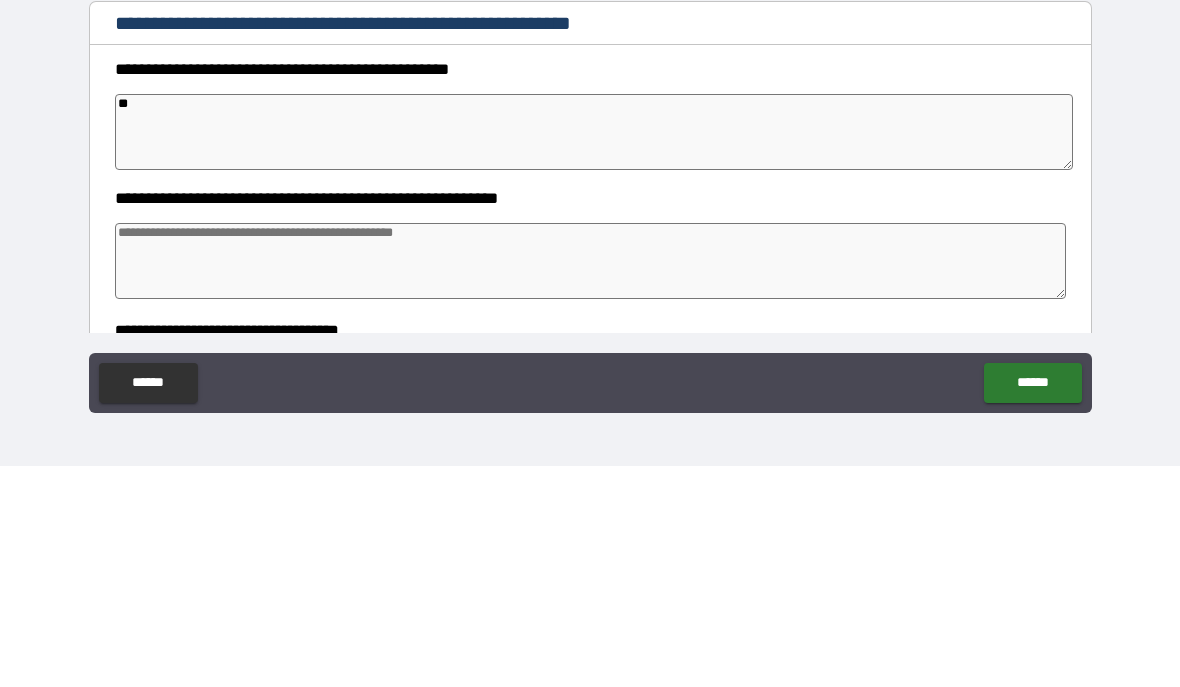 type on "*" 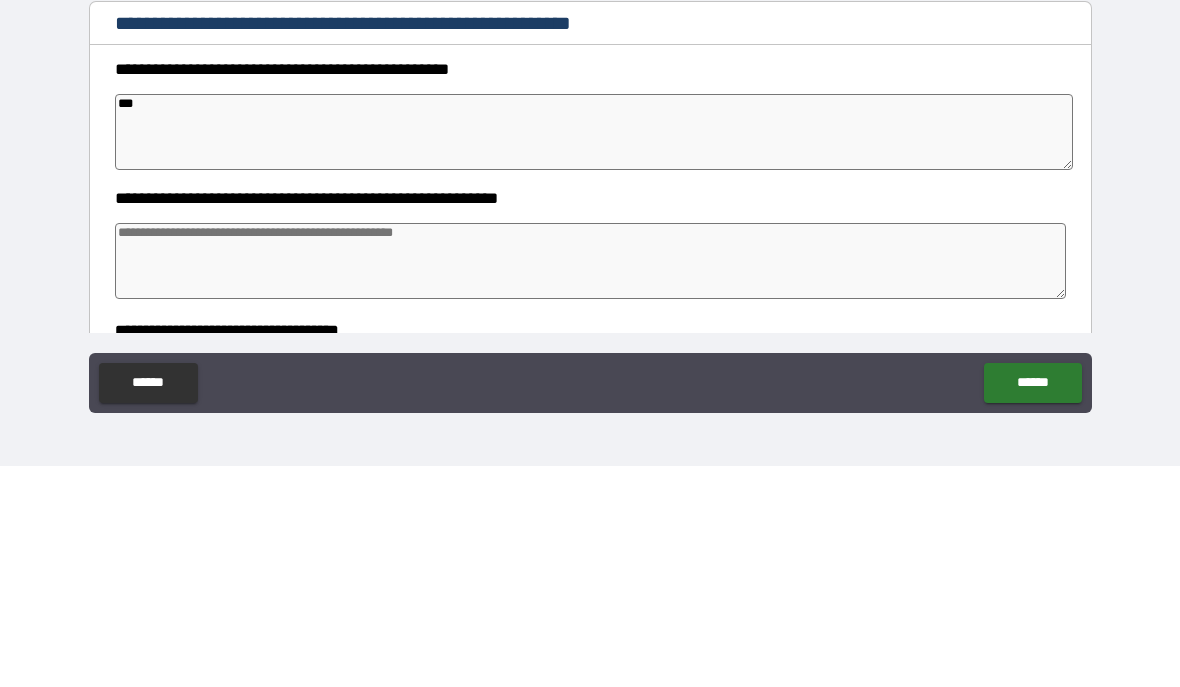 type on "*" 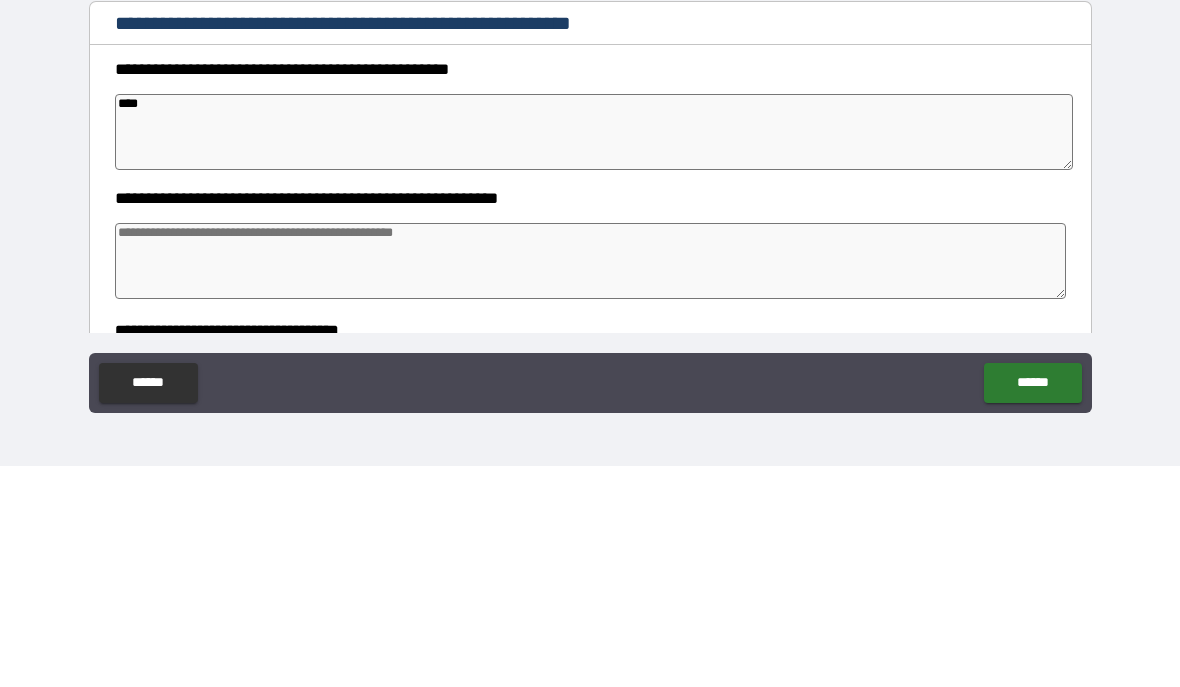type on "*" 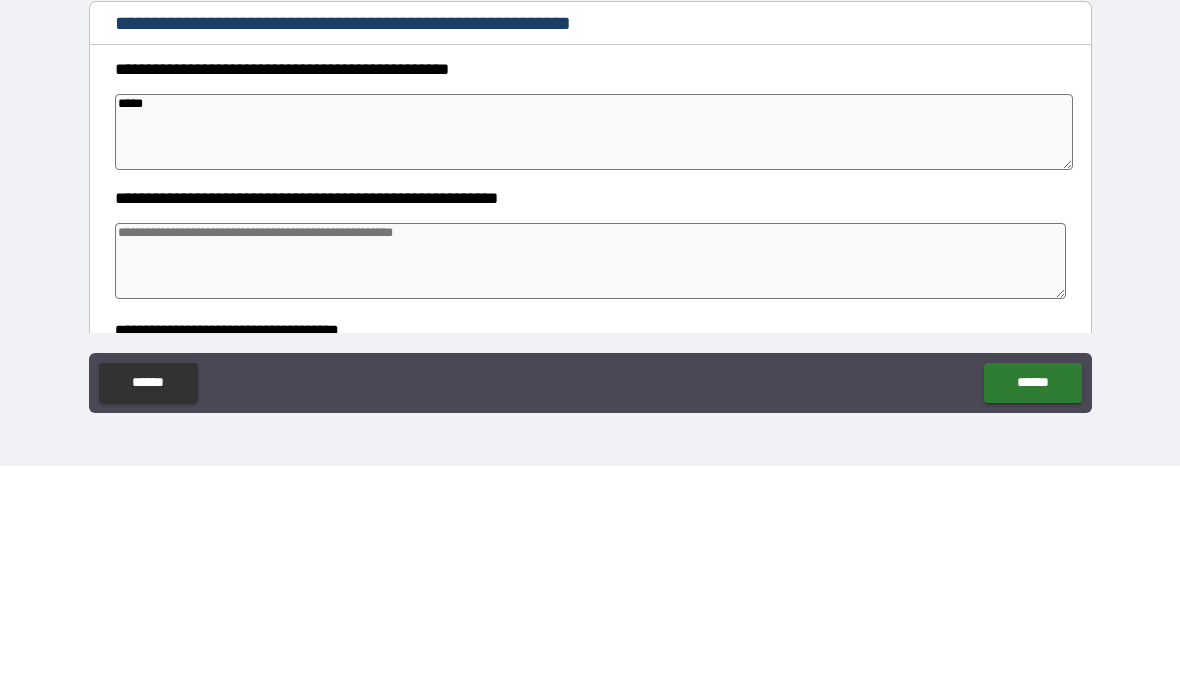 type on "*" 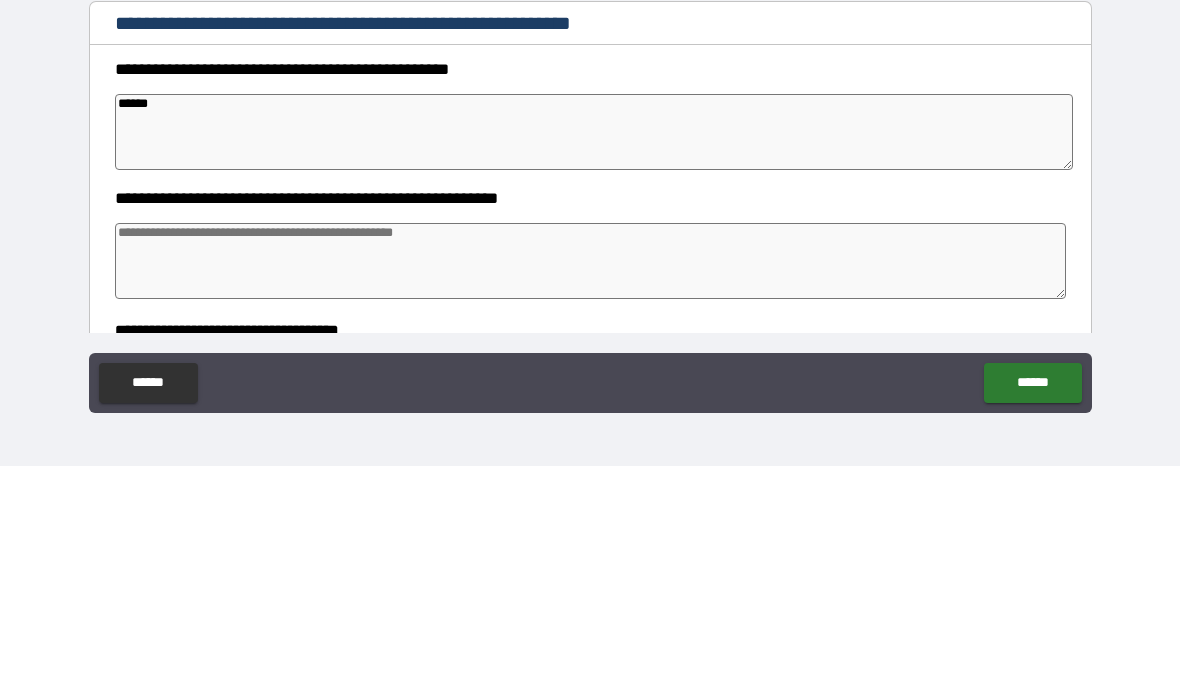 type on "*" 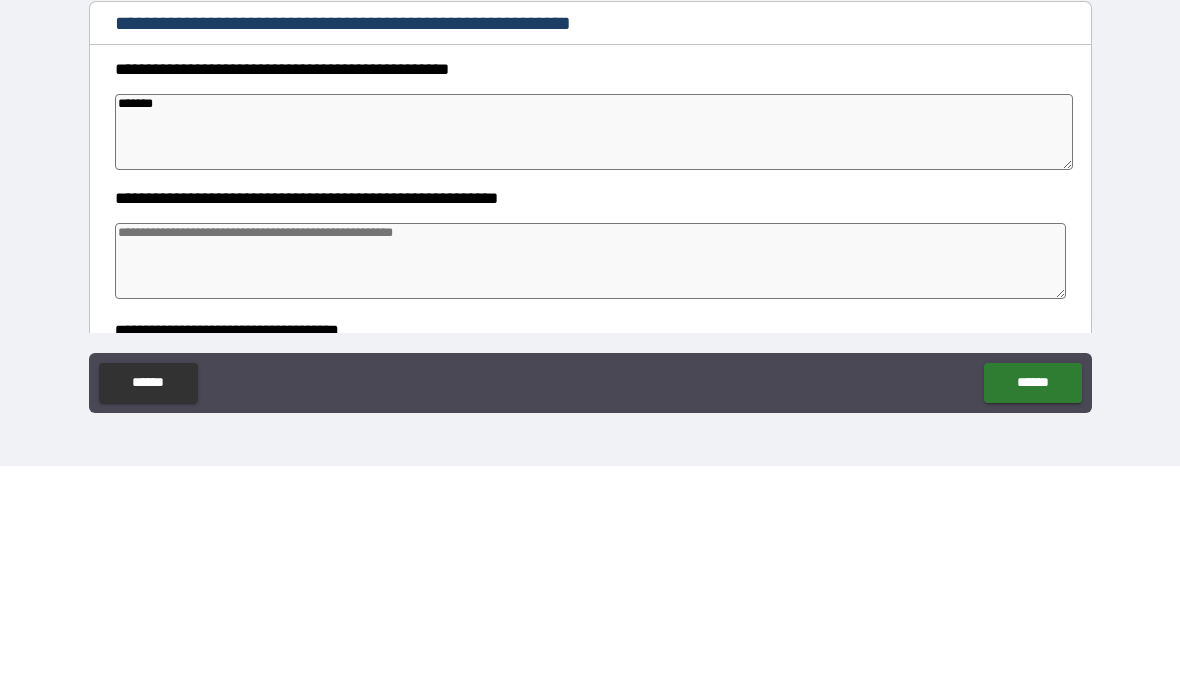 type on "*" 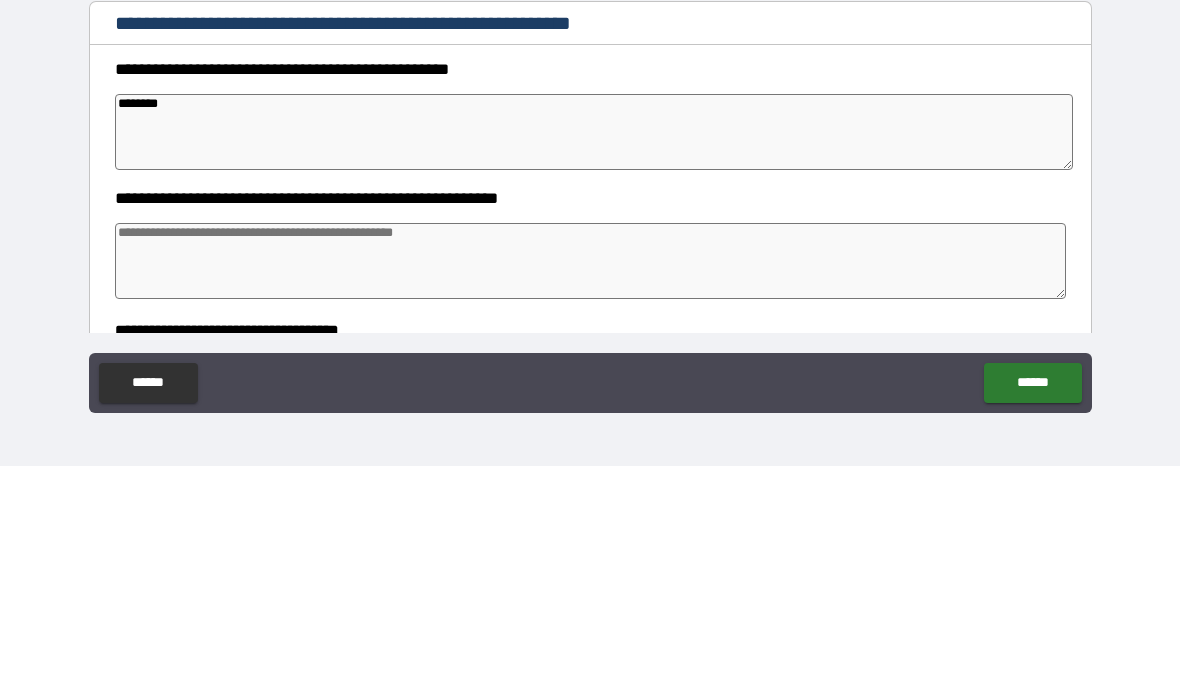 type on "********" 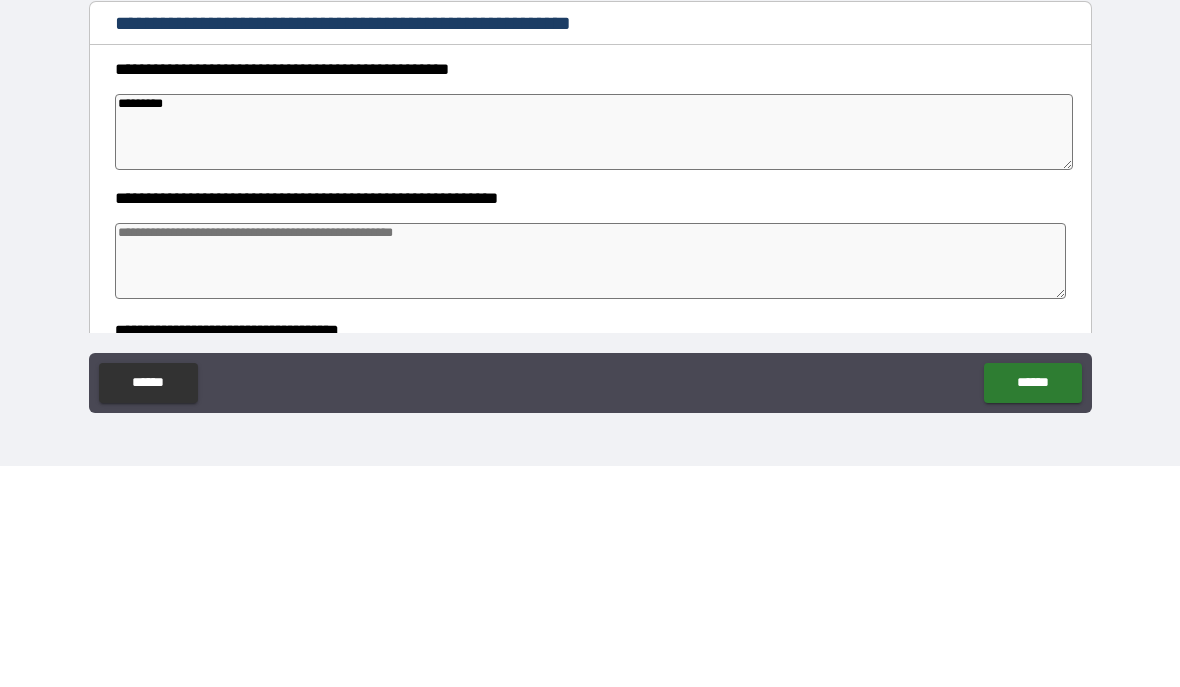 type on "*" 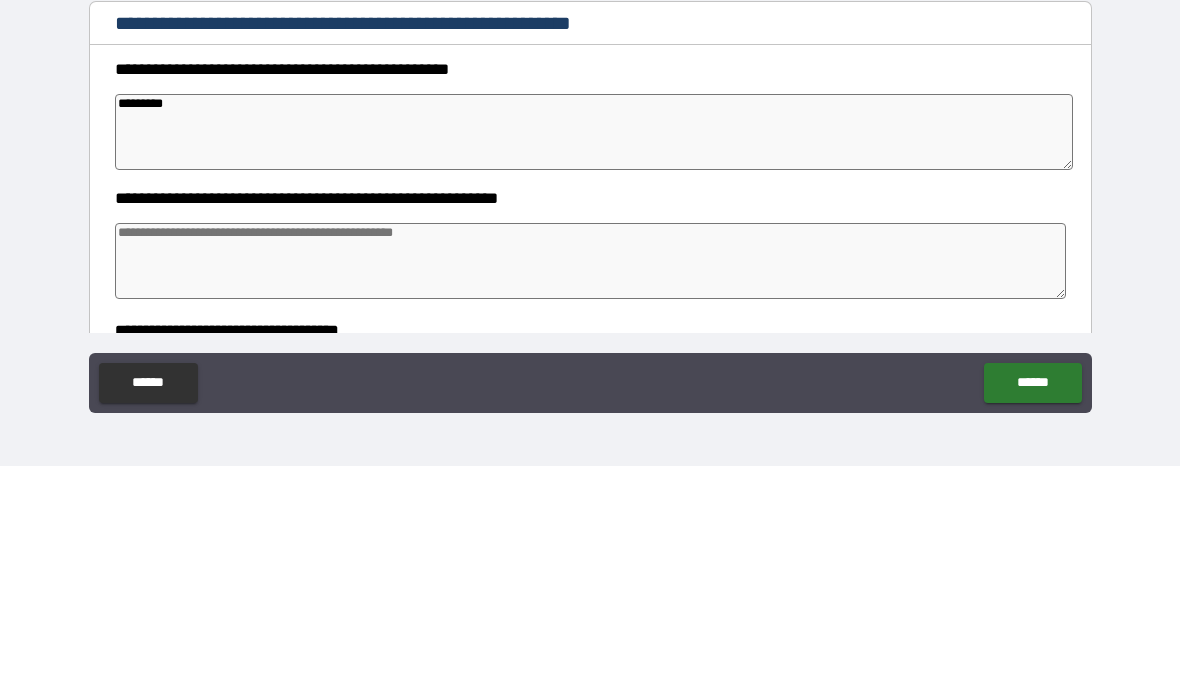 type on "********" 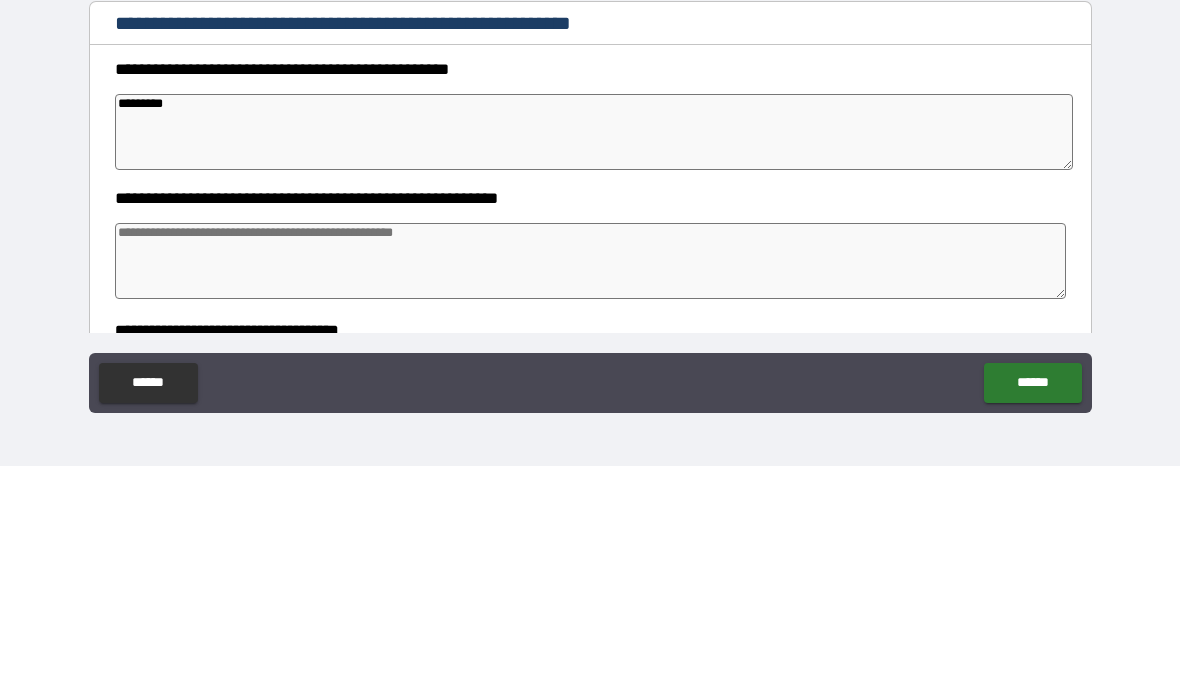 type on "*" 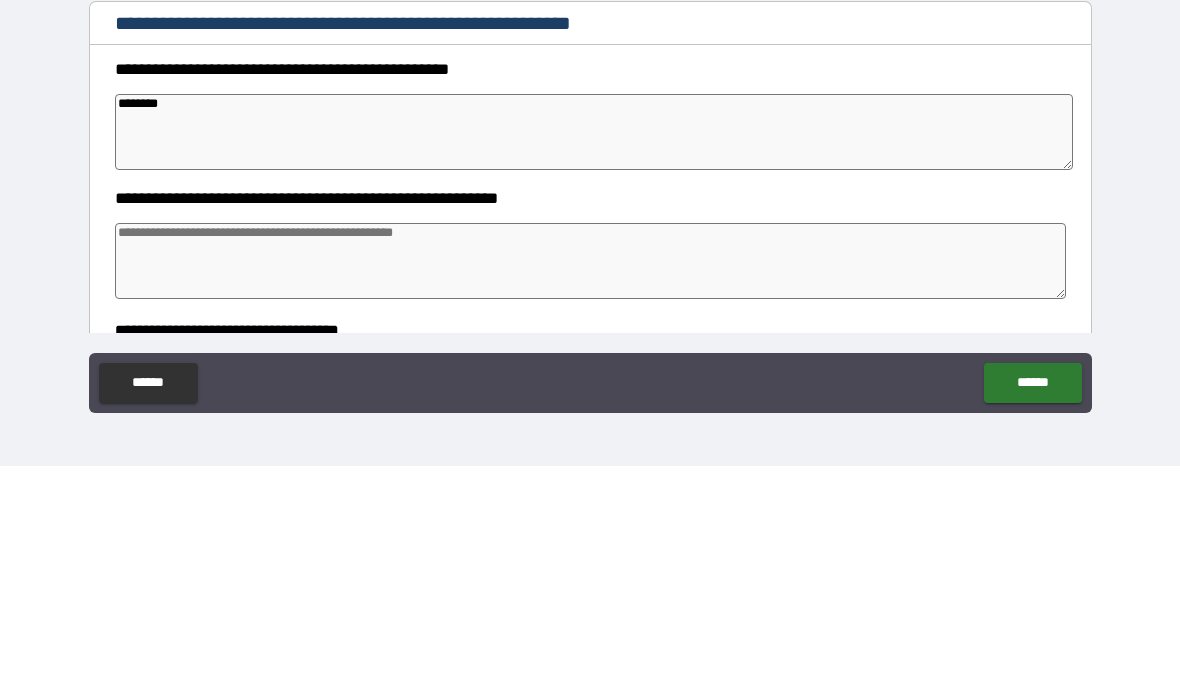 type on "*" 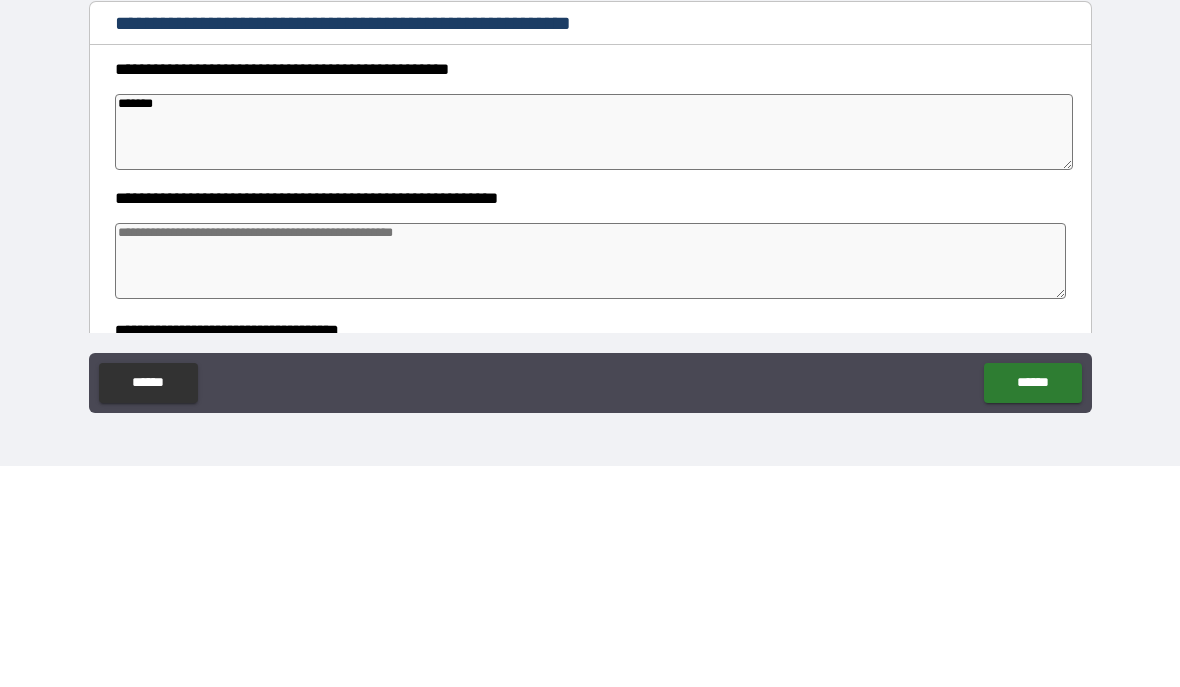 type on "*" 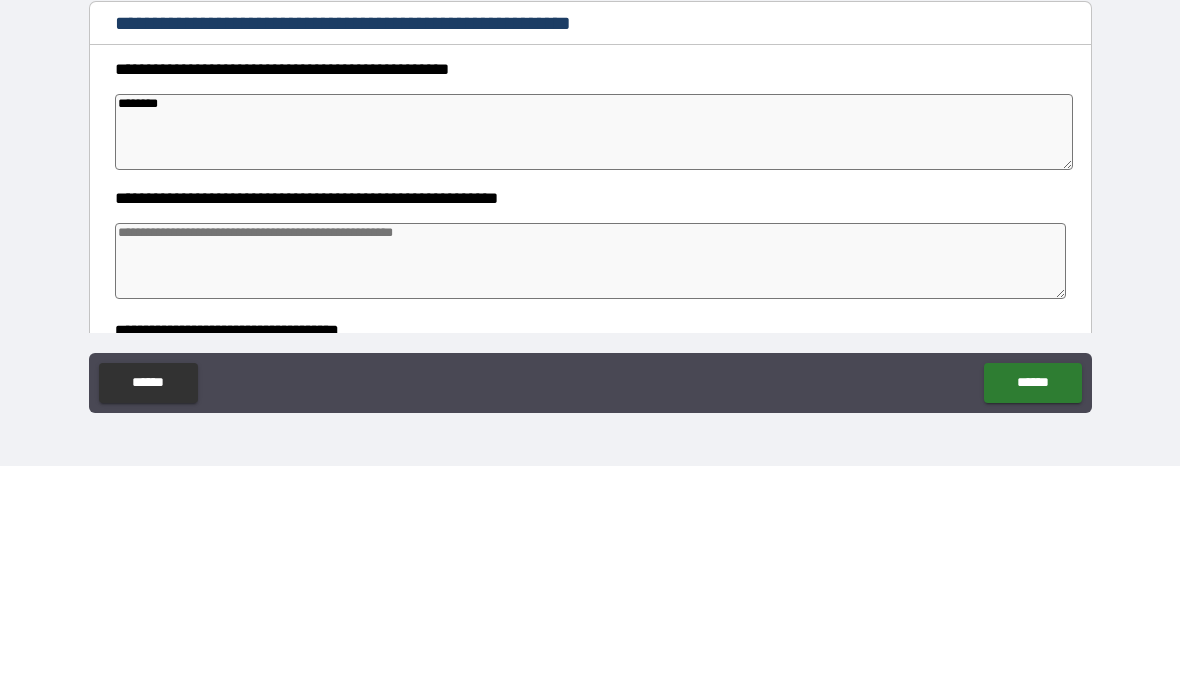 type on "*" 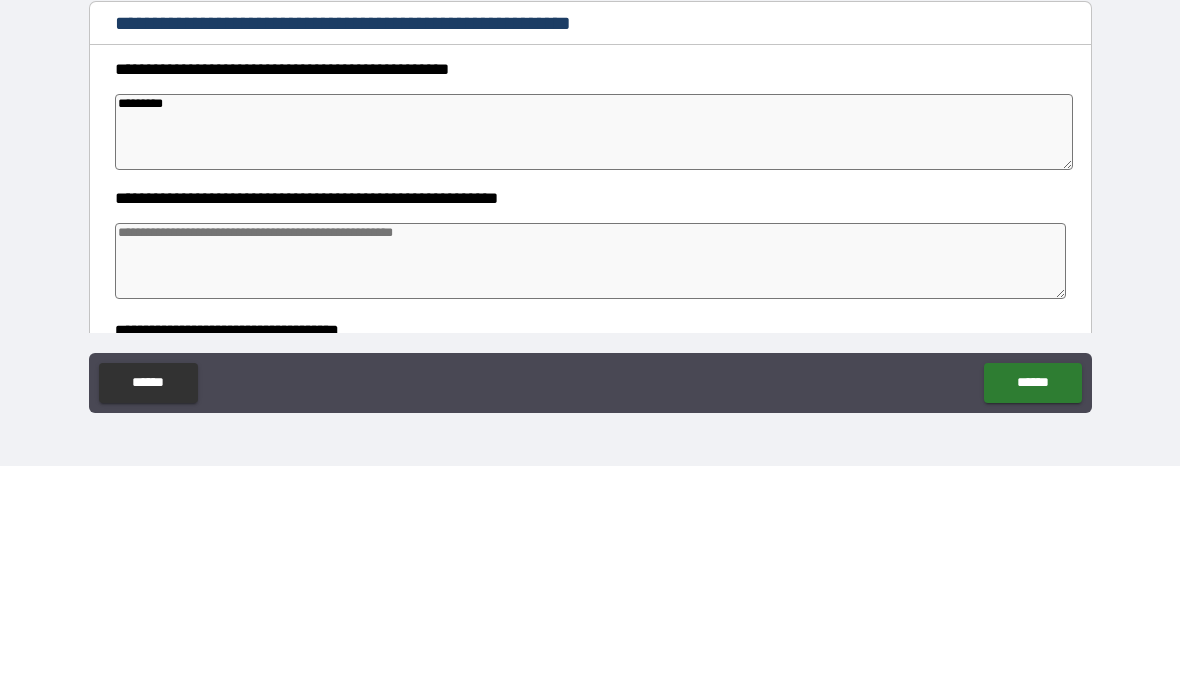 type on "*" 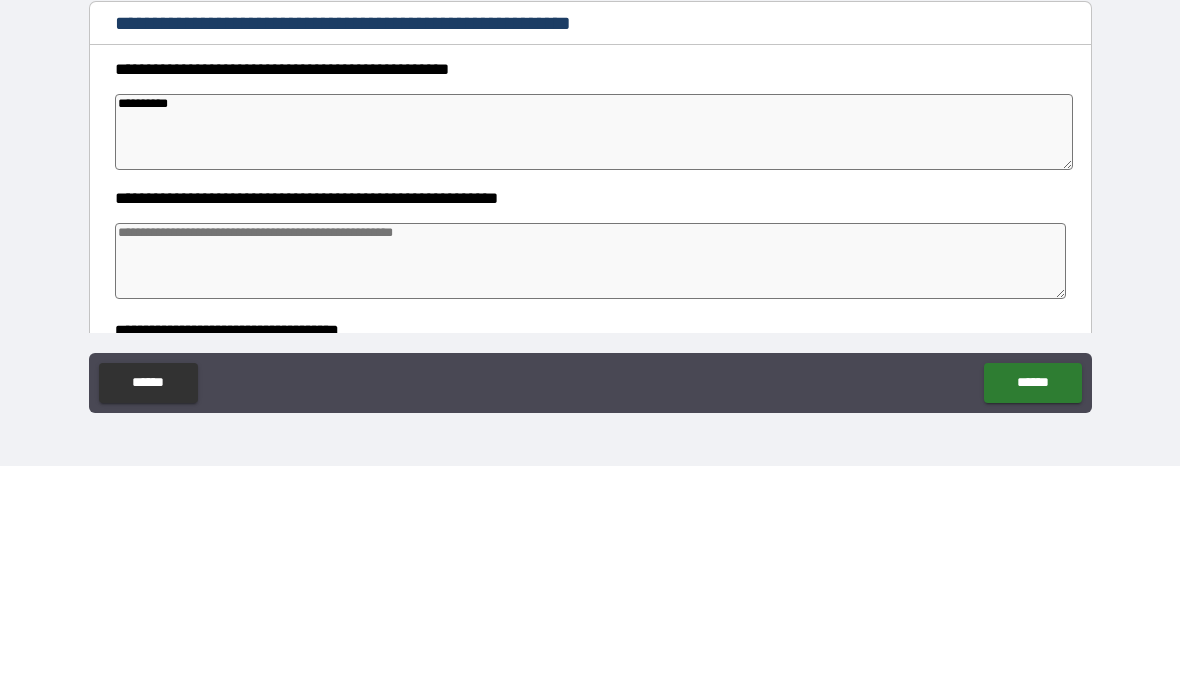 type on "*" 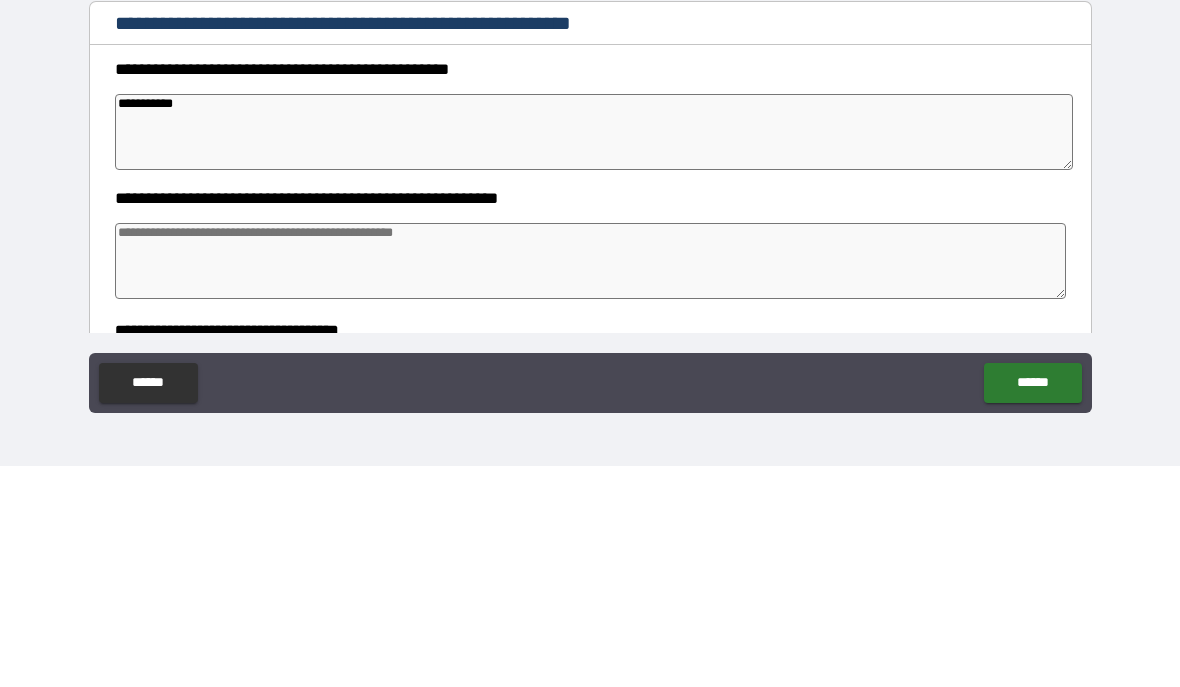 type on "*" 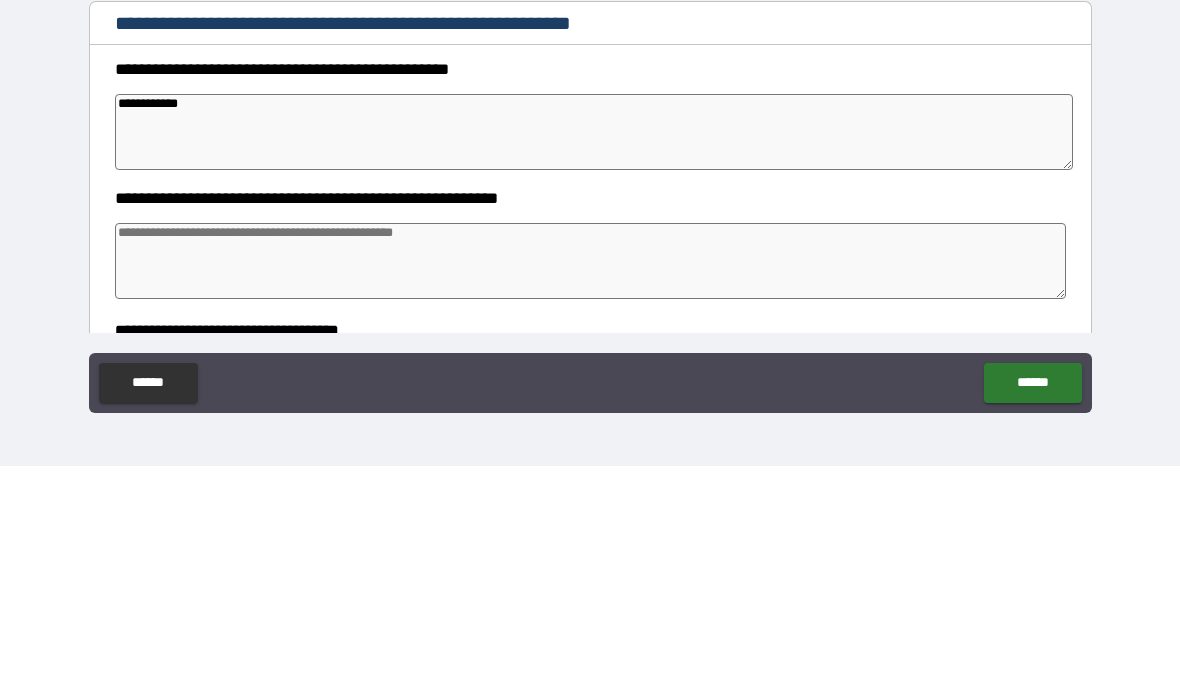 type on "*" 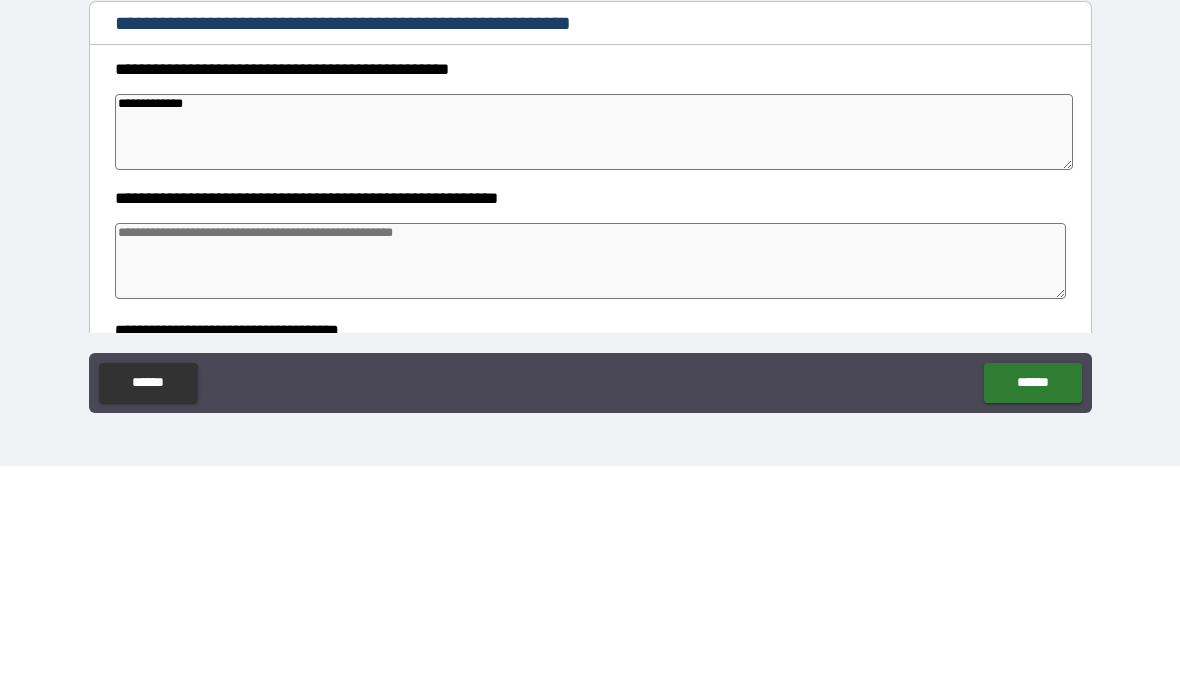 type on "*" 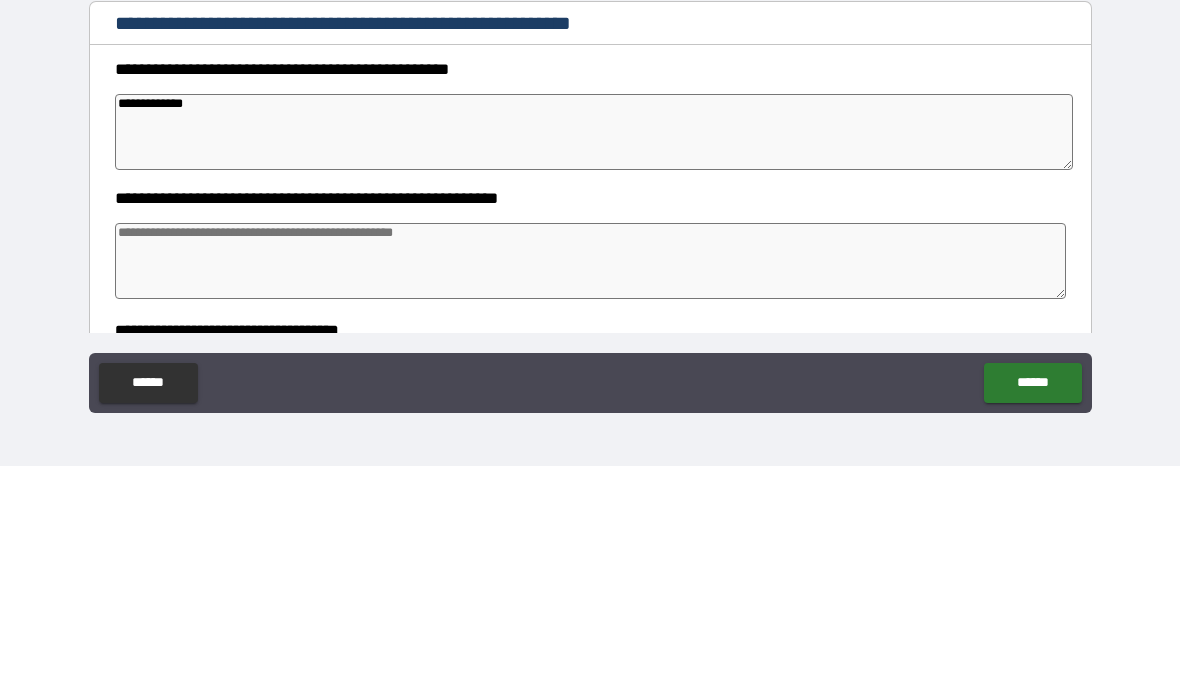 type on "**********" 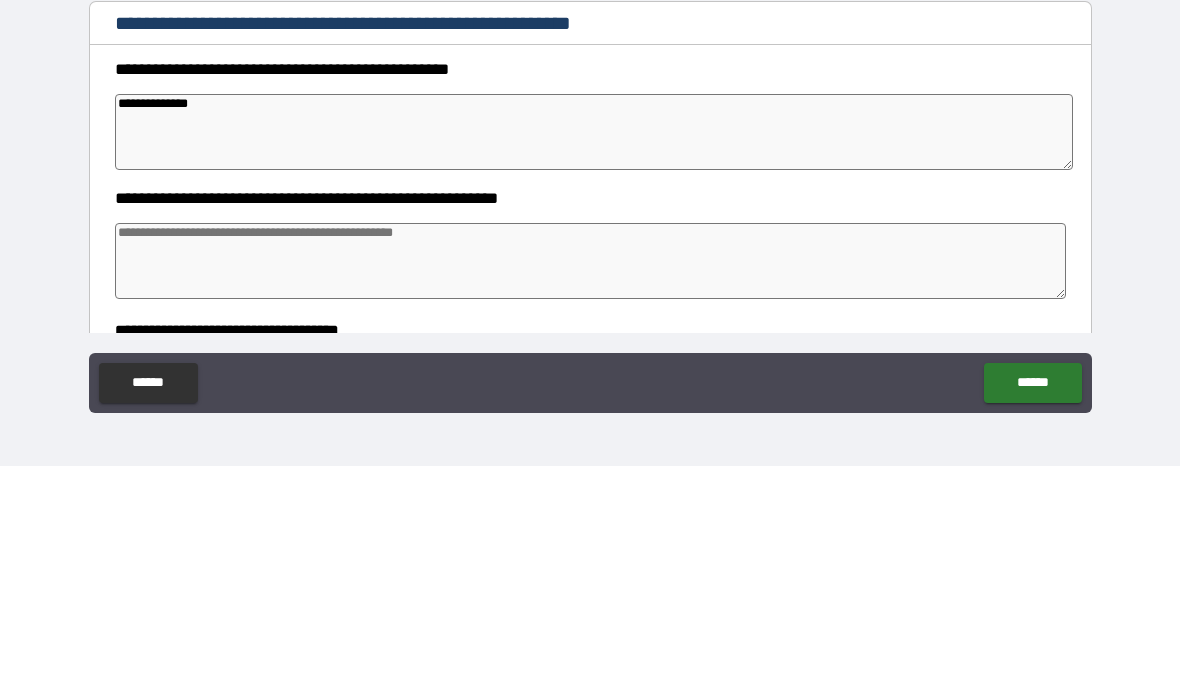 type on "*" 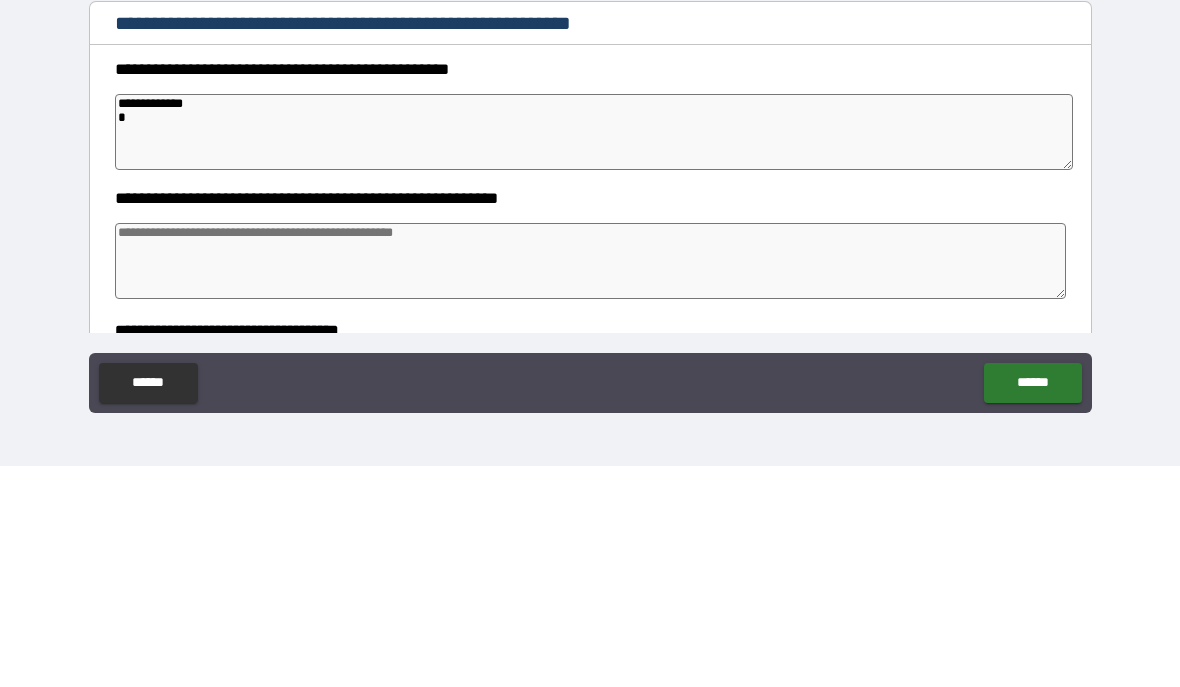 type on "*" 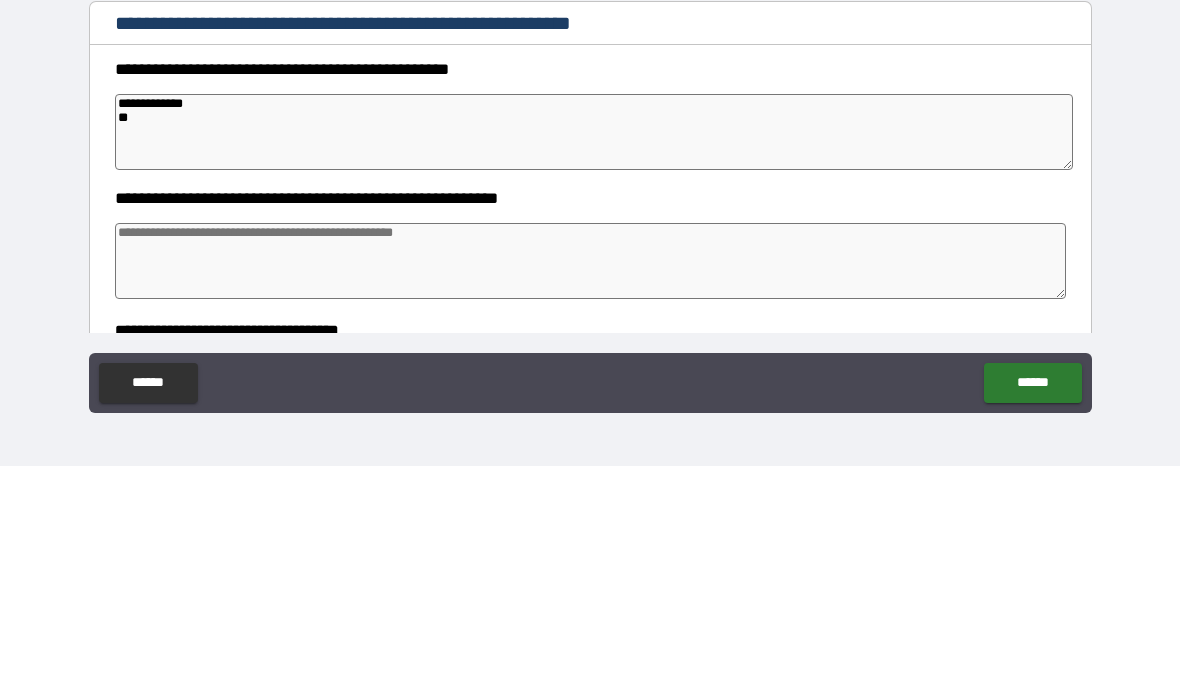 type on "*" 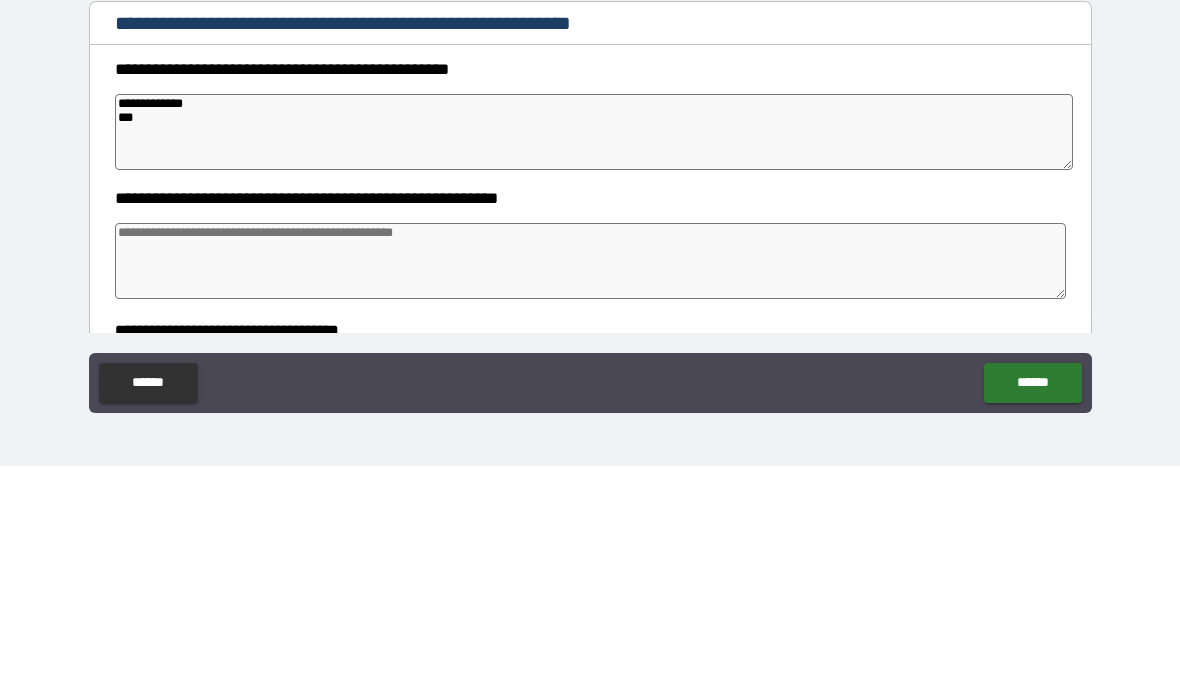 type on "*" 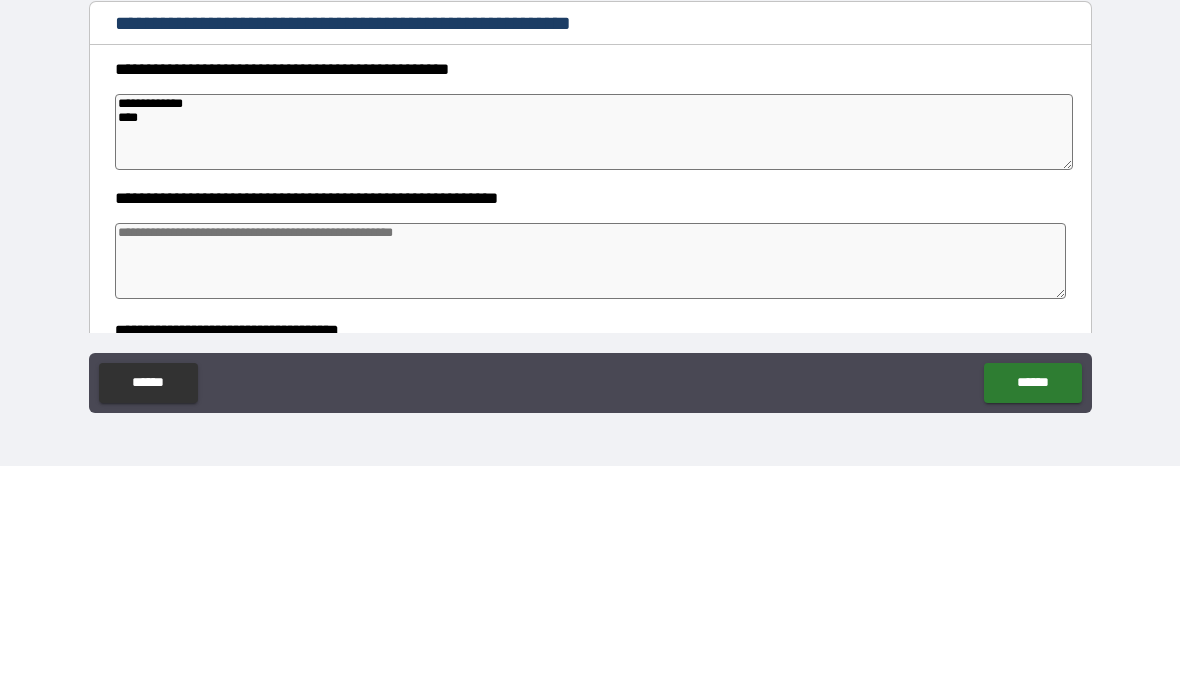 type on "*" 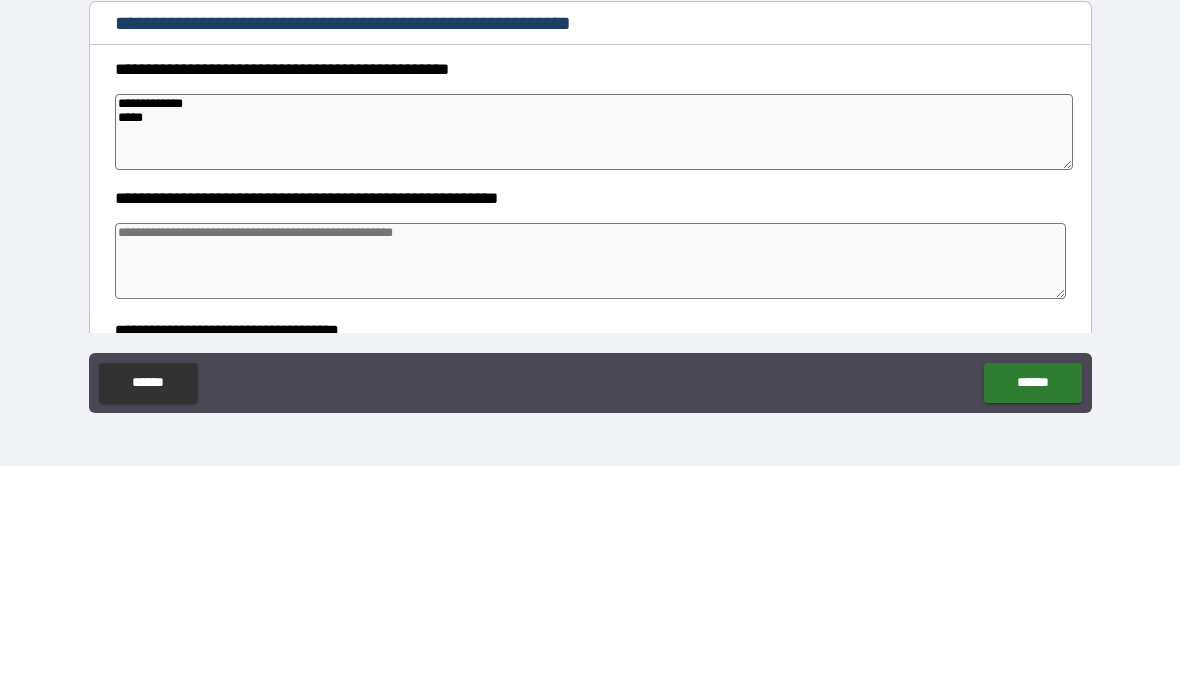 type on "*" 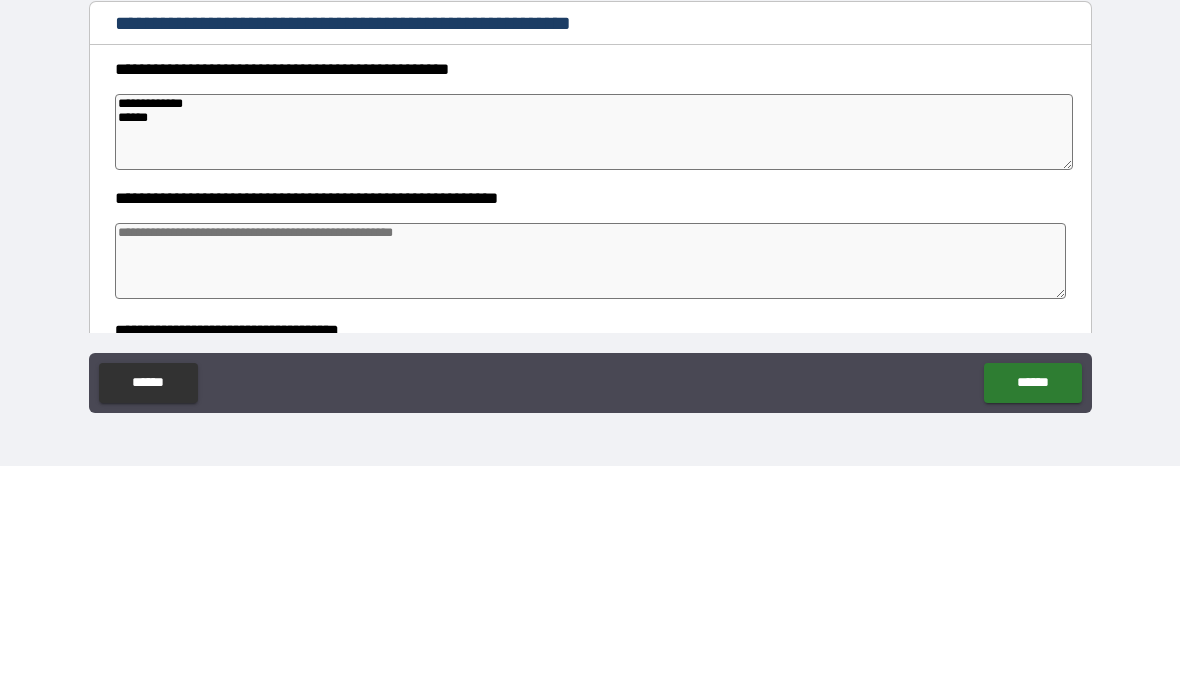 type on "*" 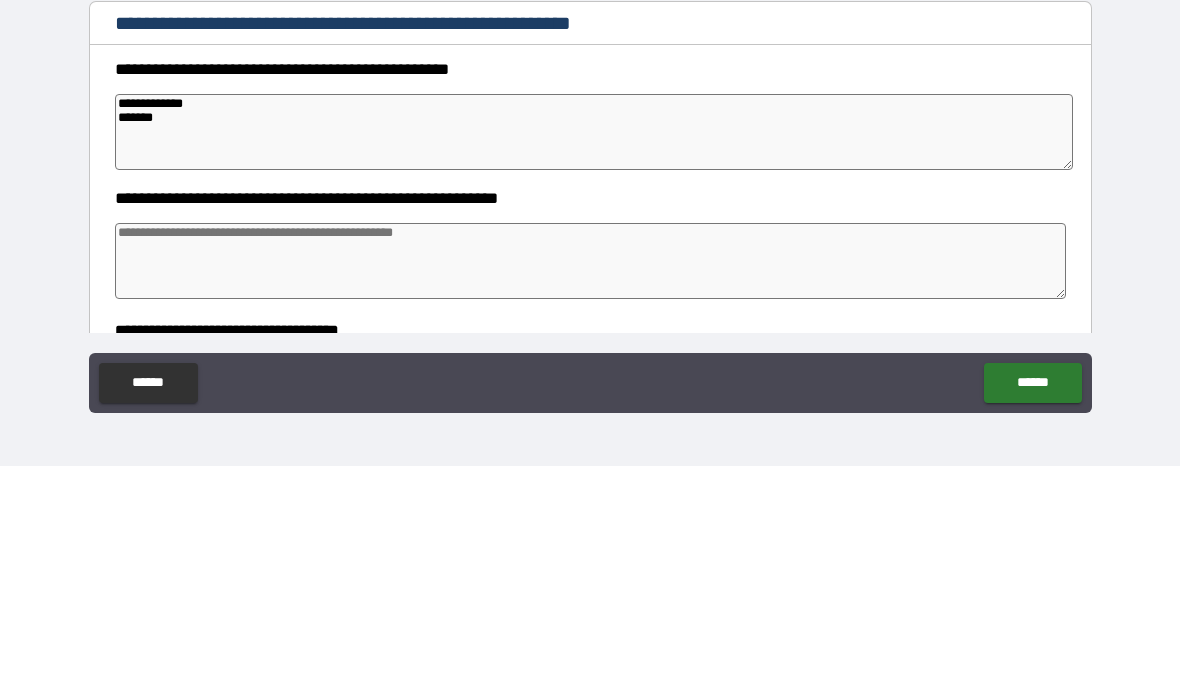 type on "*" 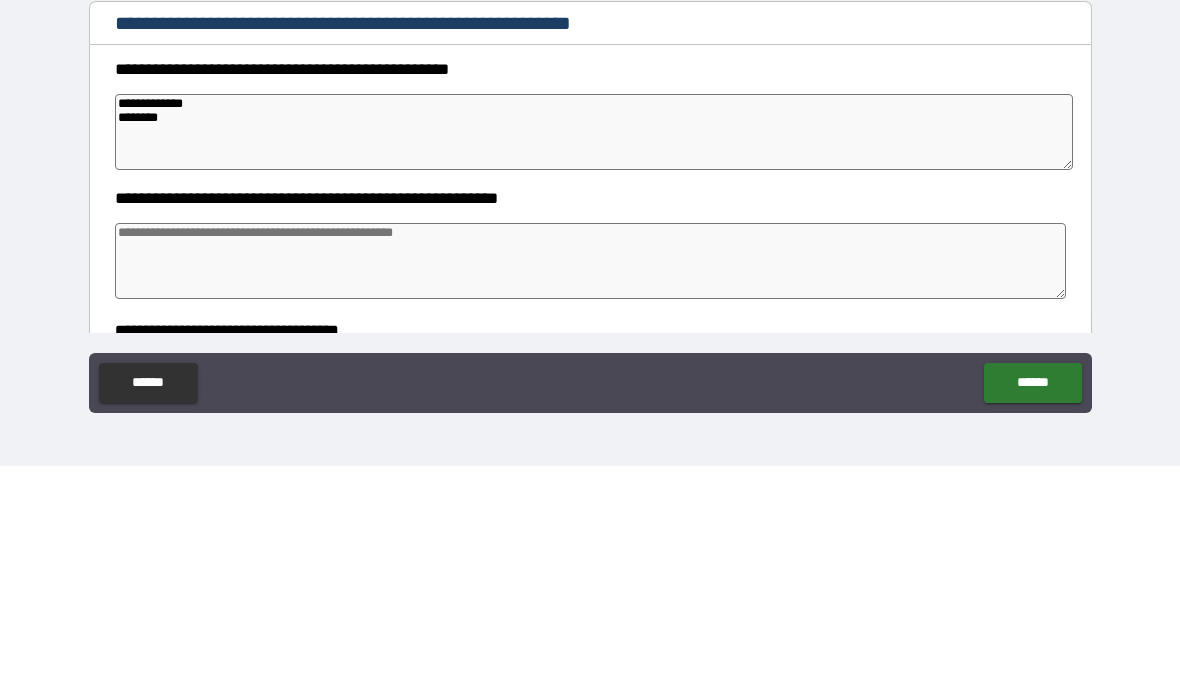 type on "*" 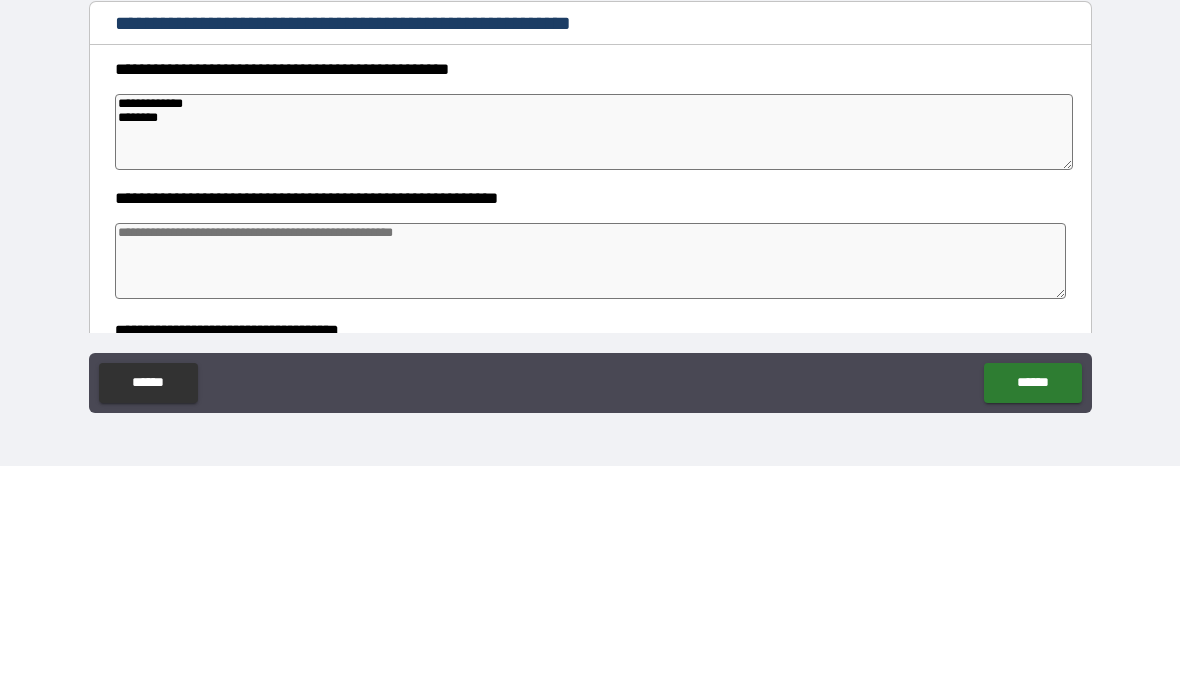 type on "**********" 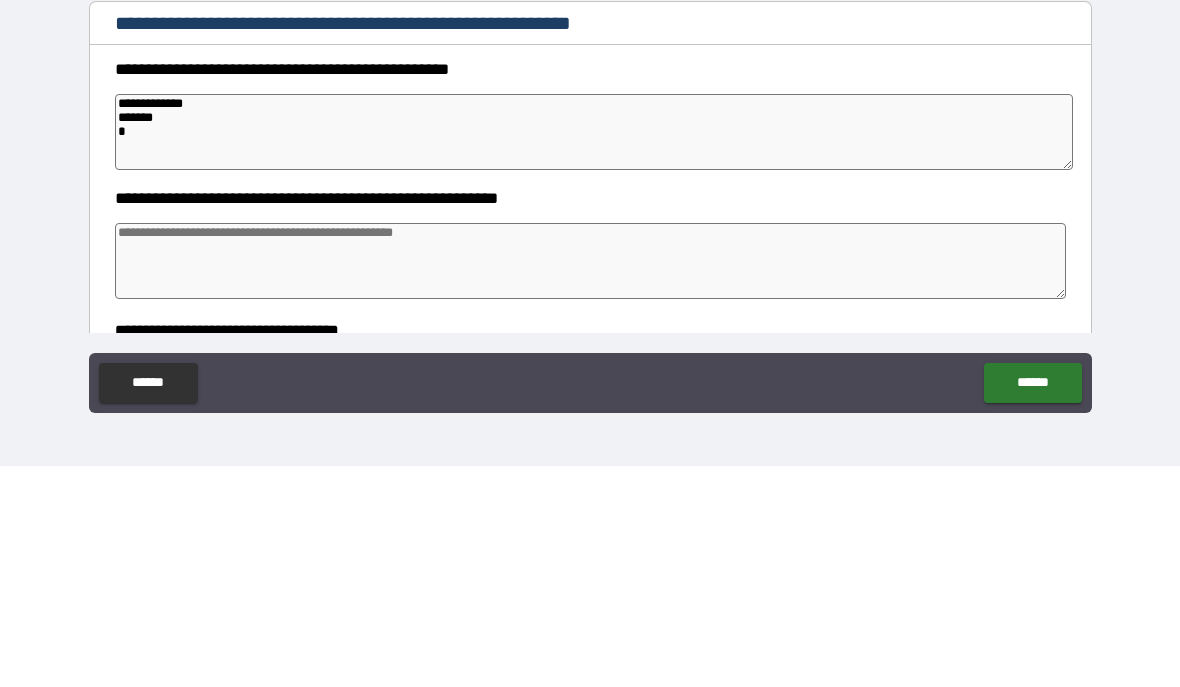 type on "*" 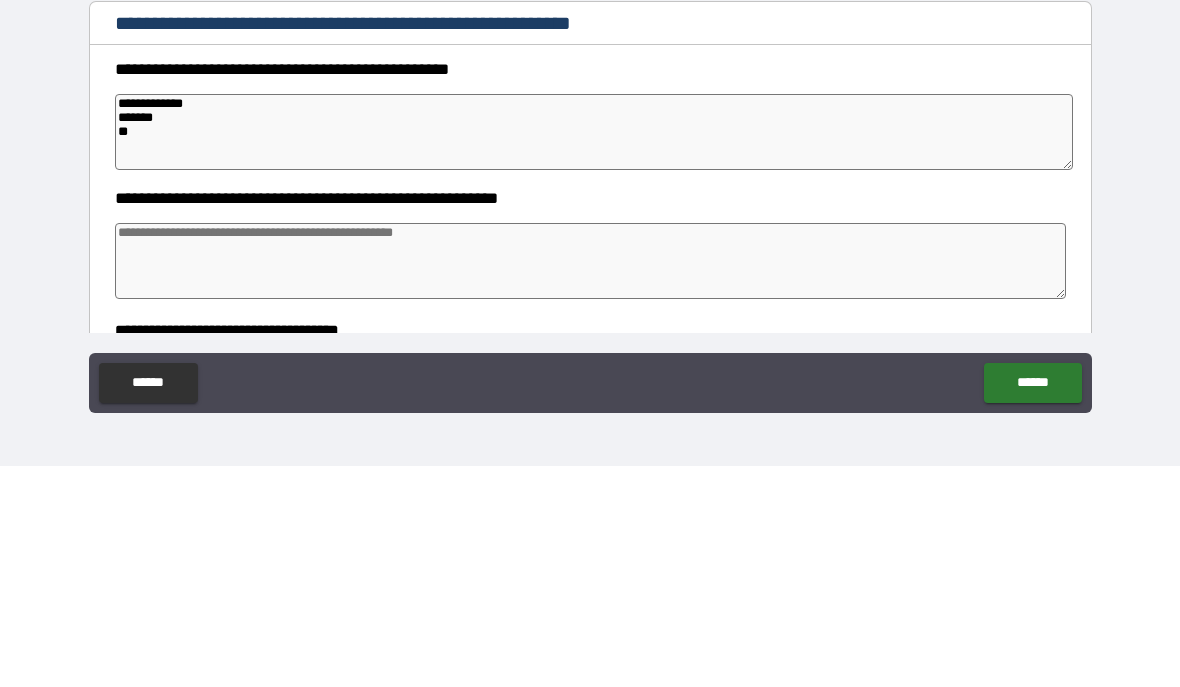type on "*" 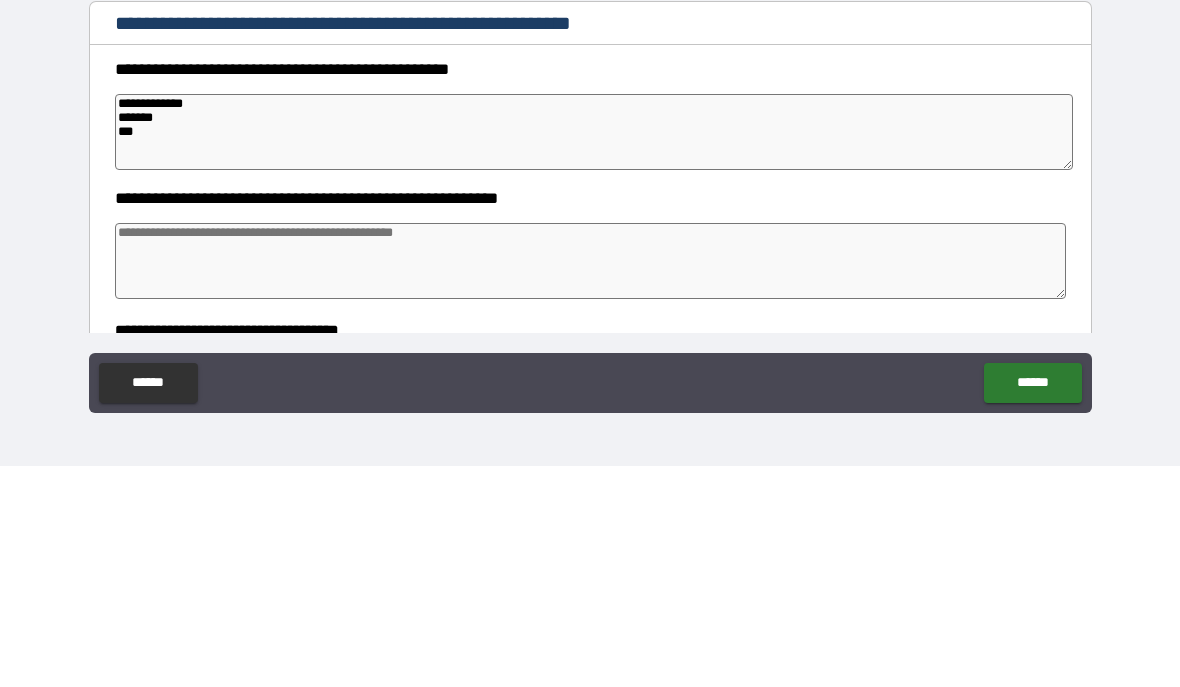 type on "*" 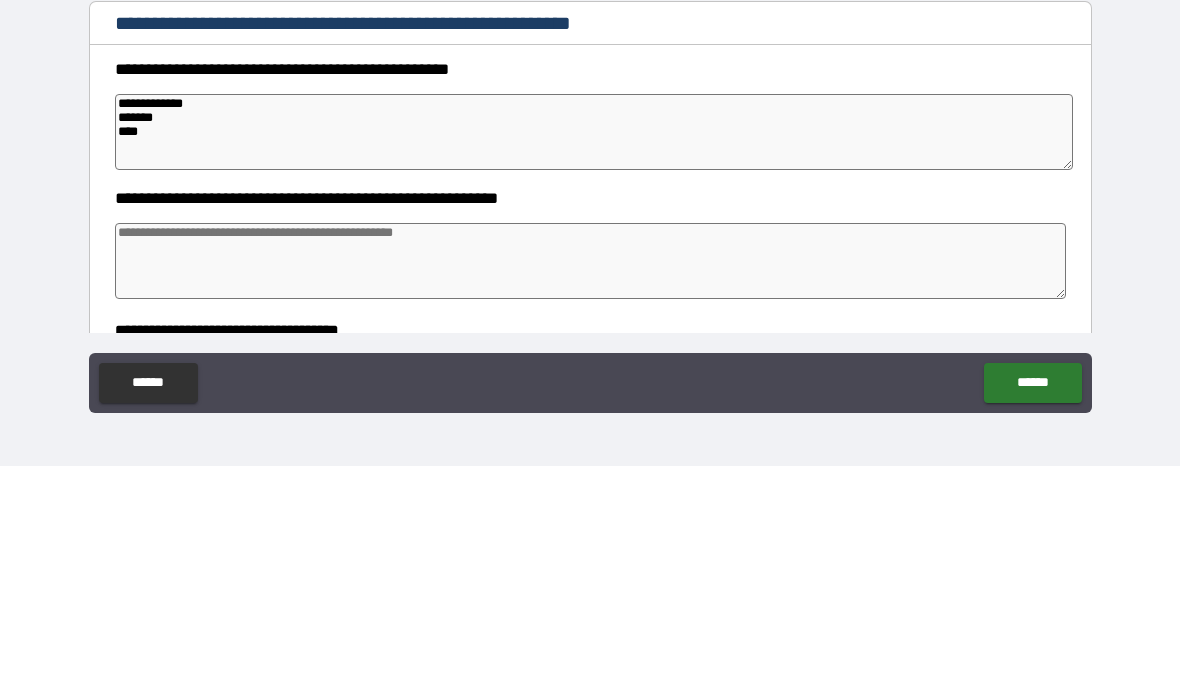 type on "*" 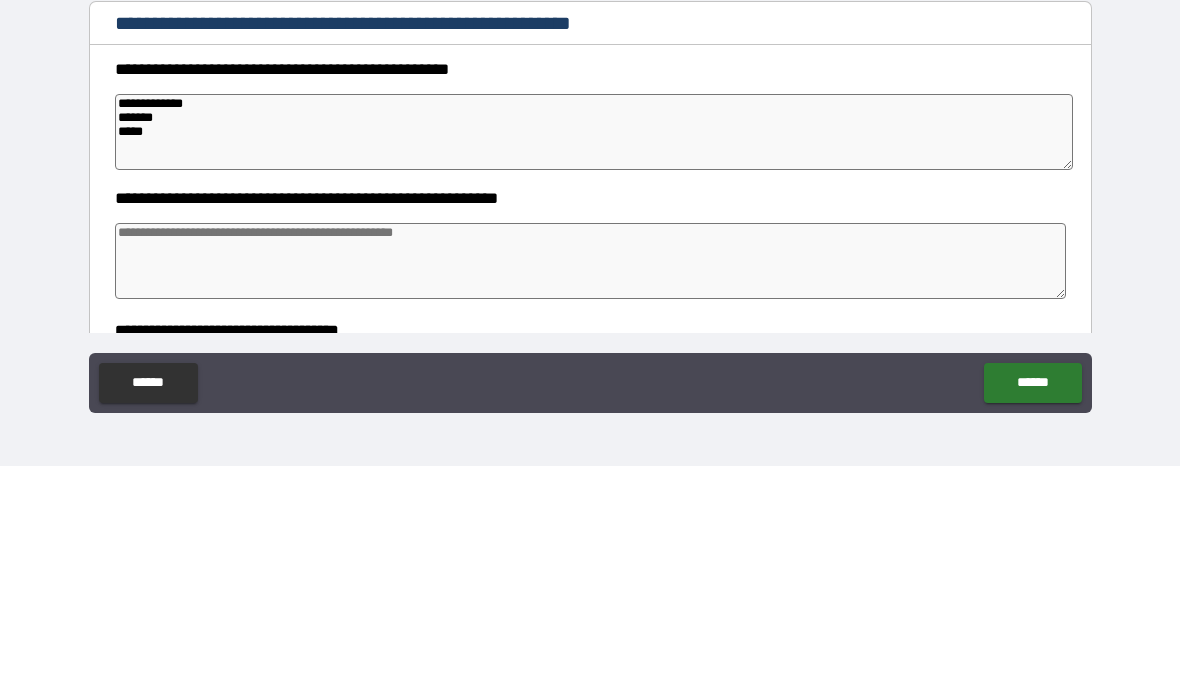 type on "*" 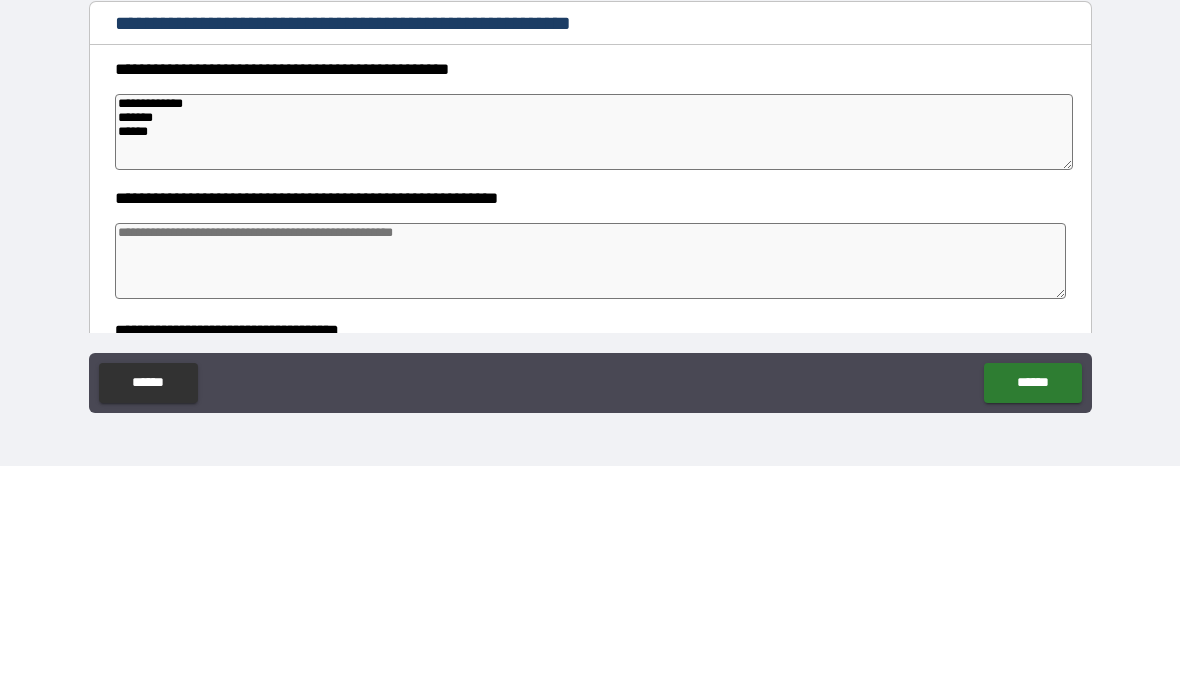 type on "*" 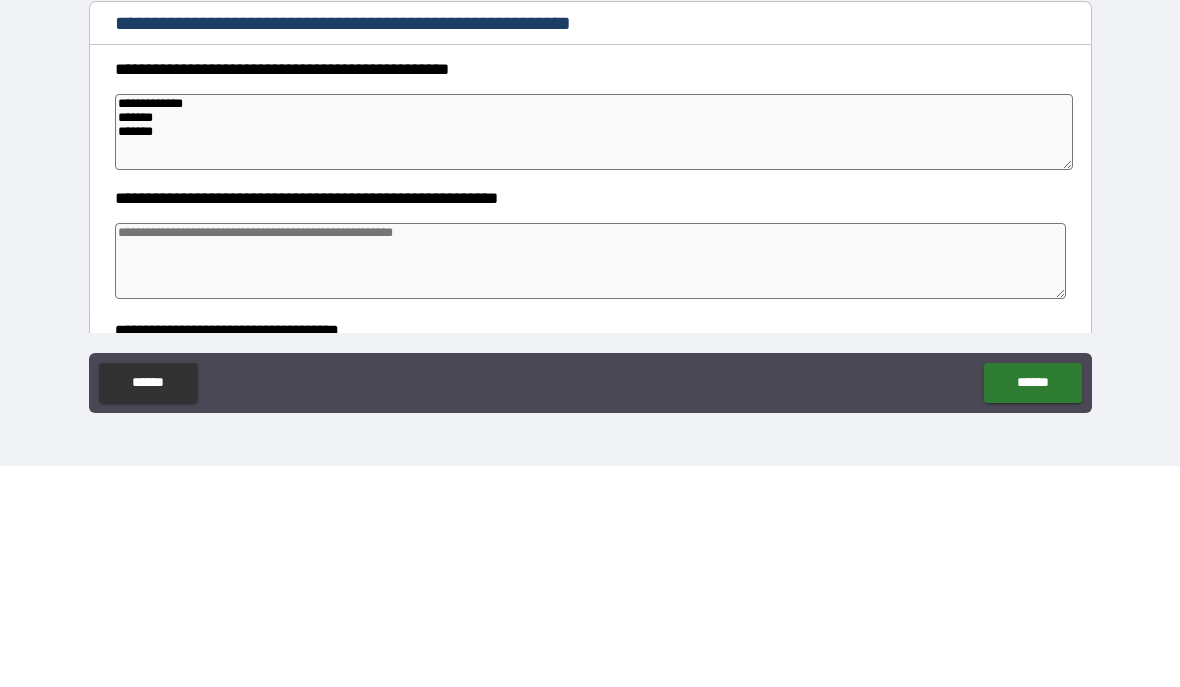 type on "*" 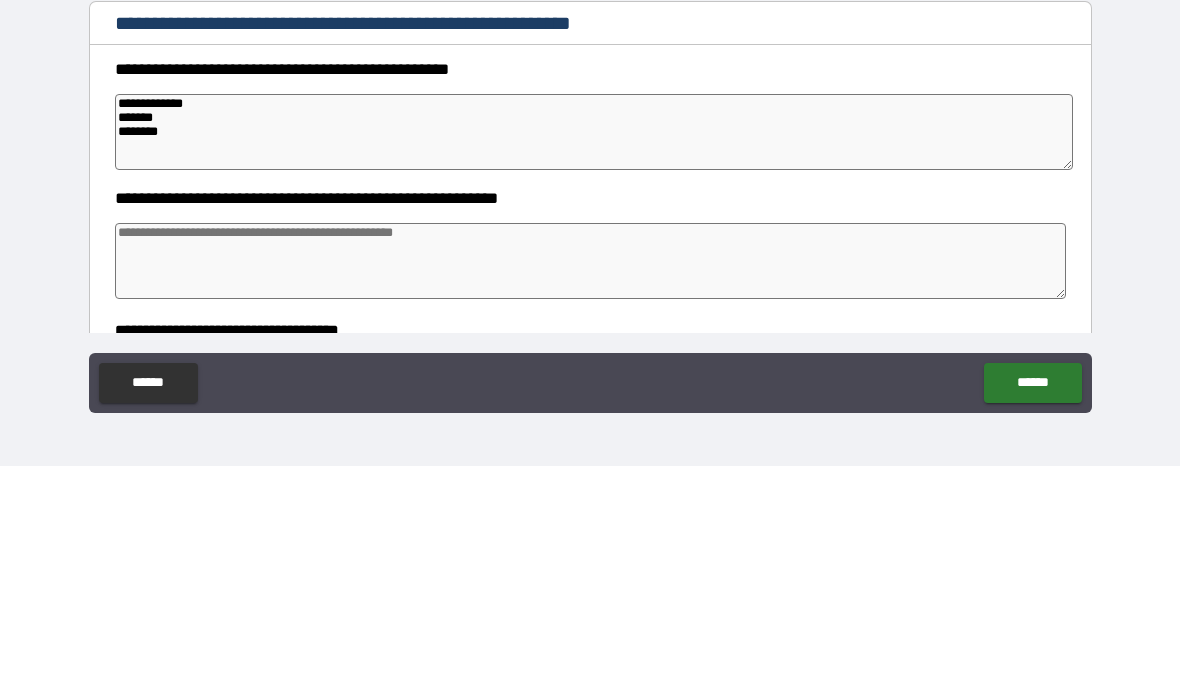 type on "*" 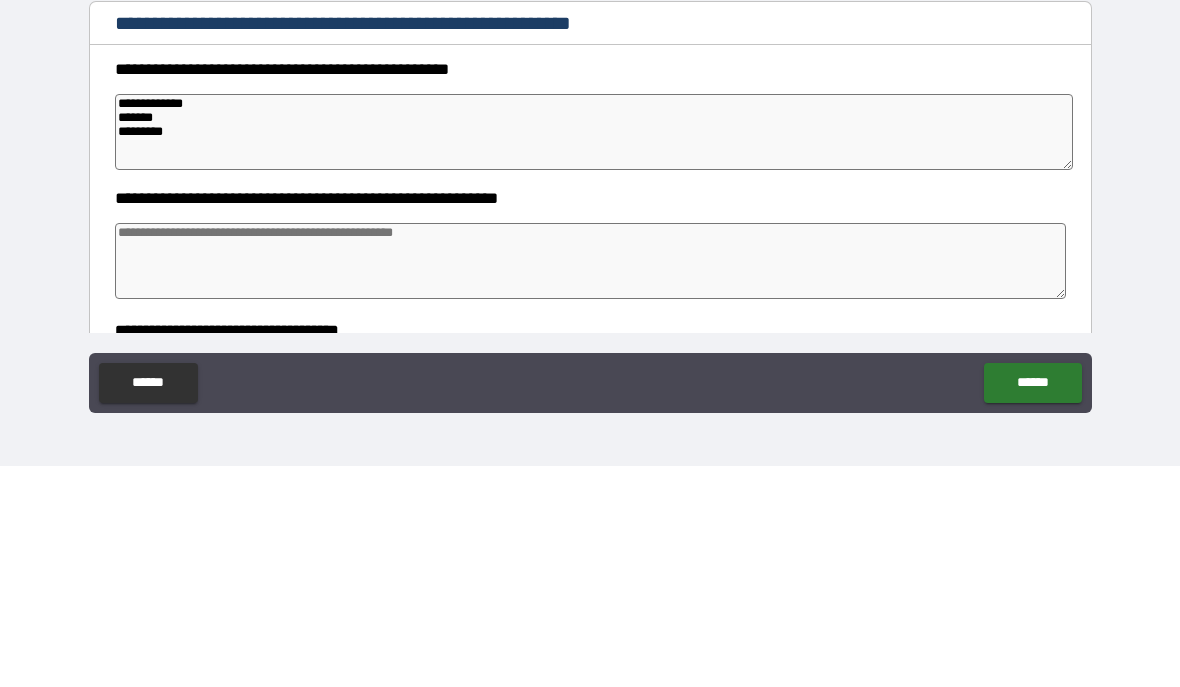 type on "*" 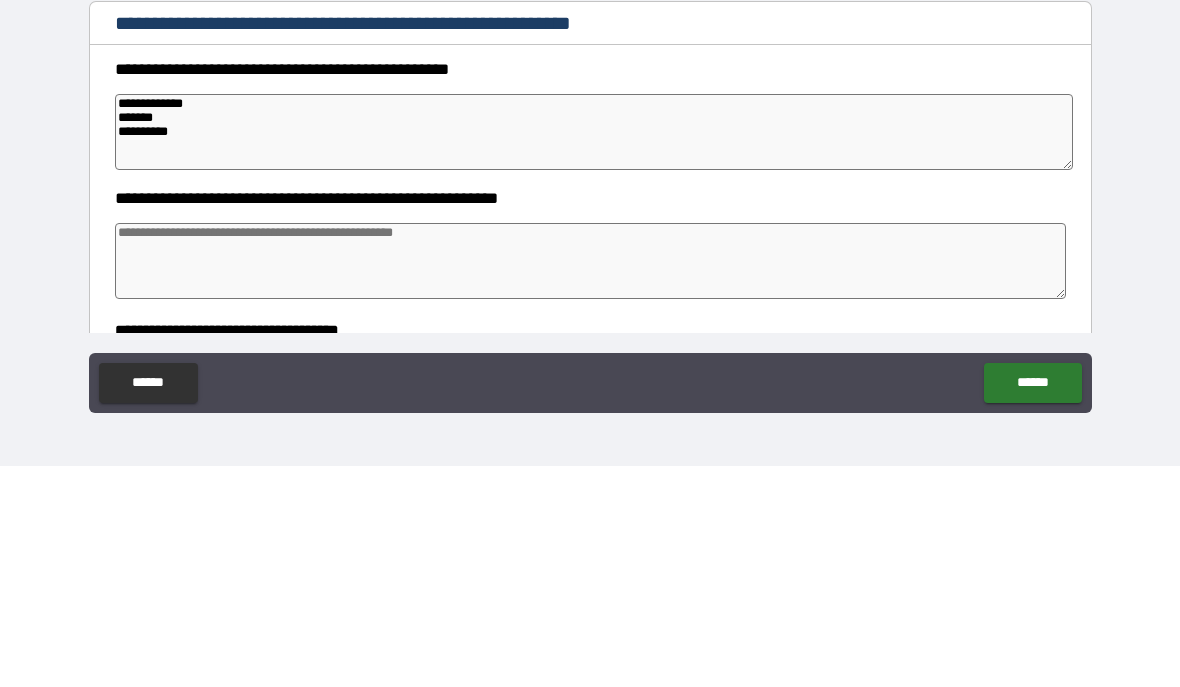 type on "*" 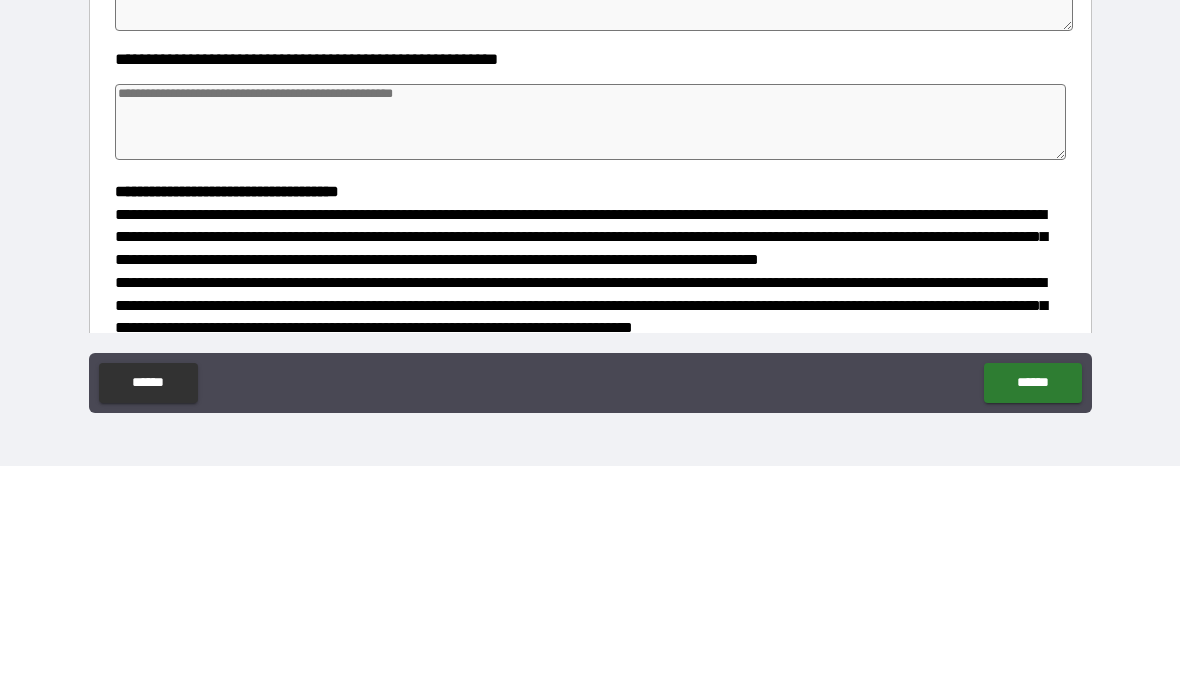scroll, scrollTop: 141, scrollLeft: 0, axis: vertical 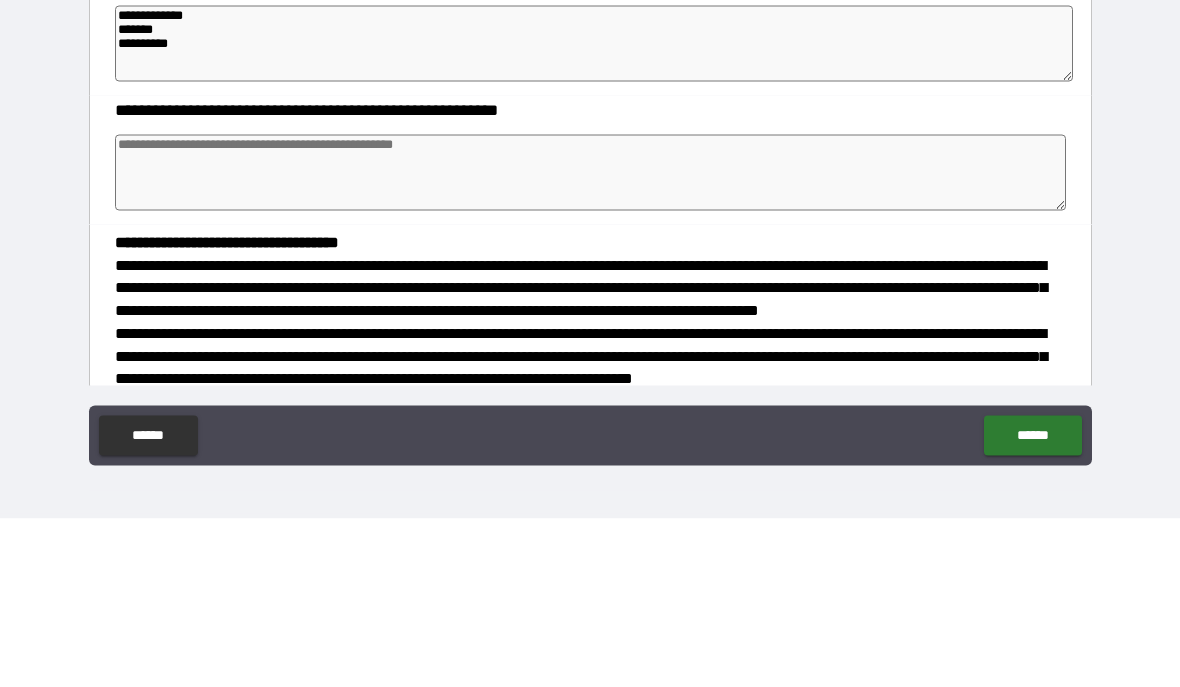 type on "**********" 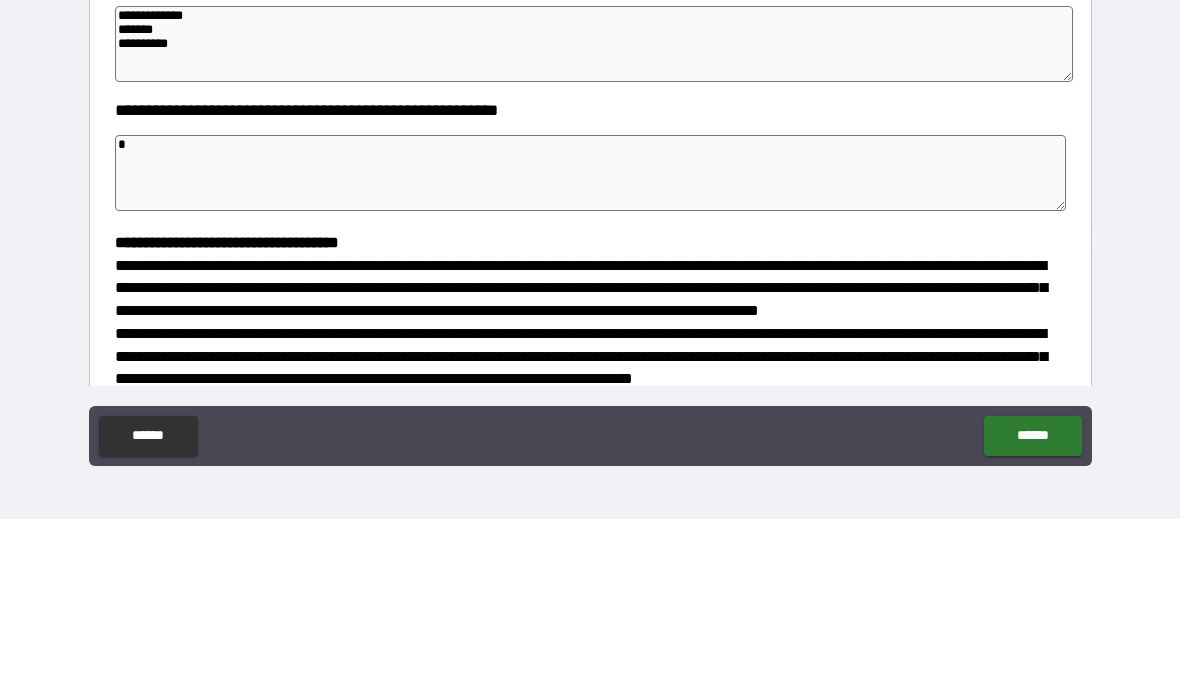 type on "*" 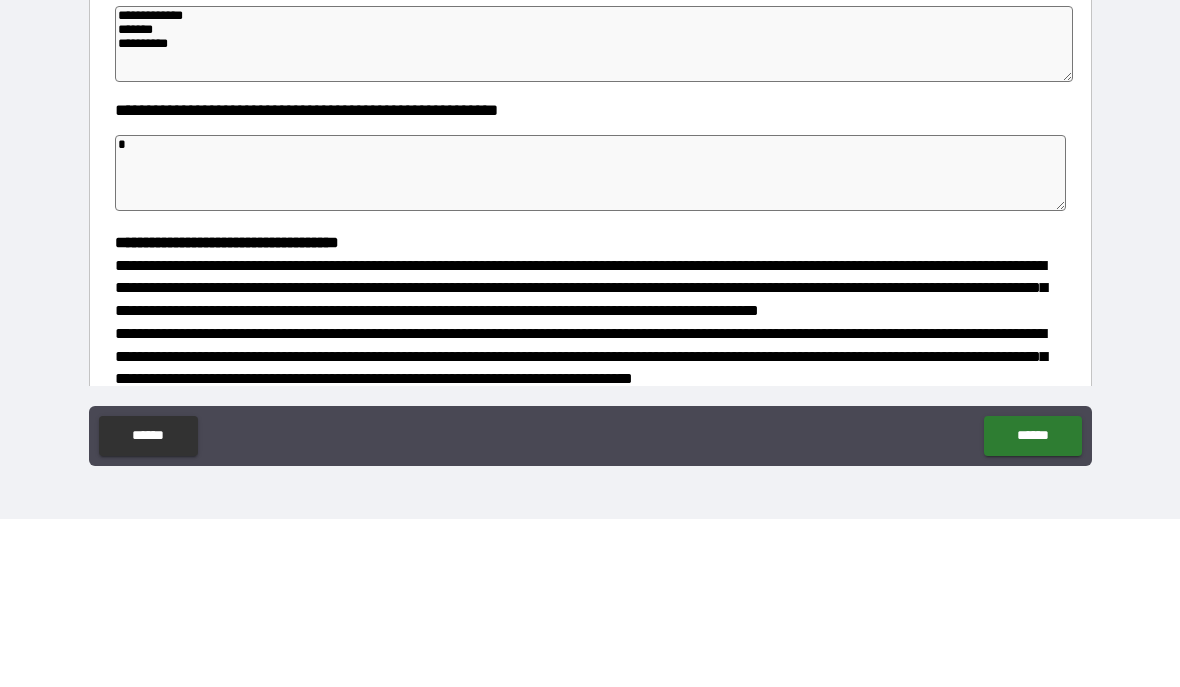 type on "*" 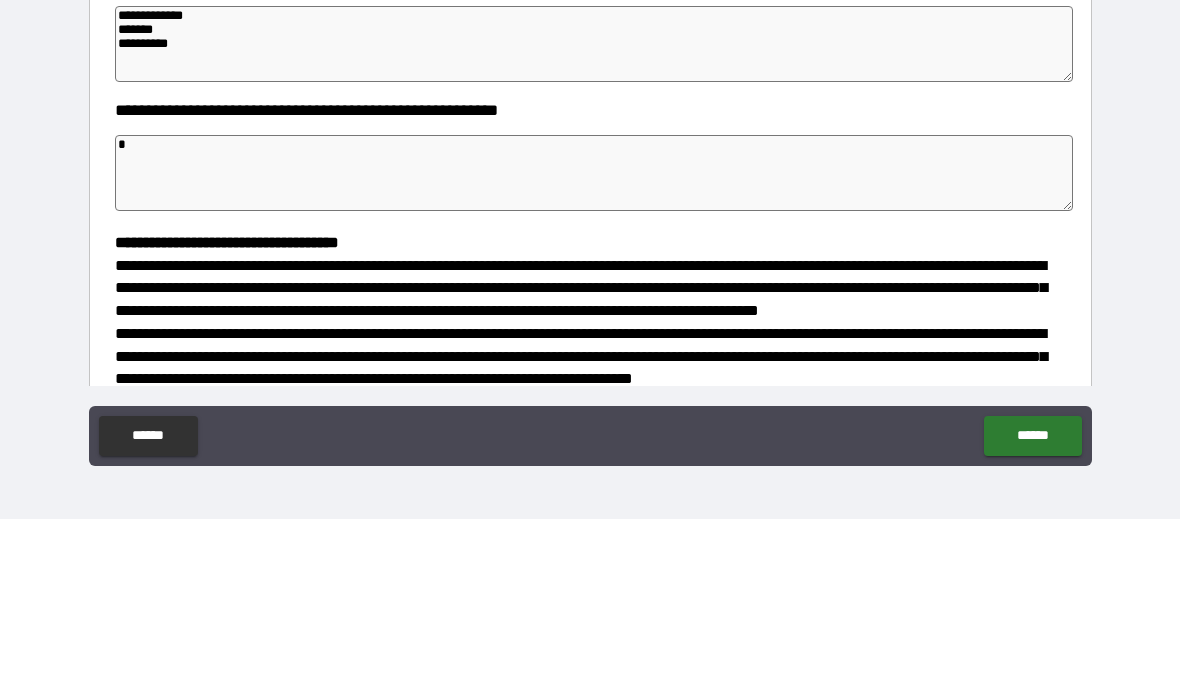 type on "**" 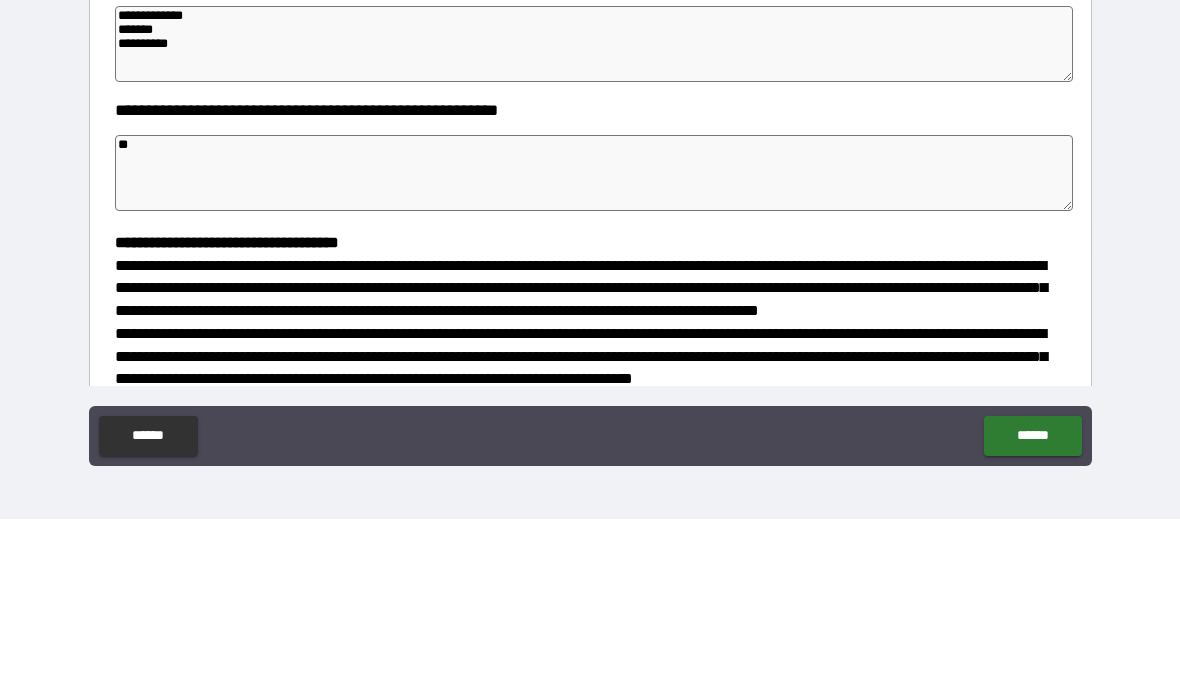 type on "*" 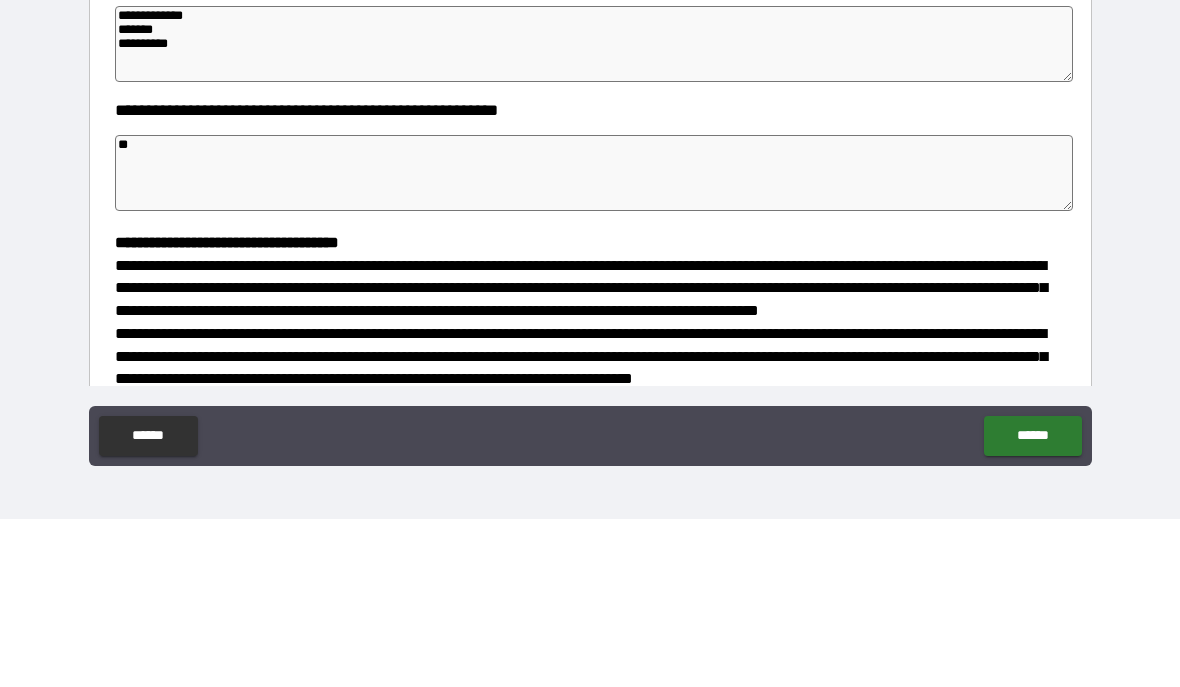 type on "*" 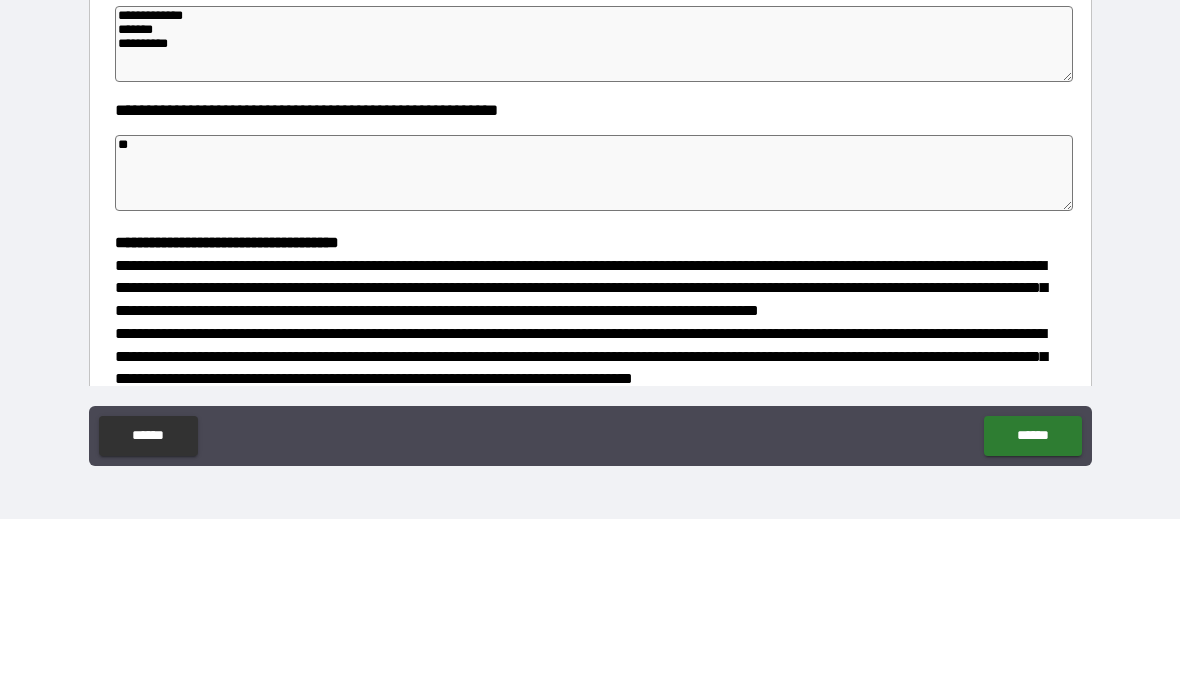 type on "*" 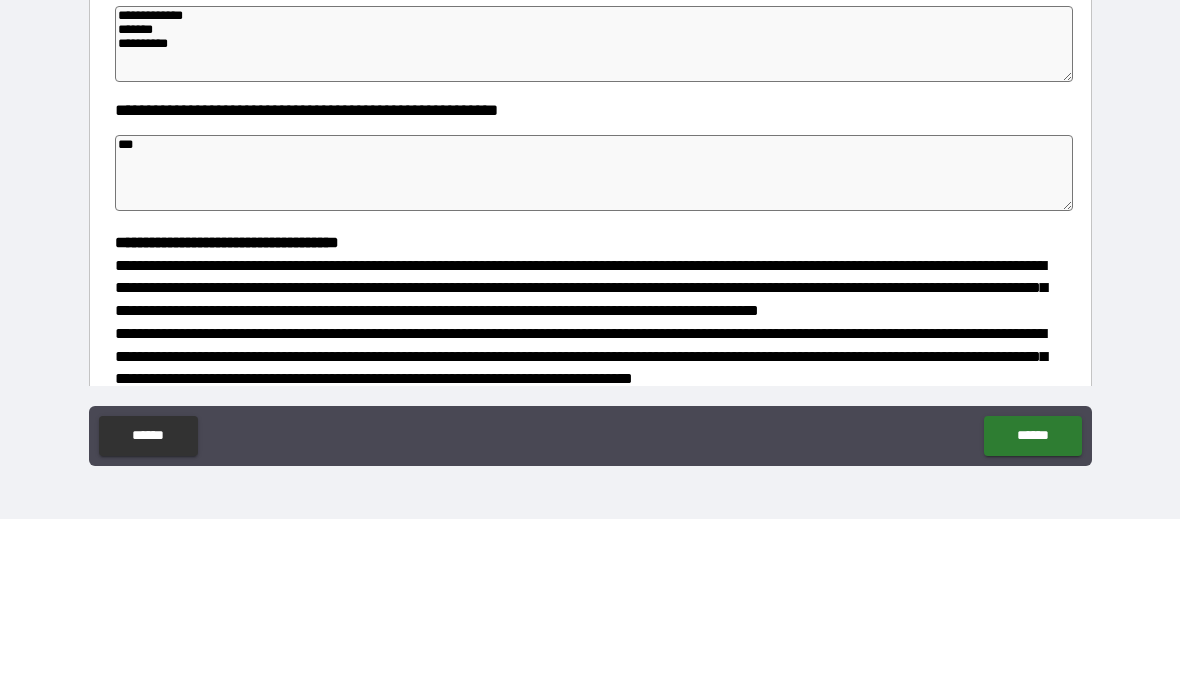 type on "*" 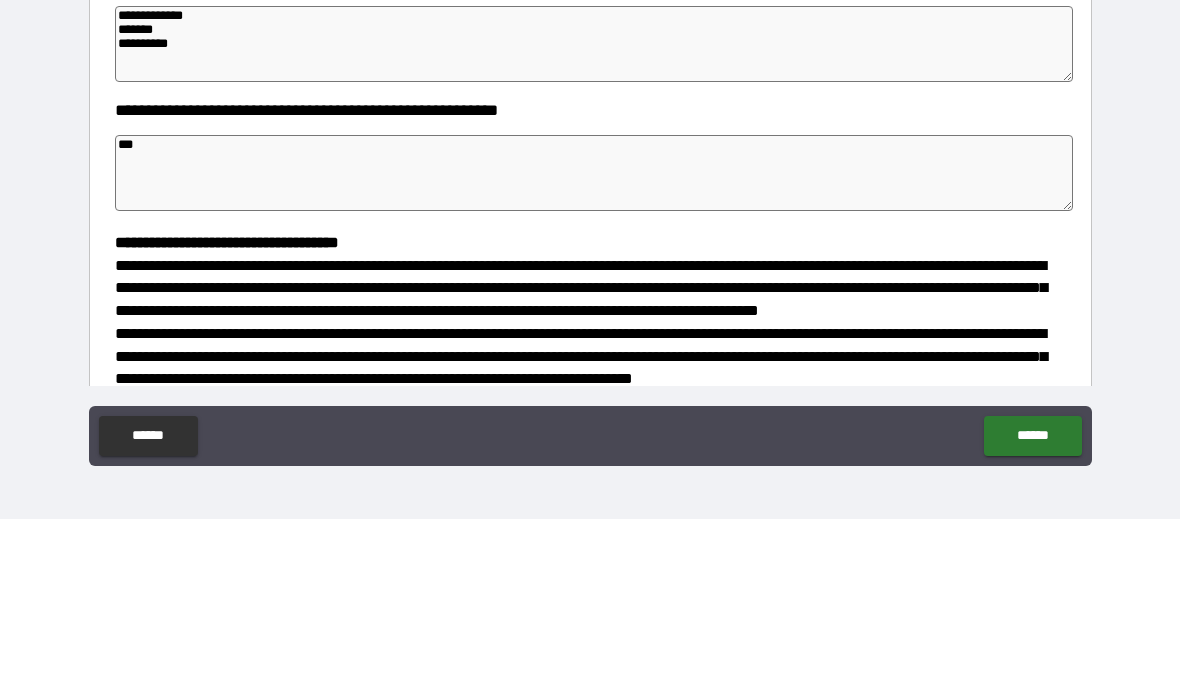 type on "*" 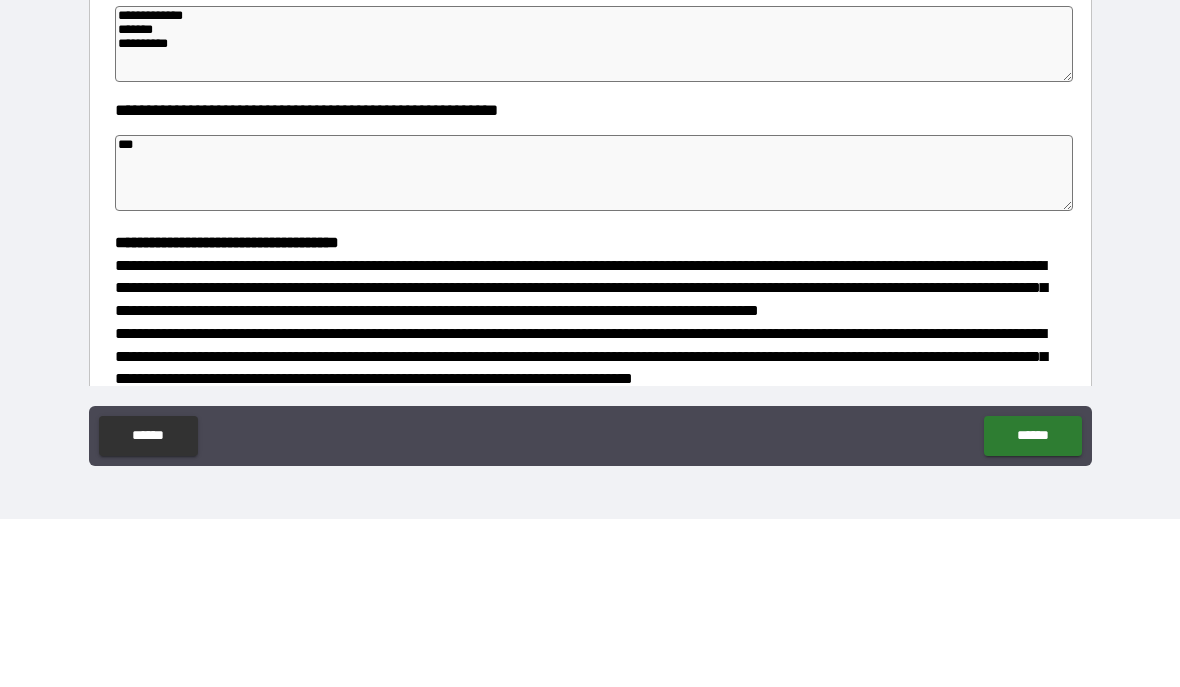 type 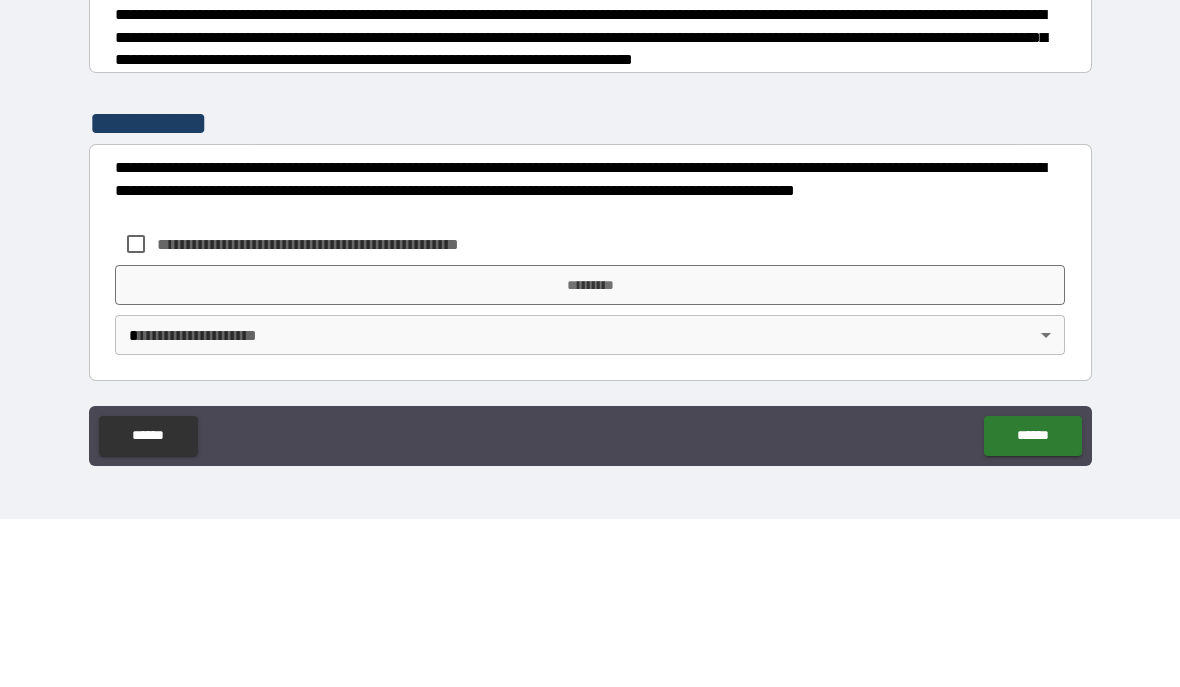 scroll, scrollTop: 477, scrollLeft: 0, axis: vertical 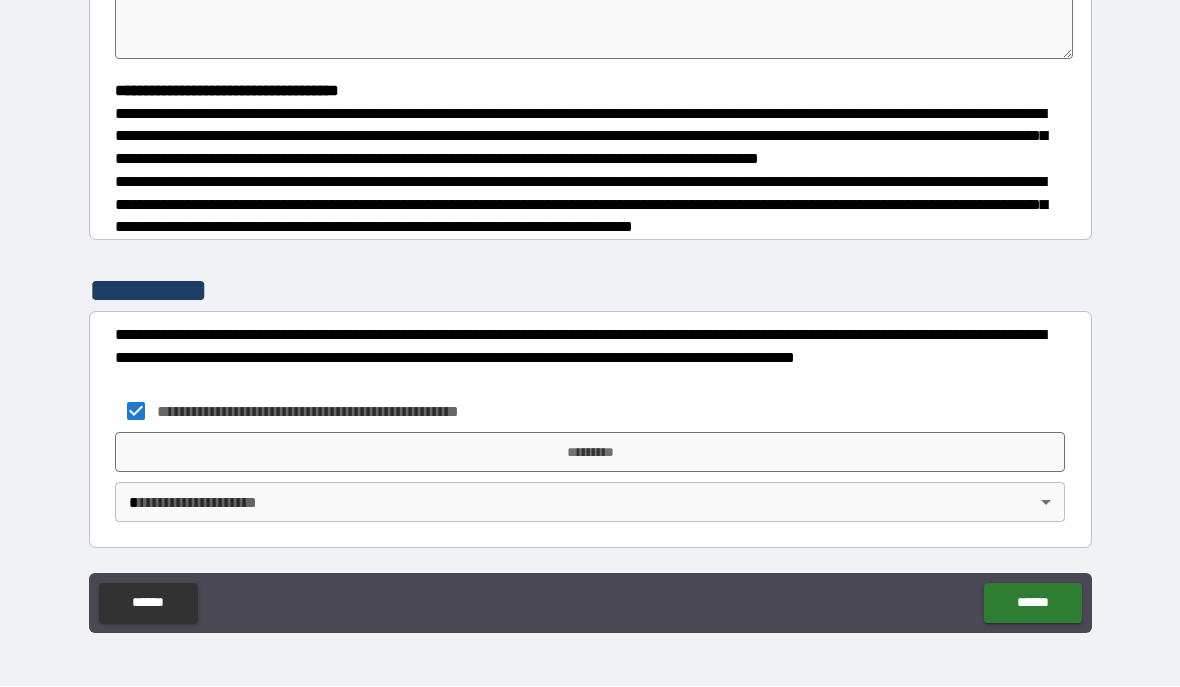 click on "*********" at bounding box center (590, 453) 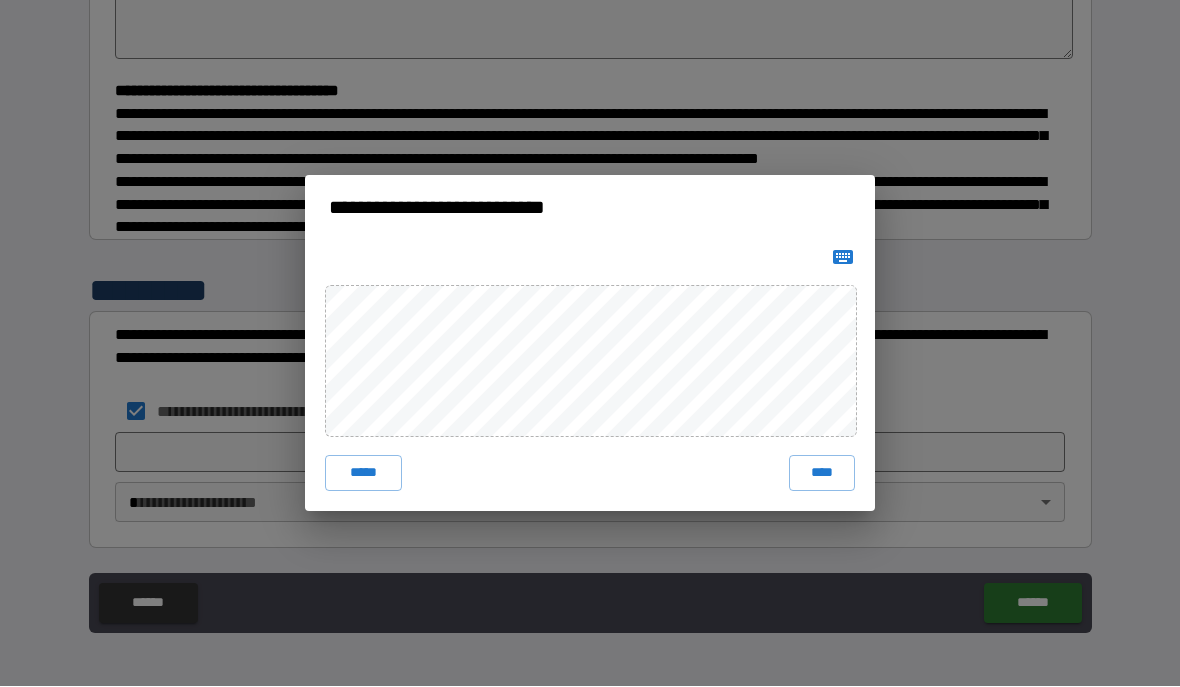 click on "****" at bounding box center [822, 474] 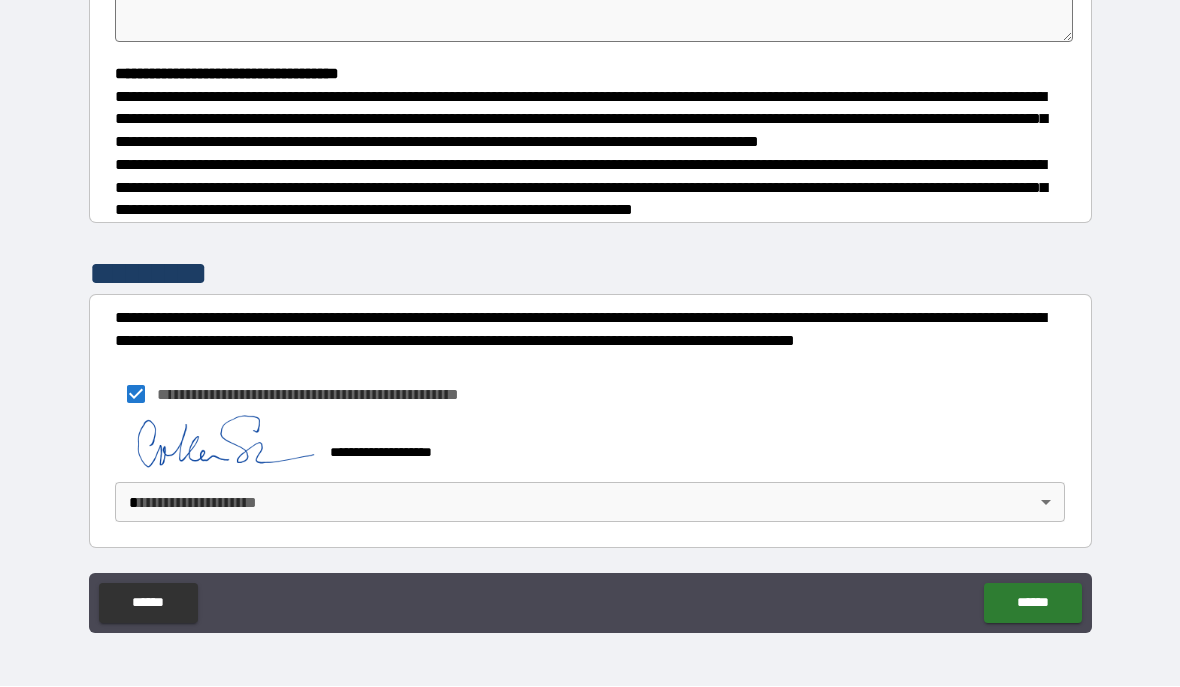 scroll, scrollTop: 467, scrollLeft: 0, axis: vertical 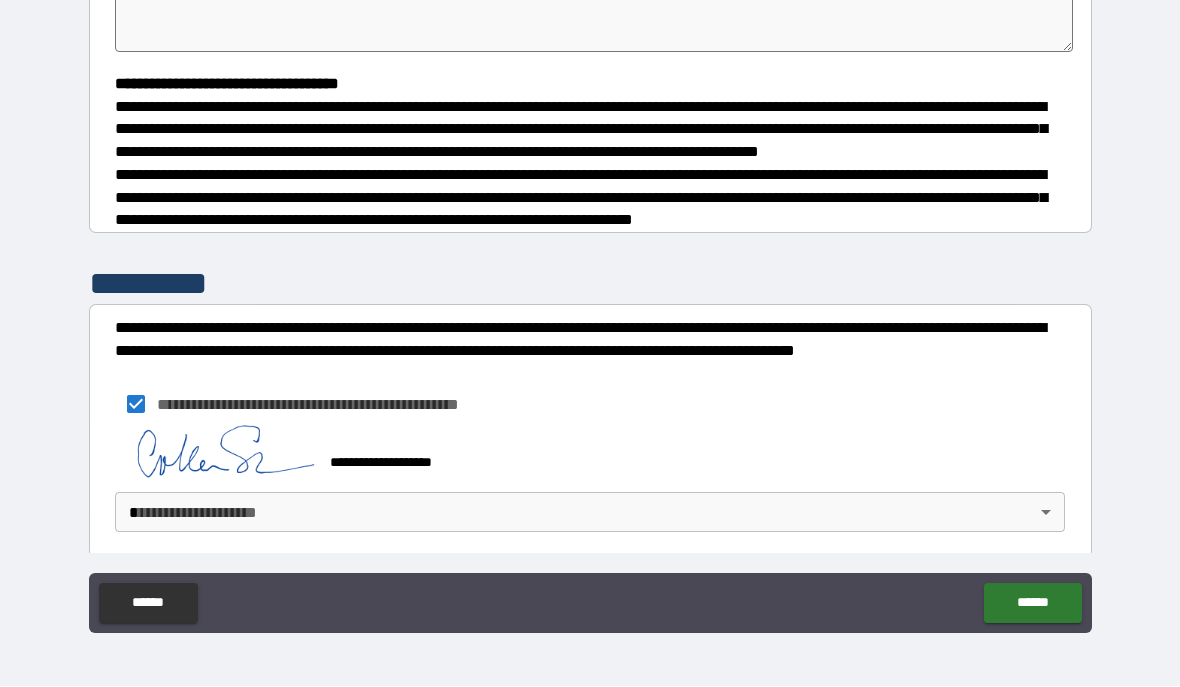 click on "**********" at bounding box center [590, 299] 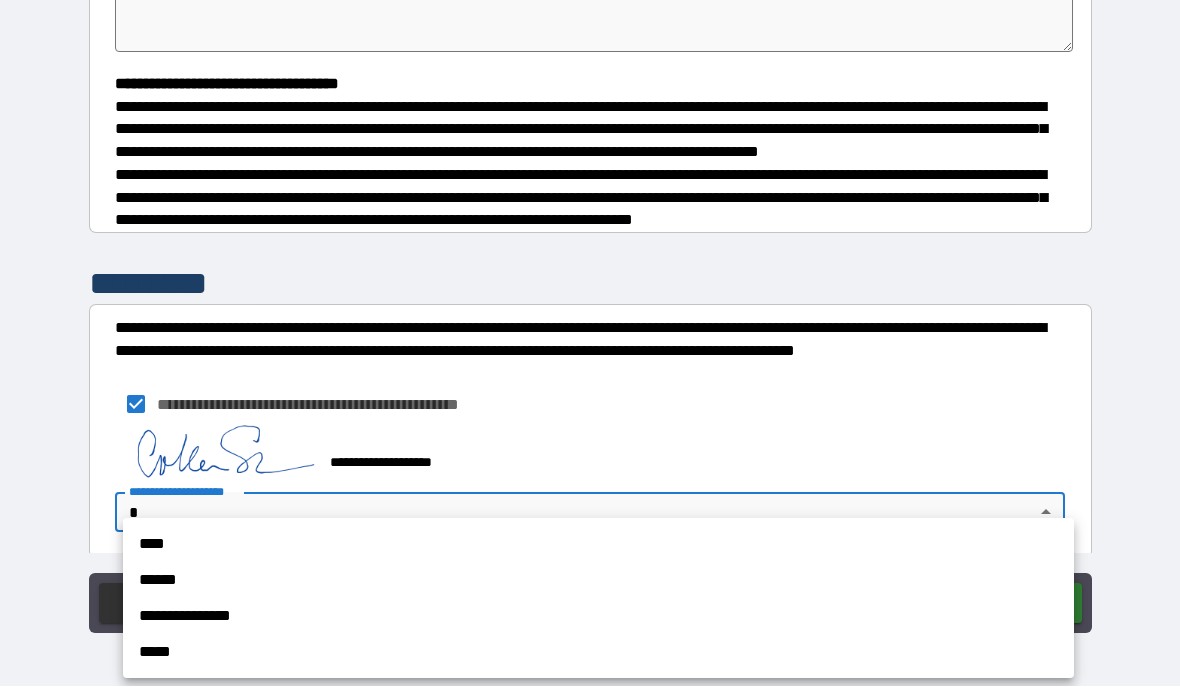 click on "****" at bounding box center [598, 545] 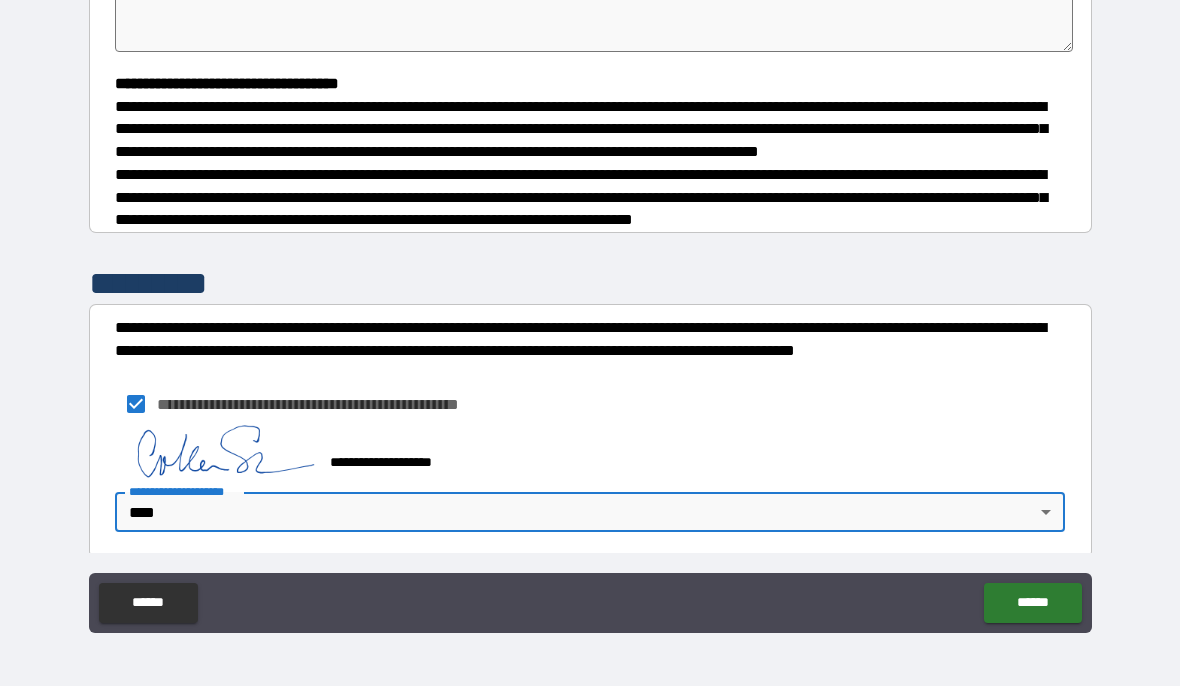 click on "******" at bounding box center (1032, 604) 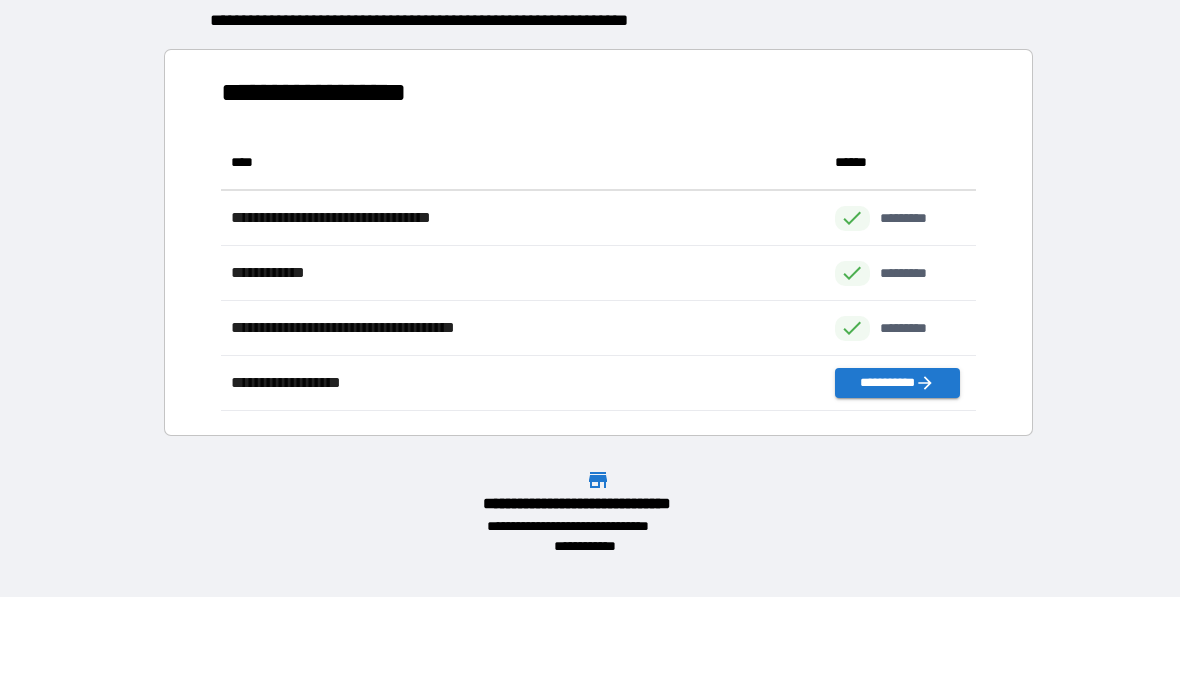 scroll, scrollTop: 1, scrollLeft: 1, axis: both 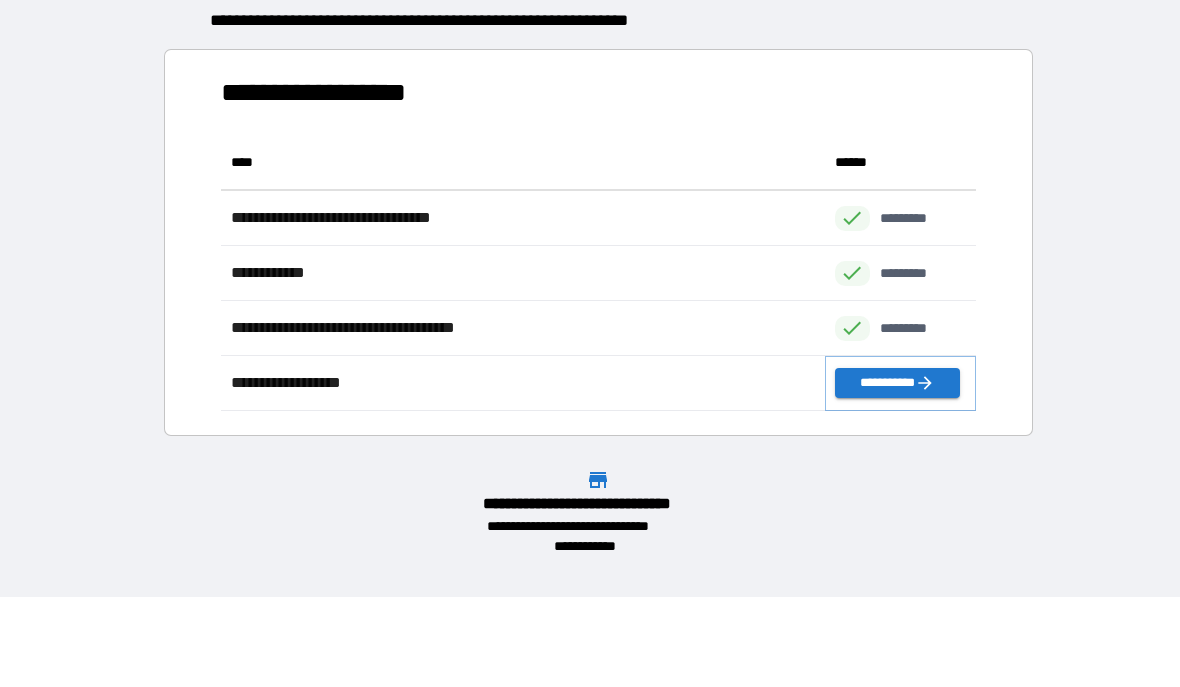 click on "**********" at bounding box center [897, 384] 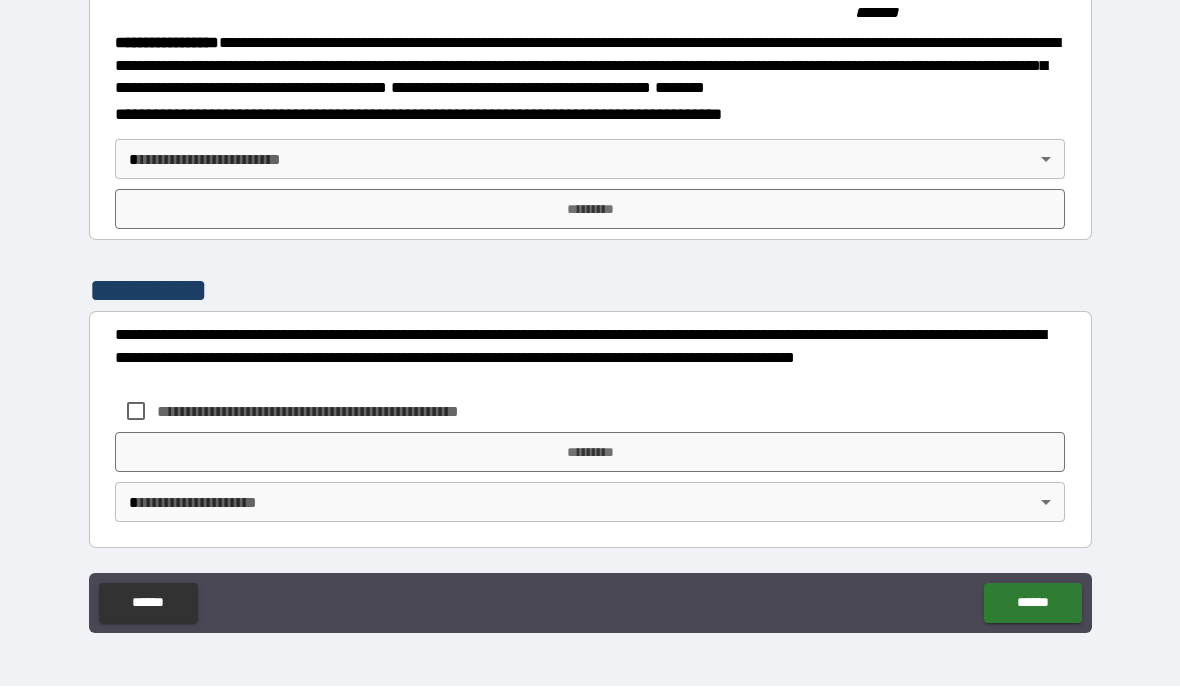 scroll, scrollTop: 2066, scrollLeft: 0, axis: vertical 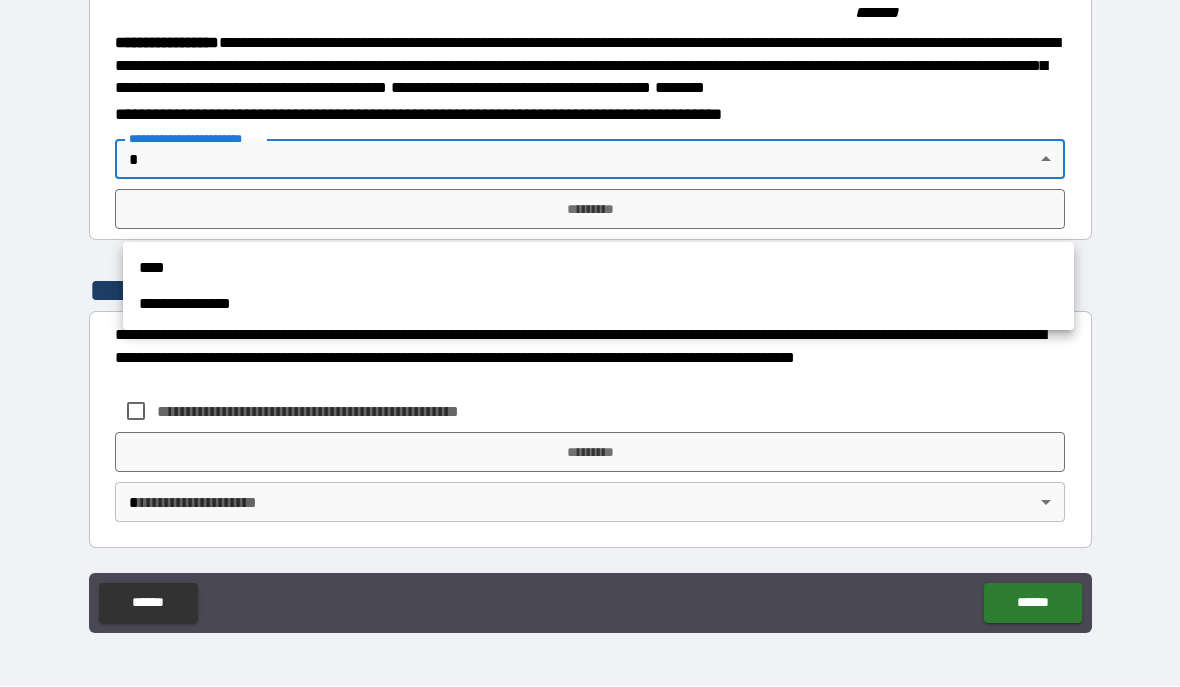click on "****" at bounding box center [598, 269] 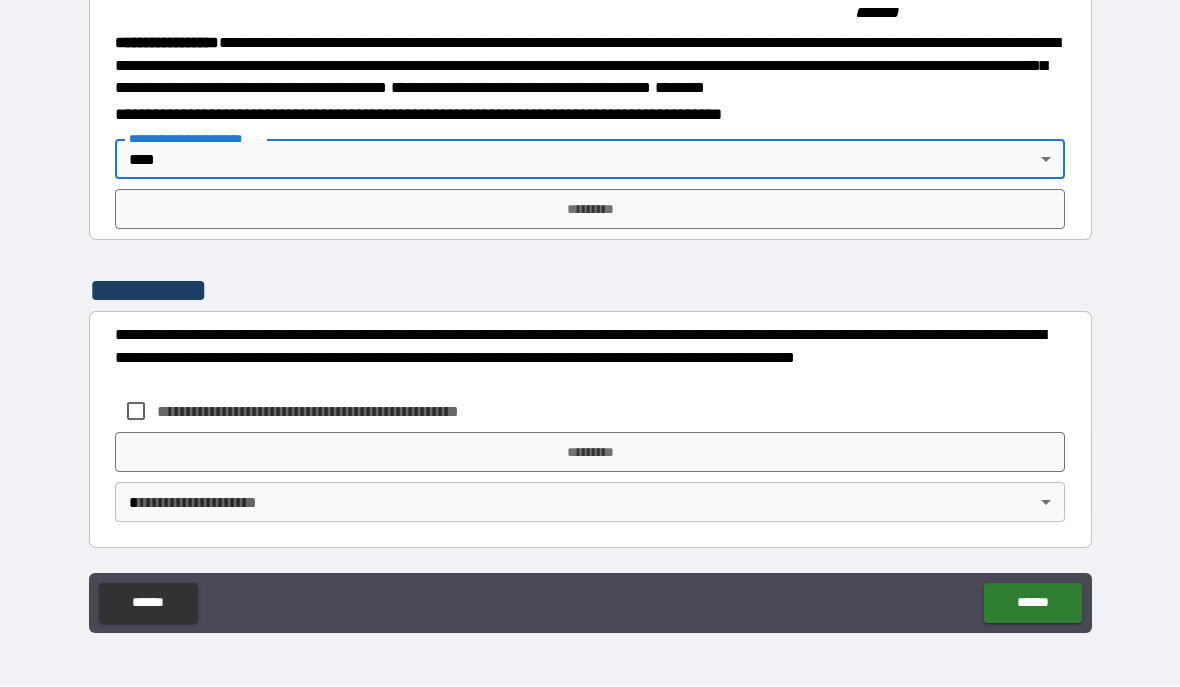 click on "*********" at bounding box center [590, 210] 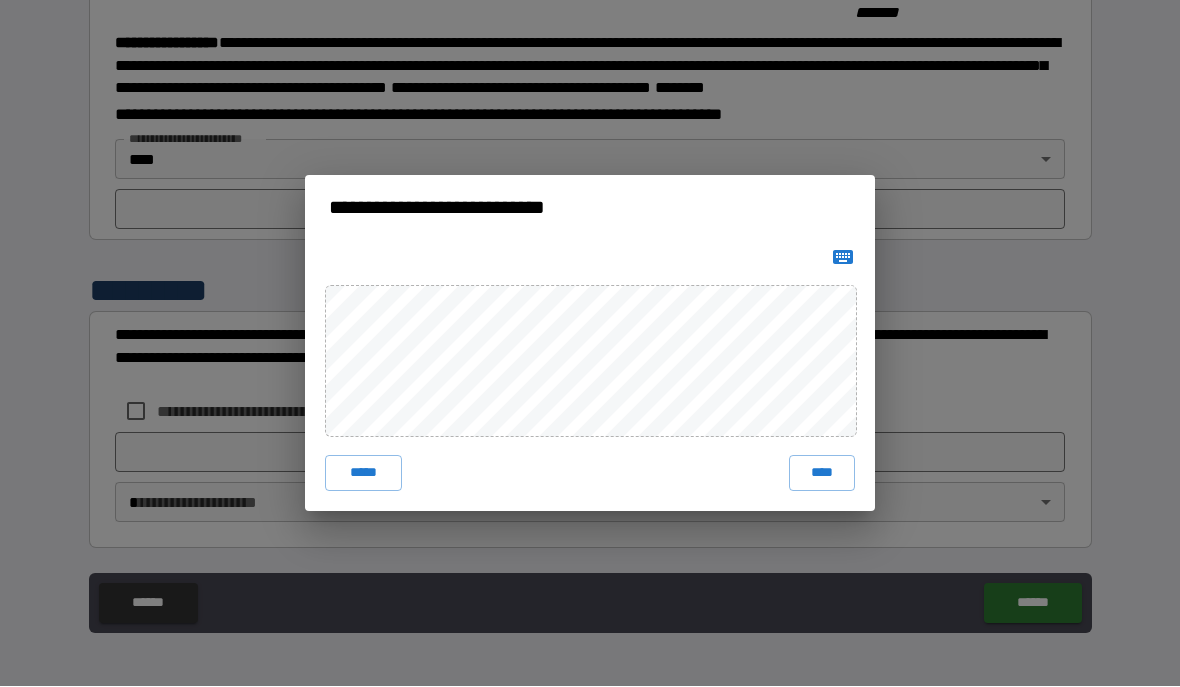 click on "****" at bounding box center [822, 474] 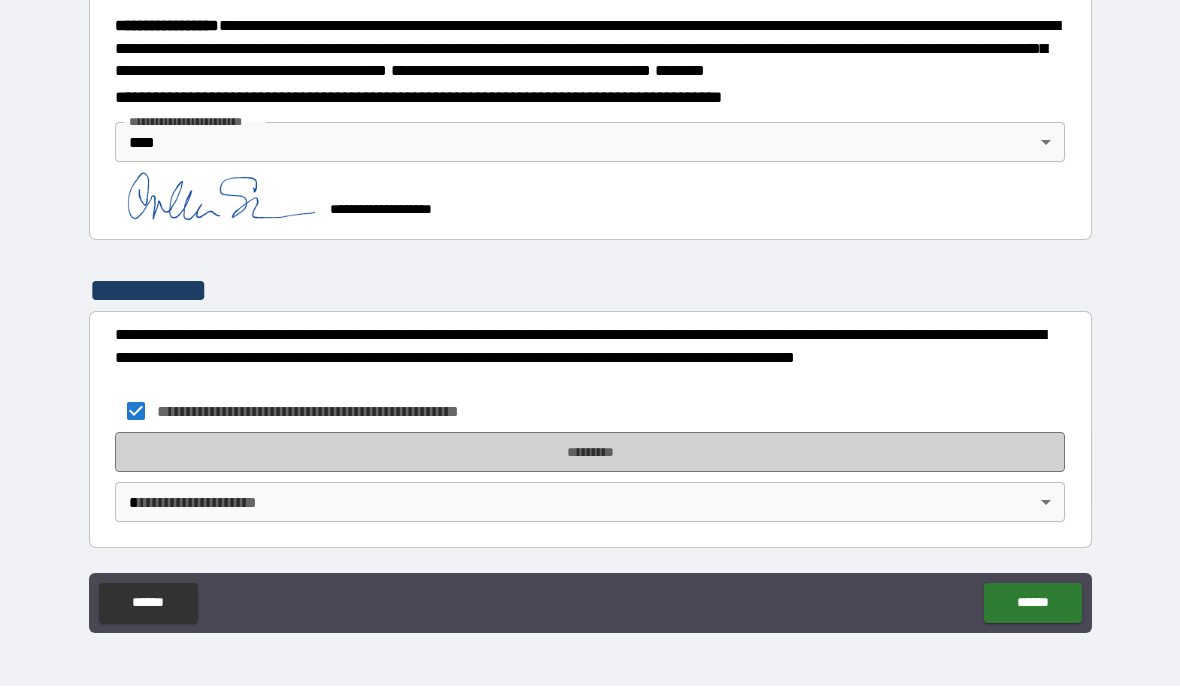 click on "*********" at bounding box center (590, 453) 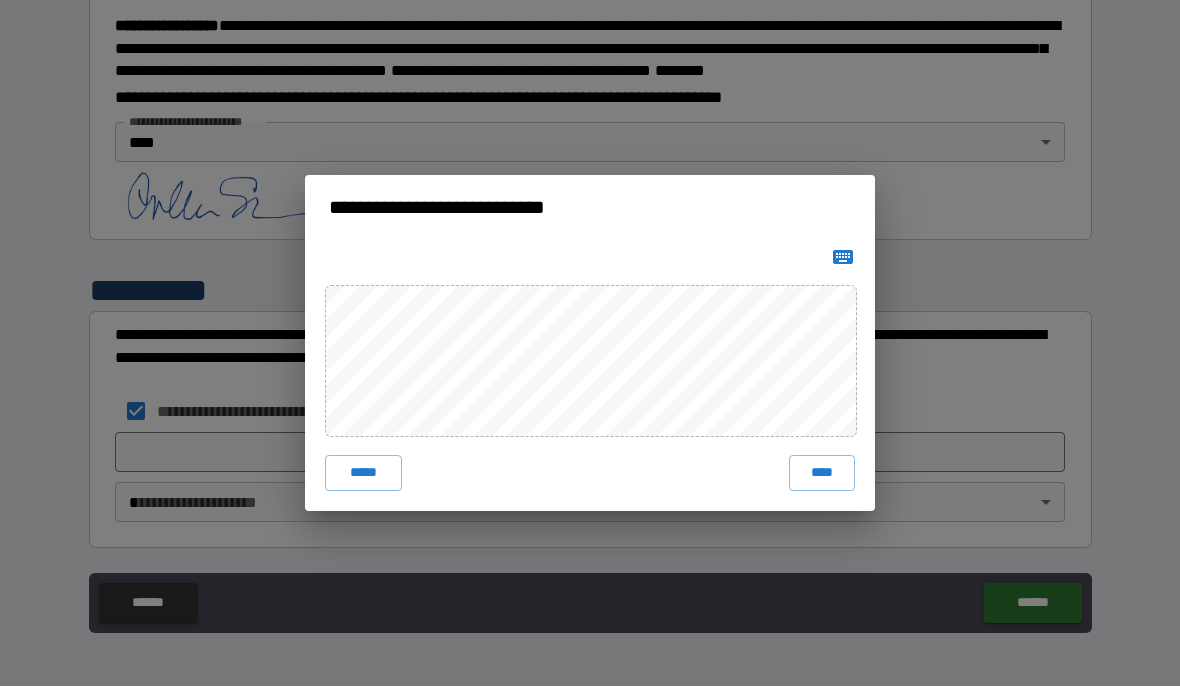click on "****" at bounding box center [822, 474] 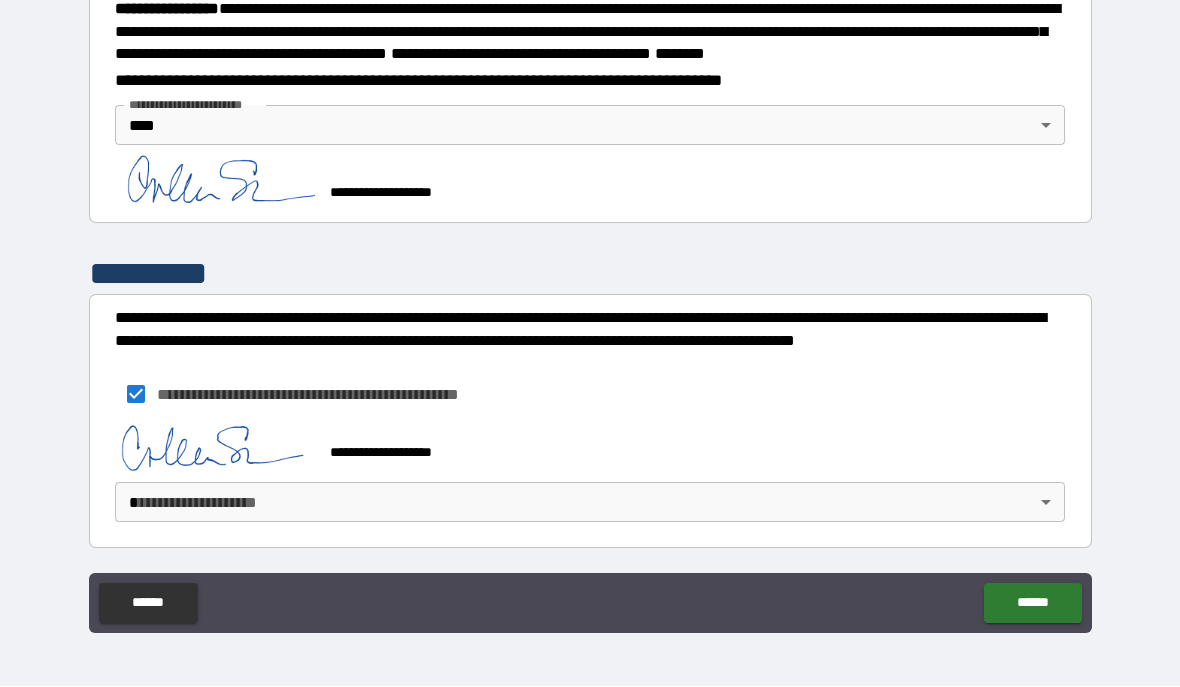 scroll, scrollTop: 2156, scrollLeft: 0, axis: vertical 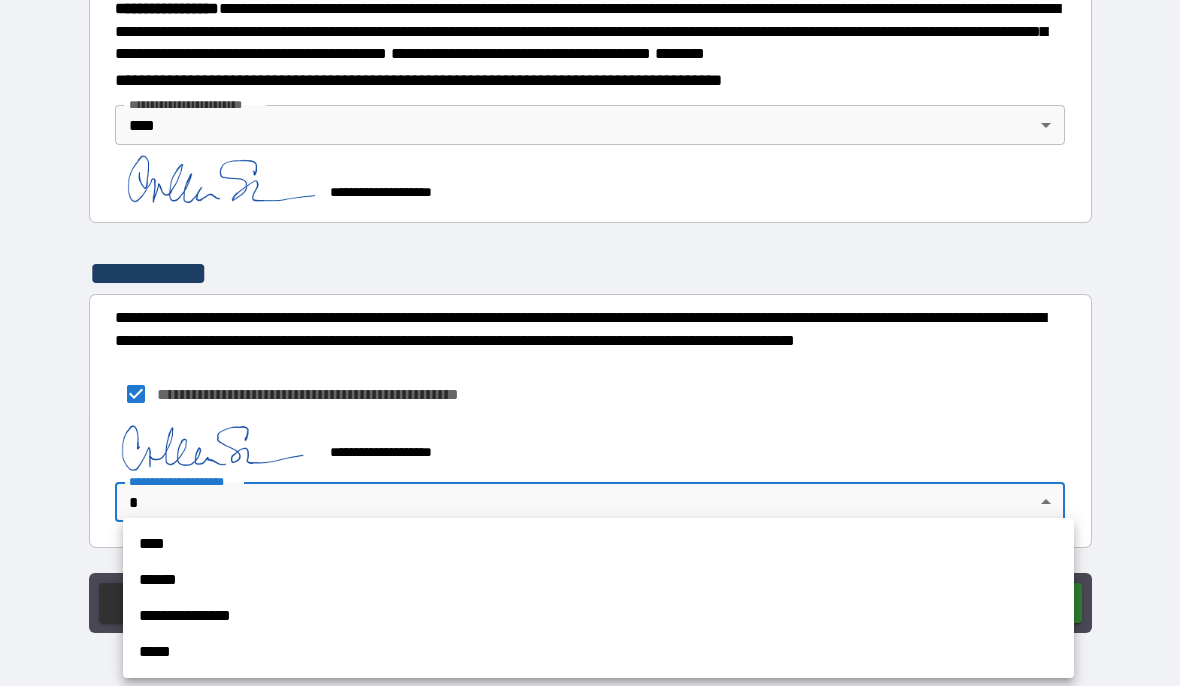 click on "****" at bounding box center [598, 545] 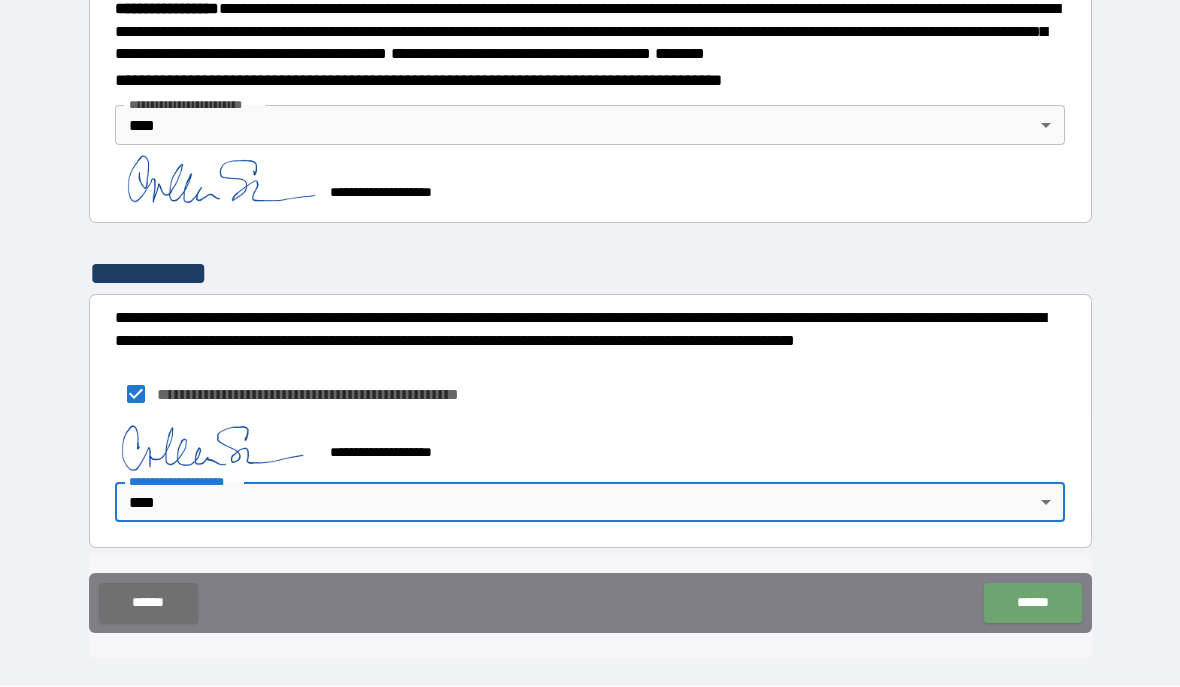 click on "******" at bounding box center (1032, 604) 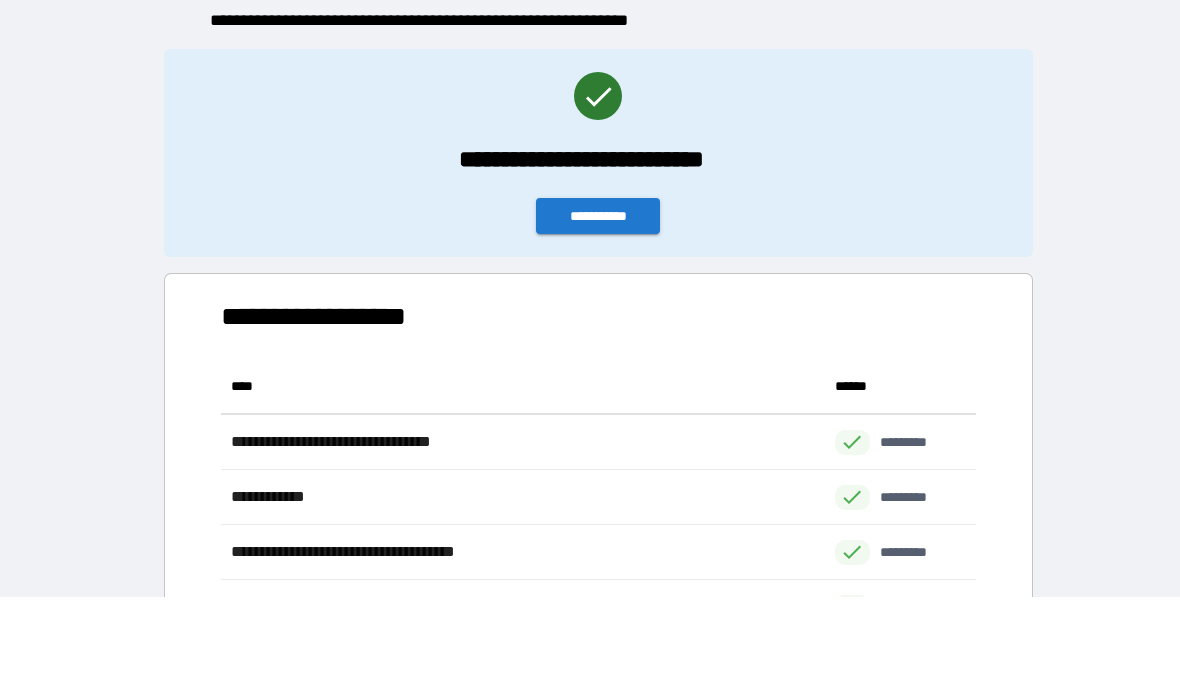 scroll, scrollTop: 1, scrollLeft: 1, axis: both 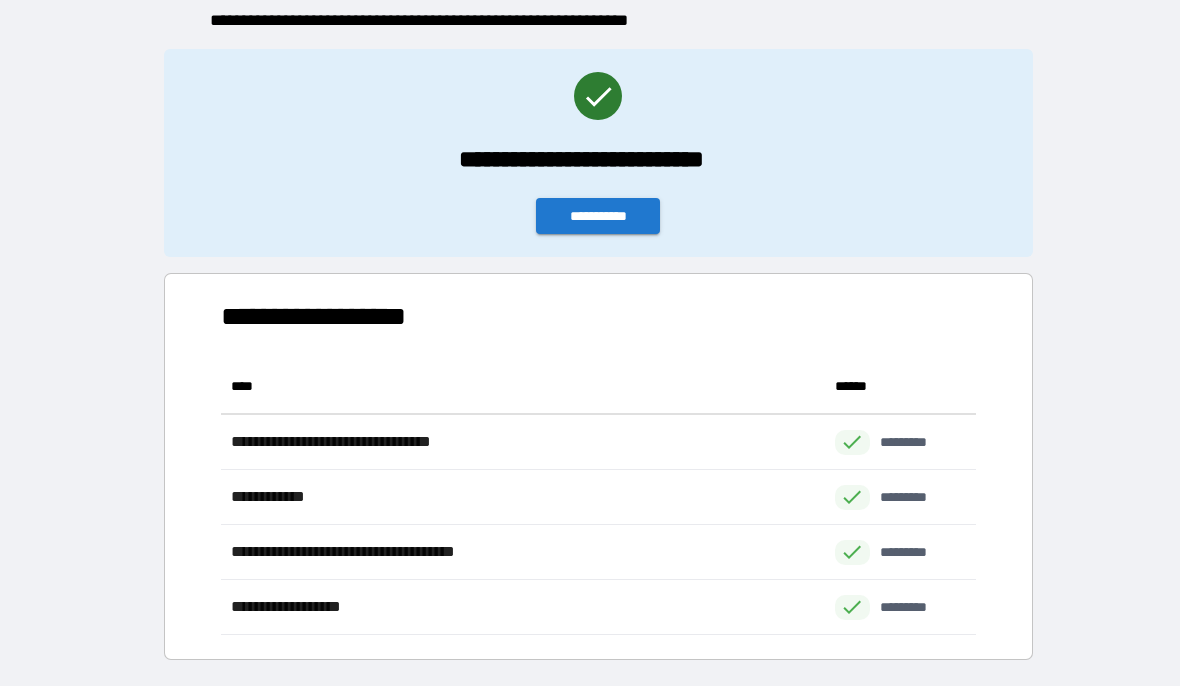 click on "**********" at bounding box center [598, 217] 